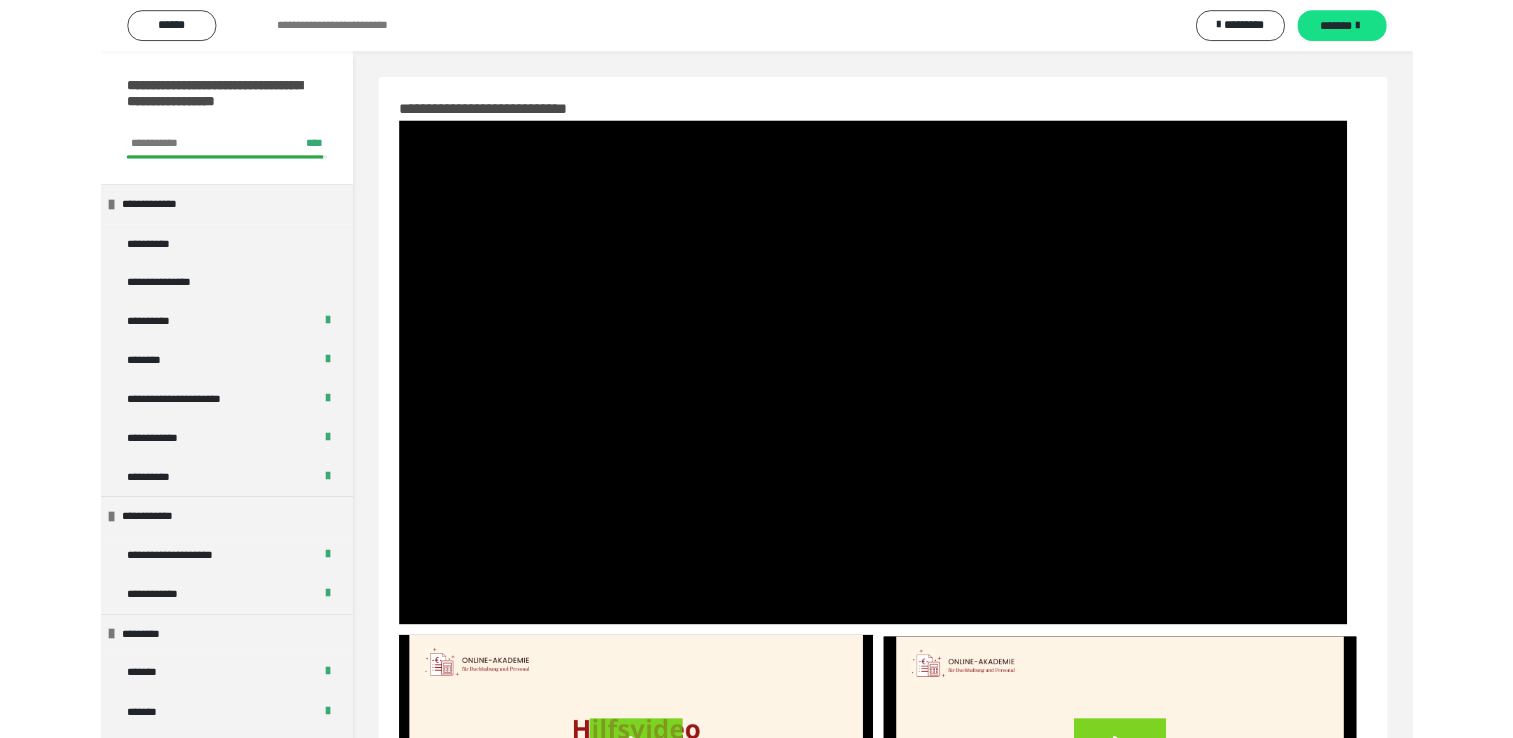 scroll, scrollTop: 46, scrollLeft: 0, axis: vertical 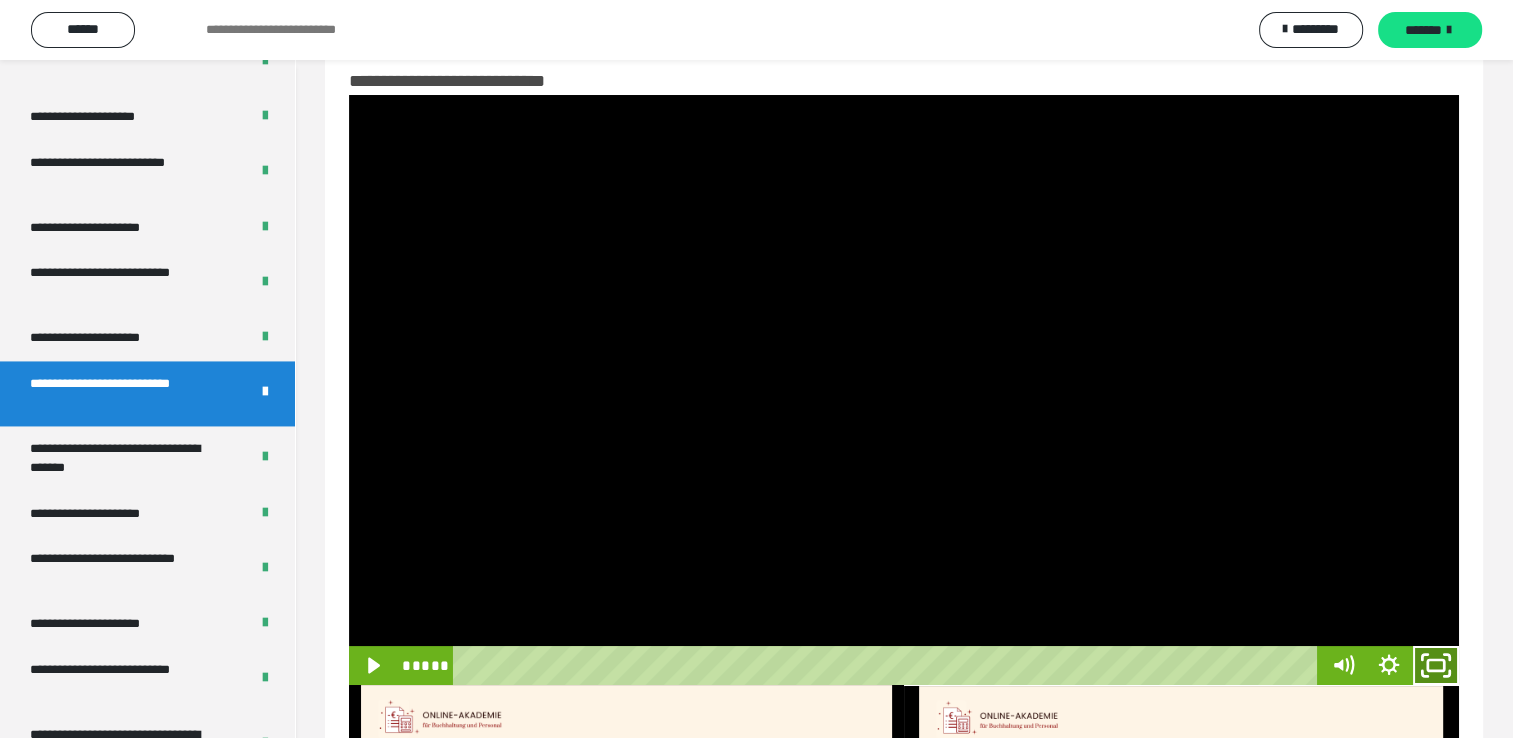 click 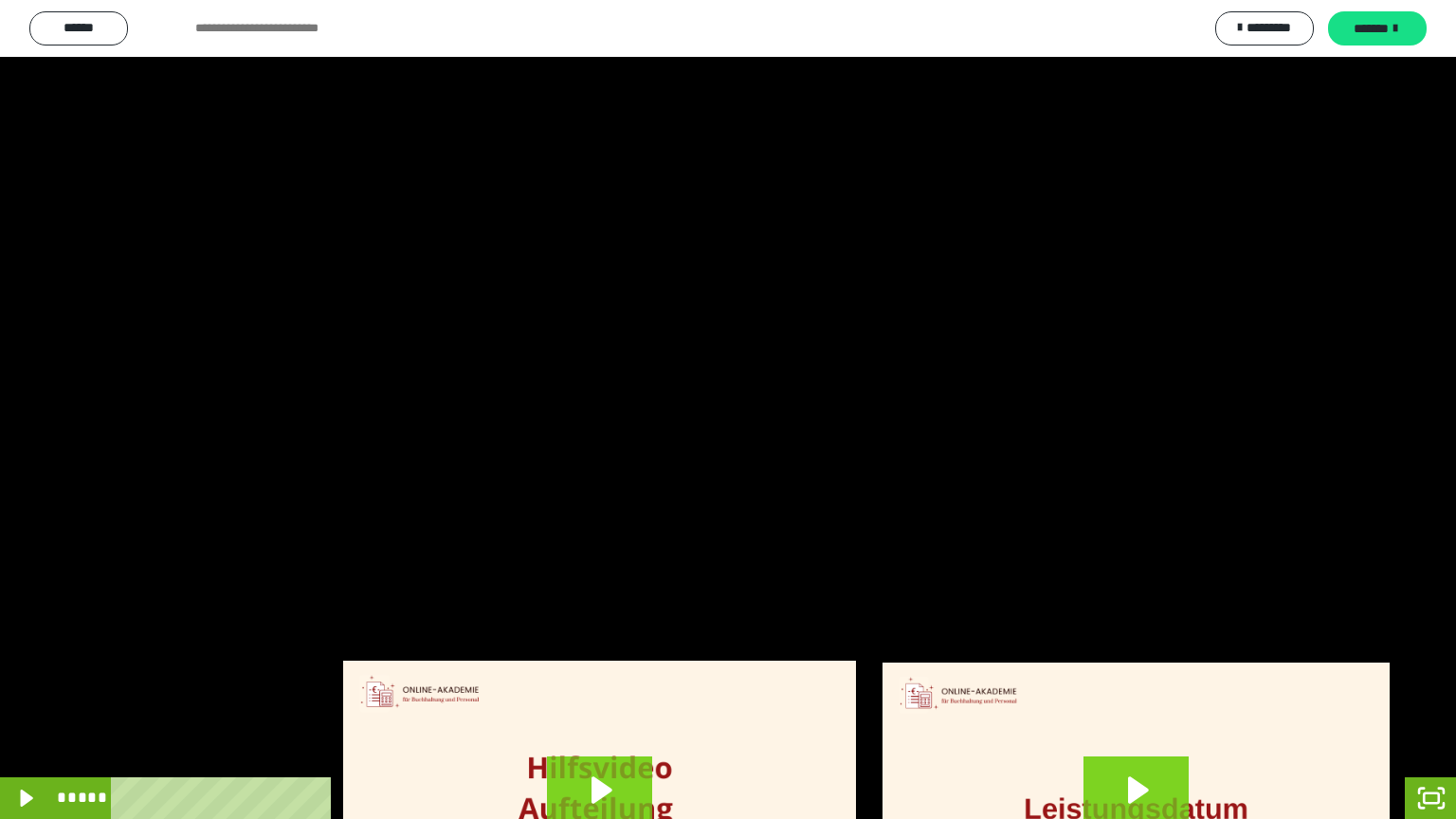 click at bounding box center (728, 410) 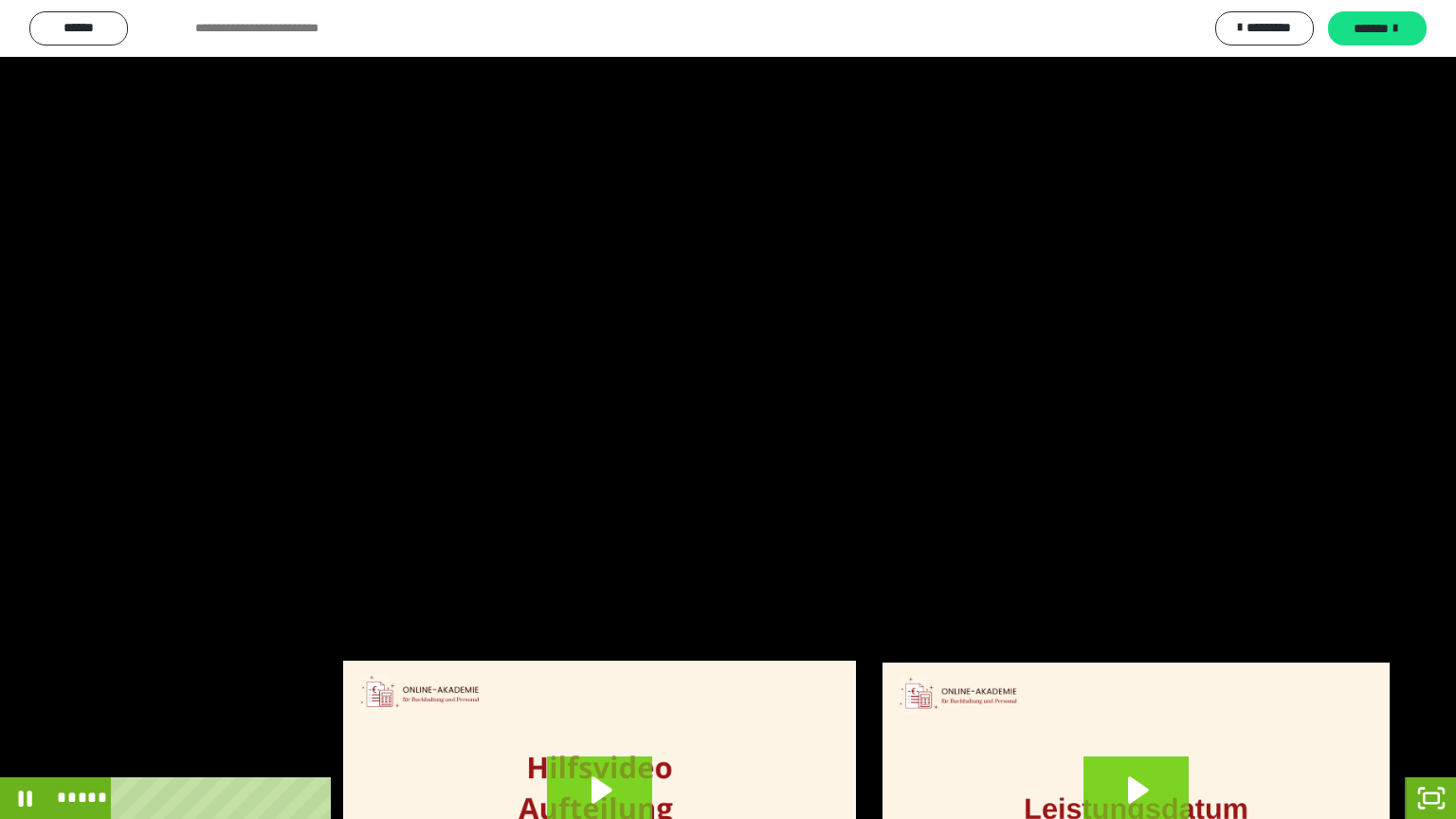 click 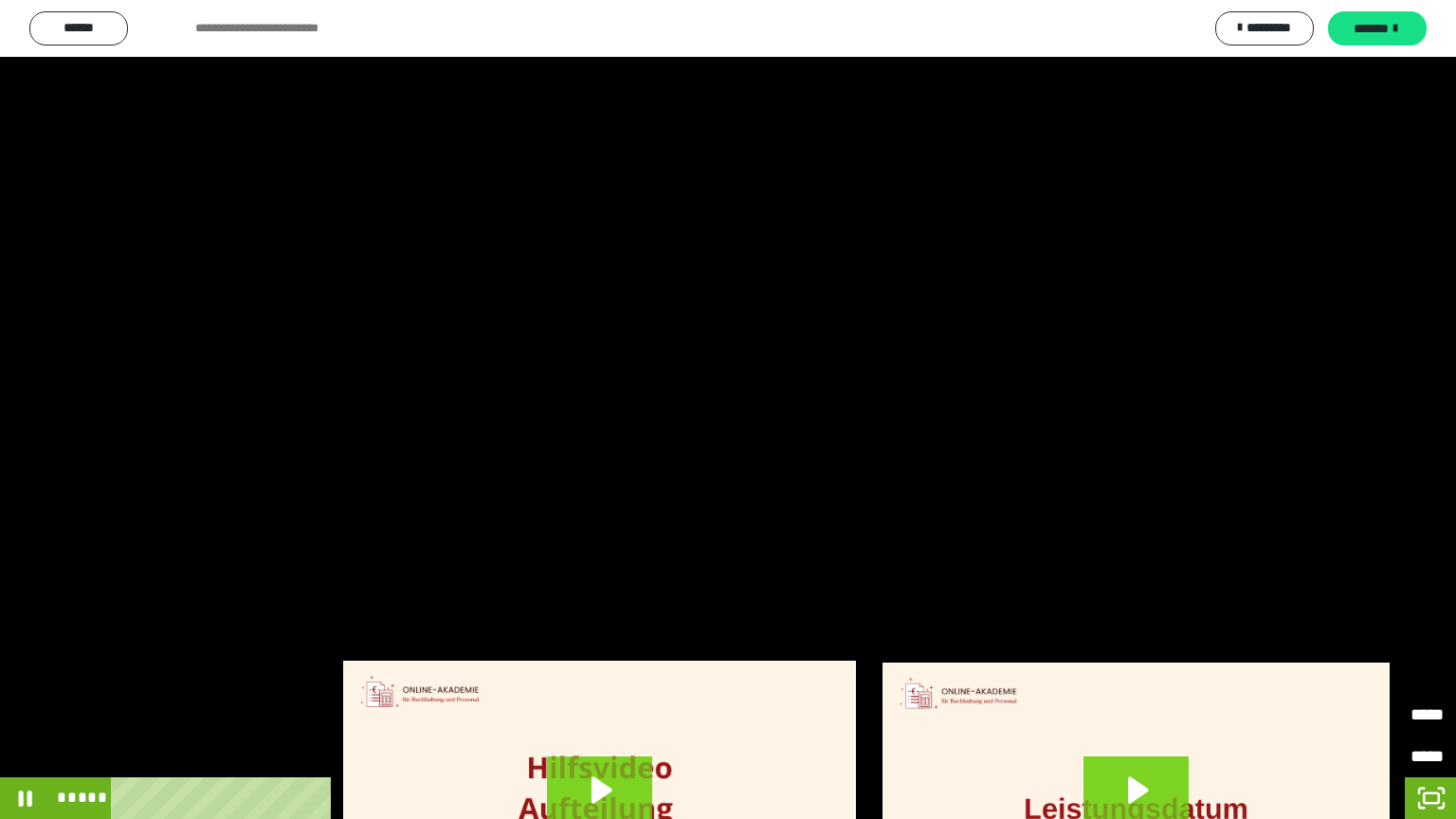 click on "*******" at bounding box center [1351, 756] 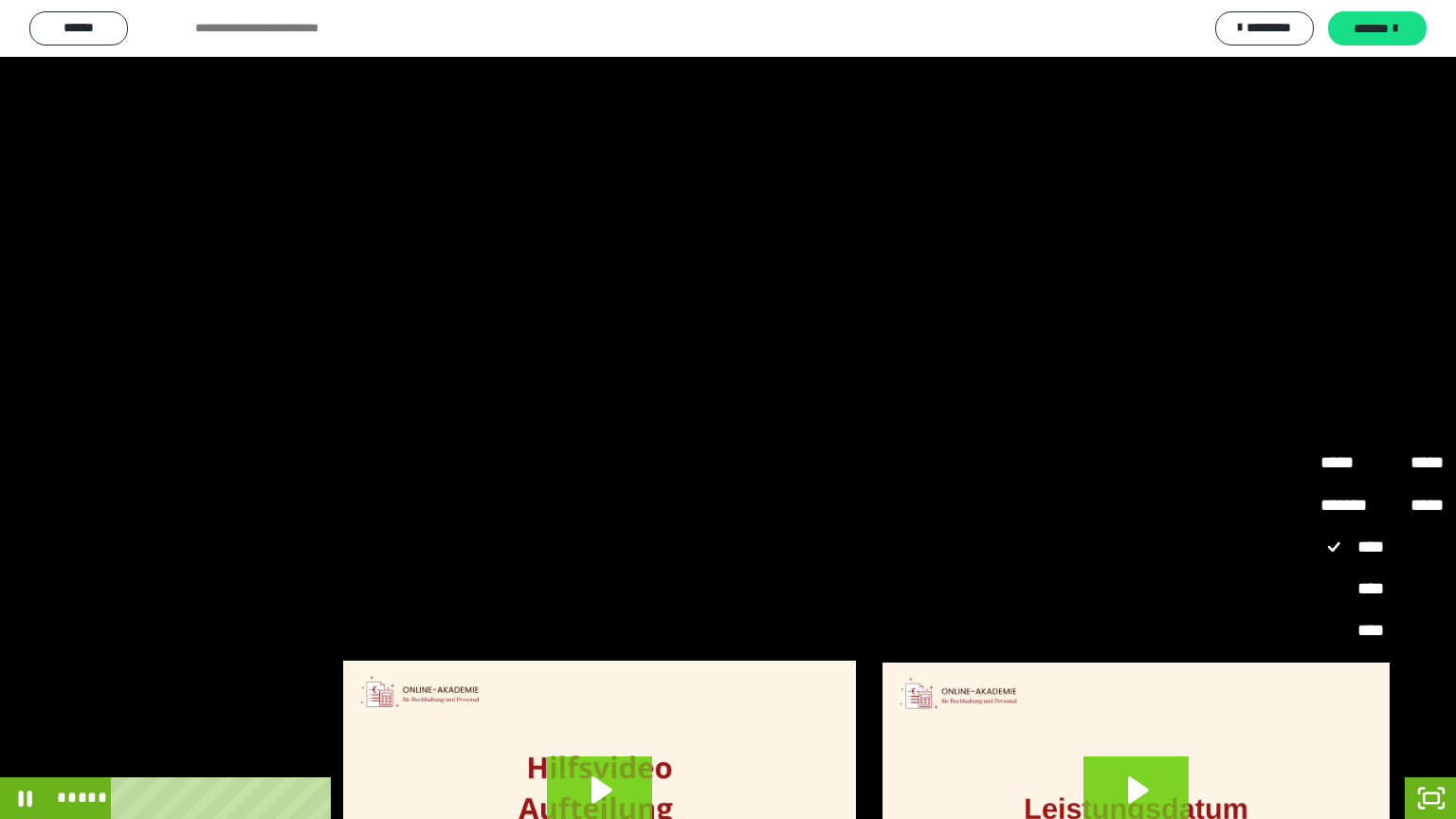 click on "****" at bounding box center (1382, 716) 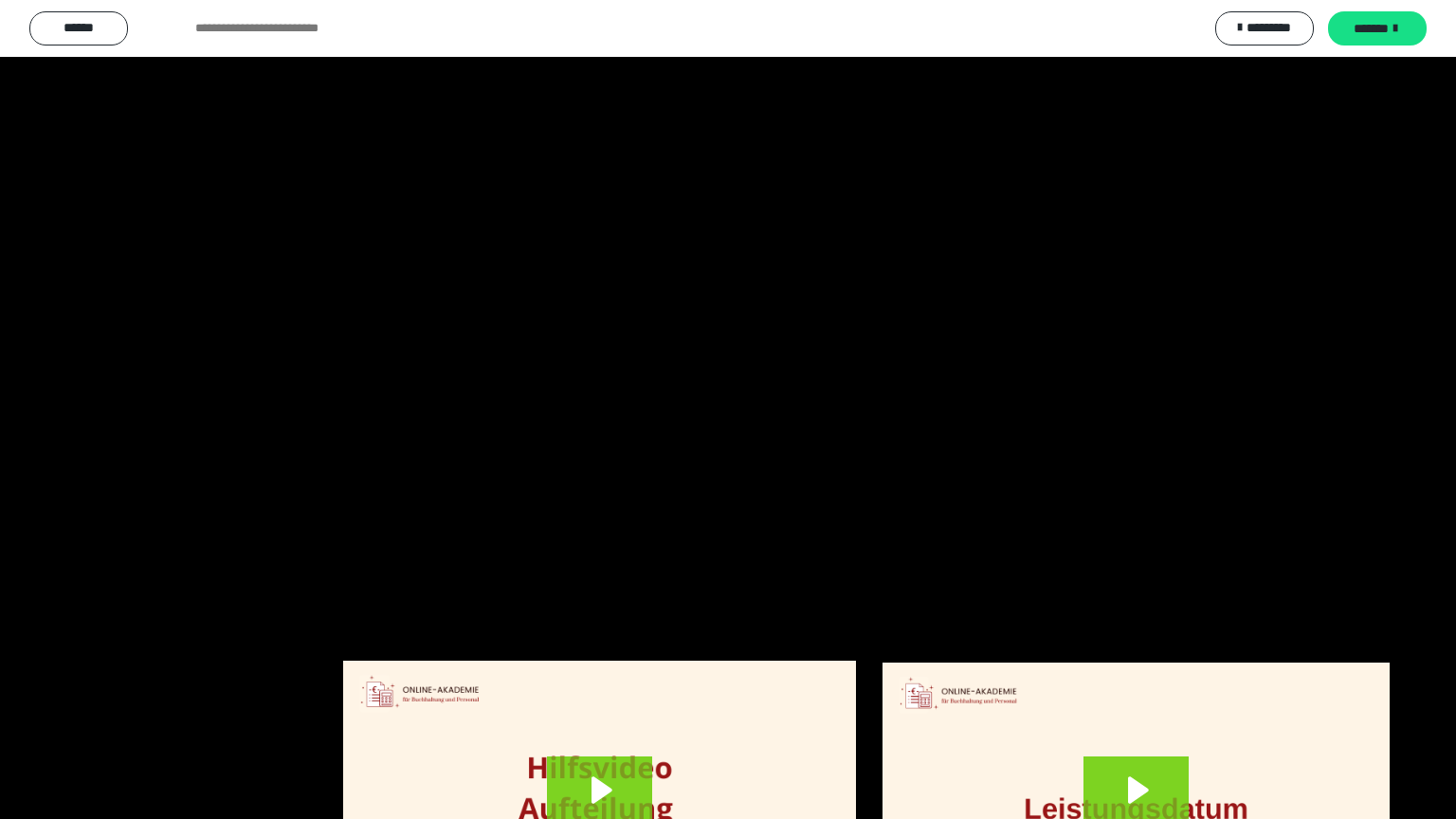 click at bounding box center (728, 410) 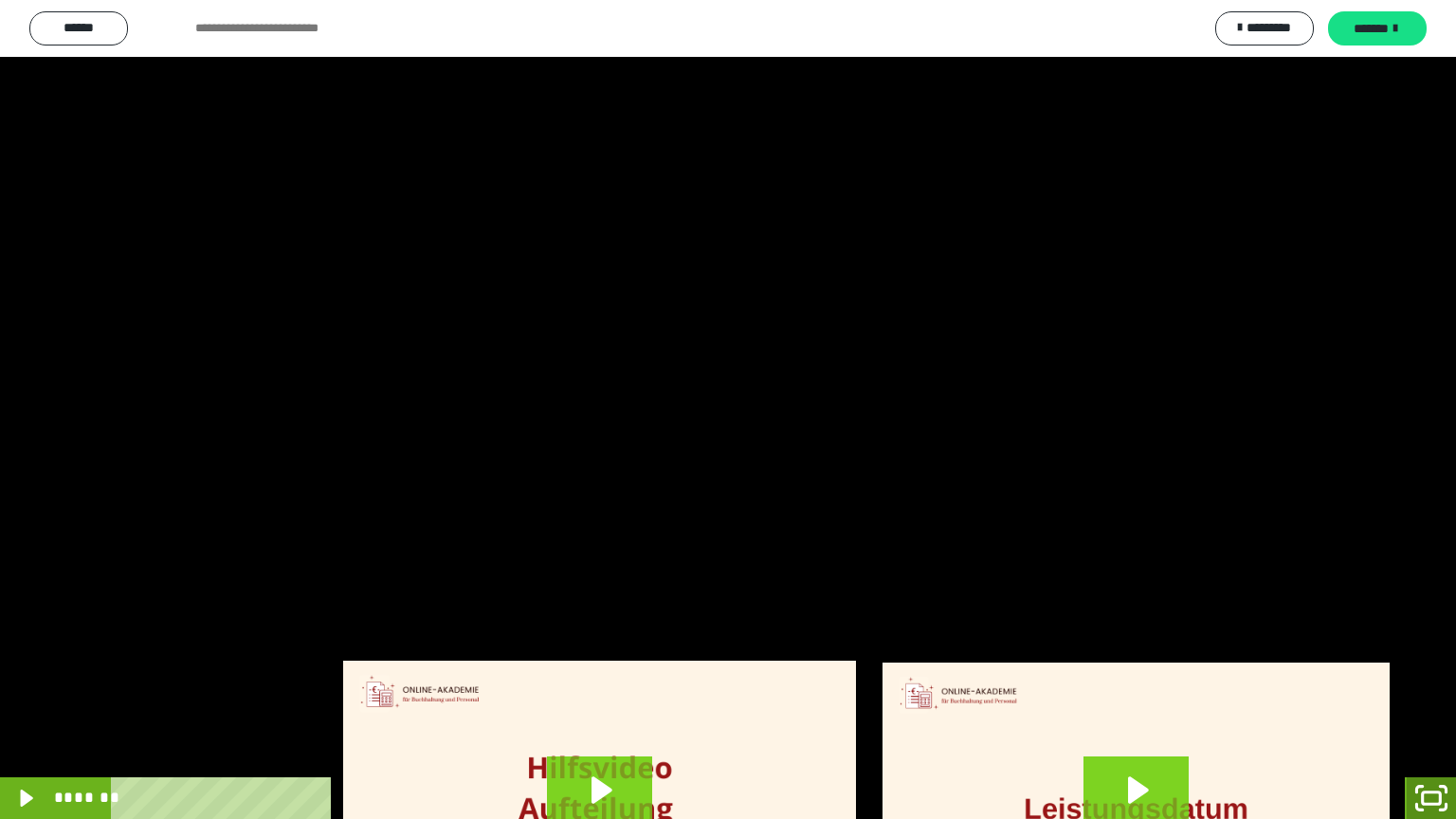 click 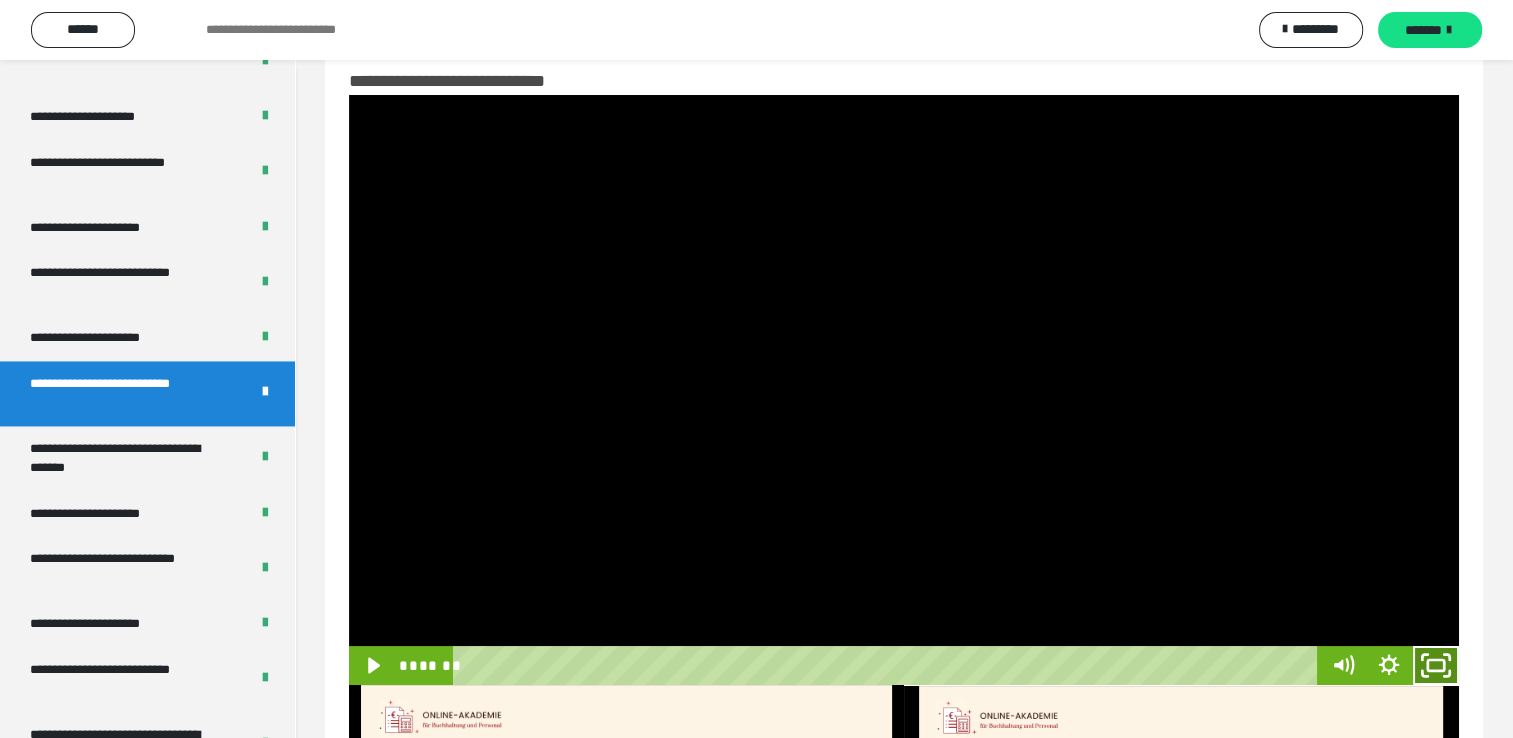 click 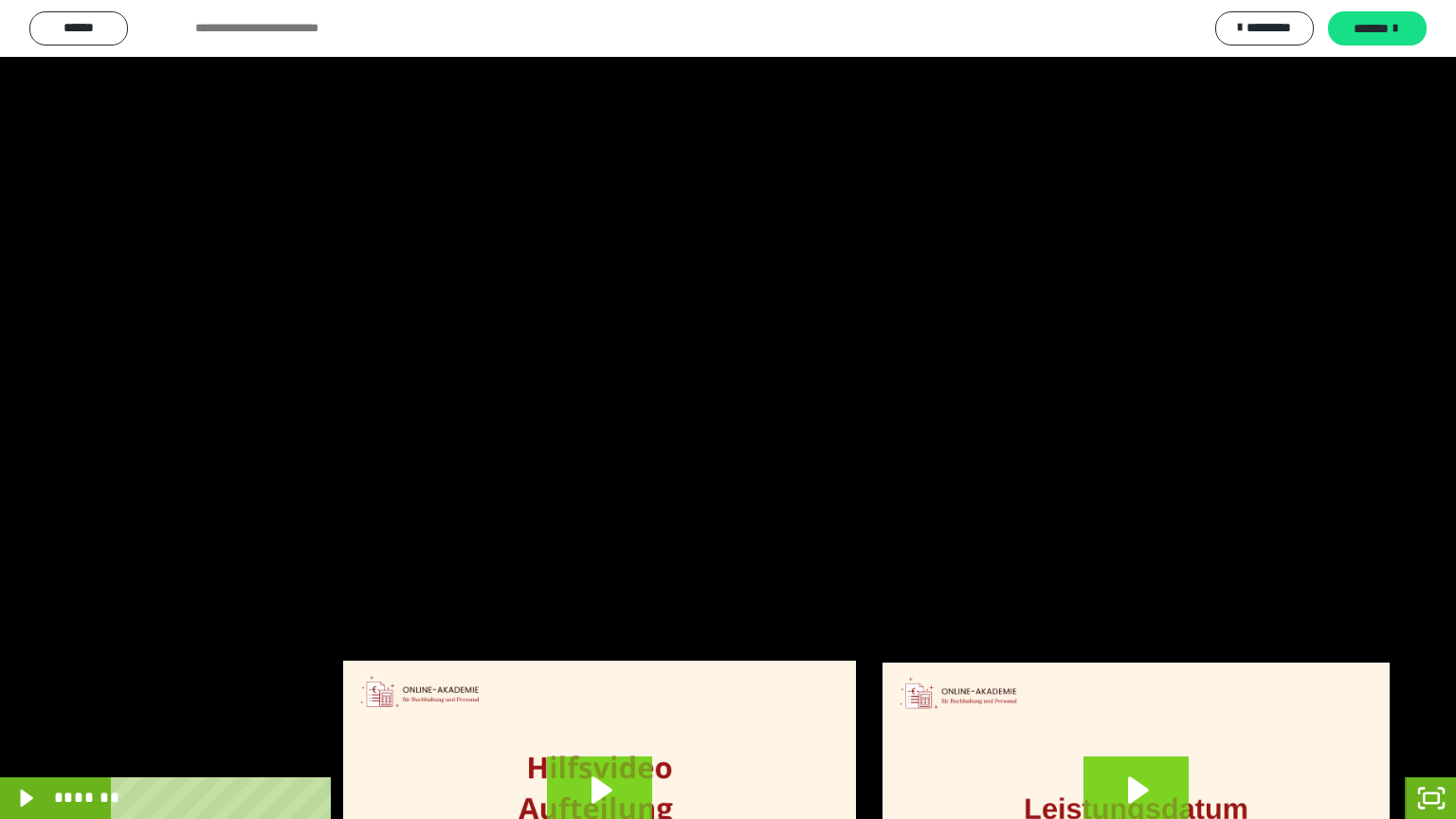click 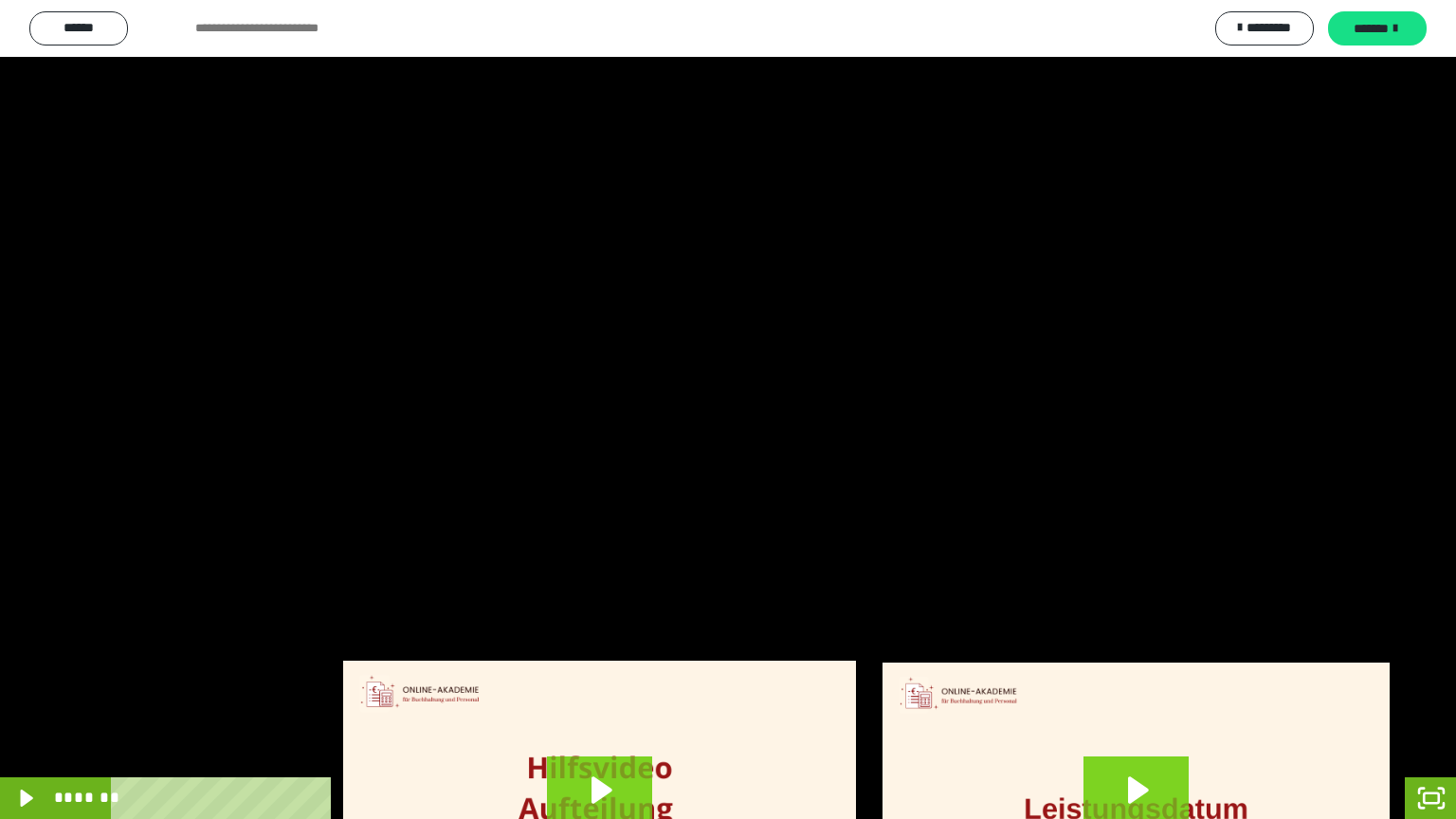click at bounding box center [728, 410] 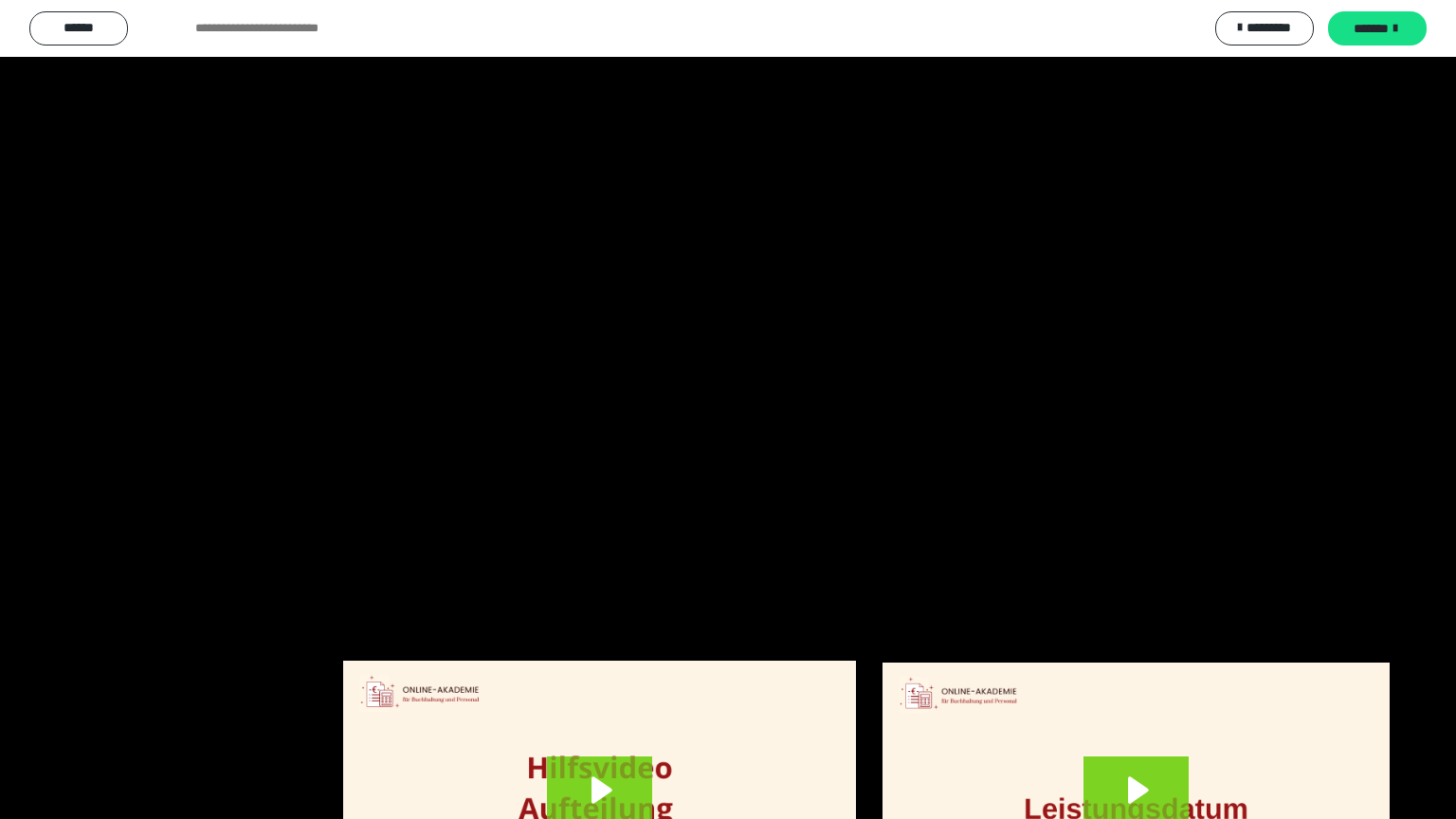 click at bounding box center [728, 410] 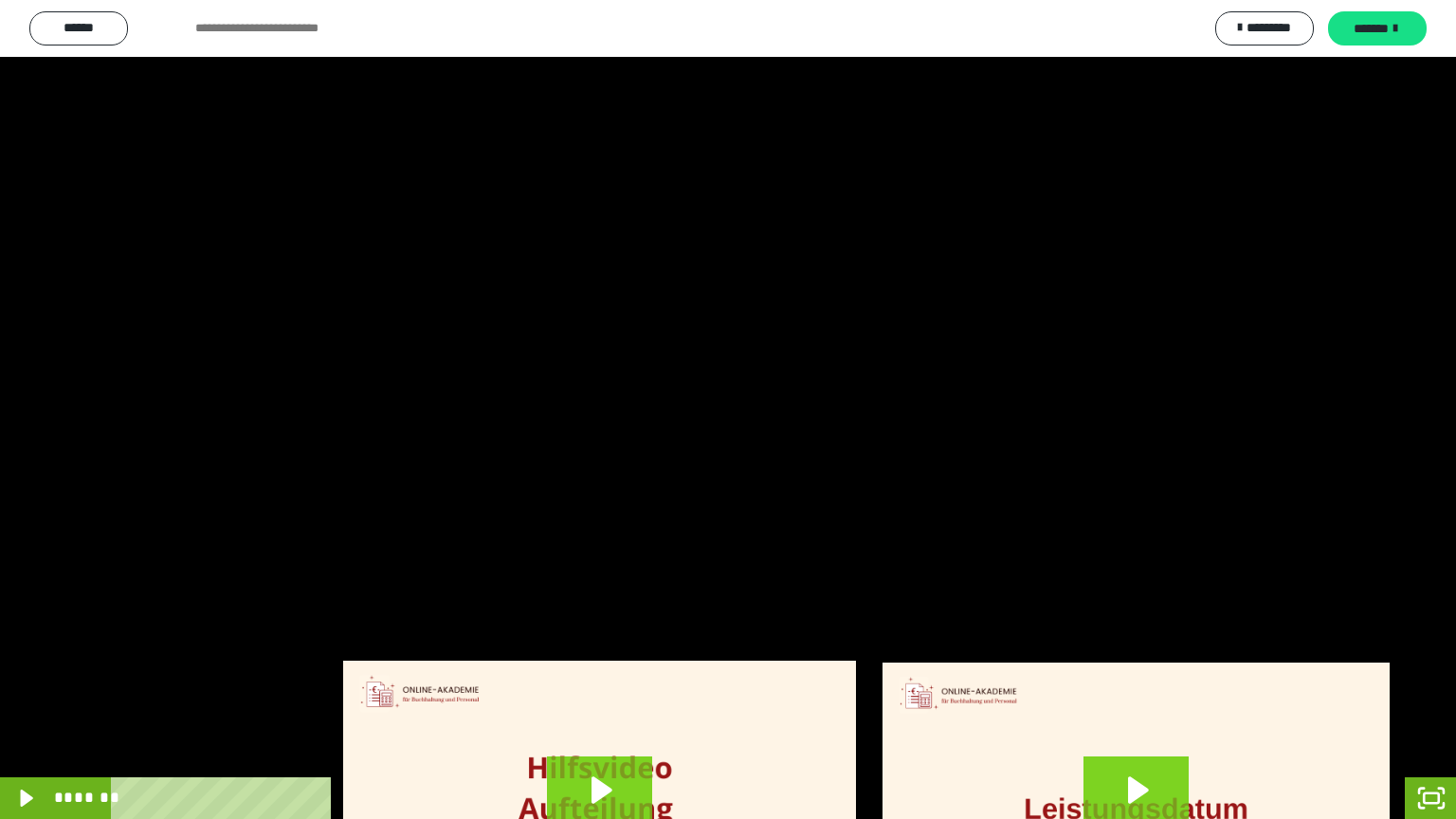 click at bounding box center [728, 410] 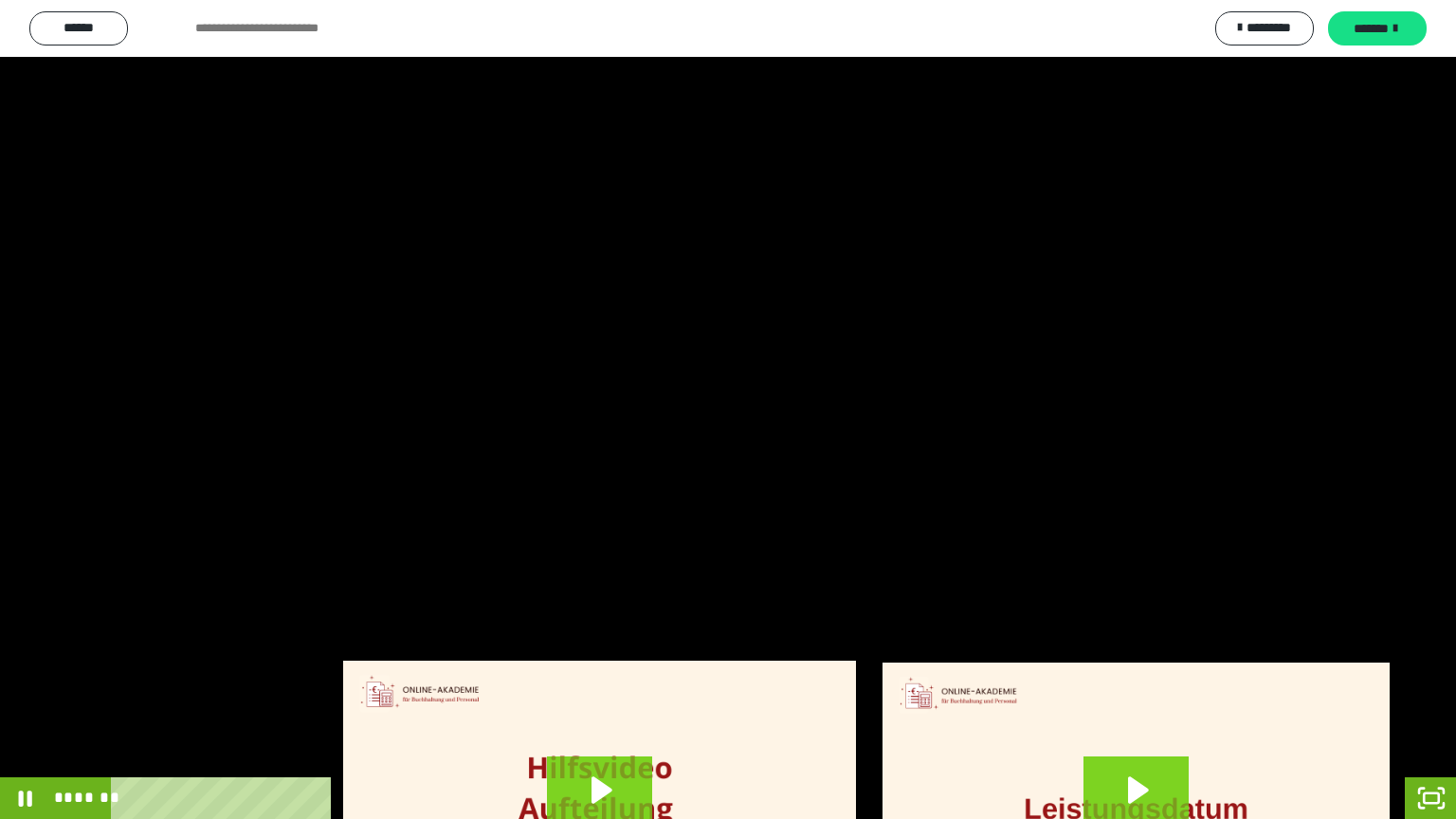 click at bounding box center [728, 410] 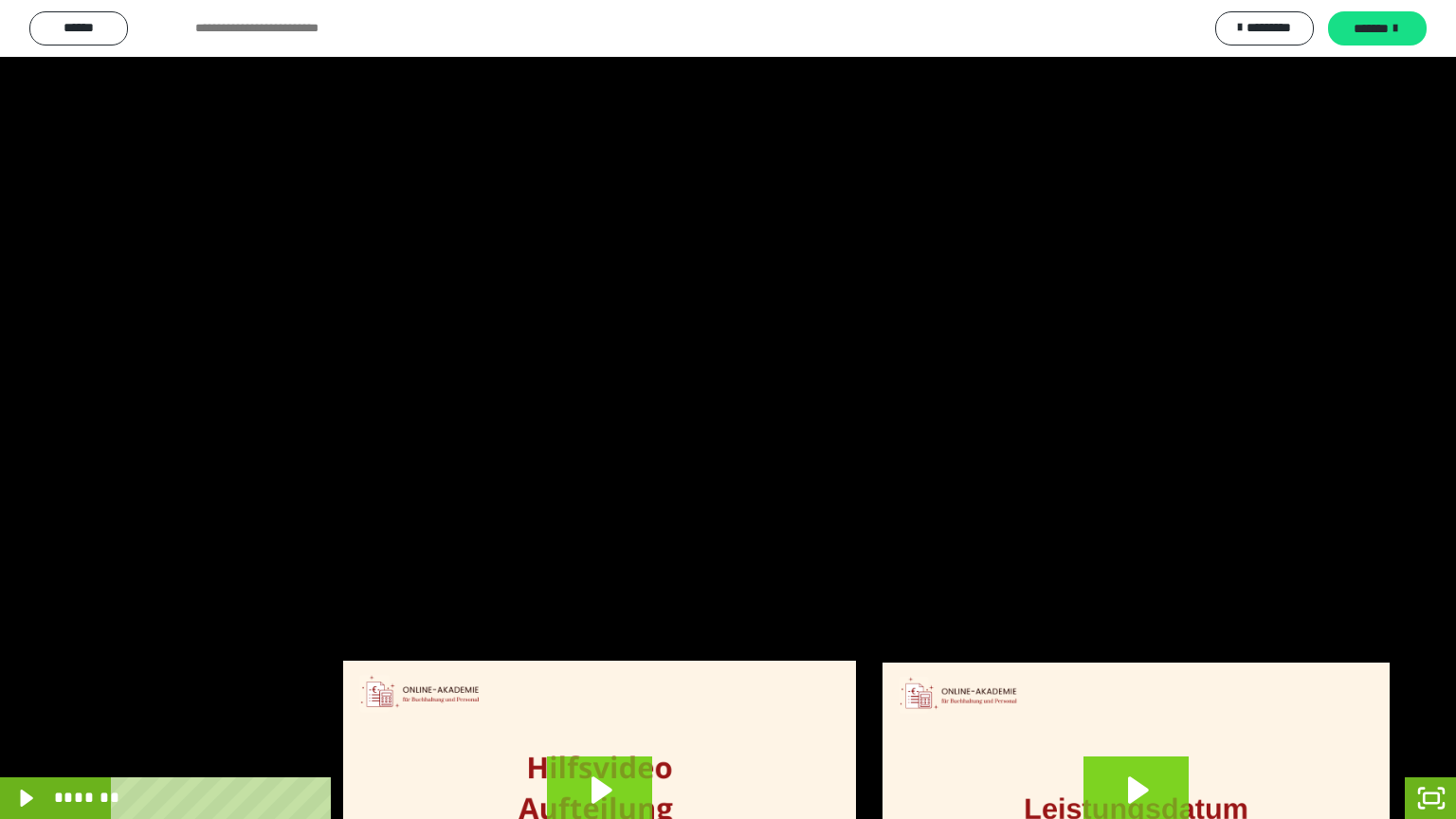 click at bounding box center [728, 410] 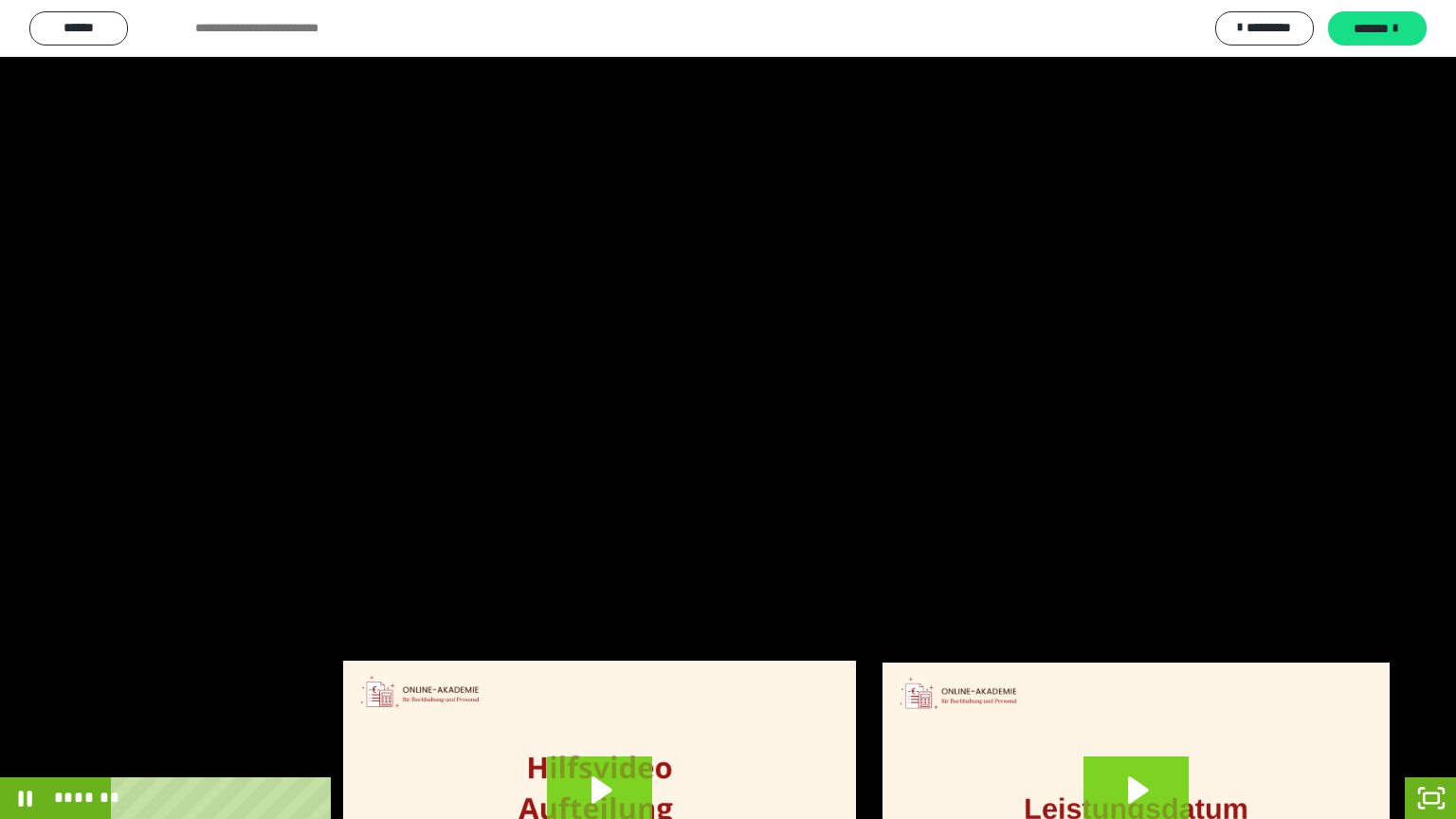 click at bounding box center (728, 410) 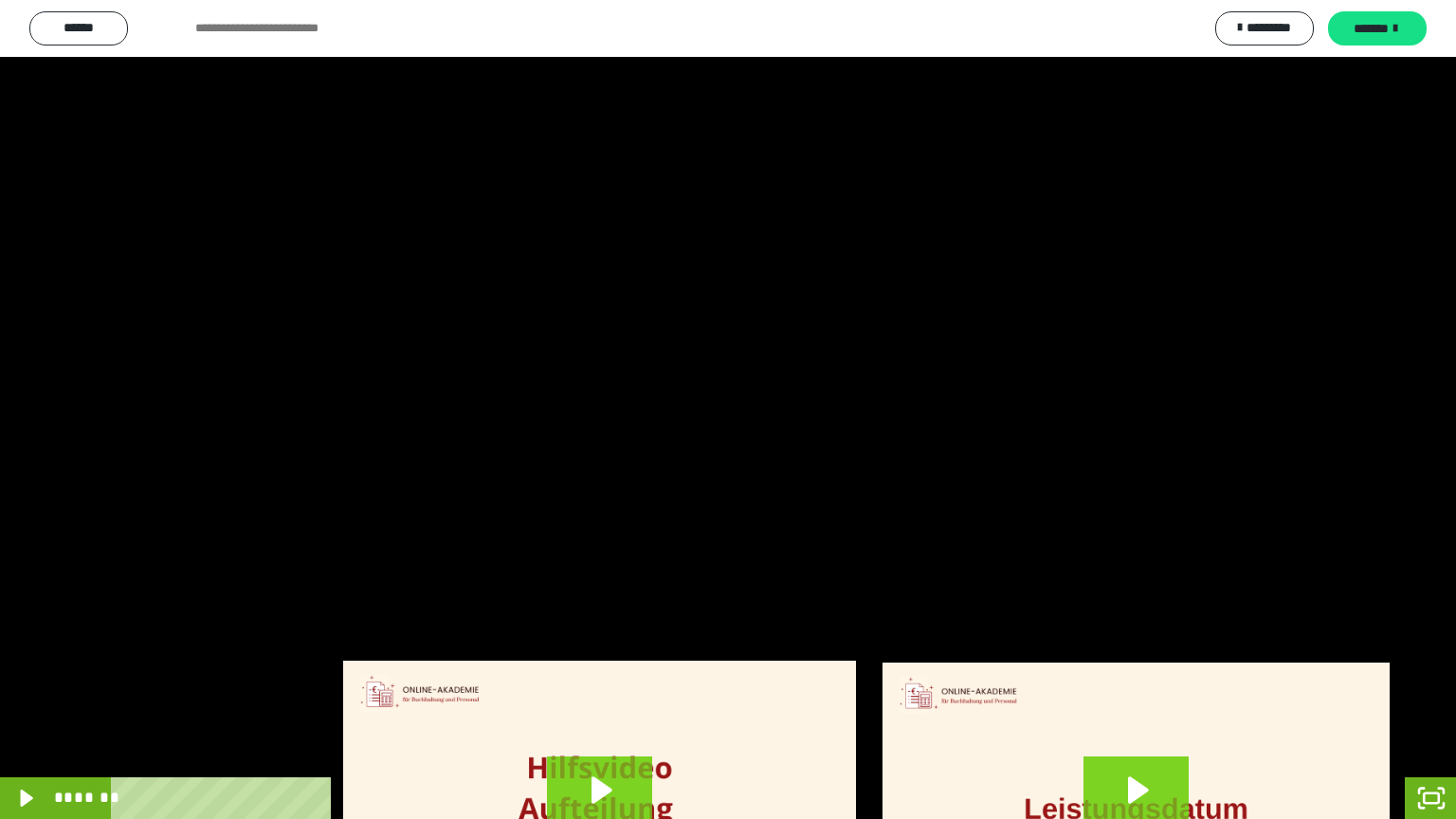 click at bounding box center [728, 410] 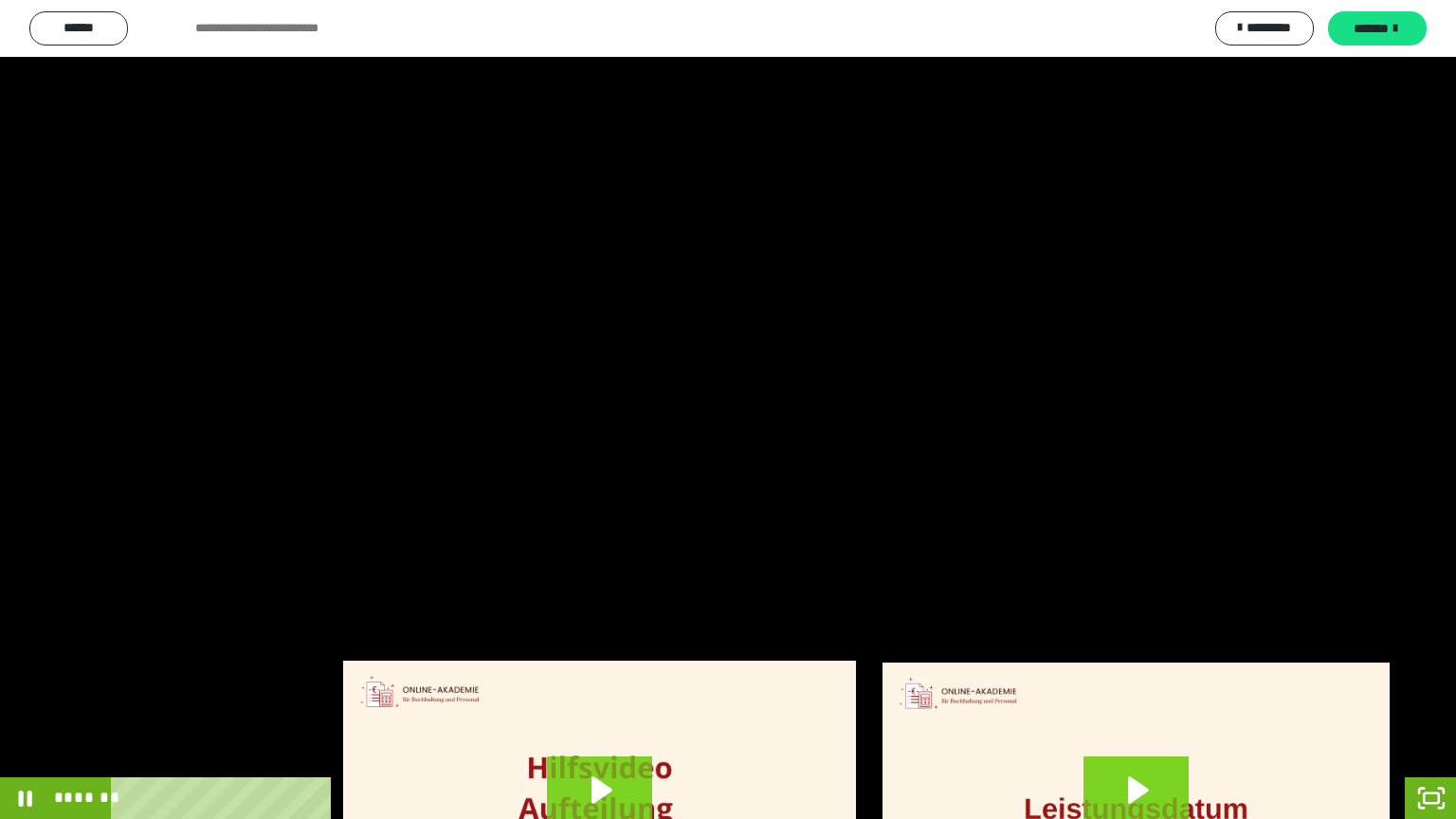 click at bounding box center [728, 410] 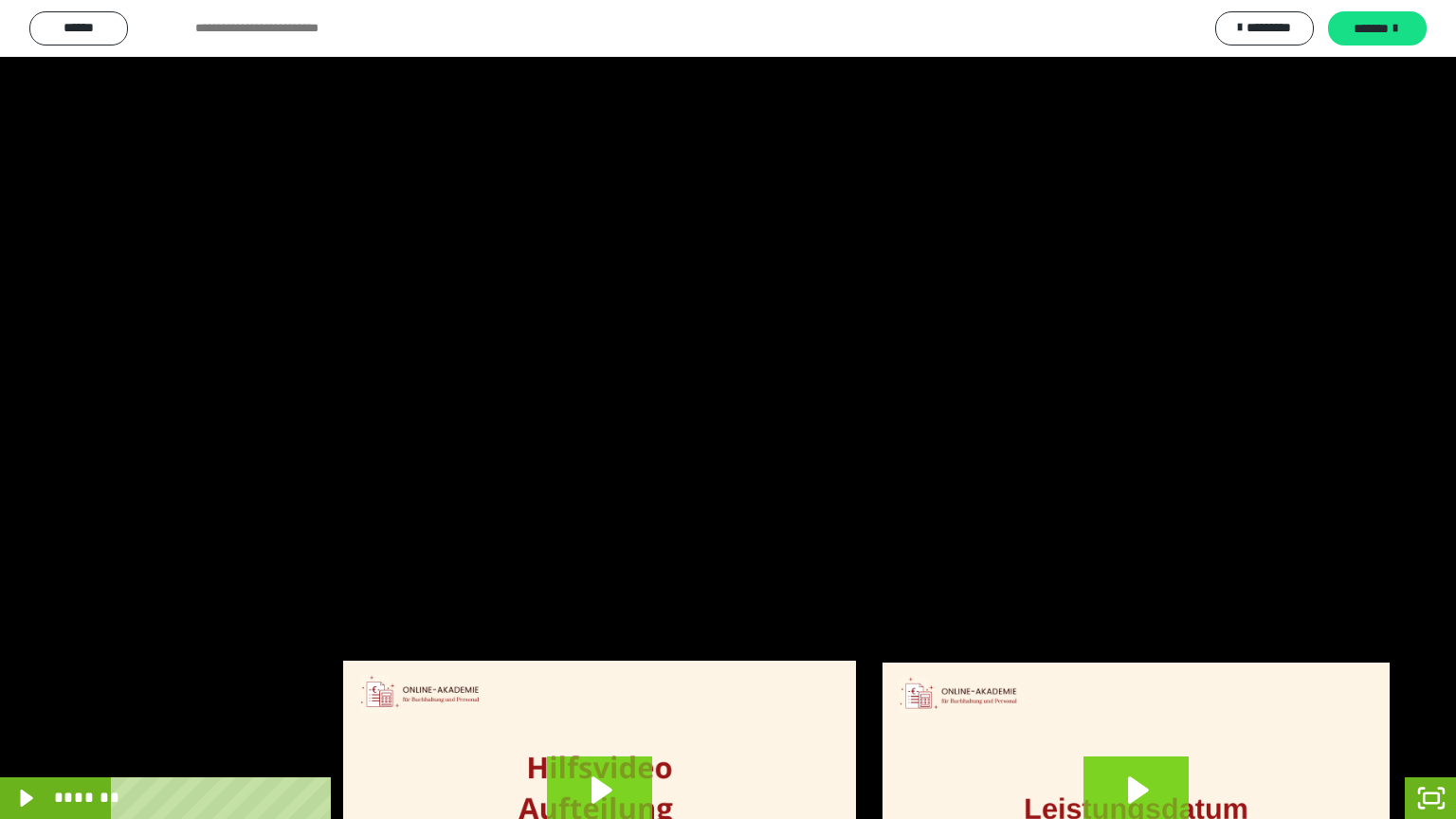click at bounding box center [728, 410] 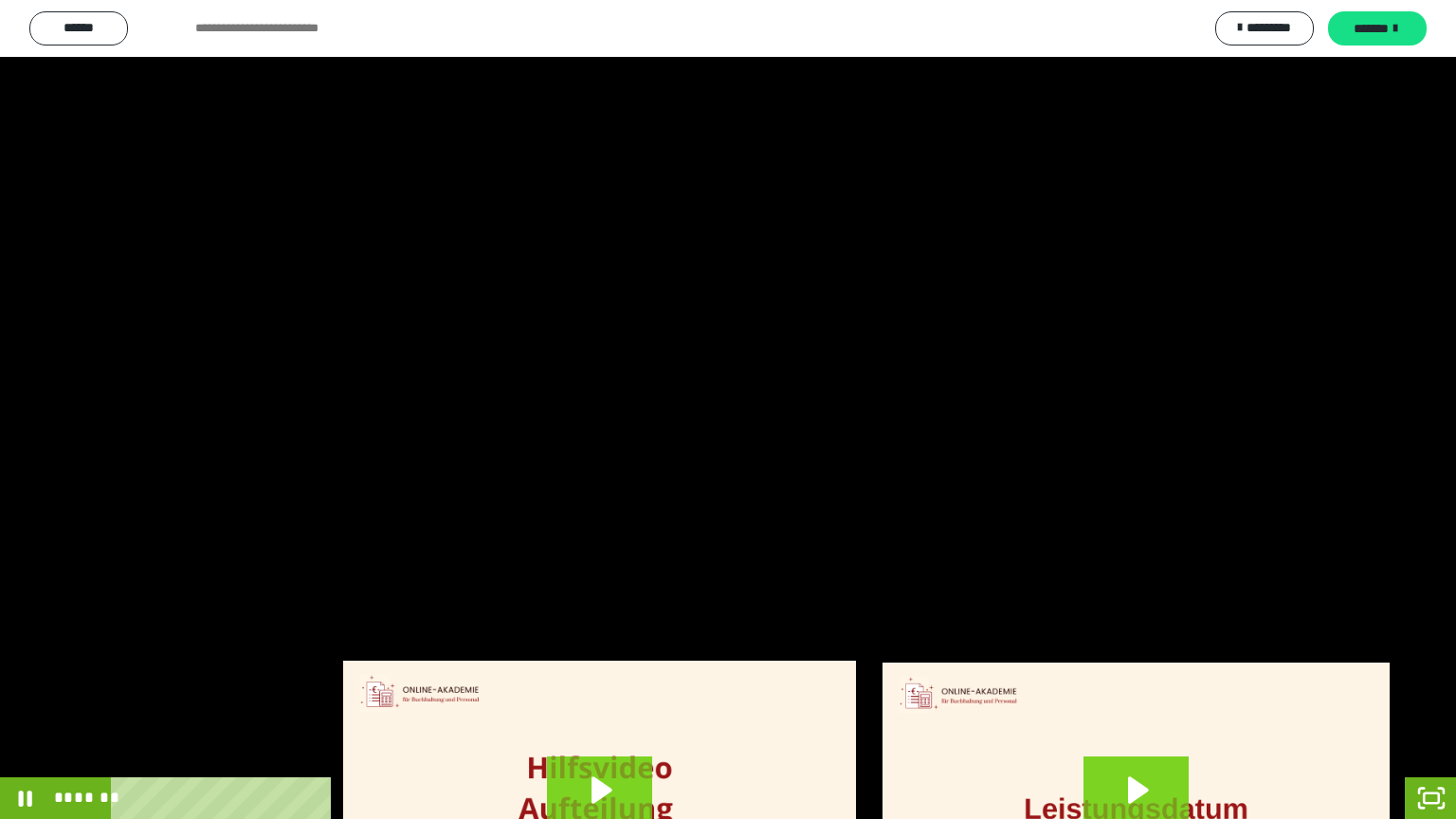 click at bounding box center (1105, 798) 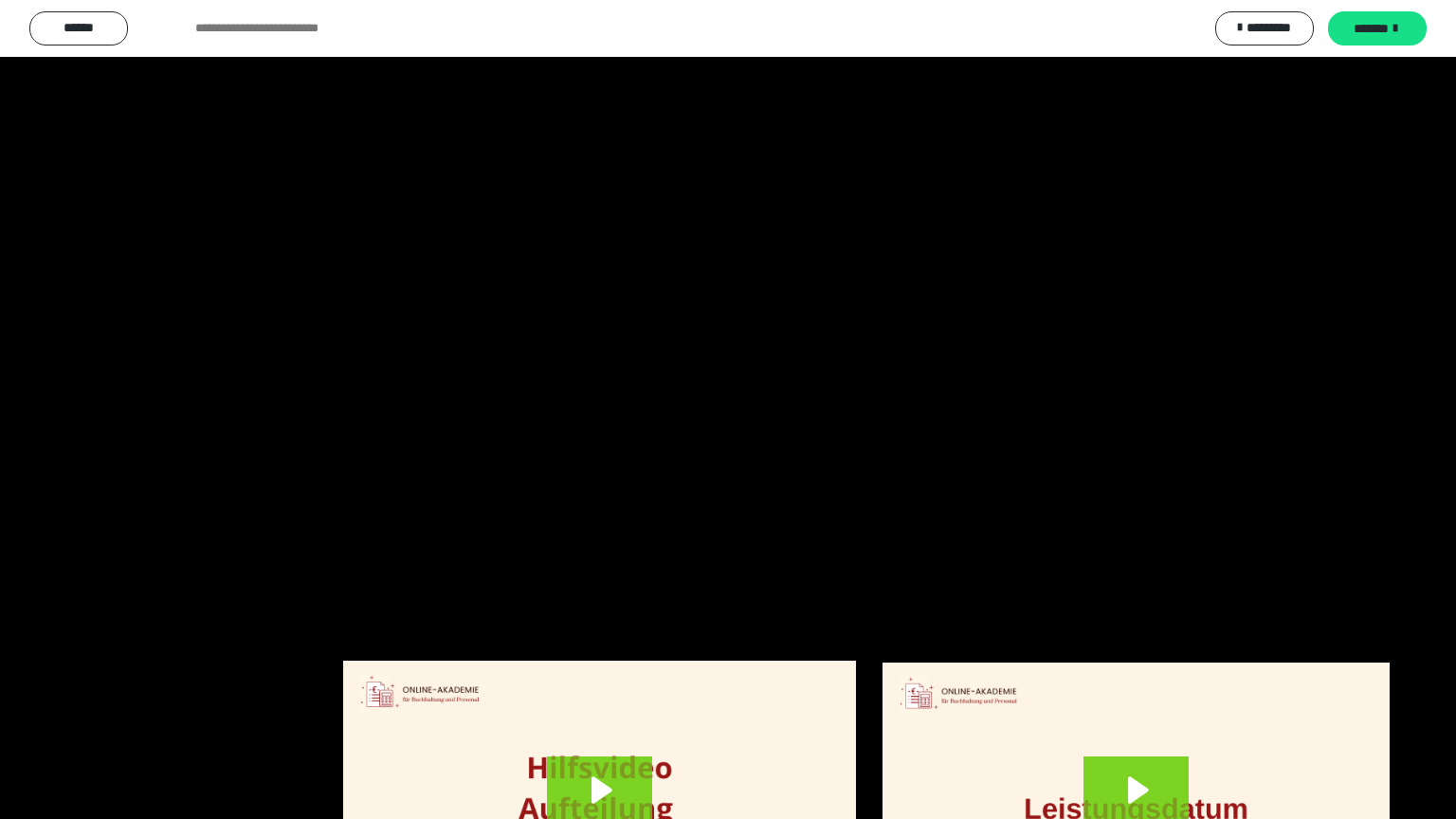 click at bounding box center (728, 410) 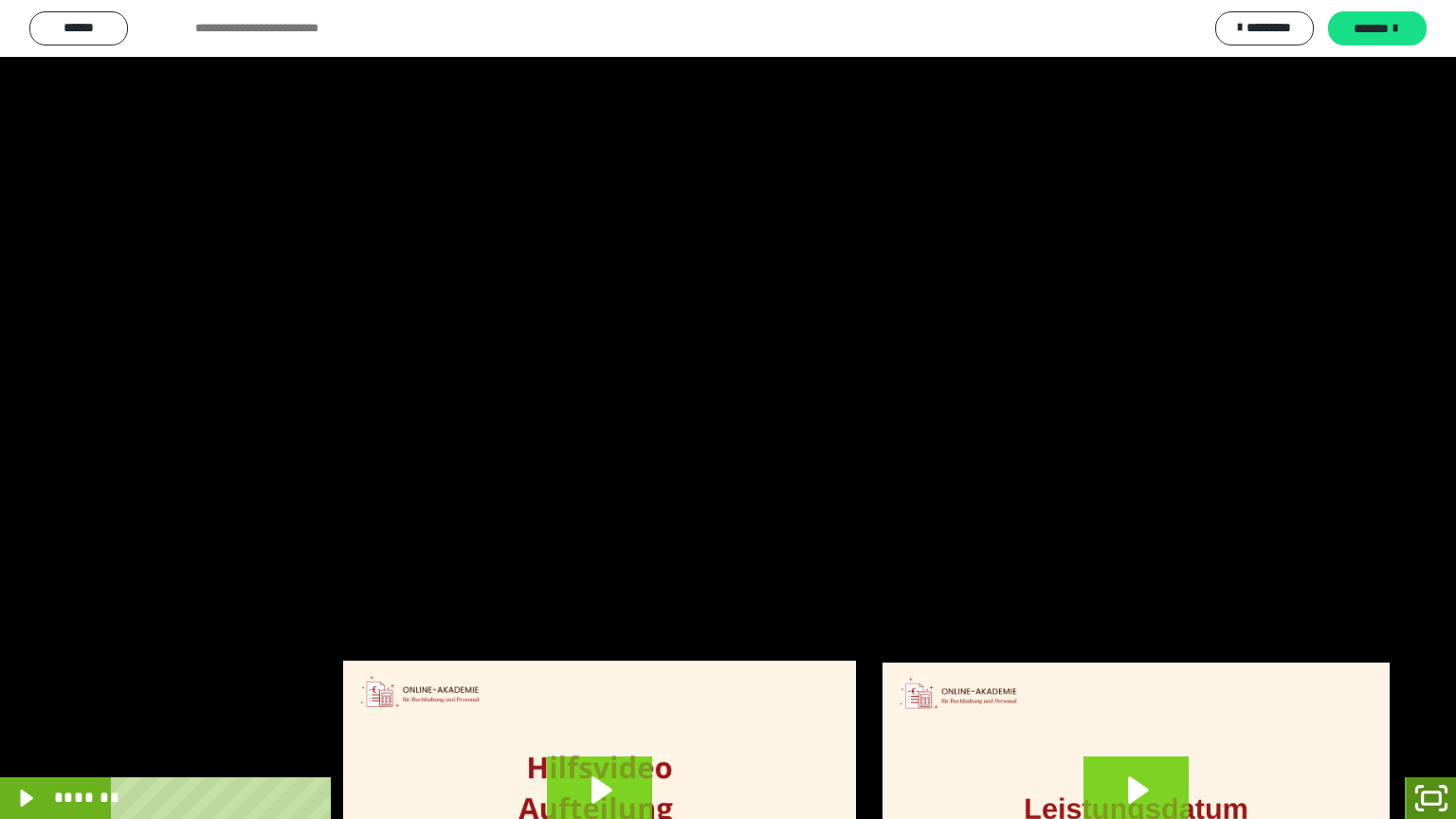 click 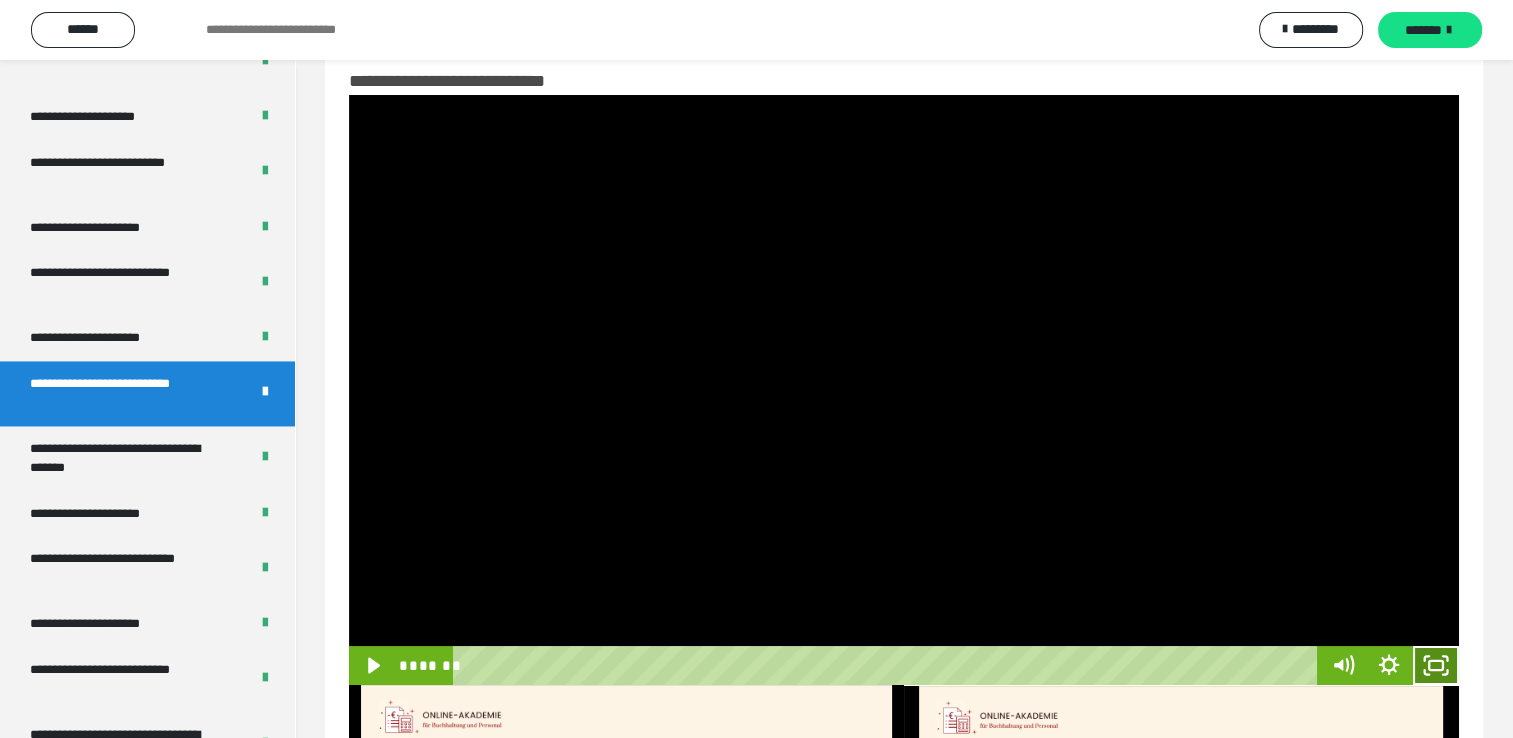 click 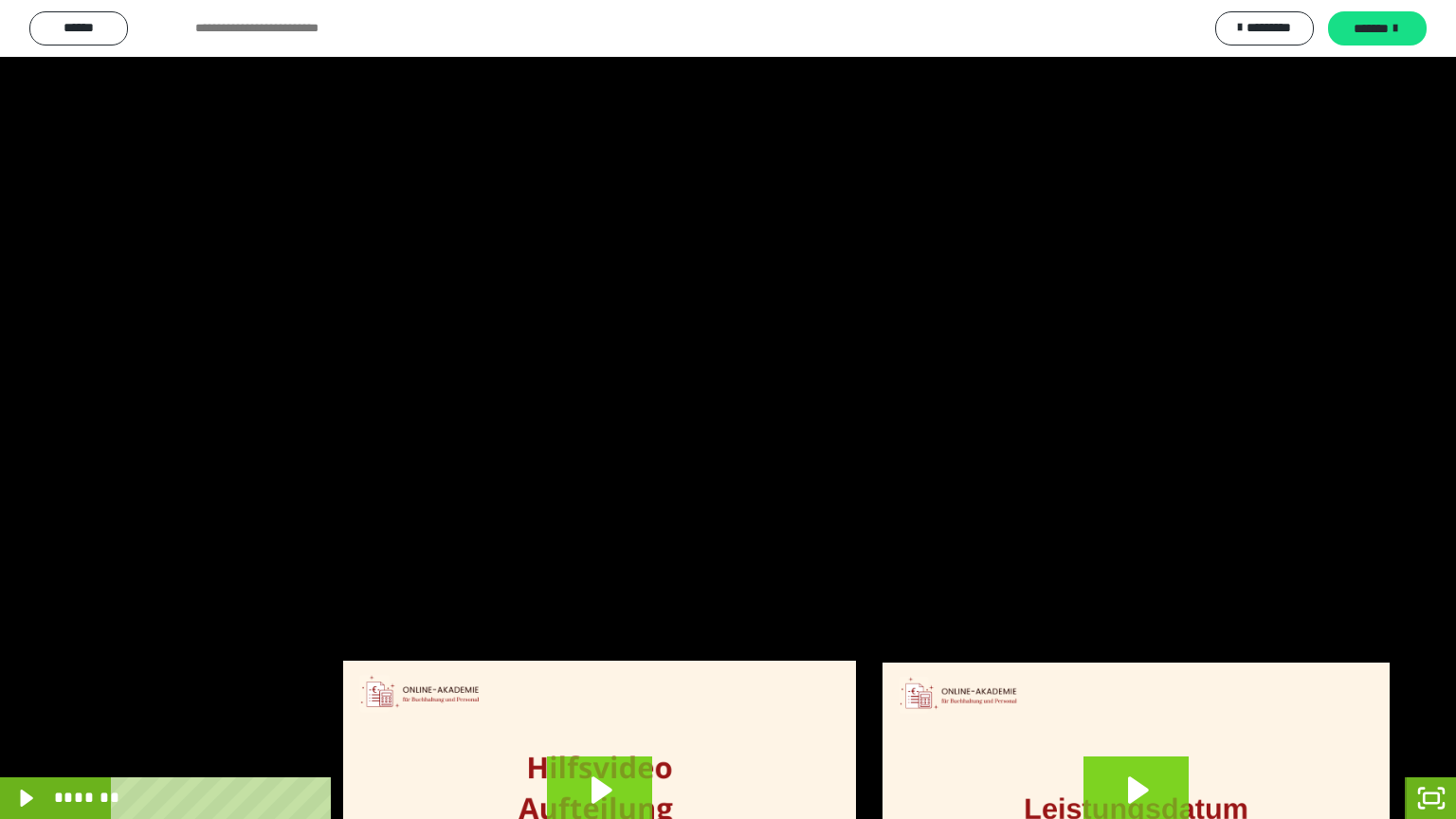 click 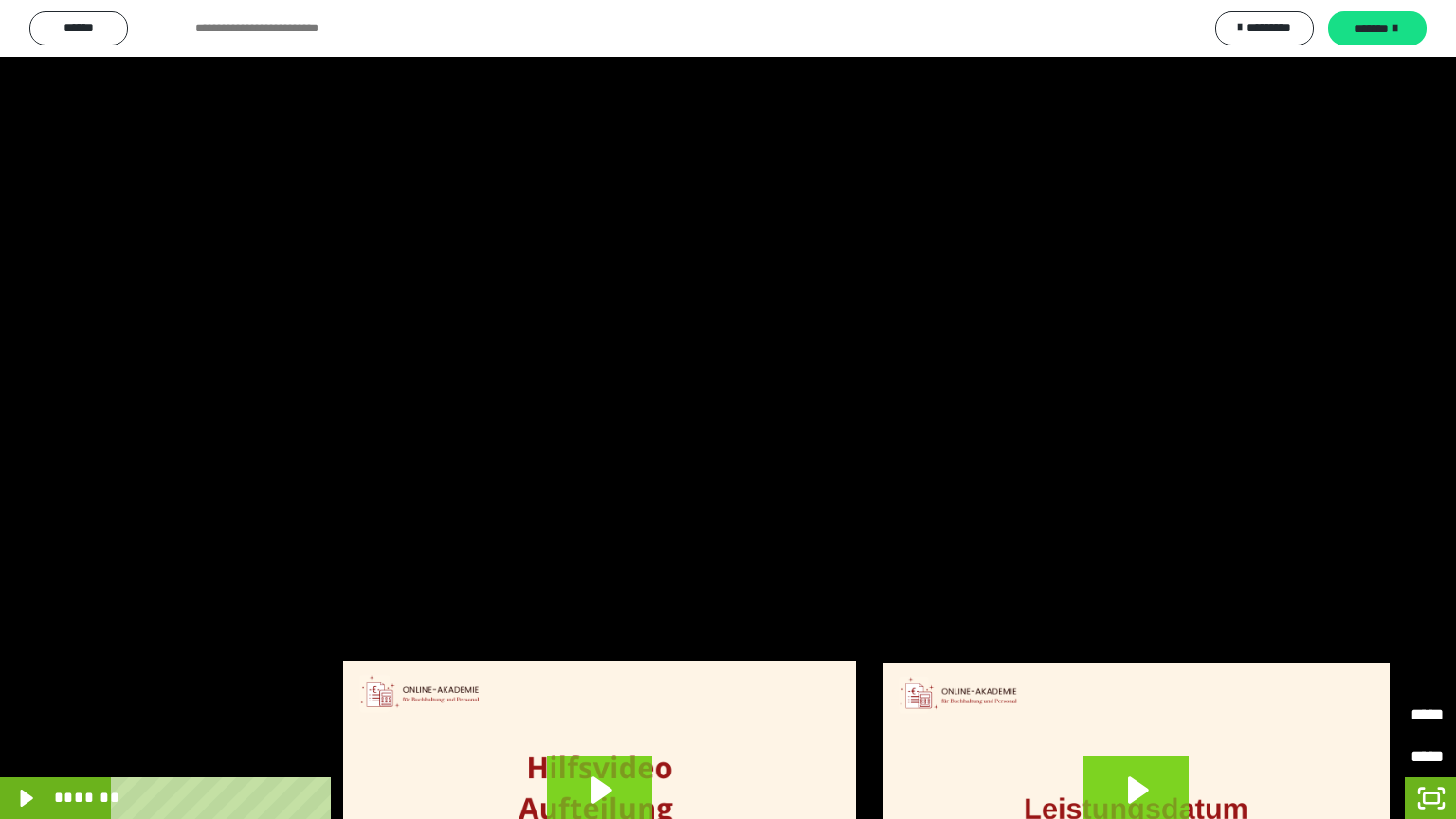click on "*******" at bounding box center (1351, 756) 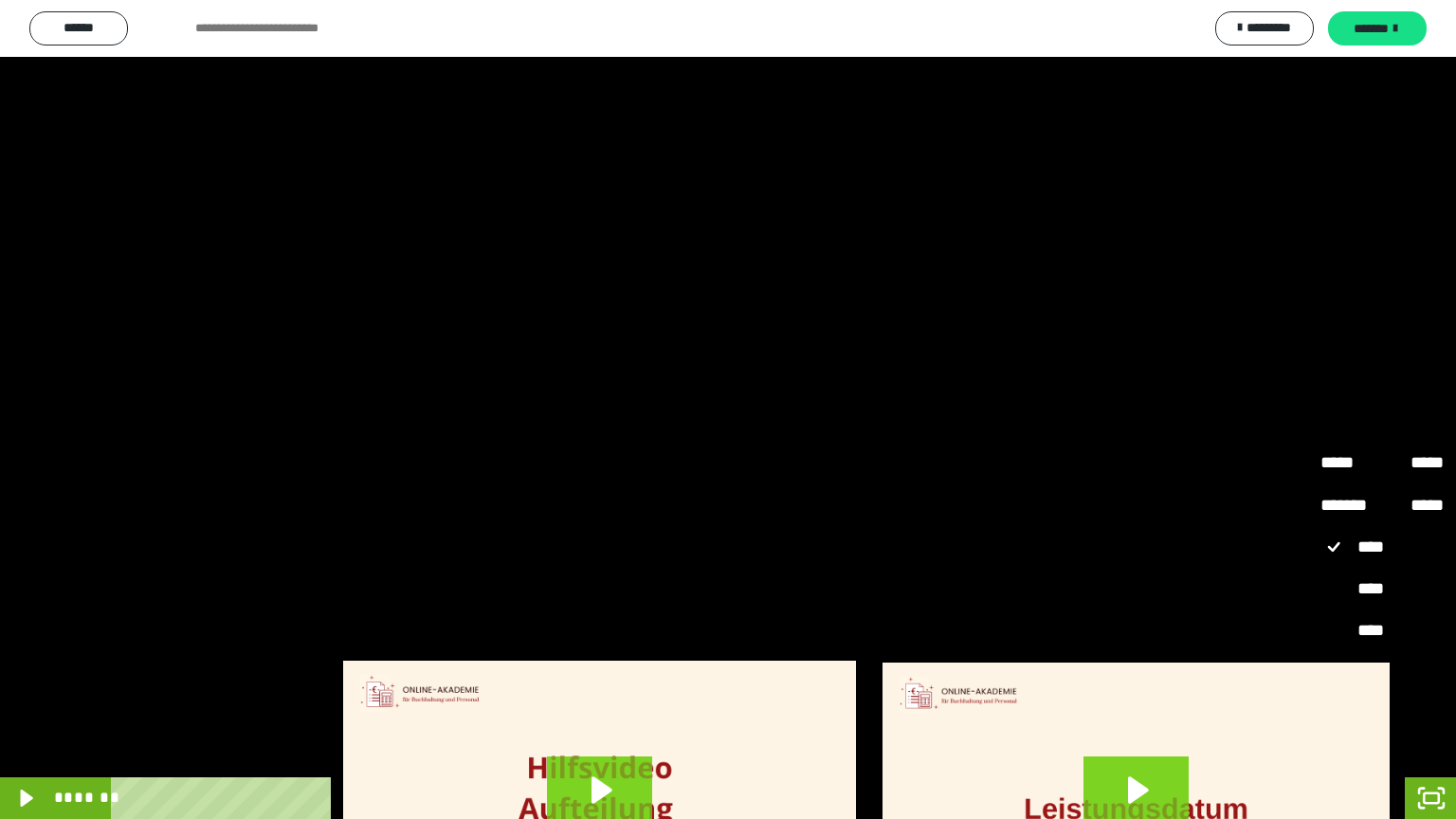 click on "****" at bounding box center [1382, 716] 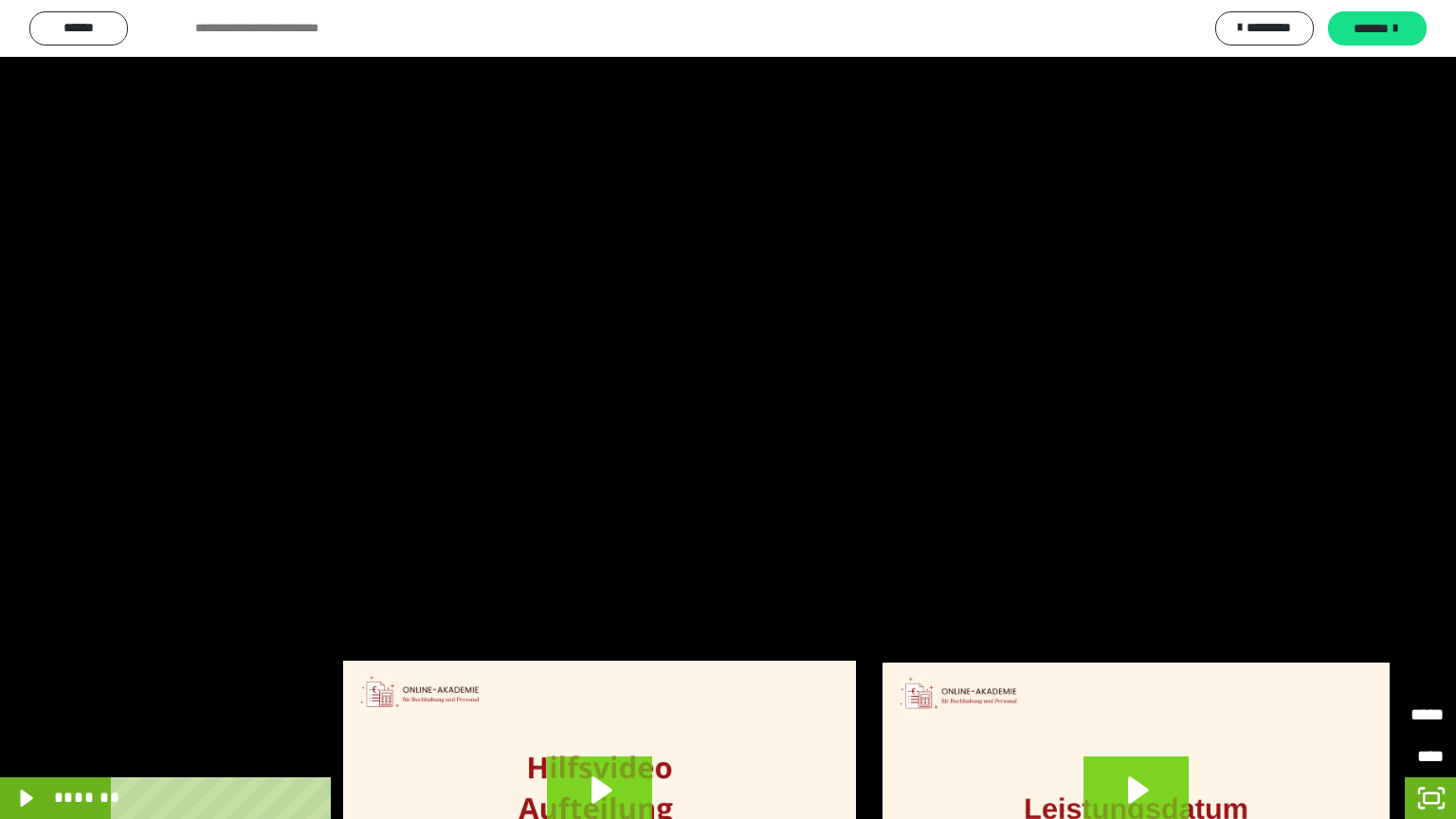 click at bounding box center (728, 410) 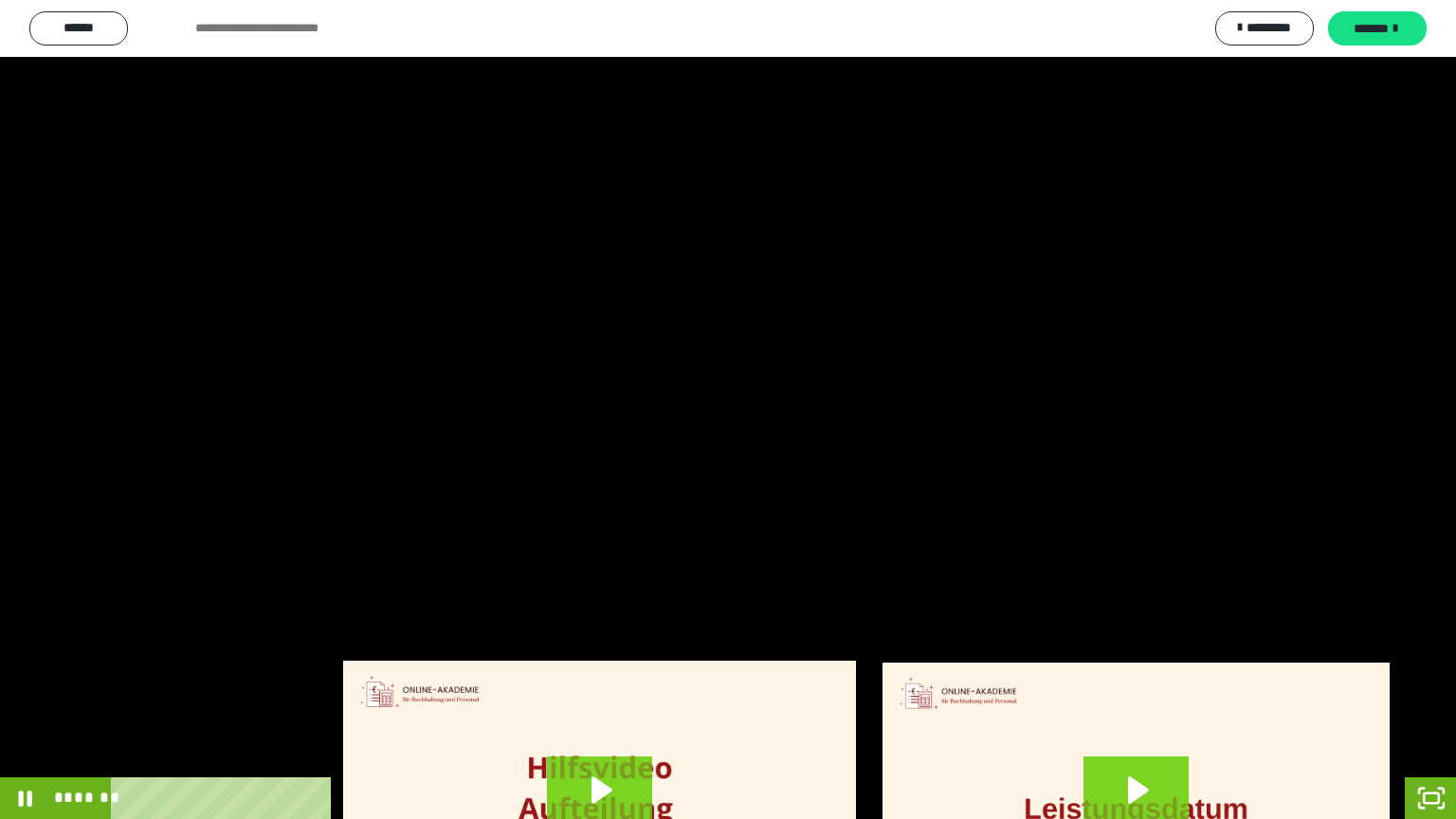click at bounding box center (728, 410) 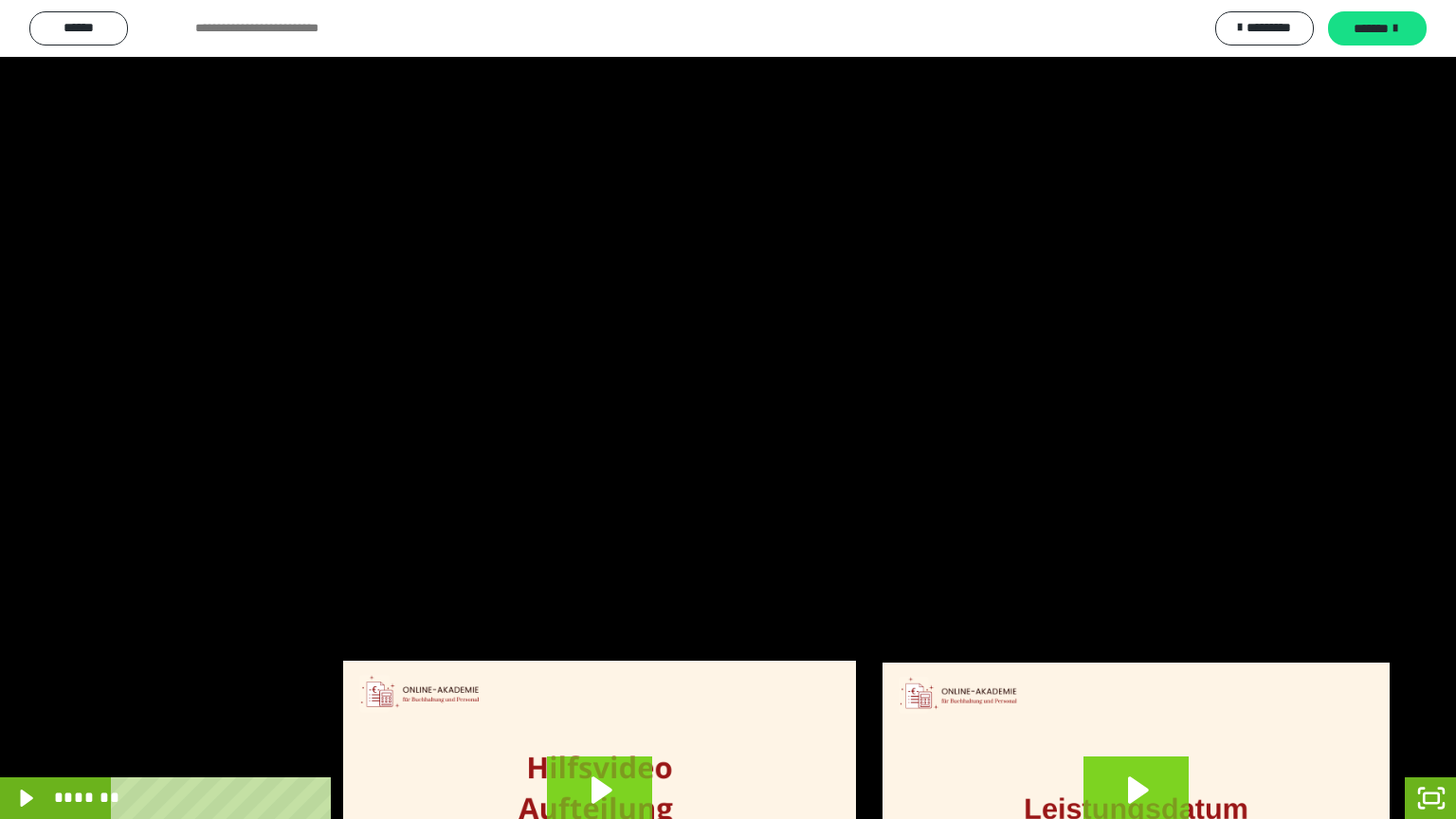 click at bounding box center (728, 410) 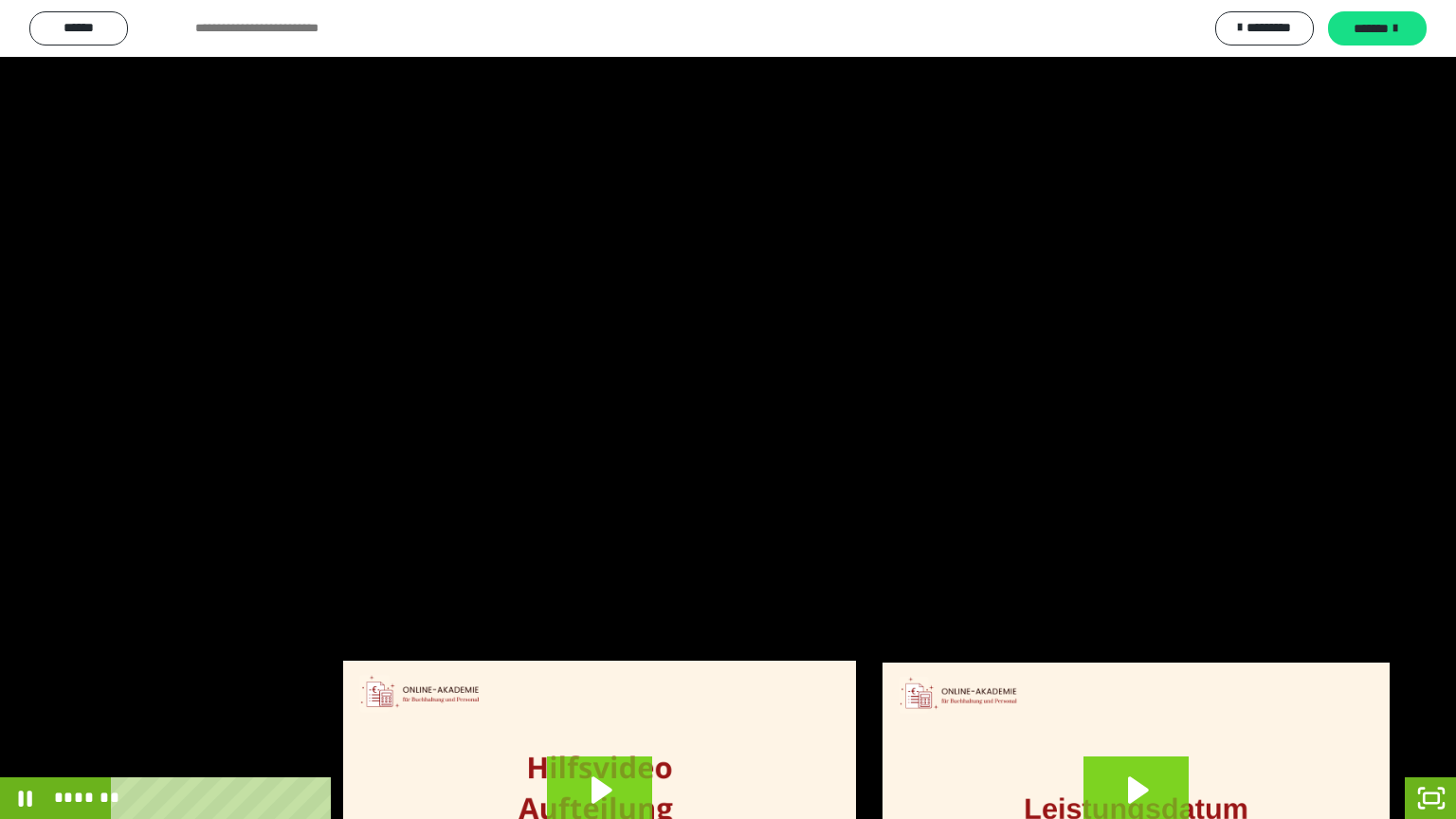 click at bounding box center [728, 410] 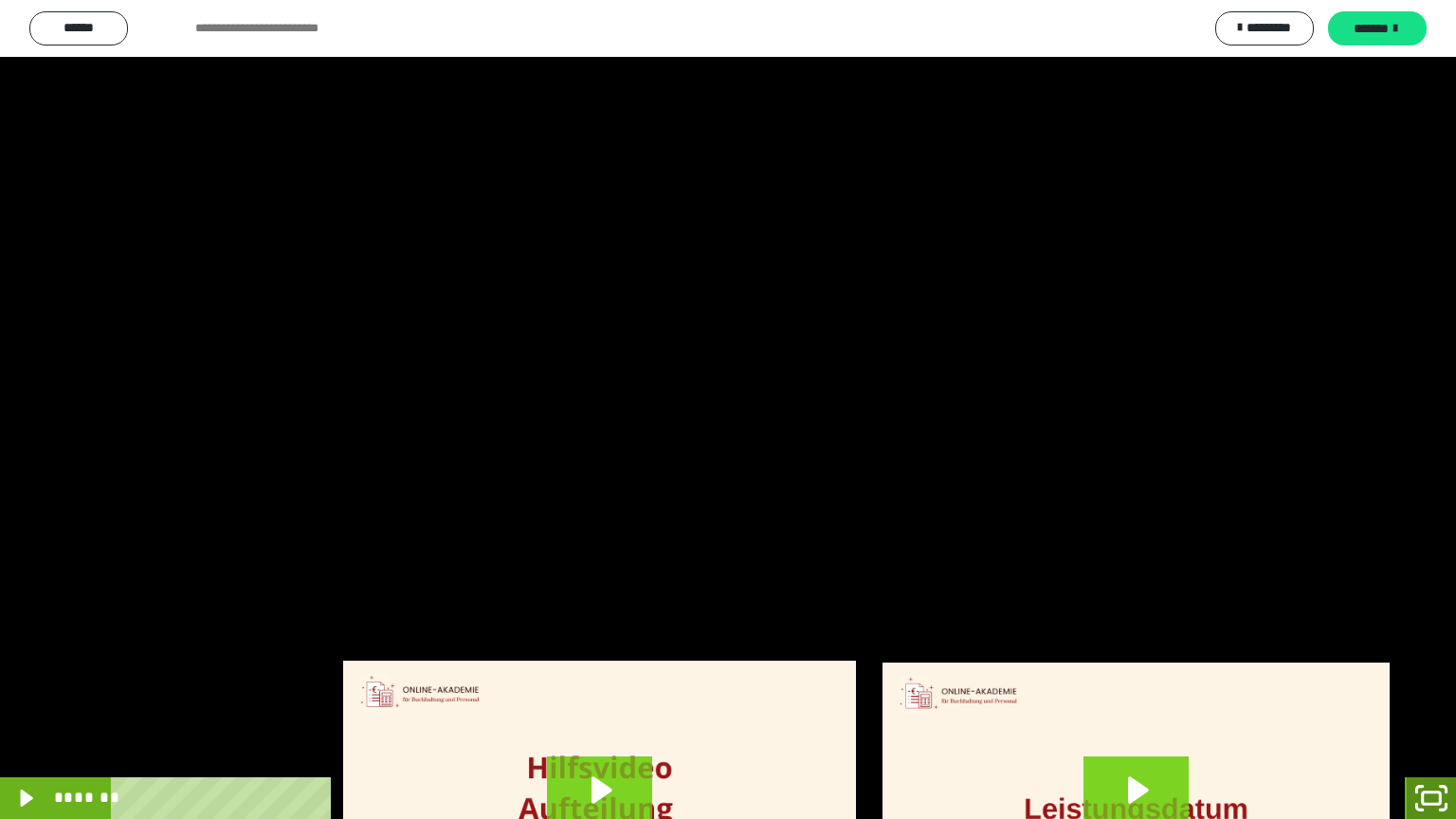 click 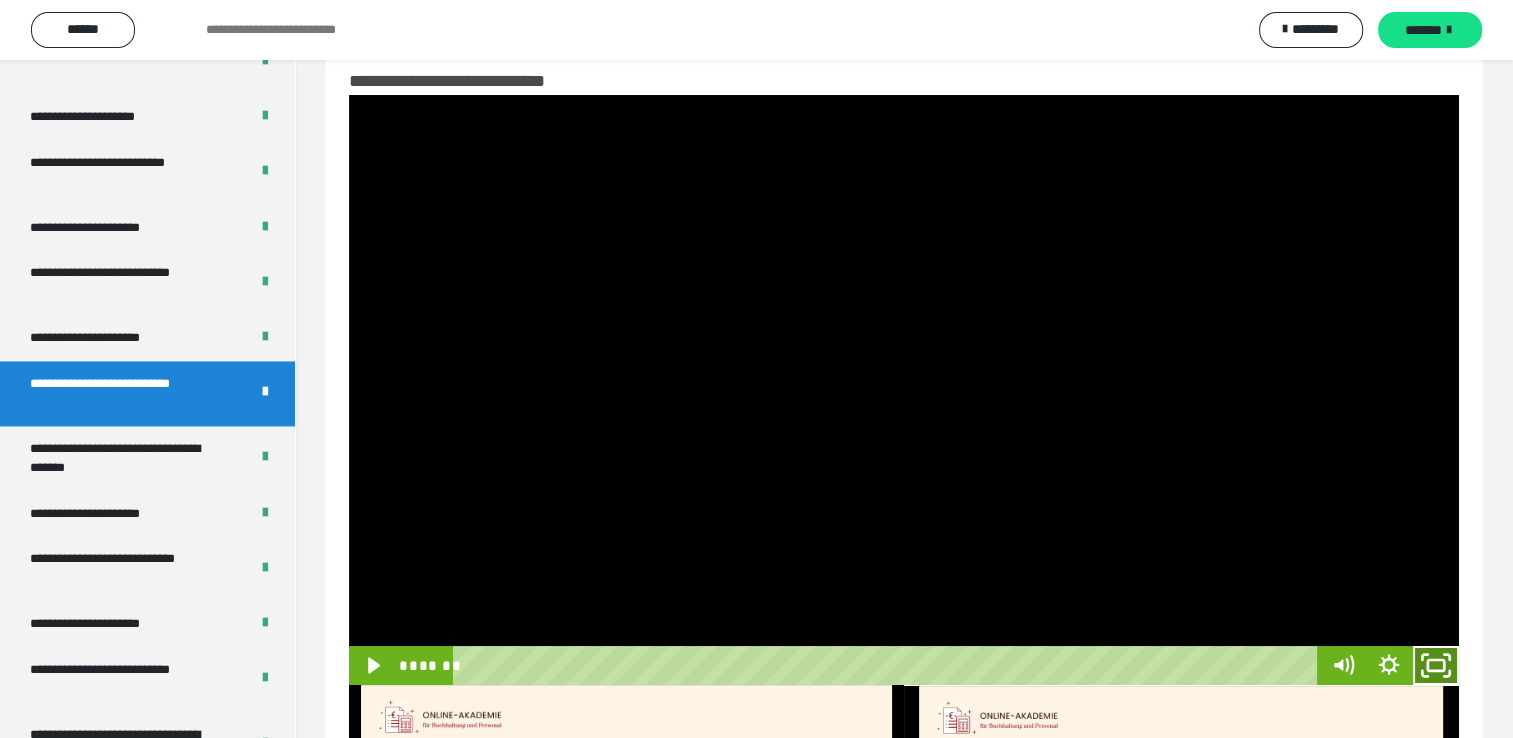 click 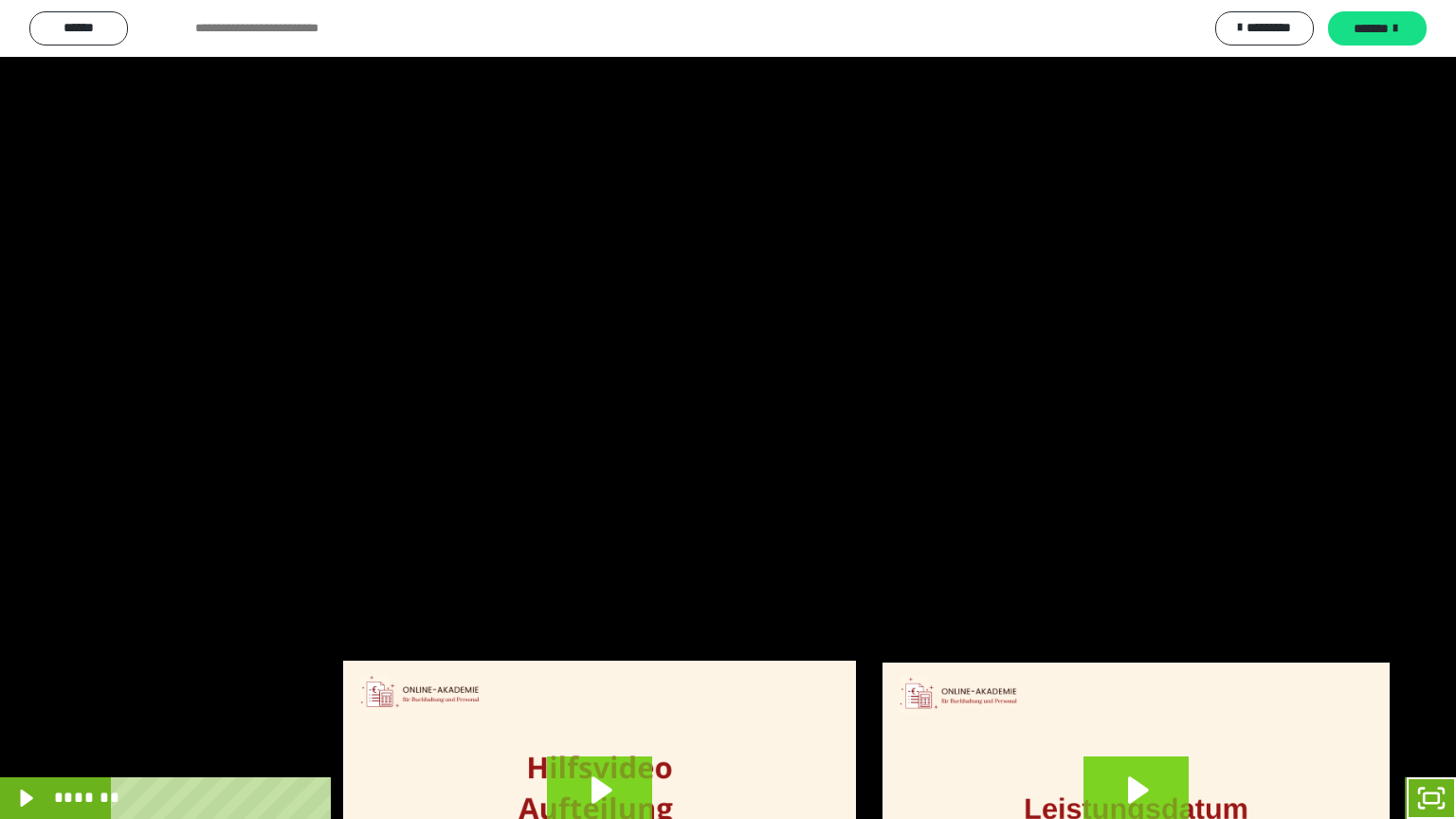 click 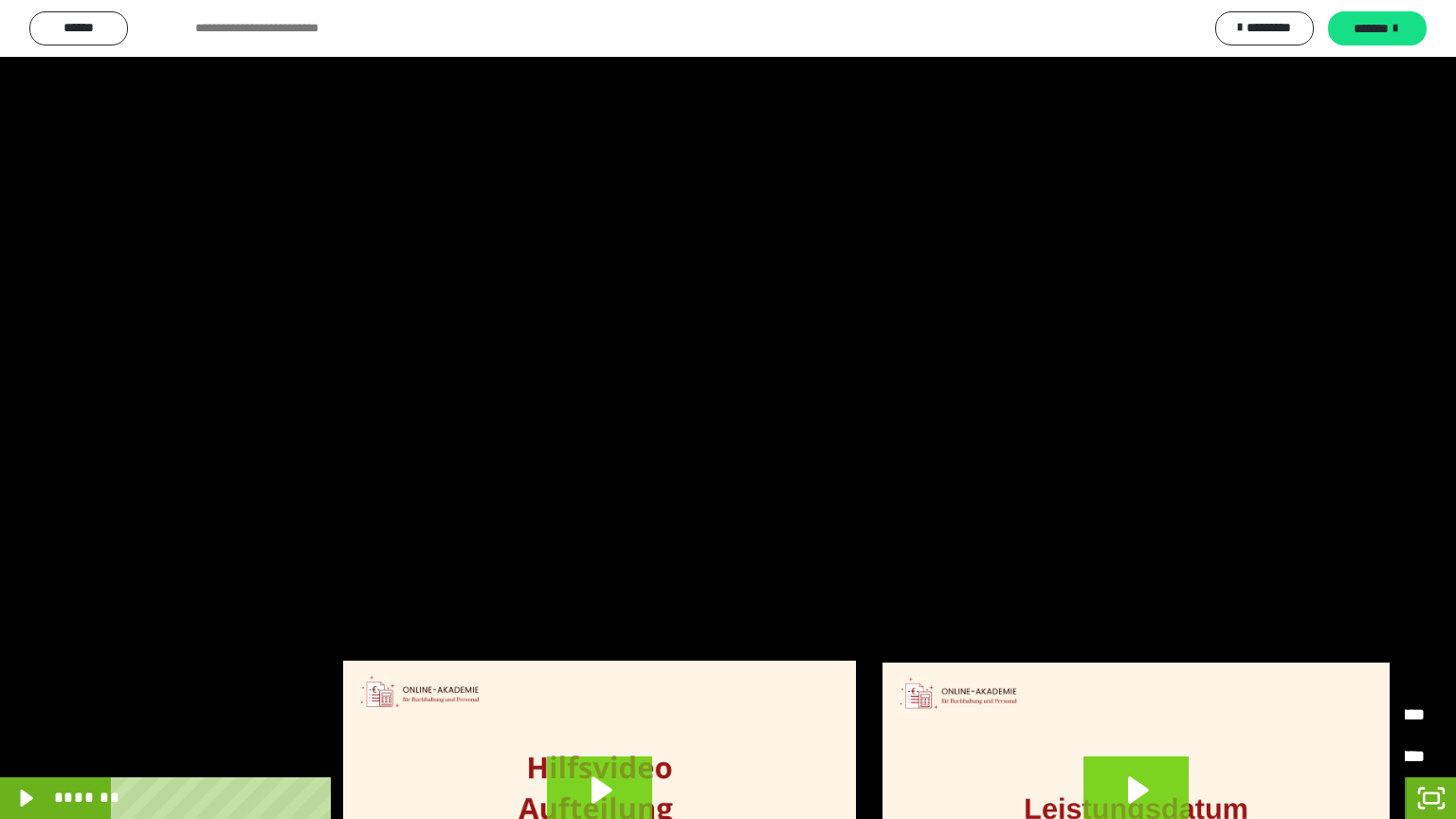 radio on "****" 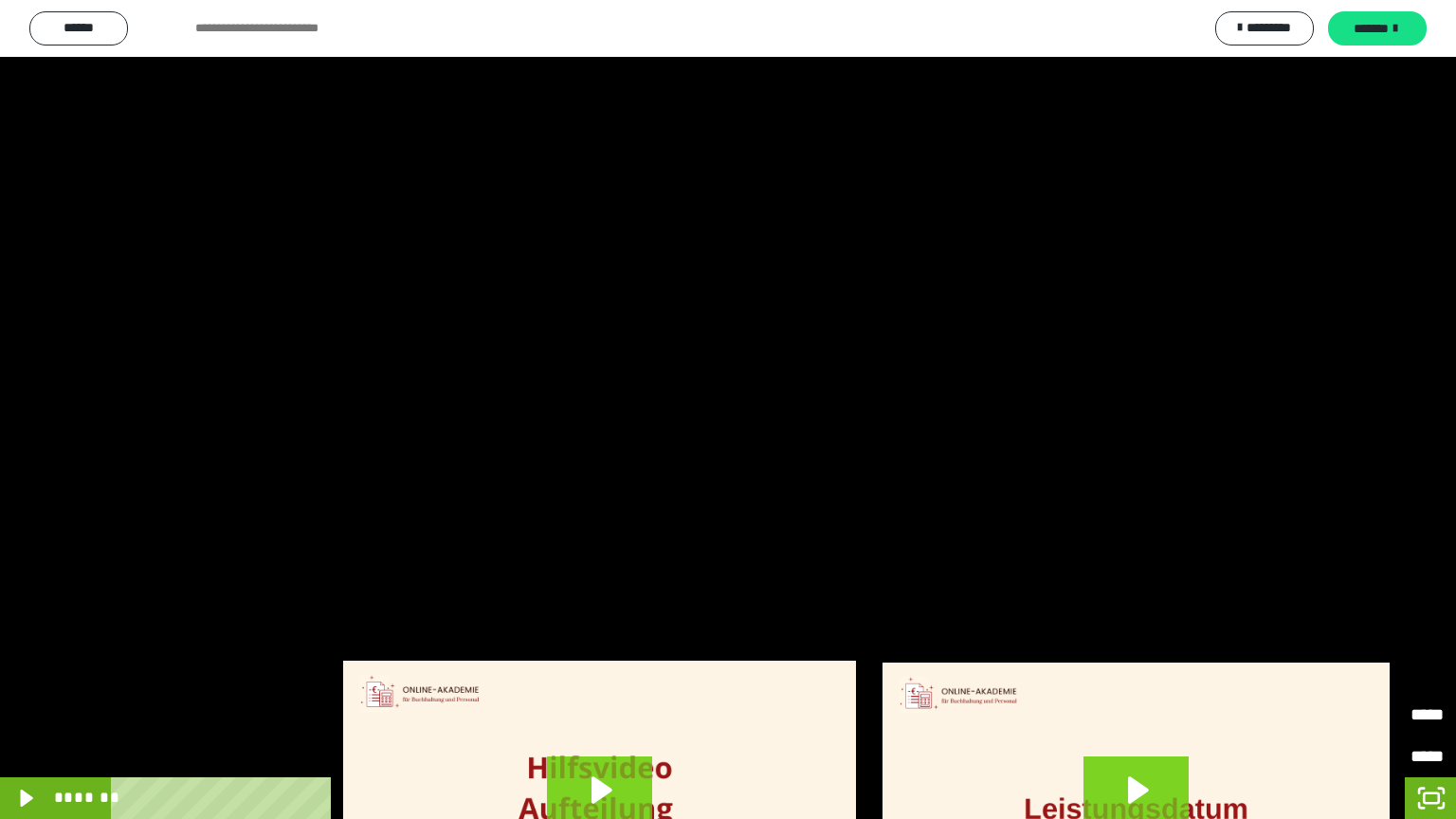 click on "*******" at bounding box center (1351, 756) 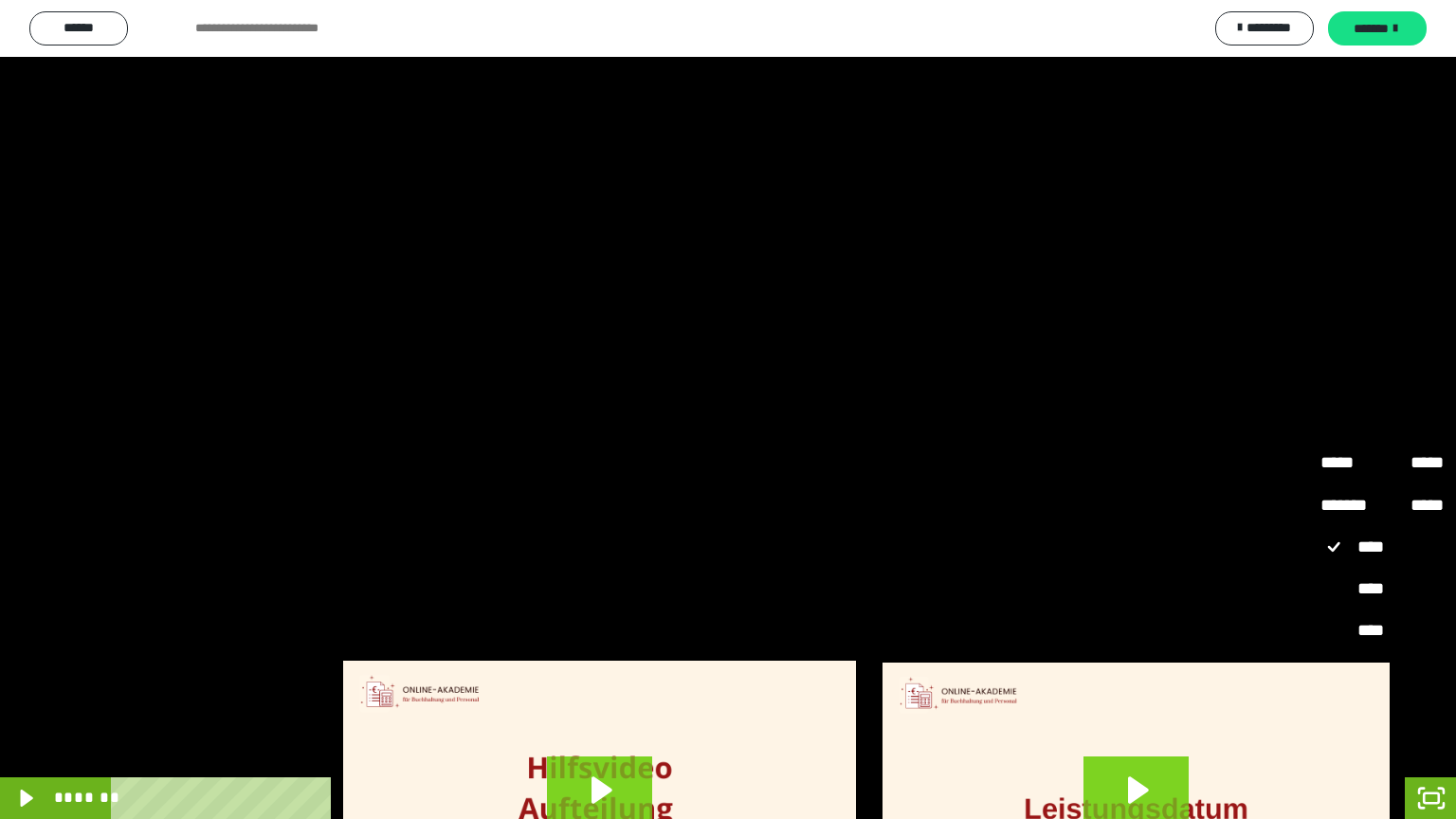 click on "****" at bounding box center (1382, 716) 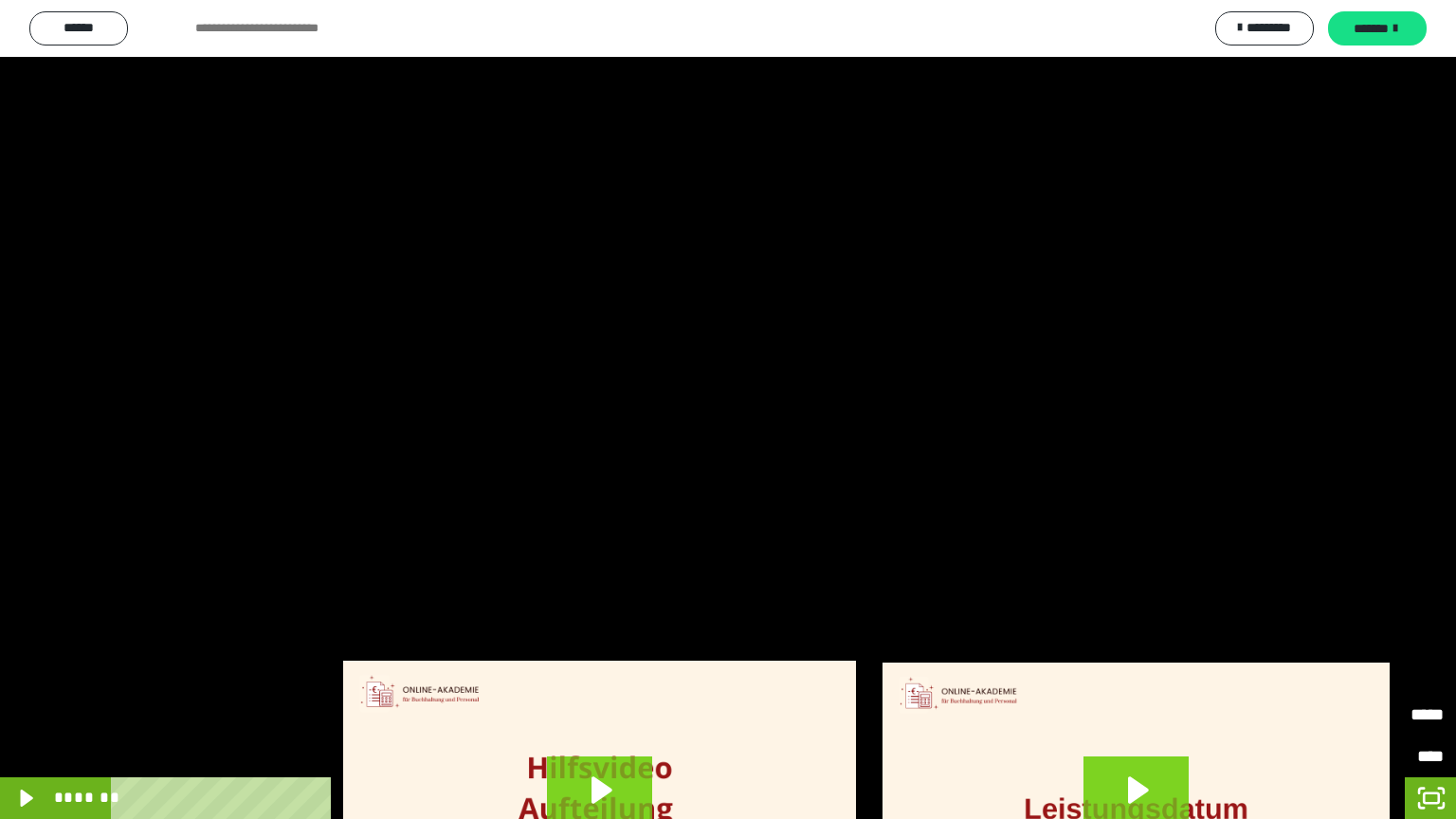 click at bounding box center (728, 410) 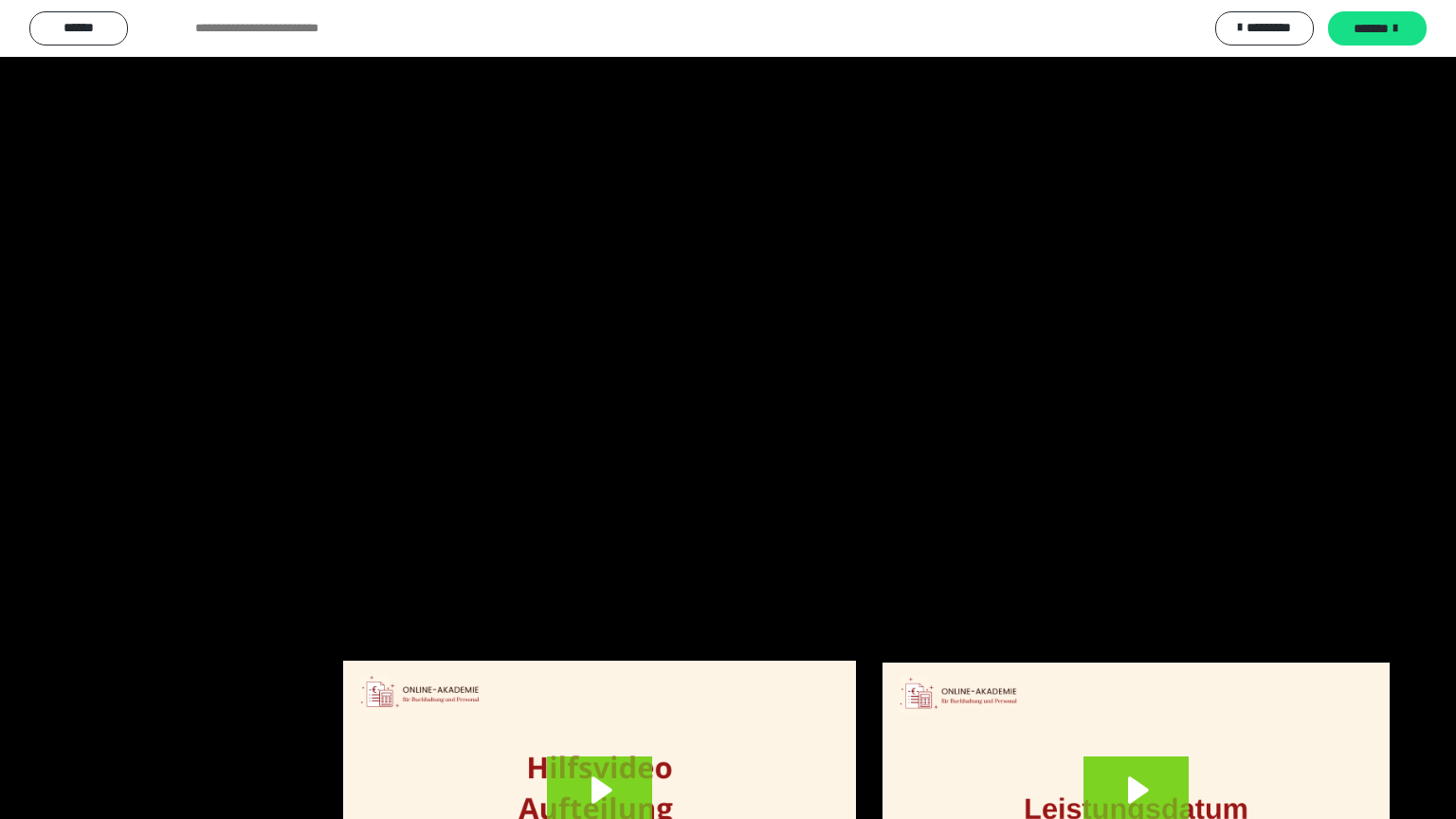 click at bounding box center [728, 410] 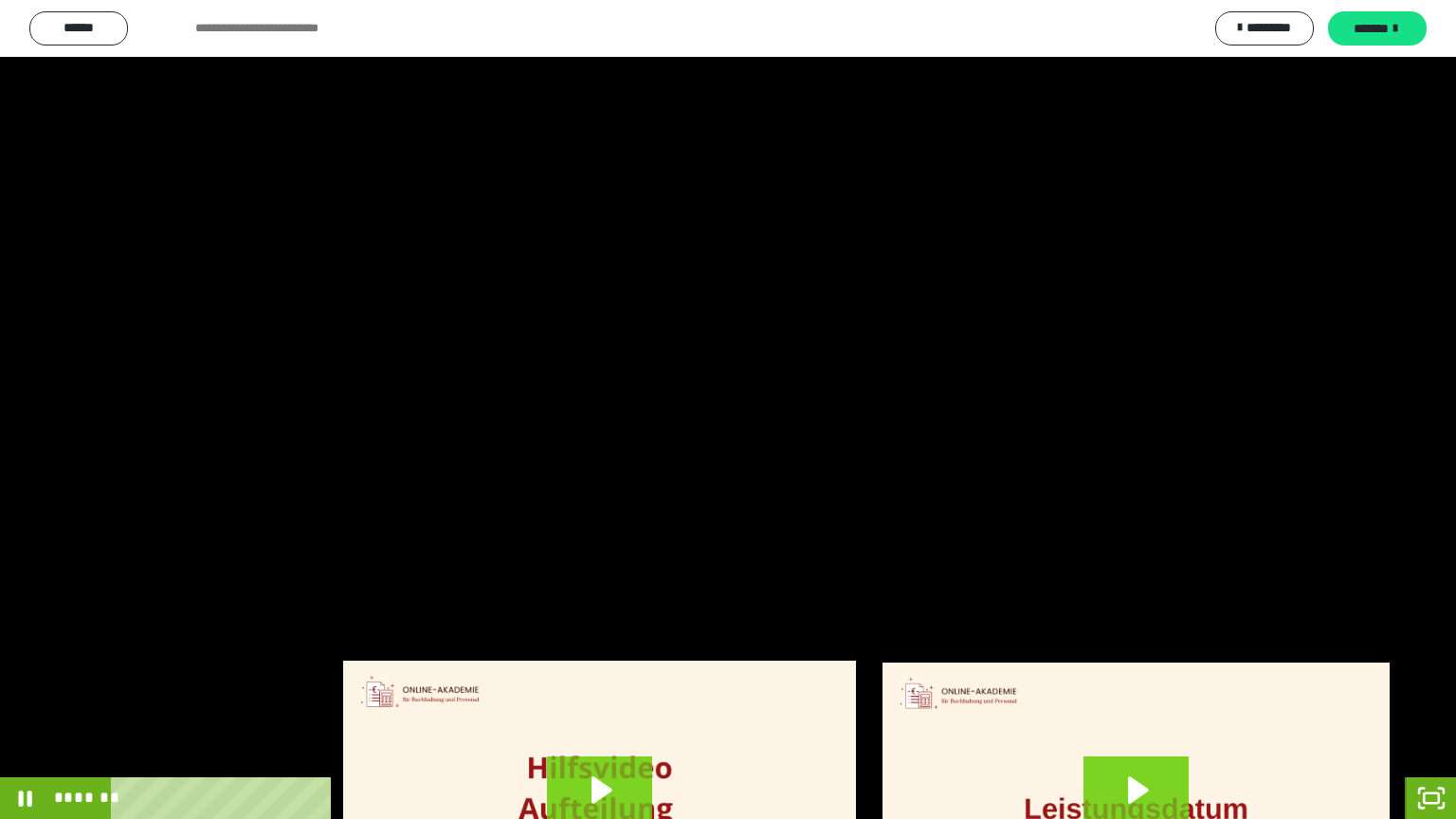 click 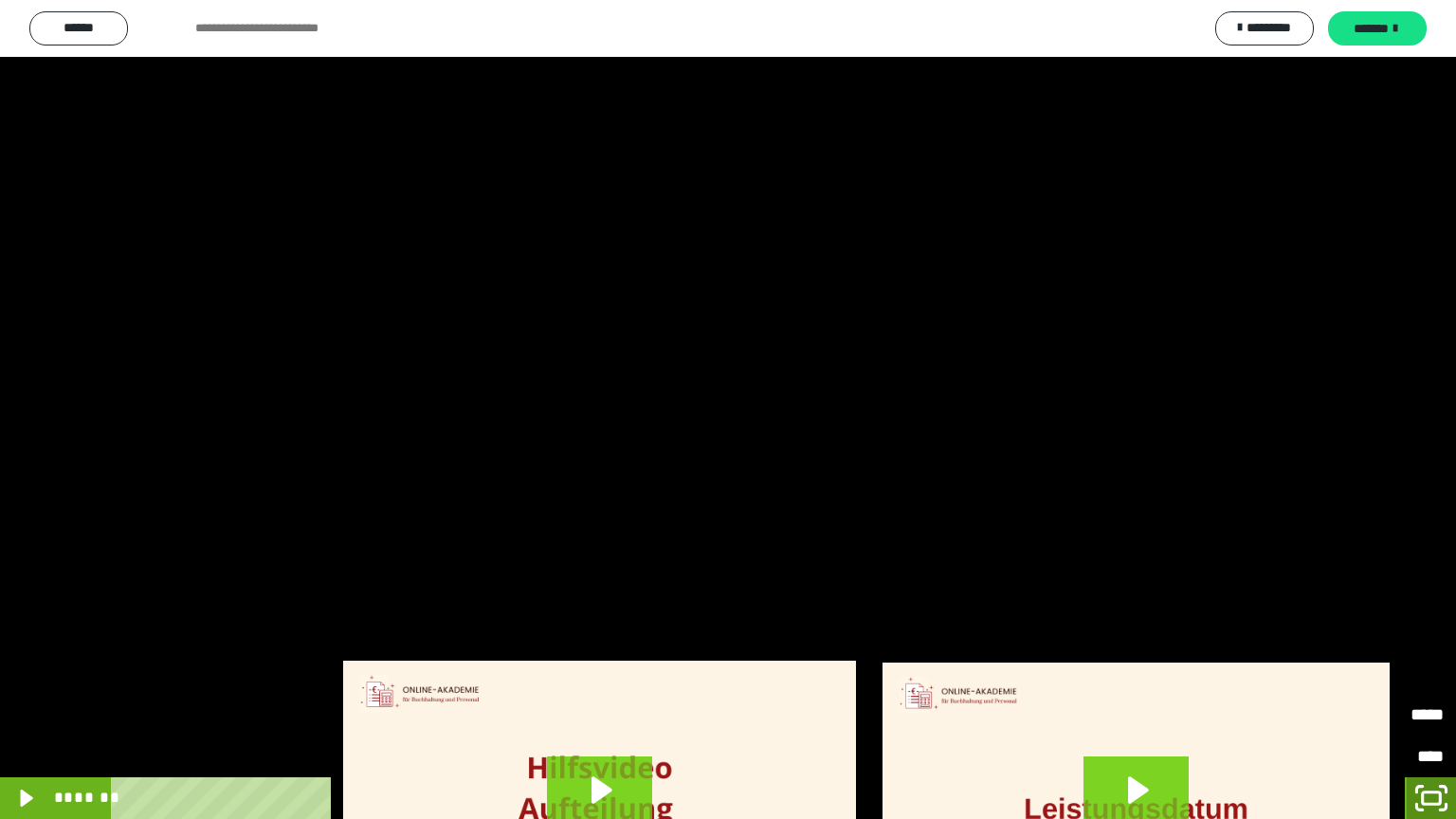 click 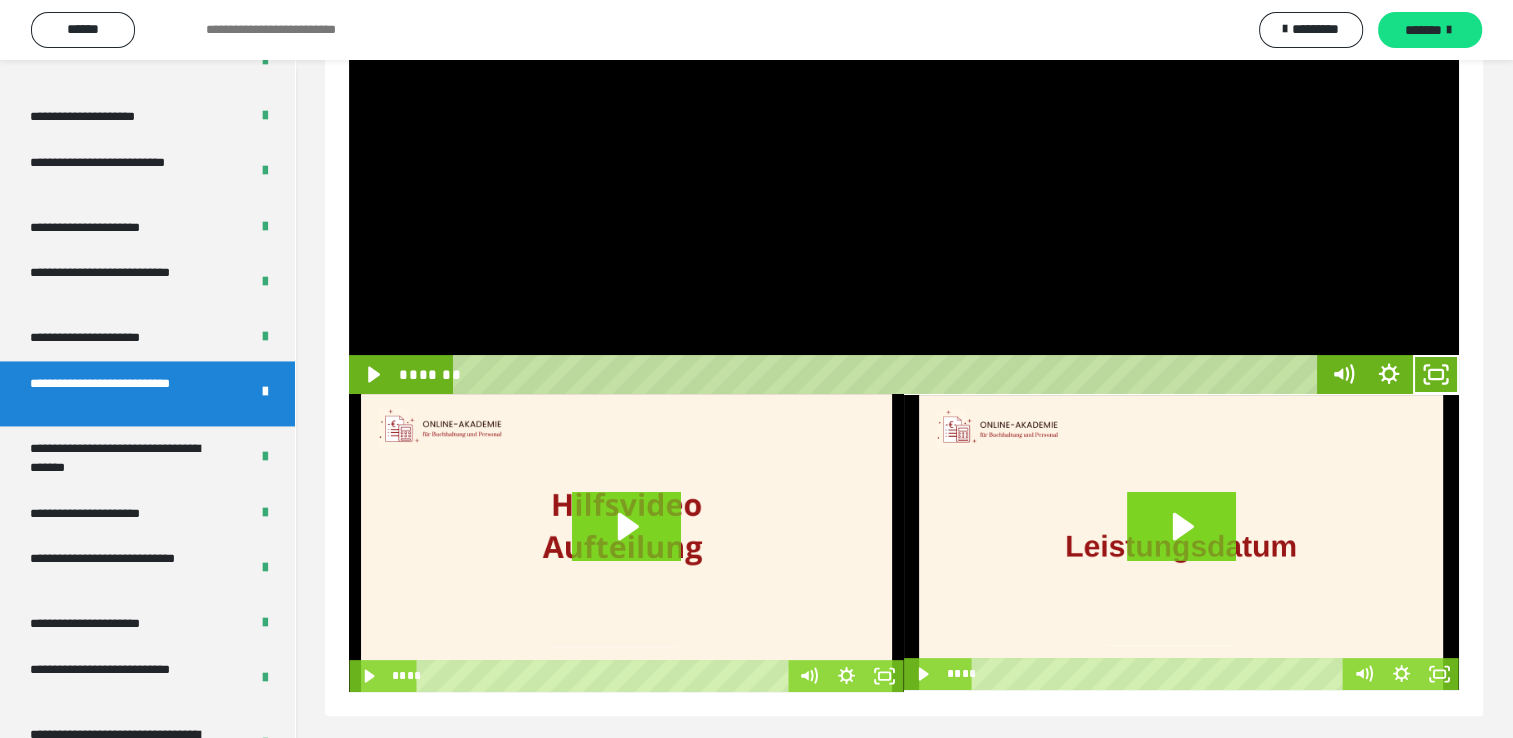 scroll, scrollTop: 344, scrollLeft: 0, axis: vertical 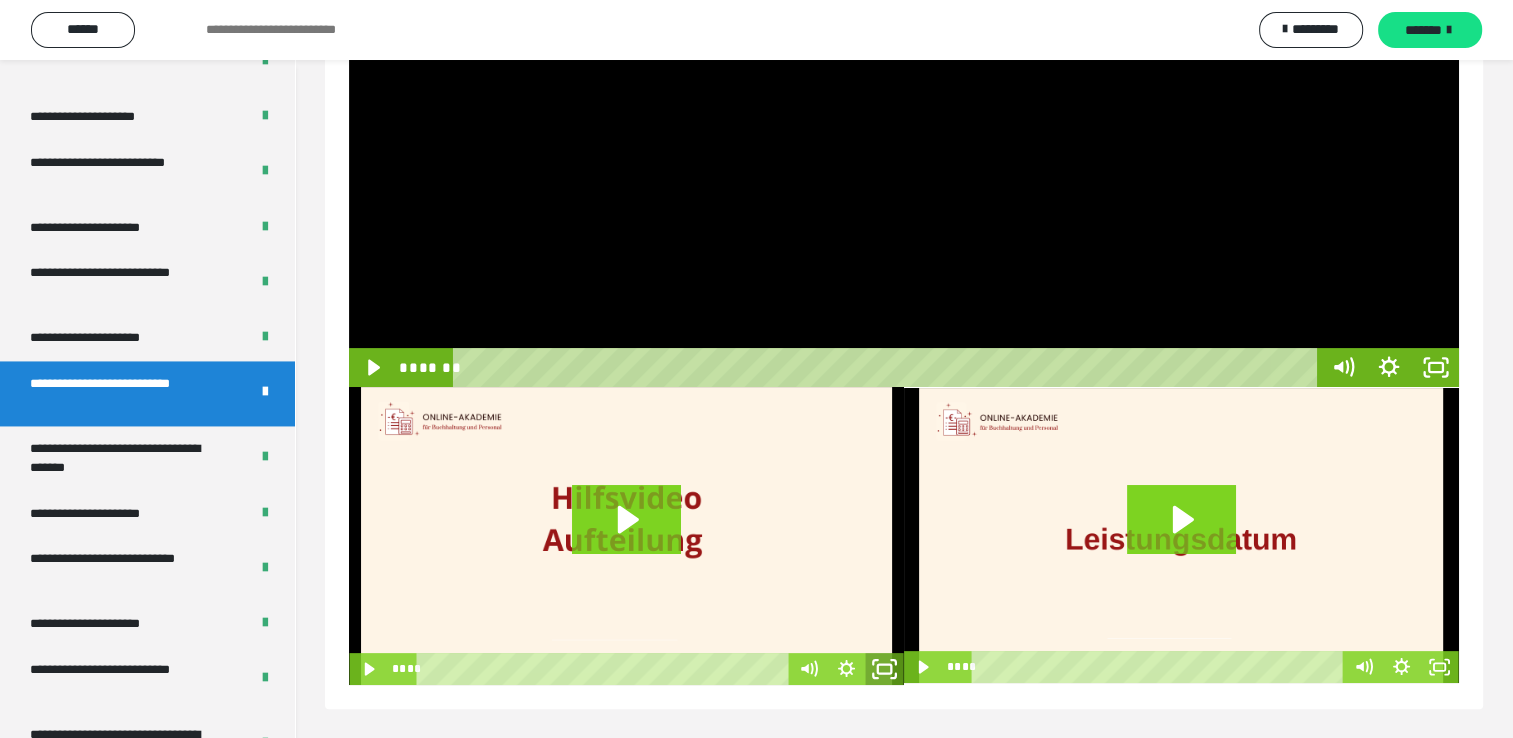 click 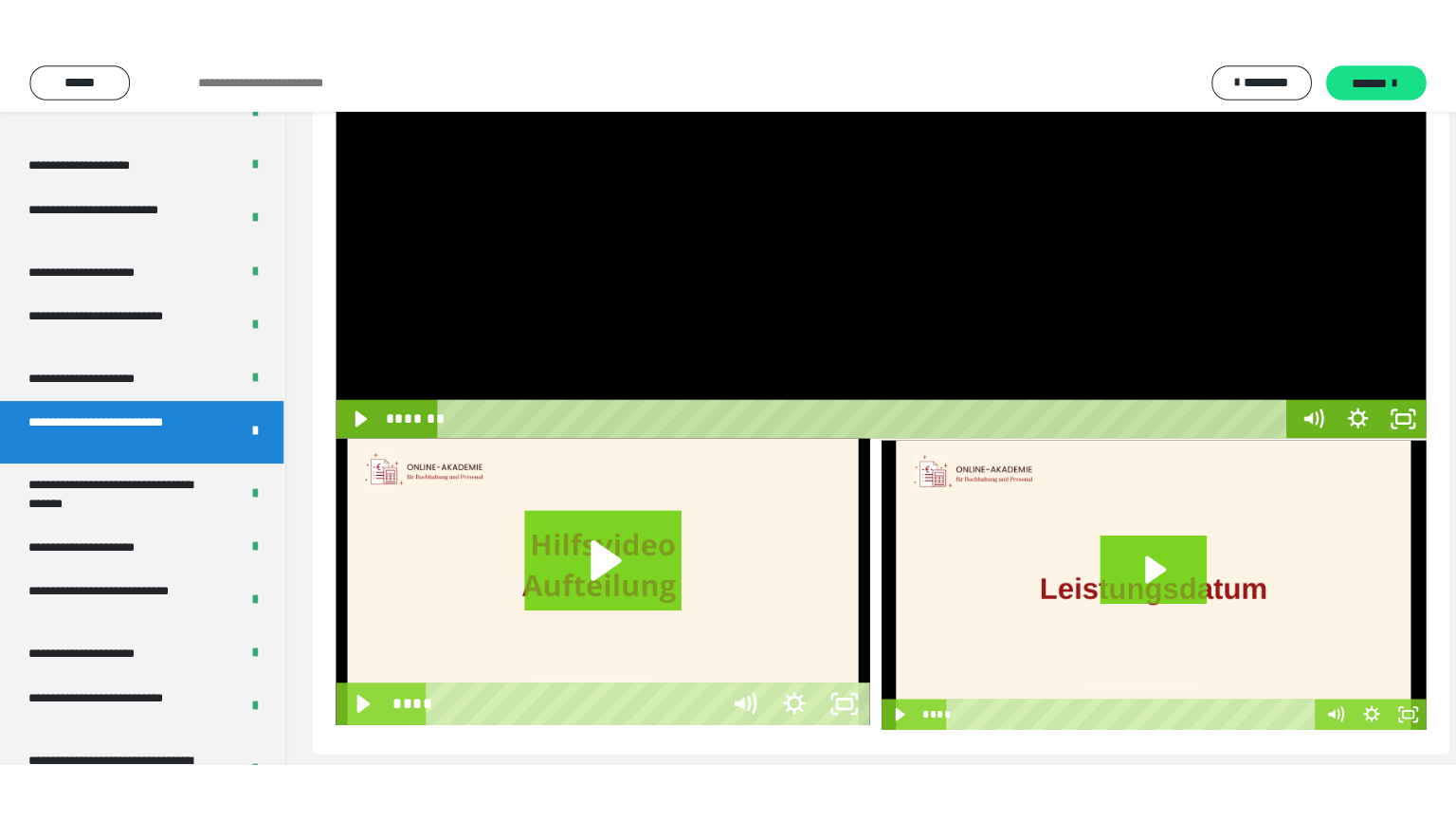 scroll, scrollTop: 225, scrollLeft: 0, axis: vertical 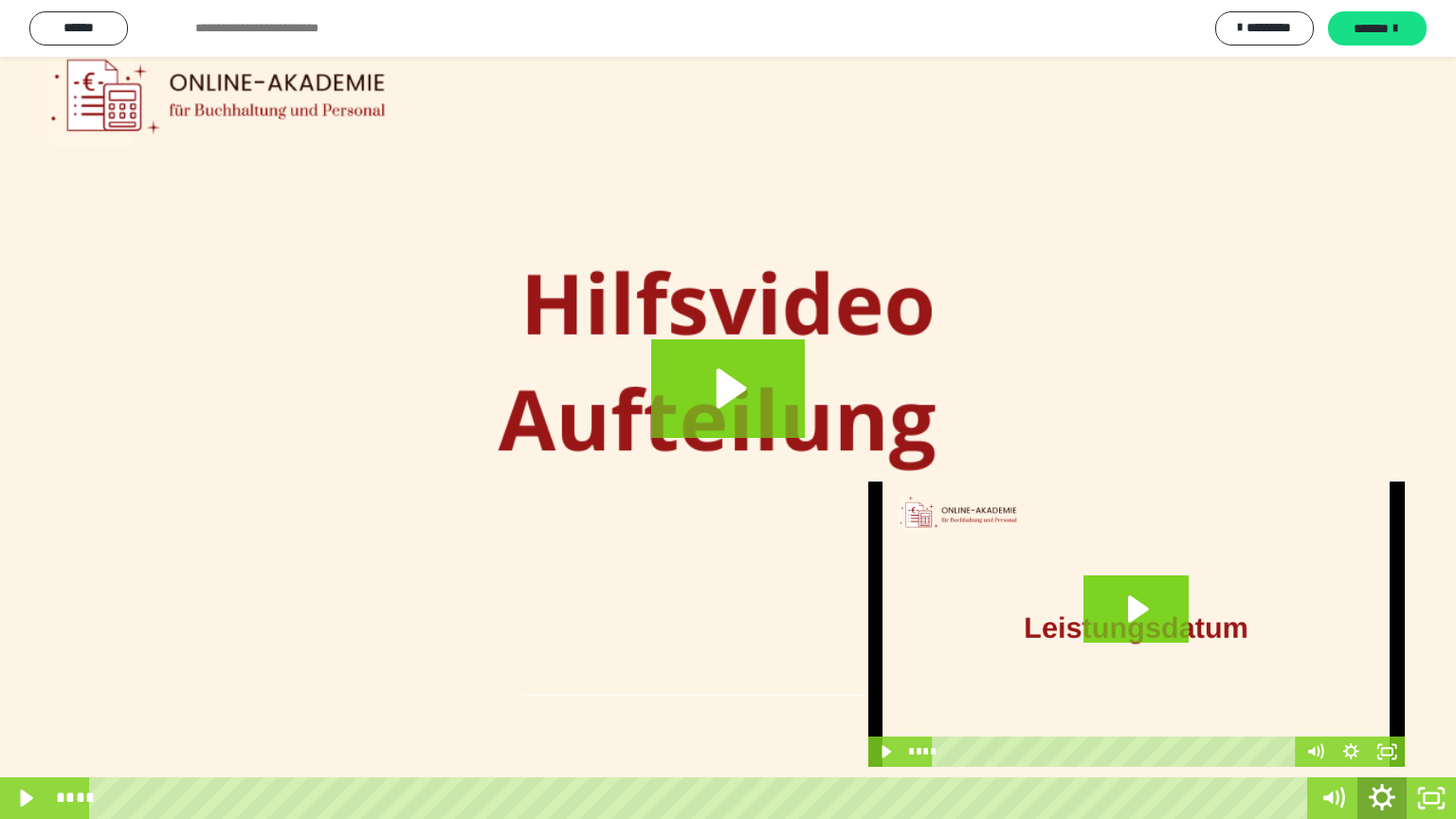 click 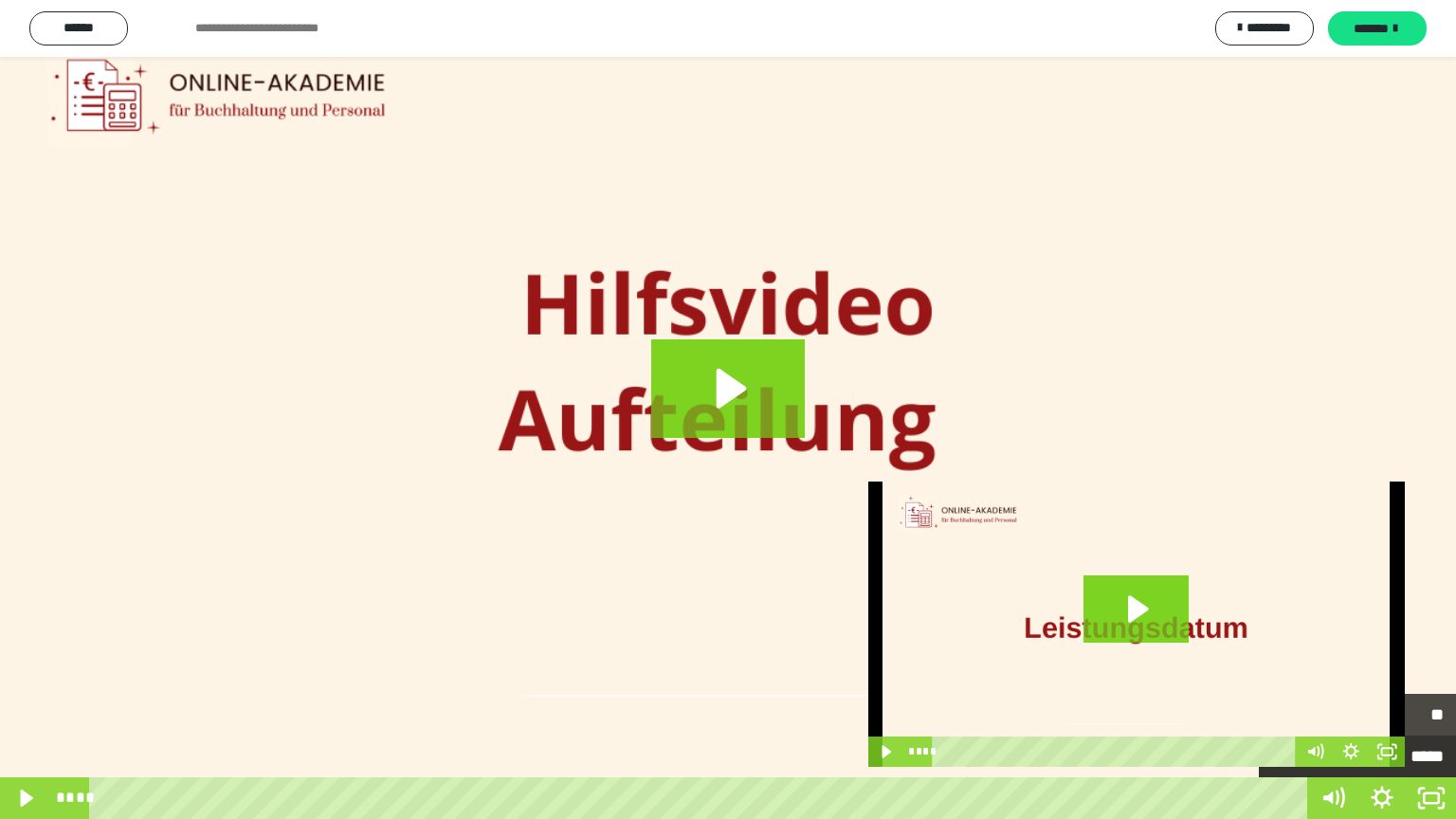 click on "*****" at bounding box center (1400, 756) 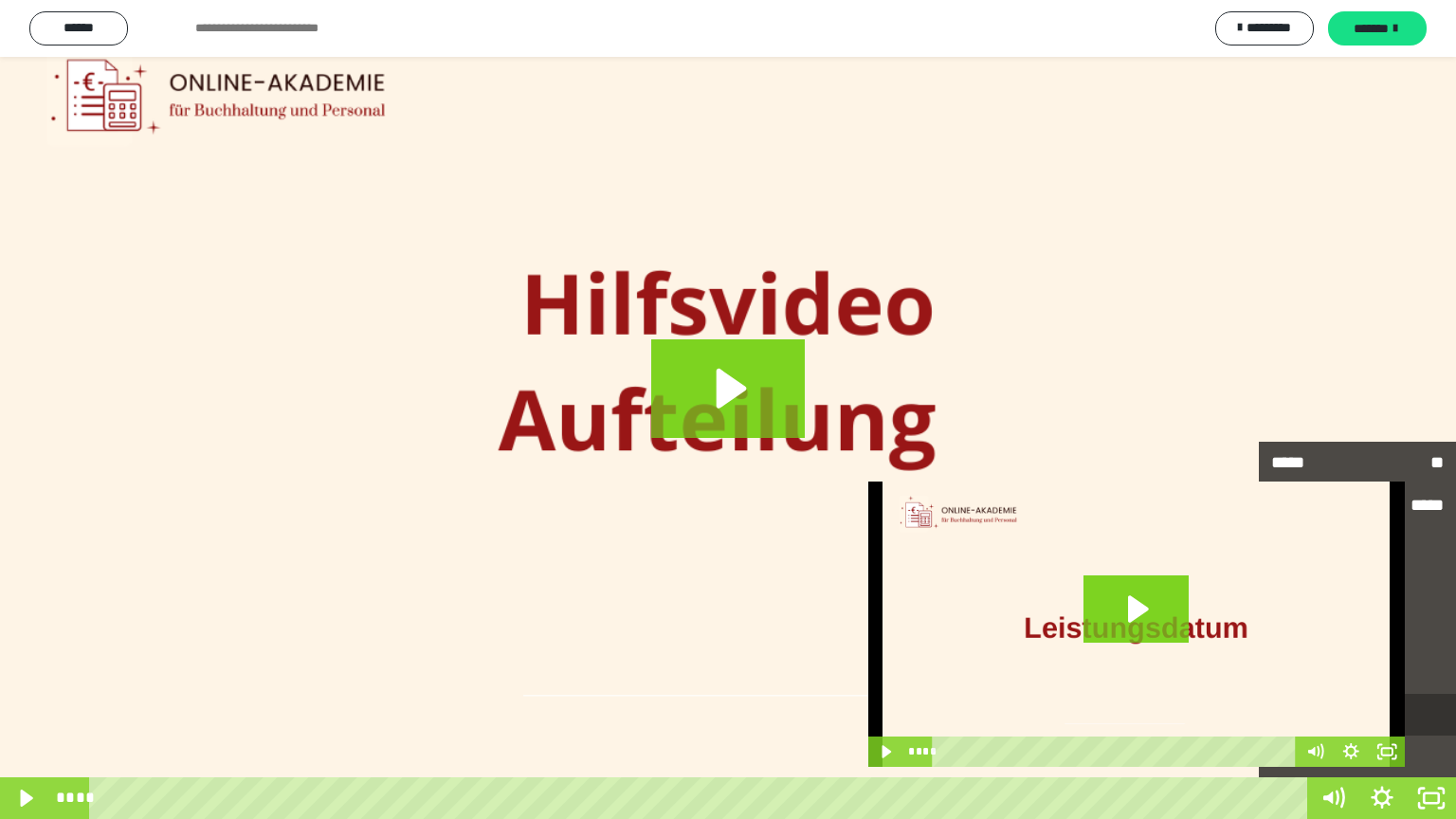click on "****" at bounding box center (1357, 716) 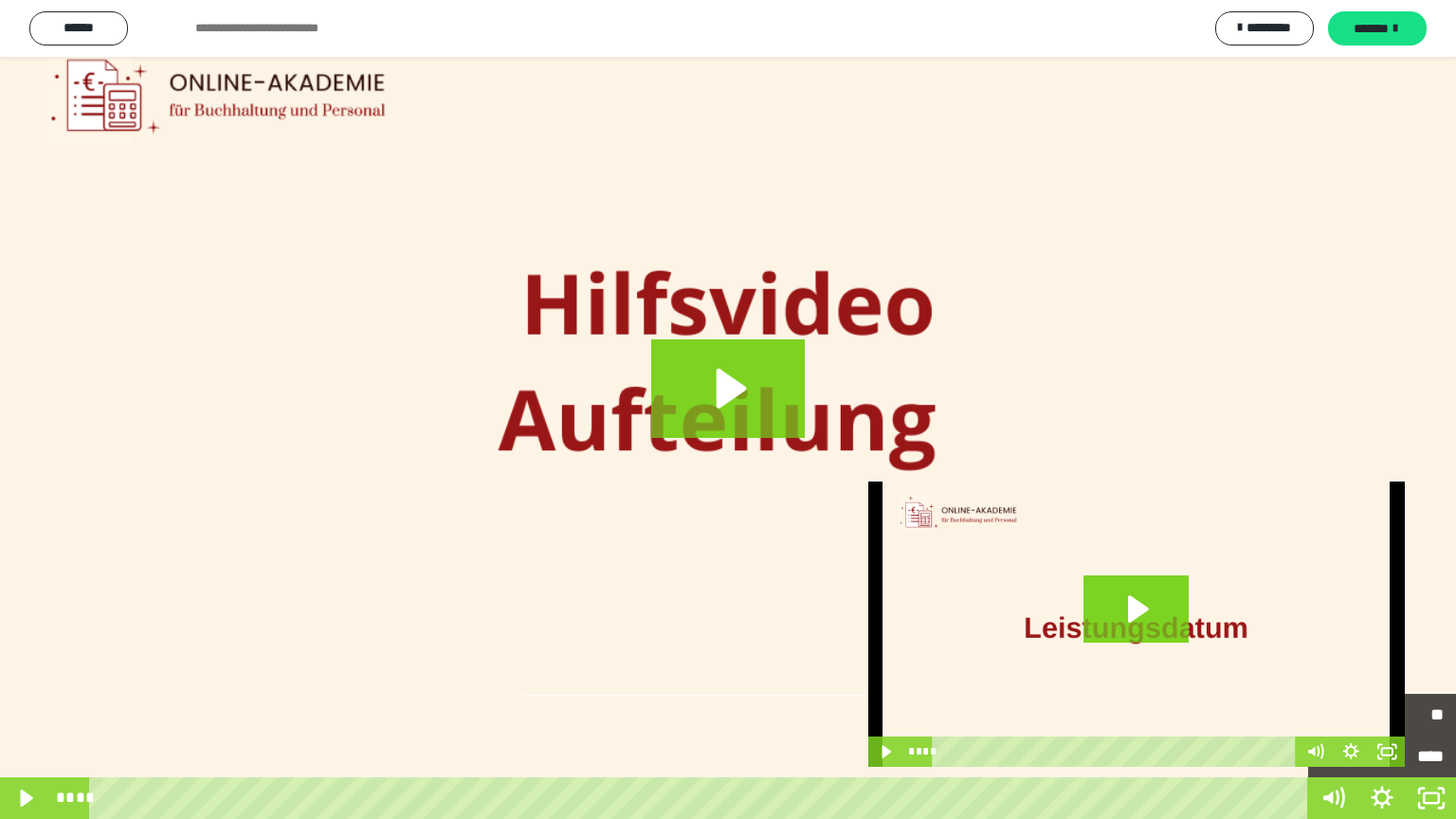 click at bounding box center (728, 410) 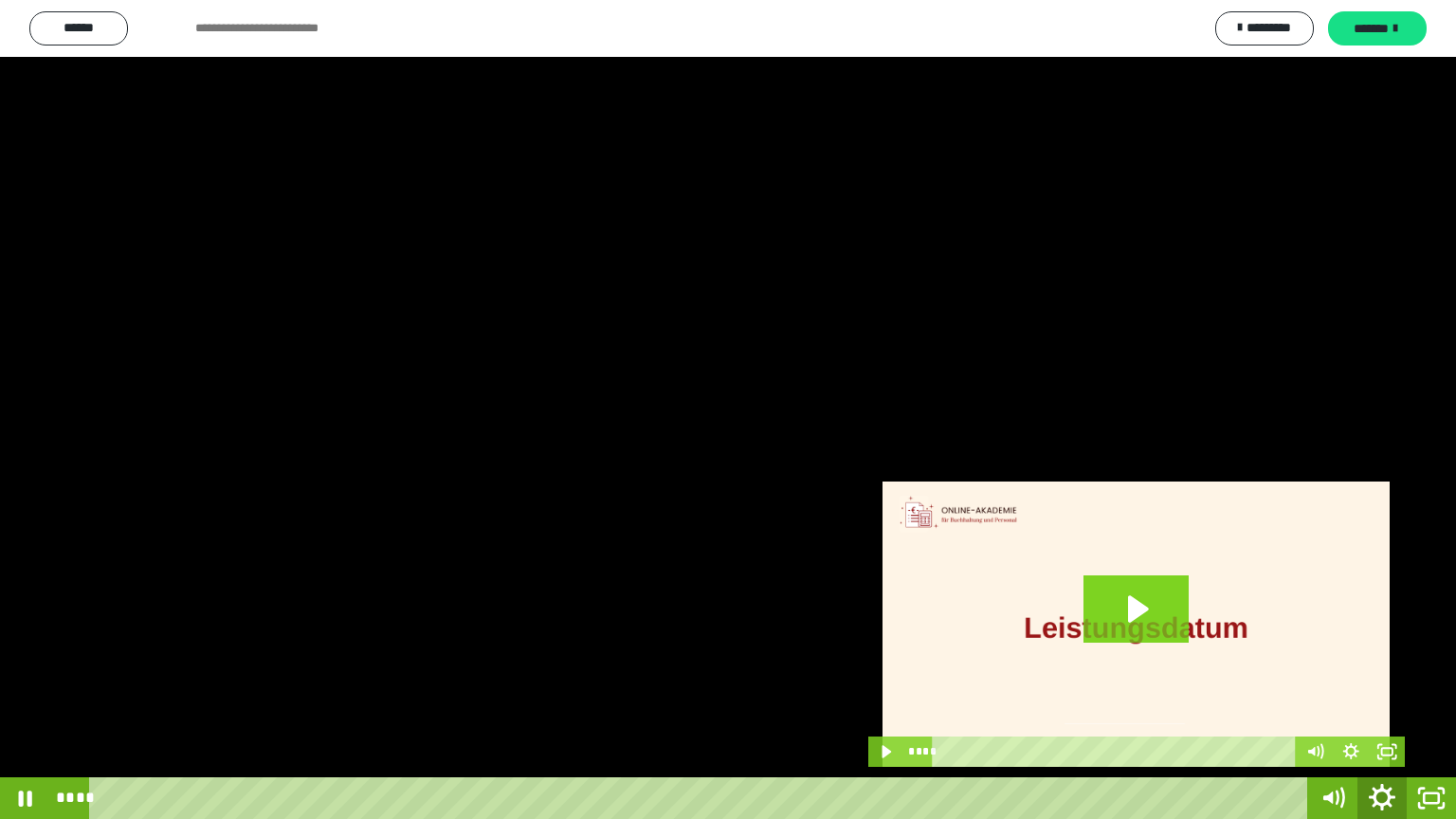 click 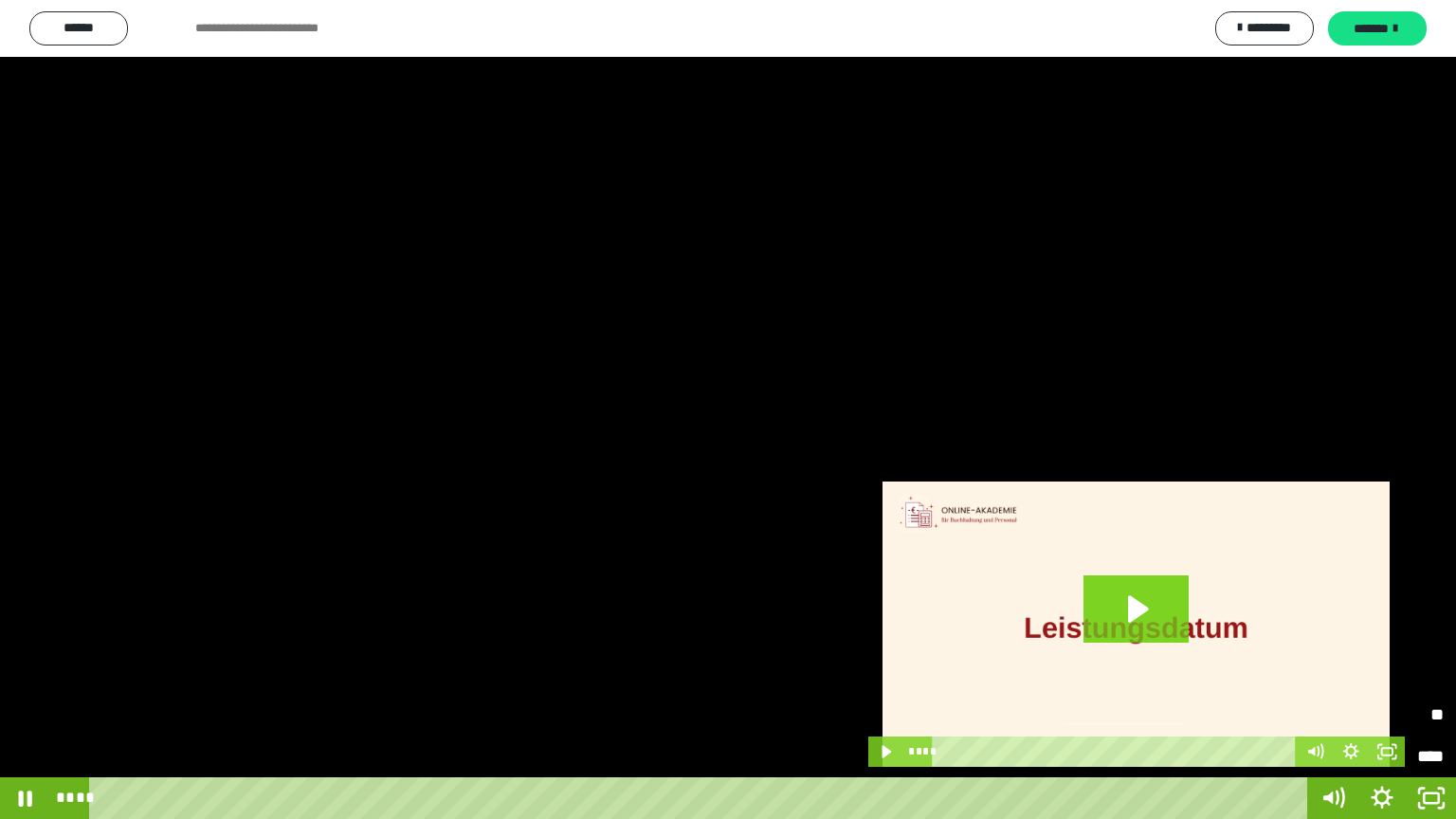 click on "*****" at bounding box center (1351, 706) 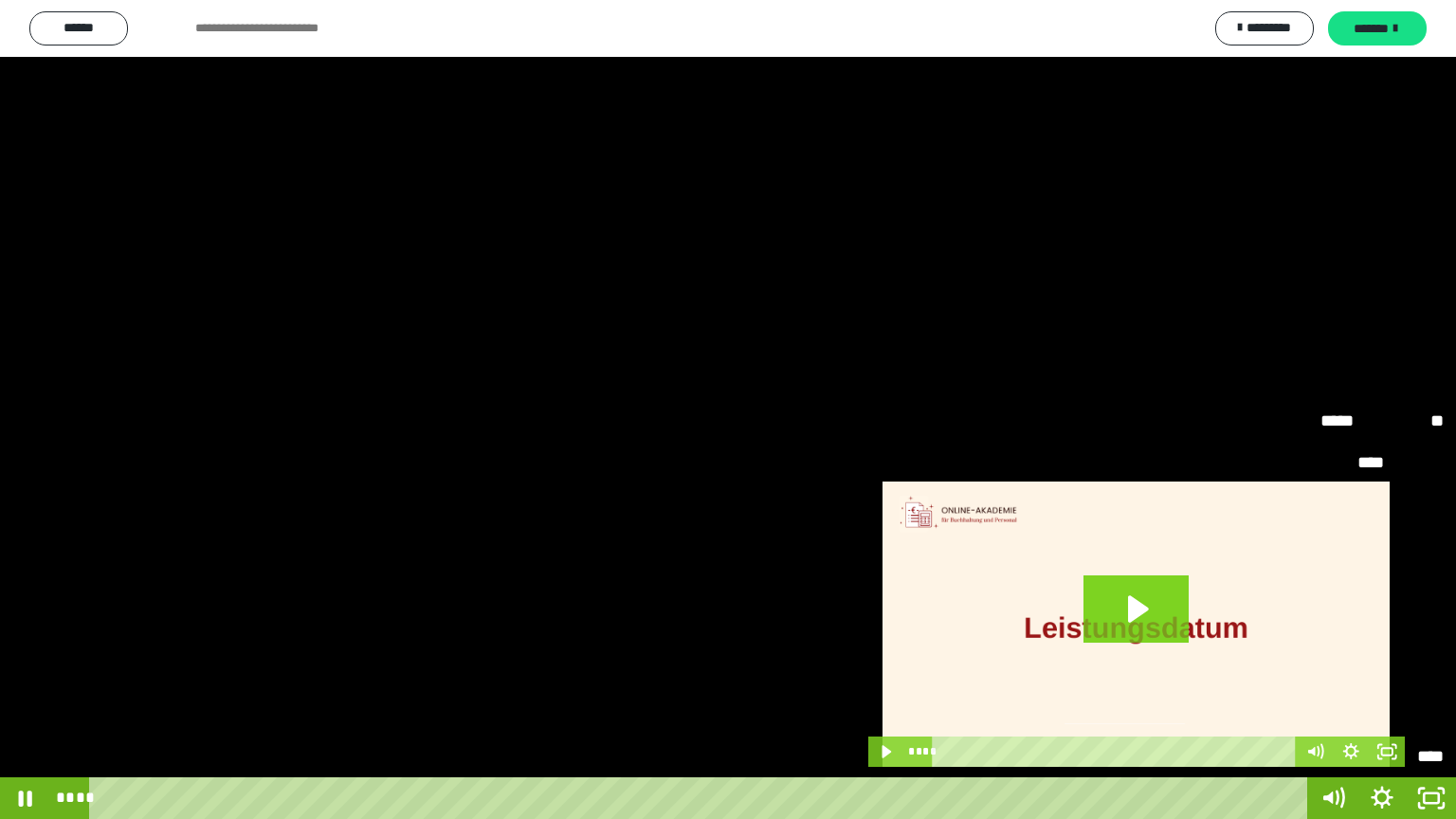 click on "*****" at bounding box center (1382, 590) 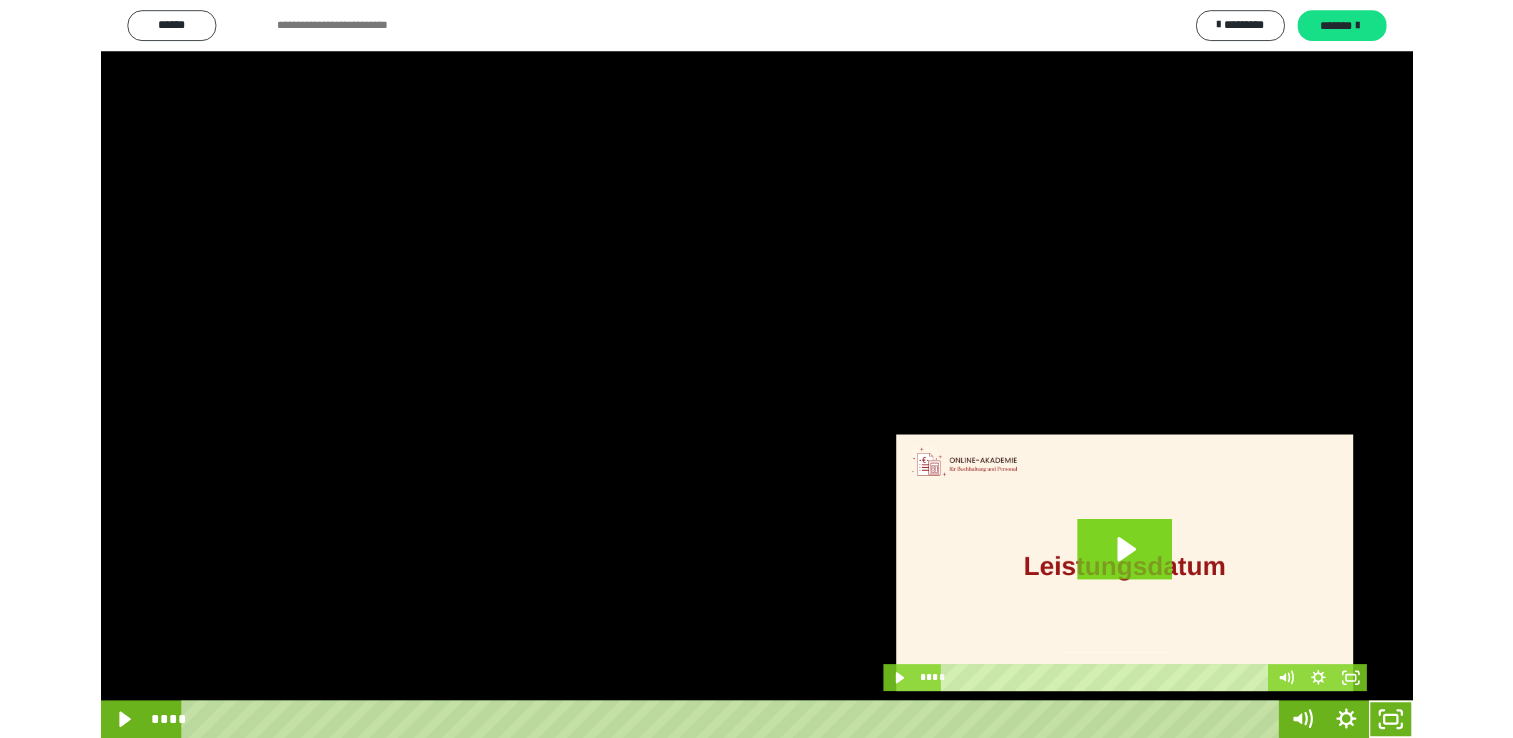 scroll, scrollTop: 223, scrollLeft: 0, axis: vertical 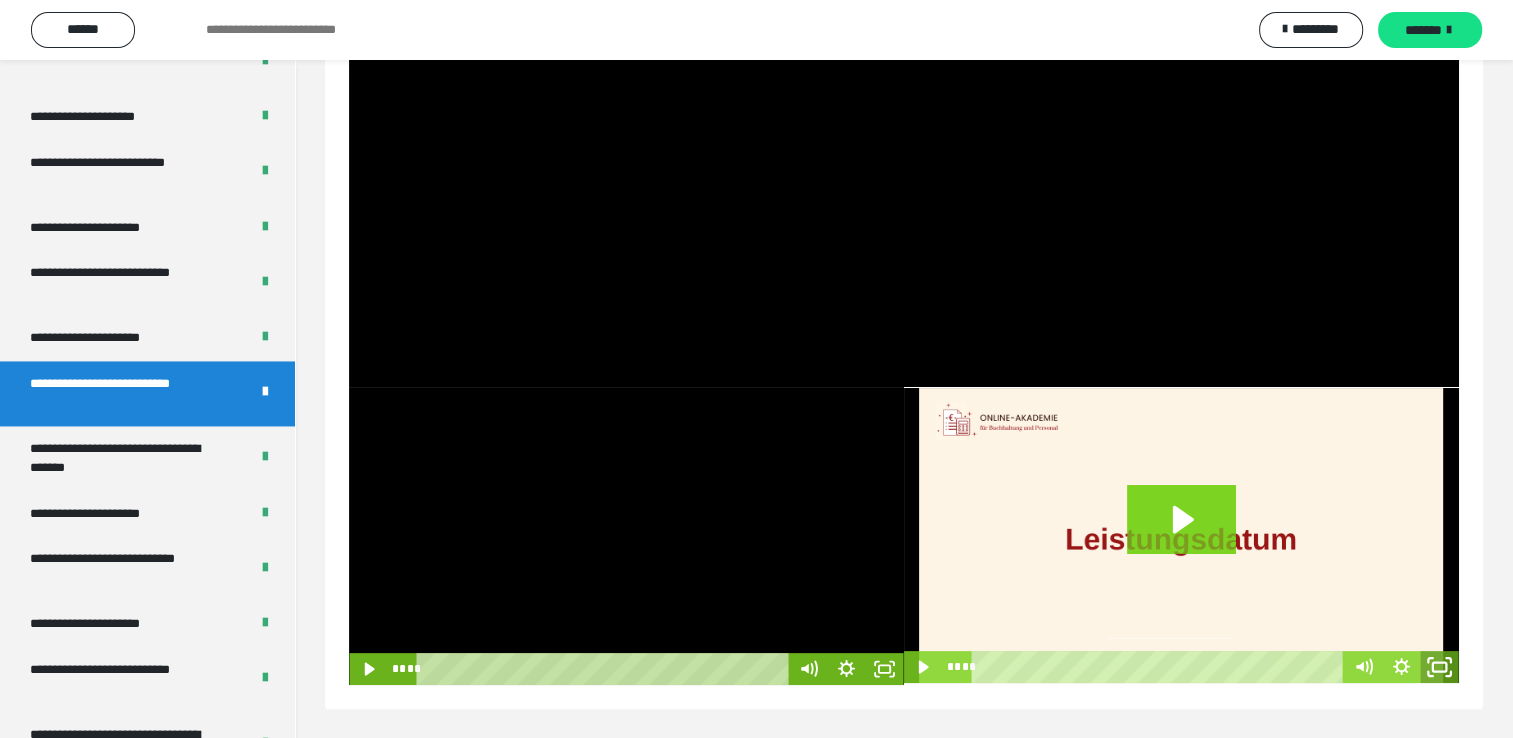 click 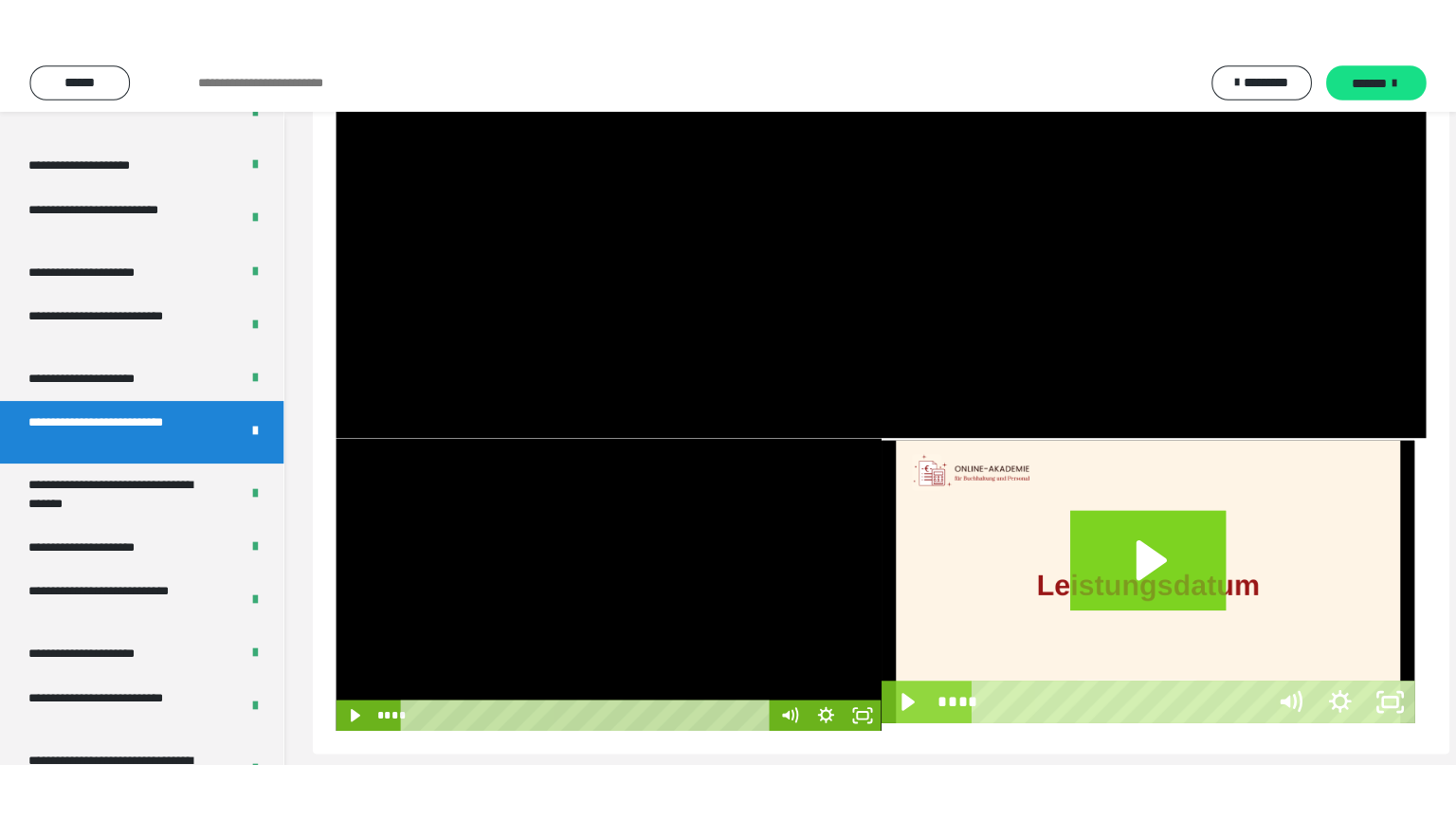 scroll, scrollTop: 225, scrollLeft: 0, axis: vertical 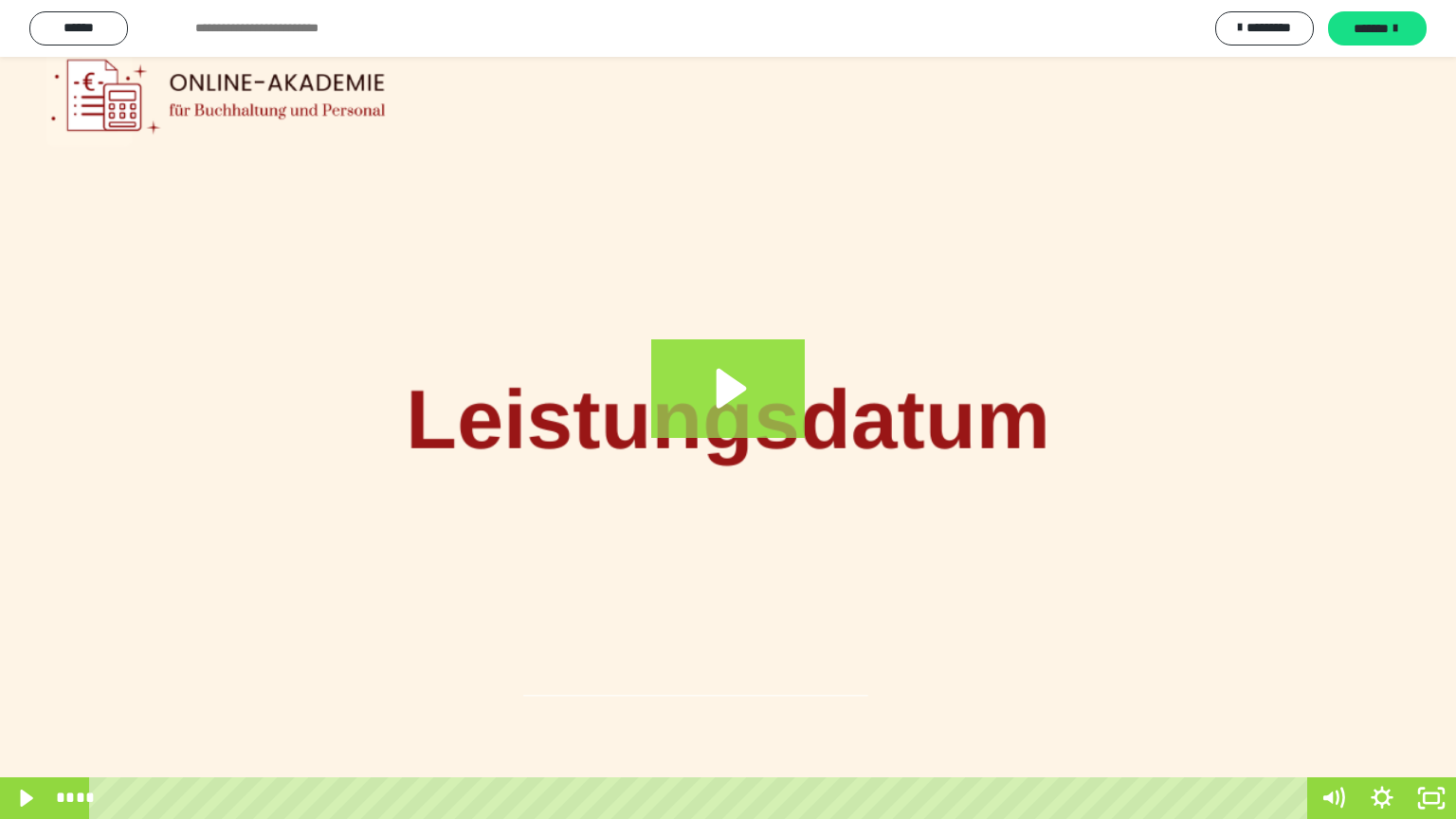 click 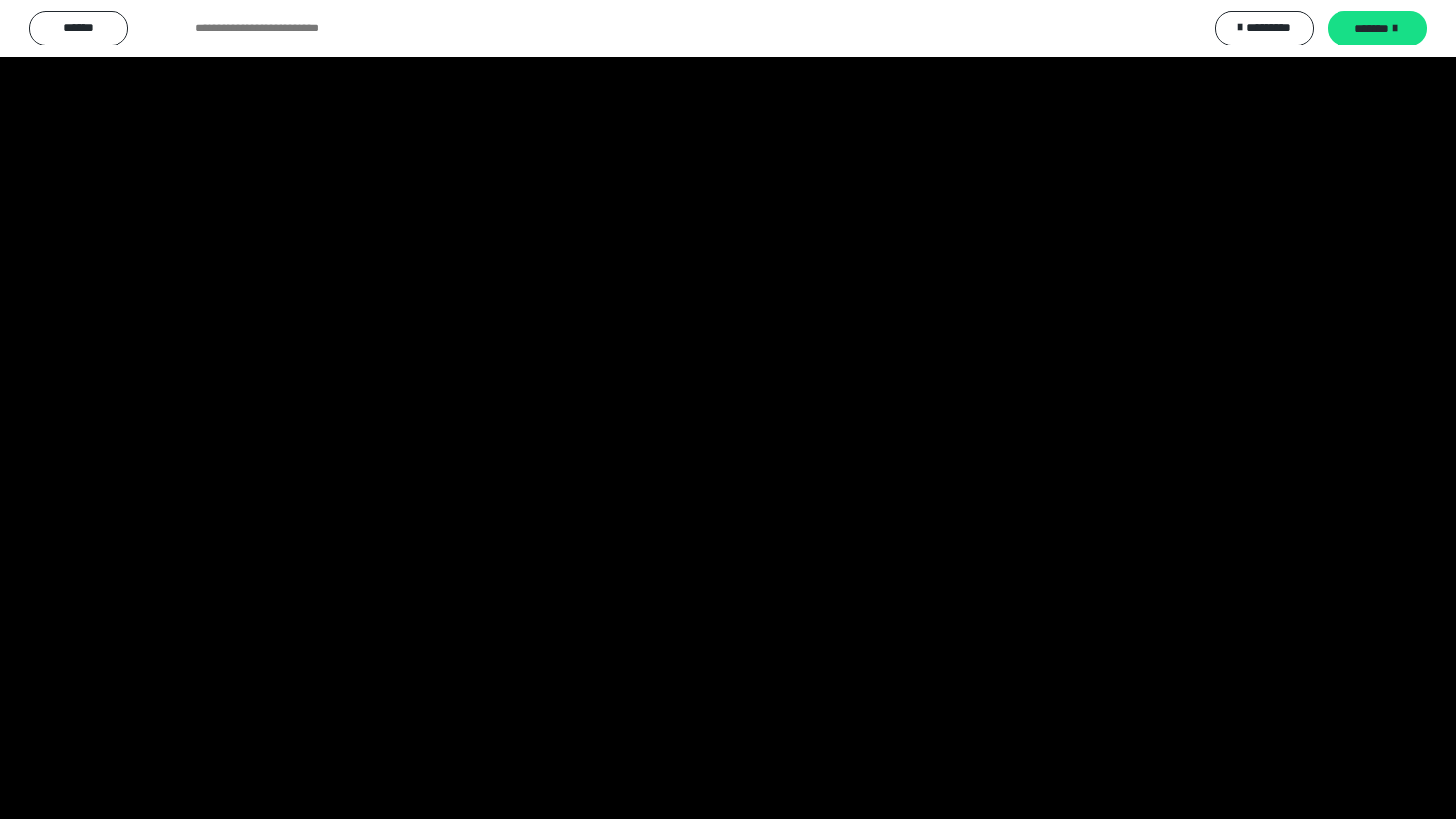 click at bounding box center [728, 410] 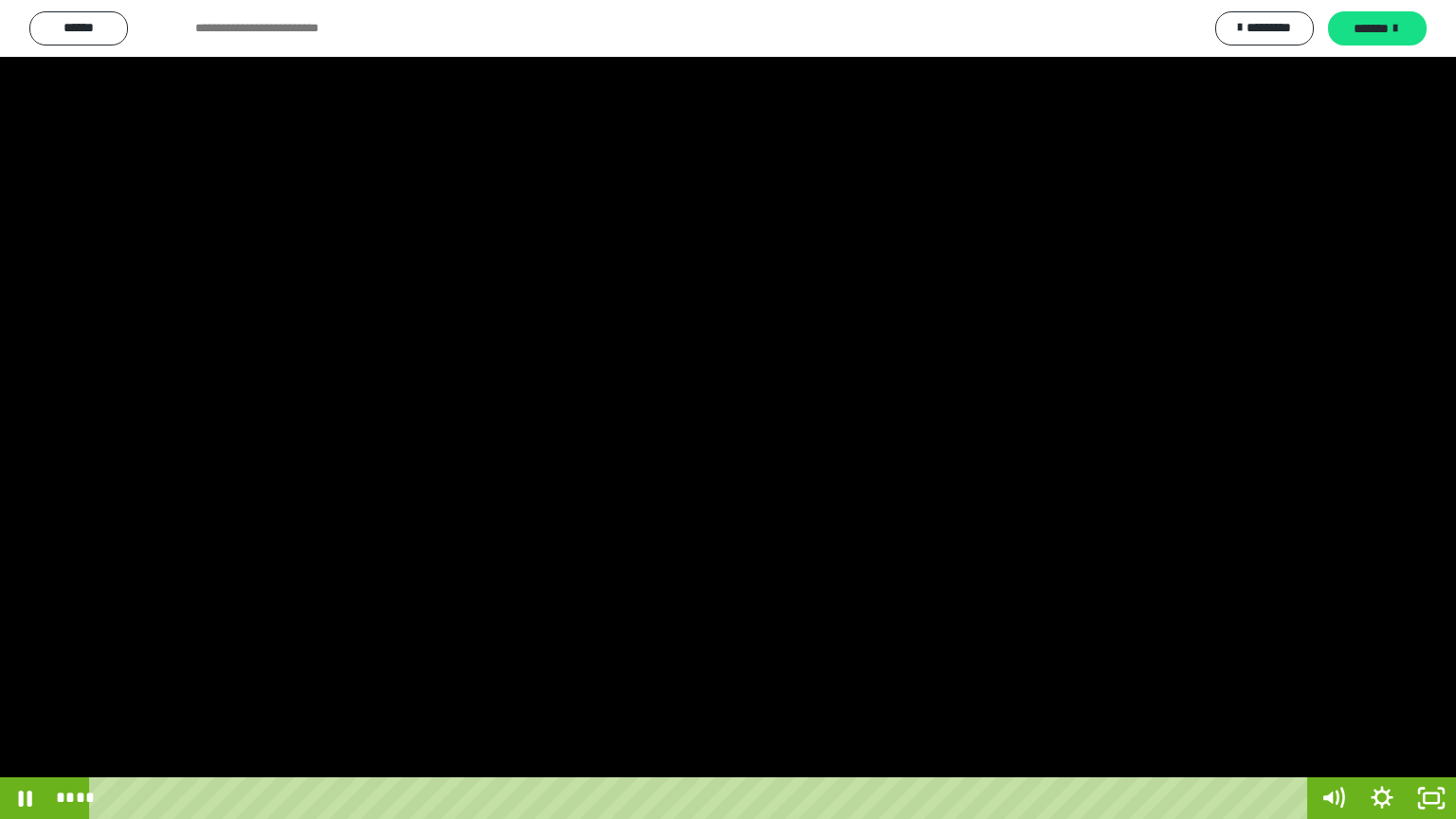 click at bounding box center (728, 410) 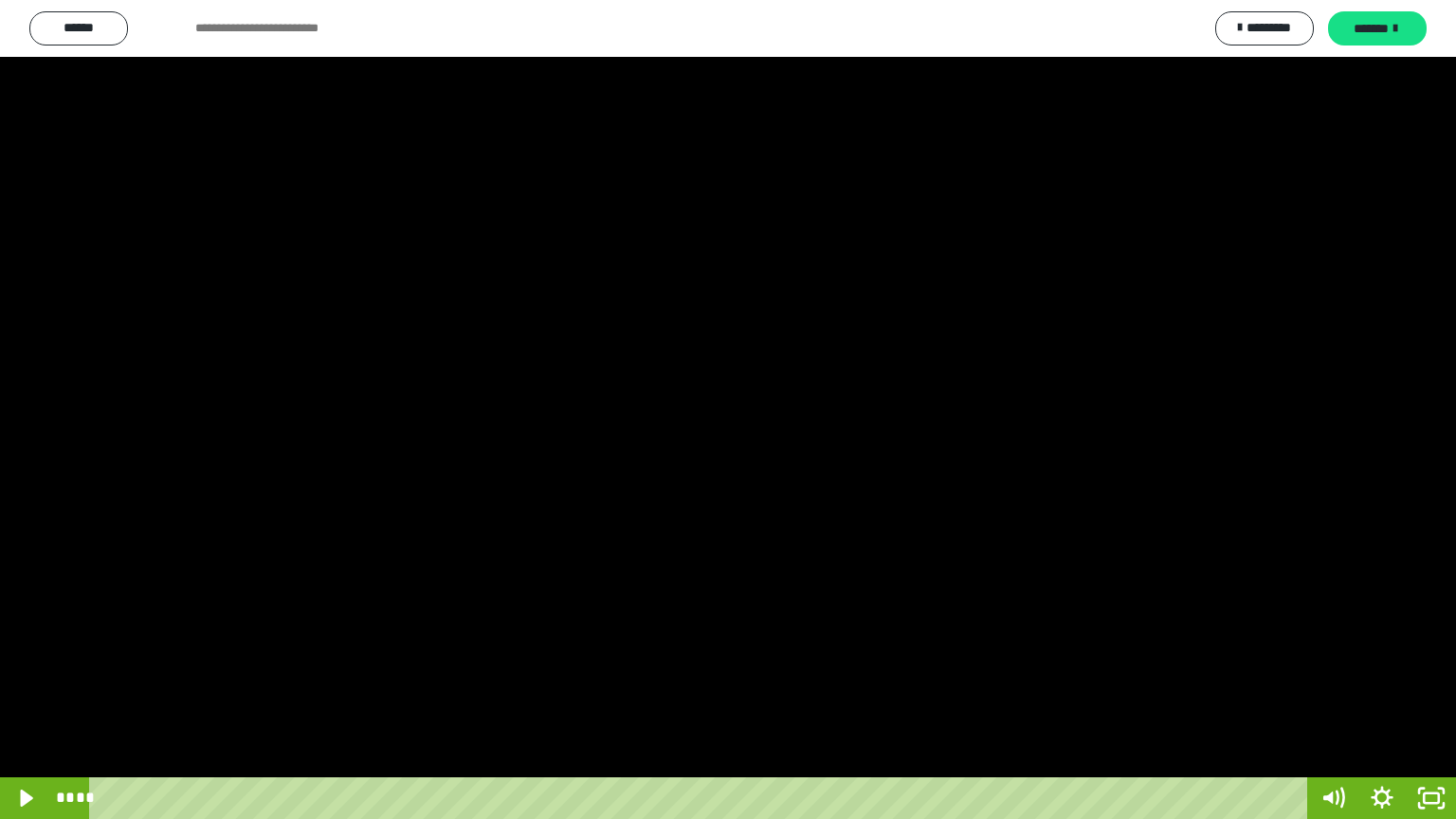 type 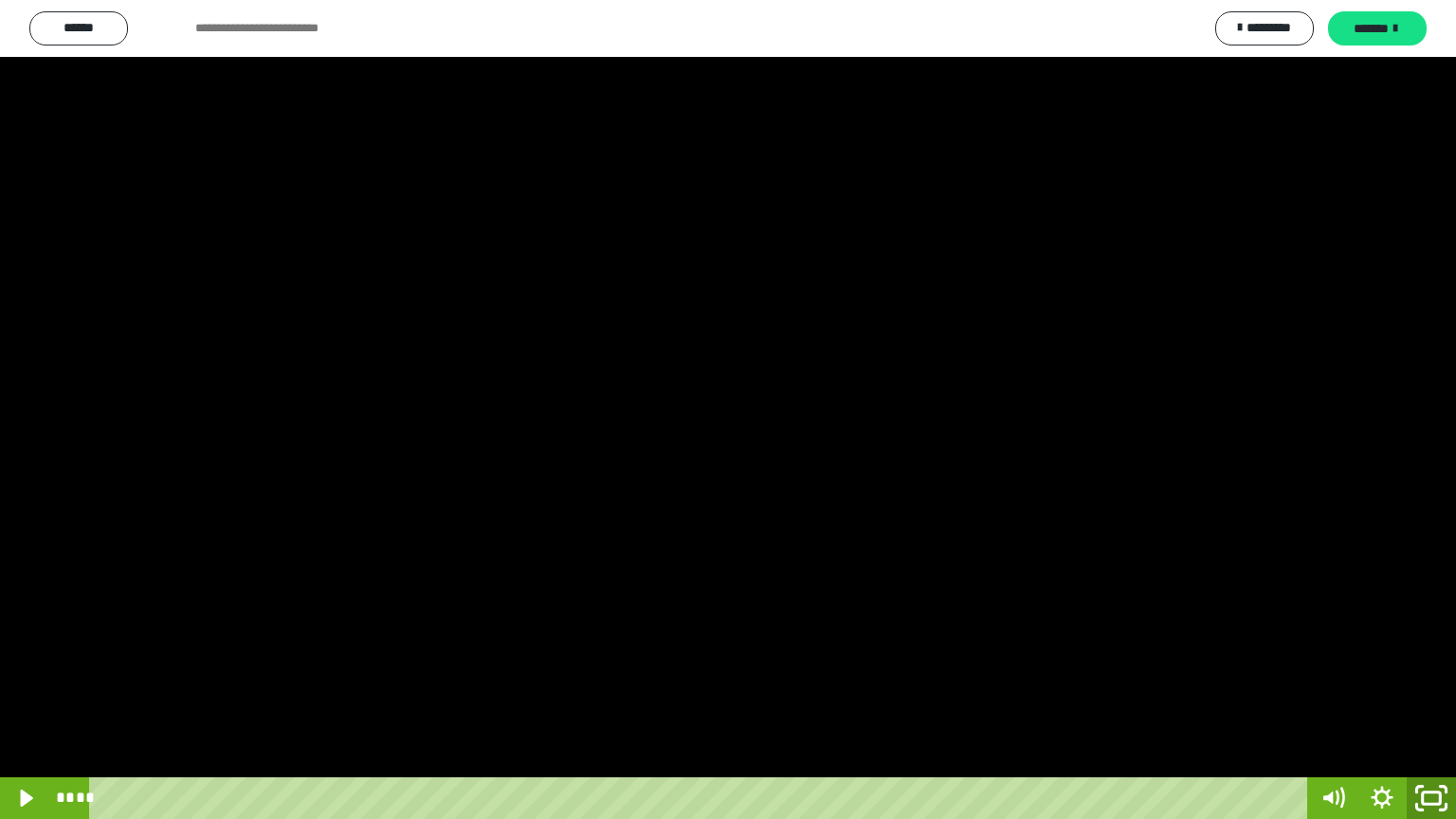 click 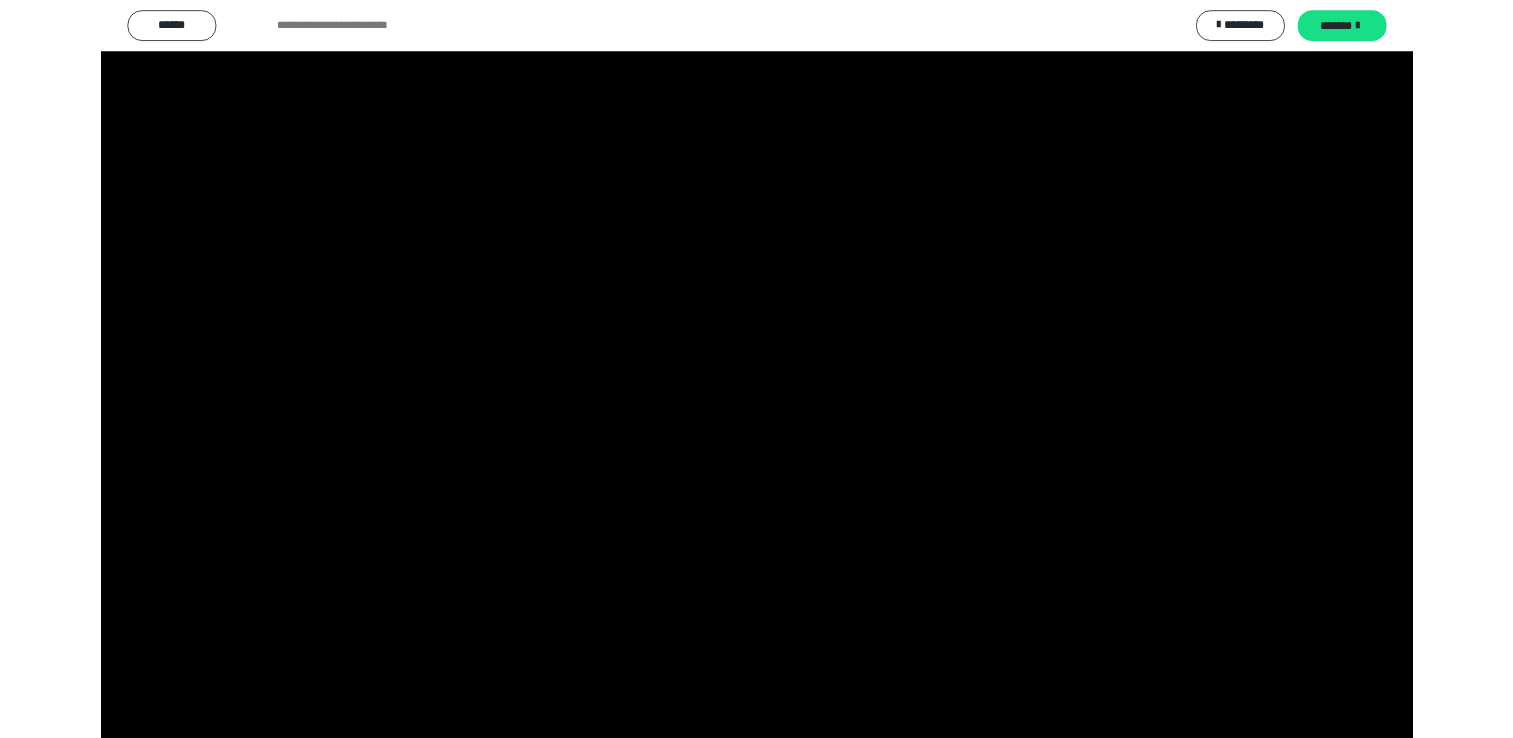 scroll, scrollTop: 223, scrollLeft: 0, axis: vertical 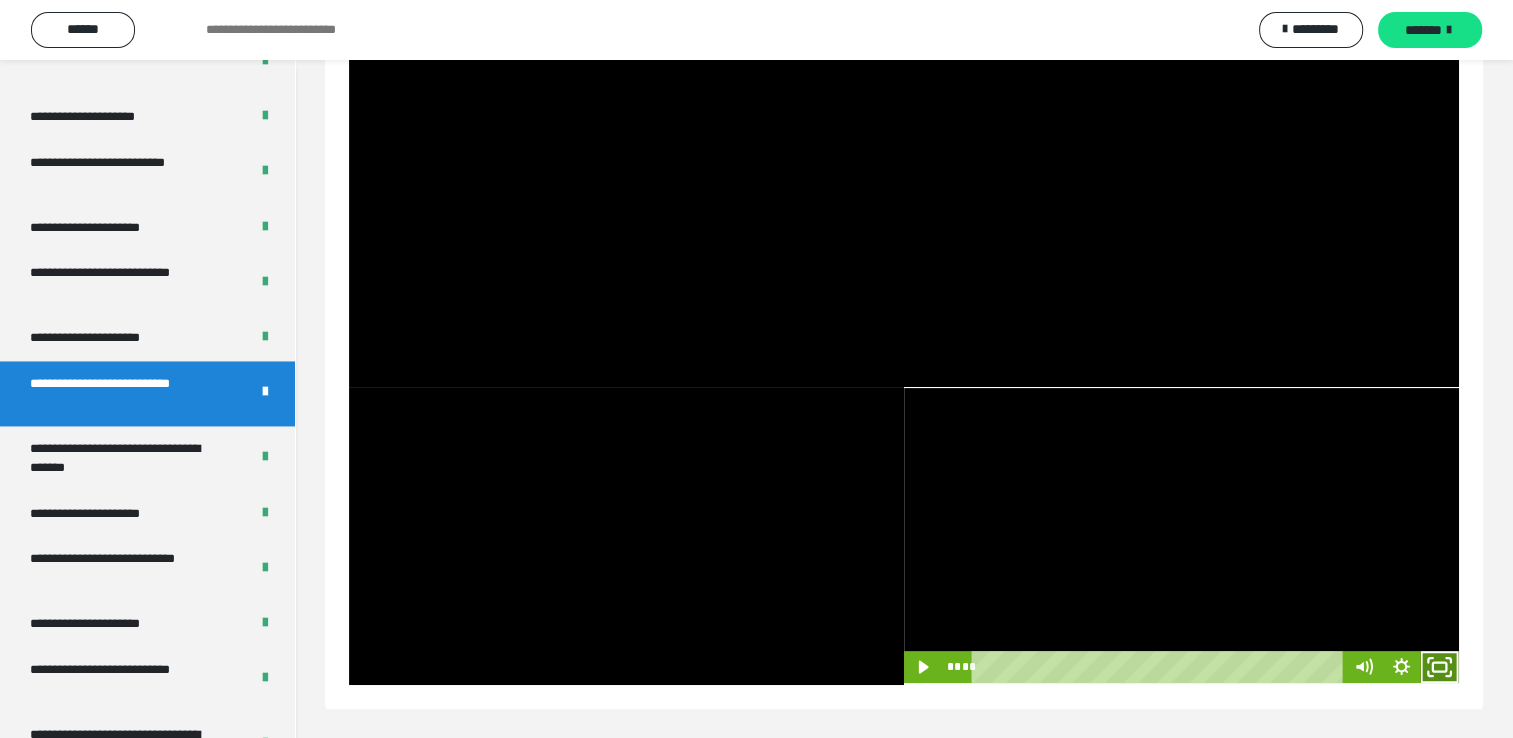 click 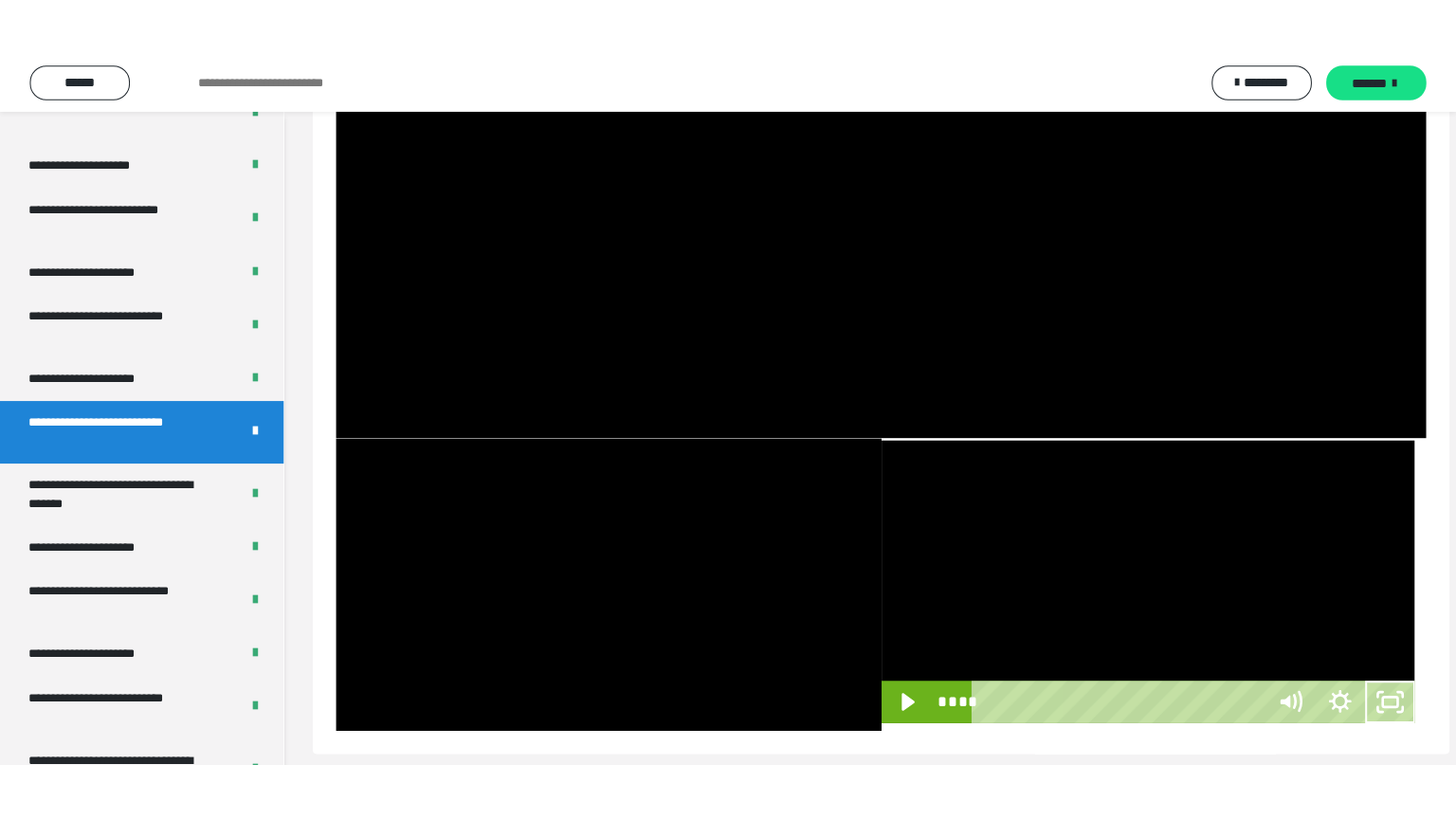 scroll, scrollTop: 225, scrollLeft: 0, axis: vertical 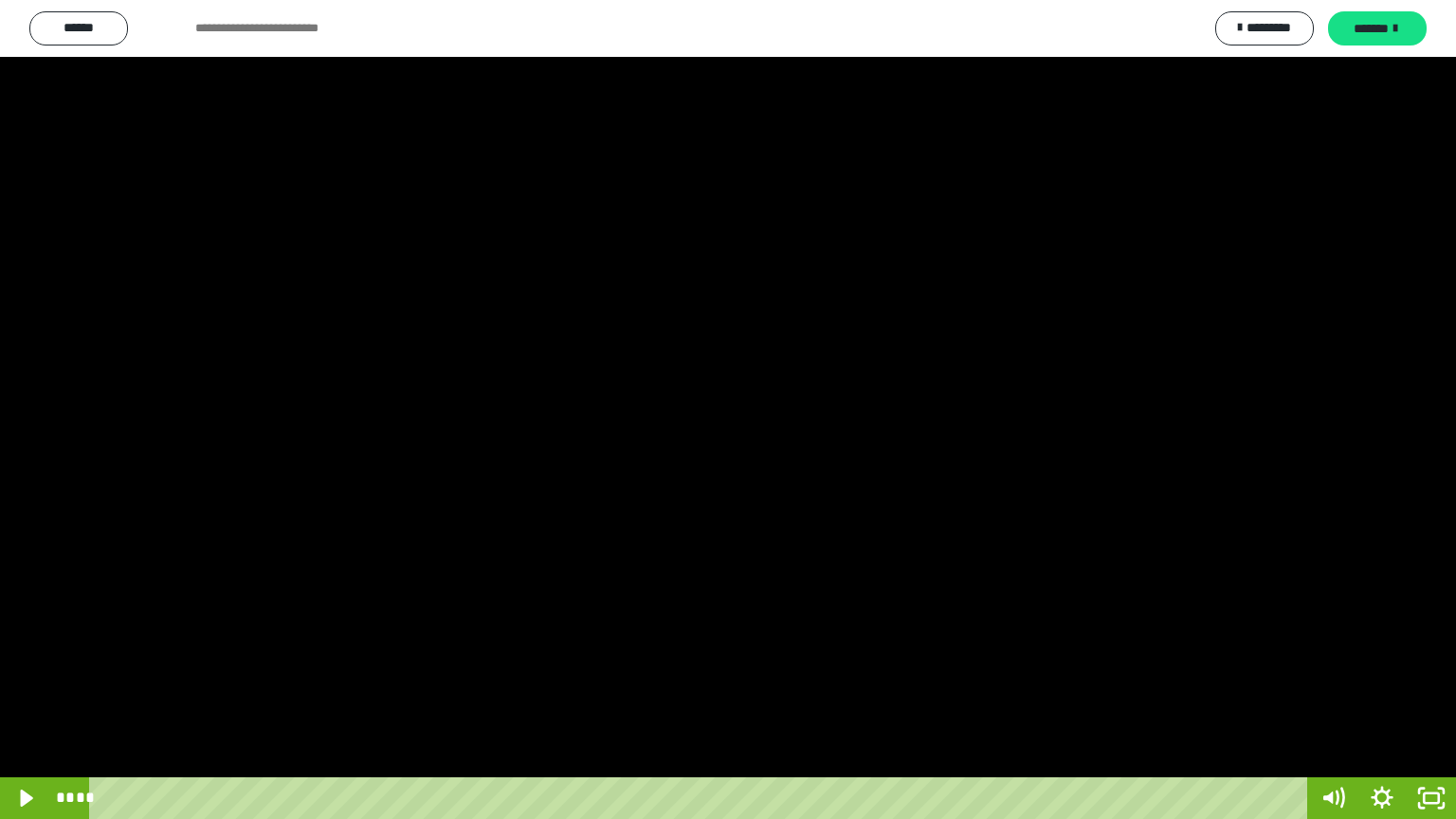 click at bounding box center (728, 410) 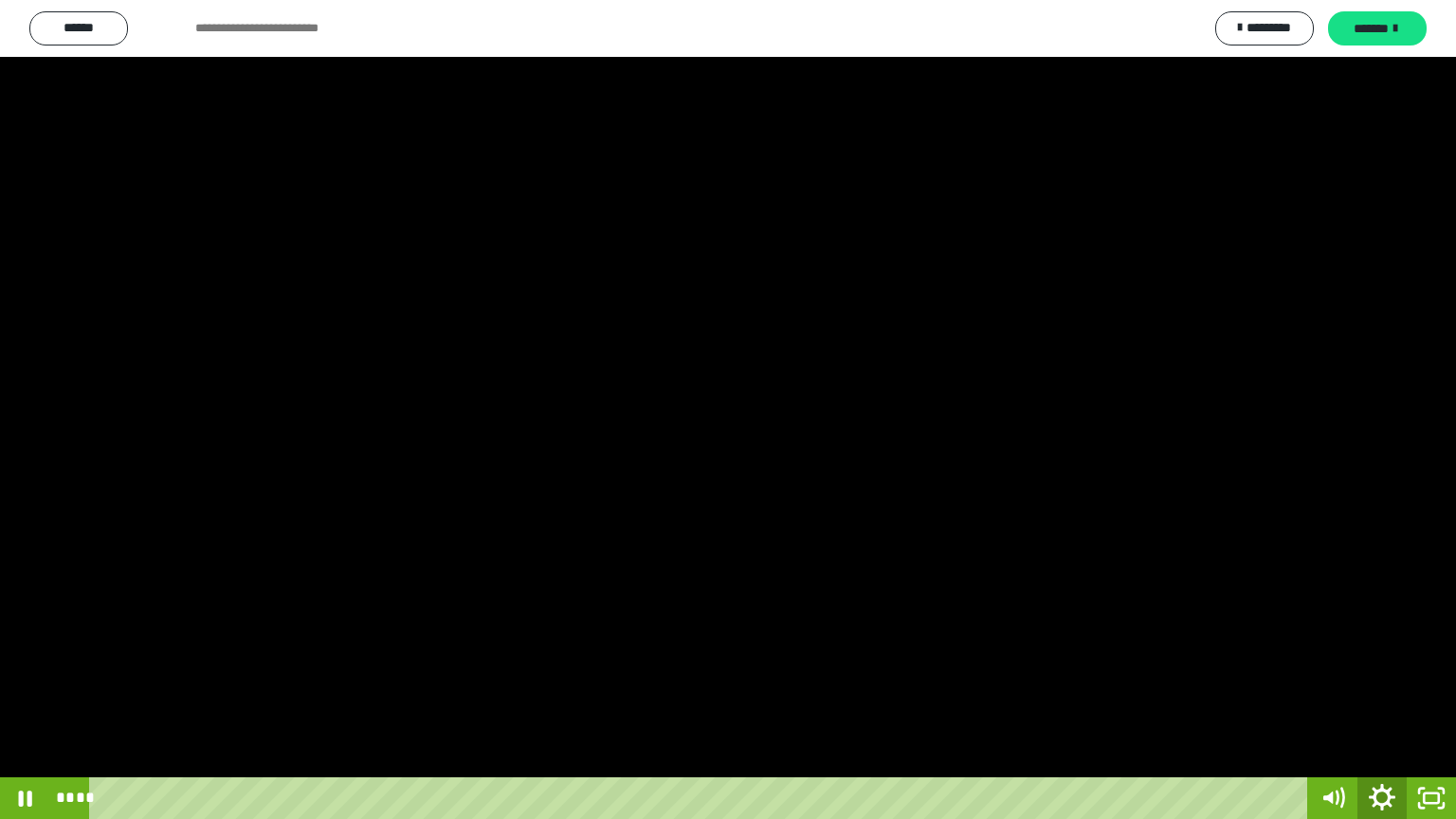 click 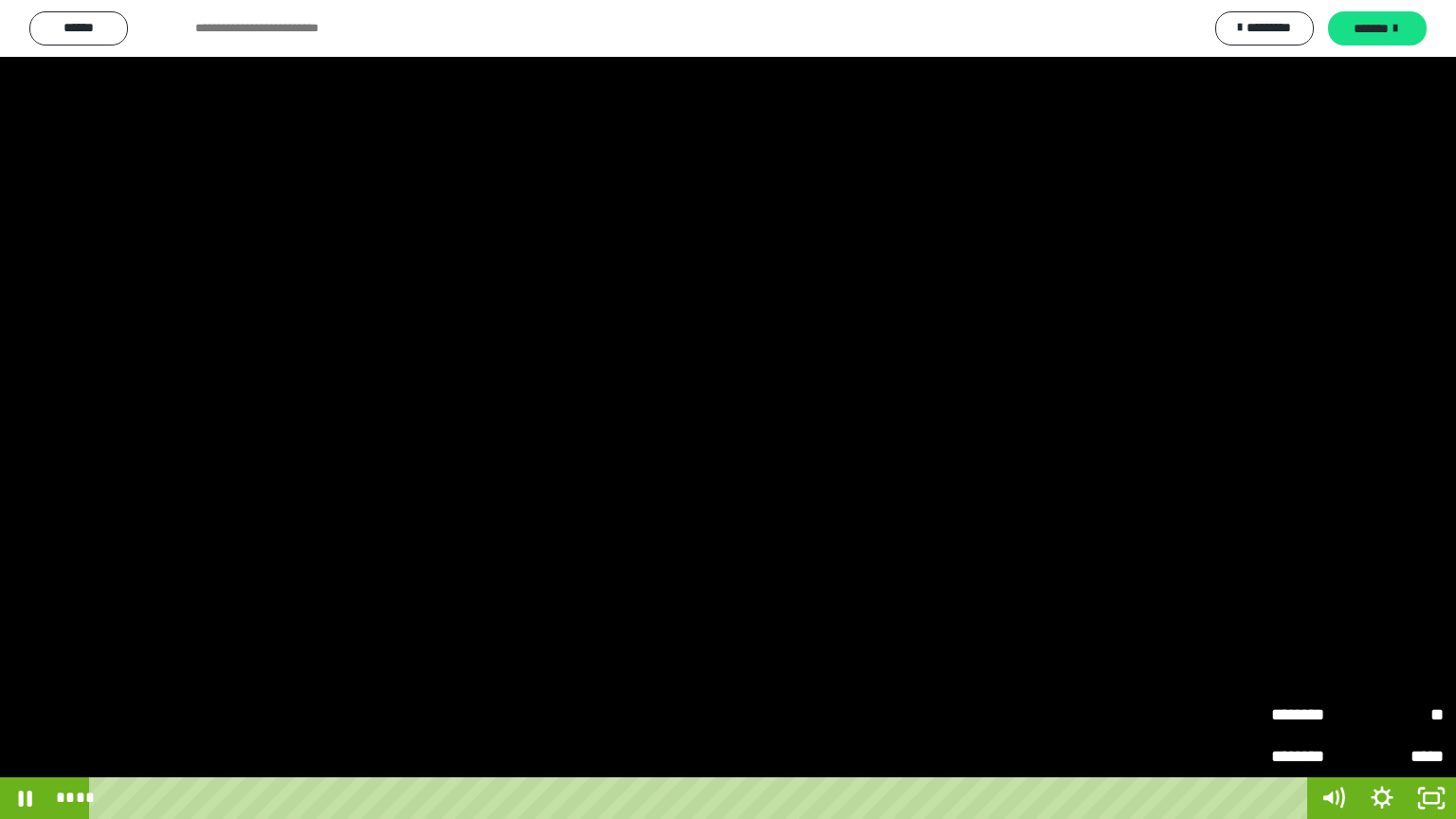 click on "**" at bounding box center [1400, 715] 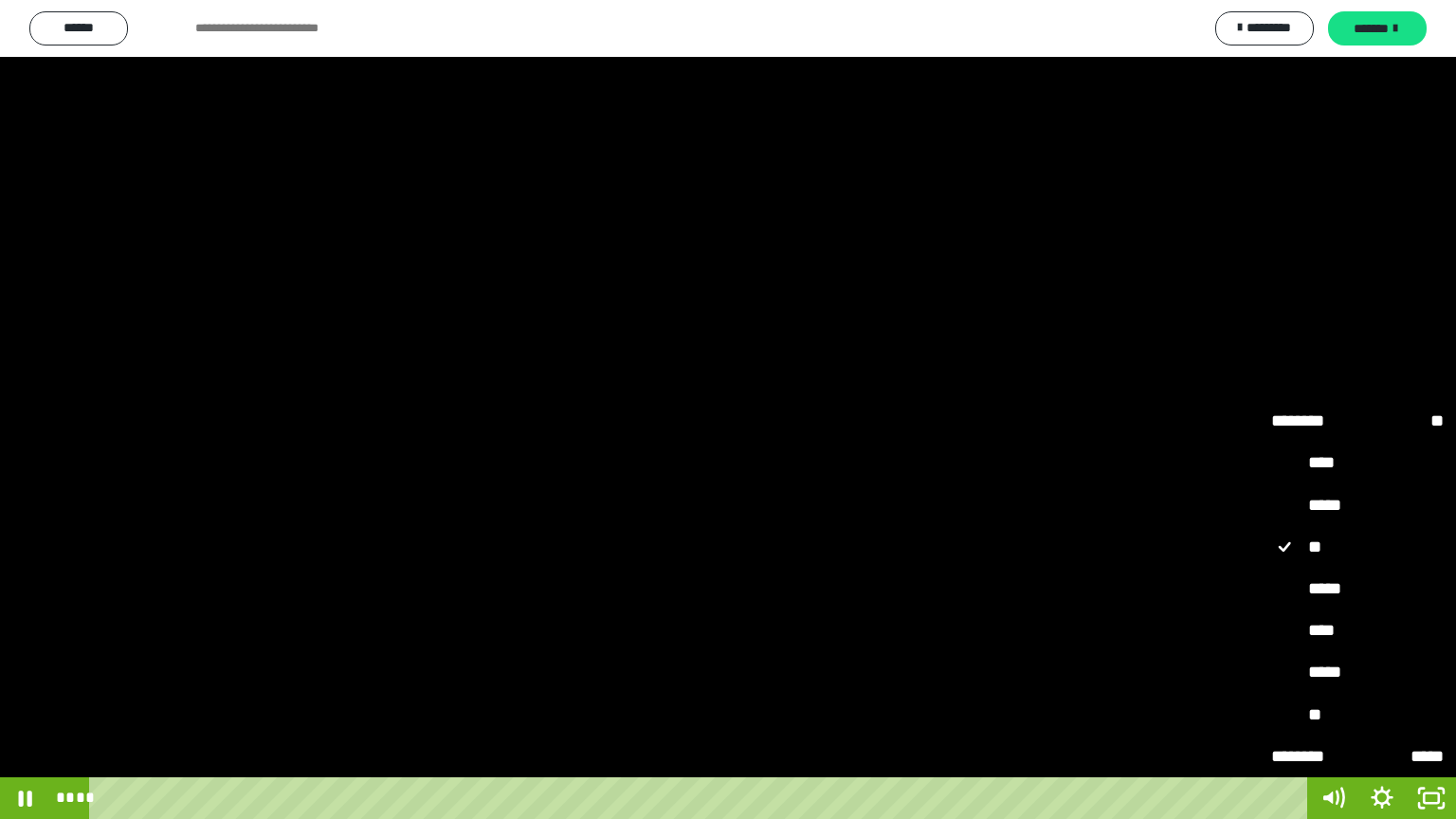 click on "*****" at bounding box center (1357, 590) 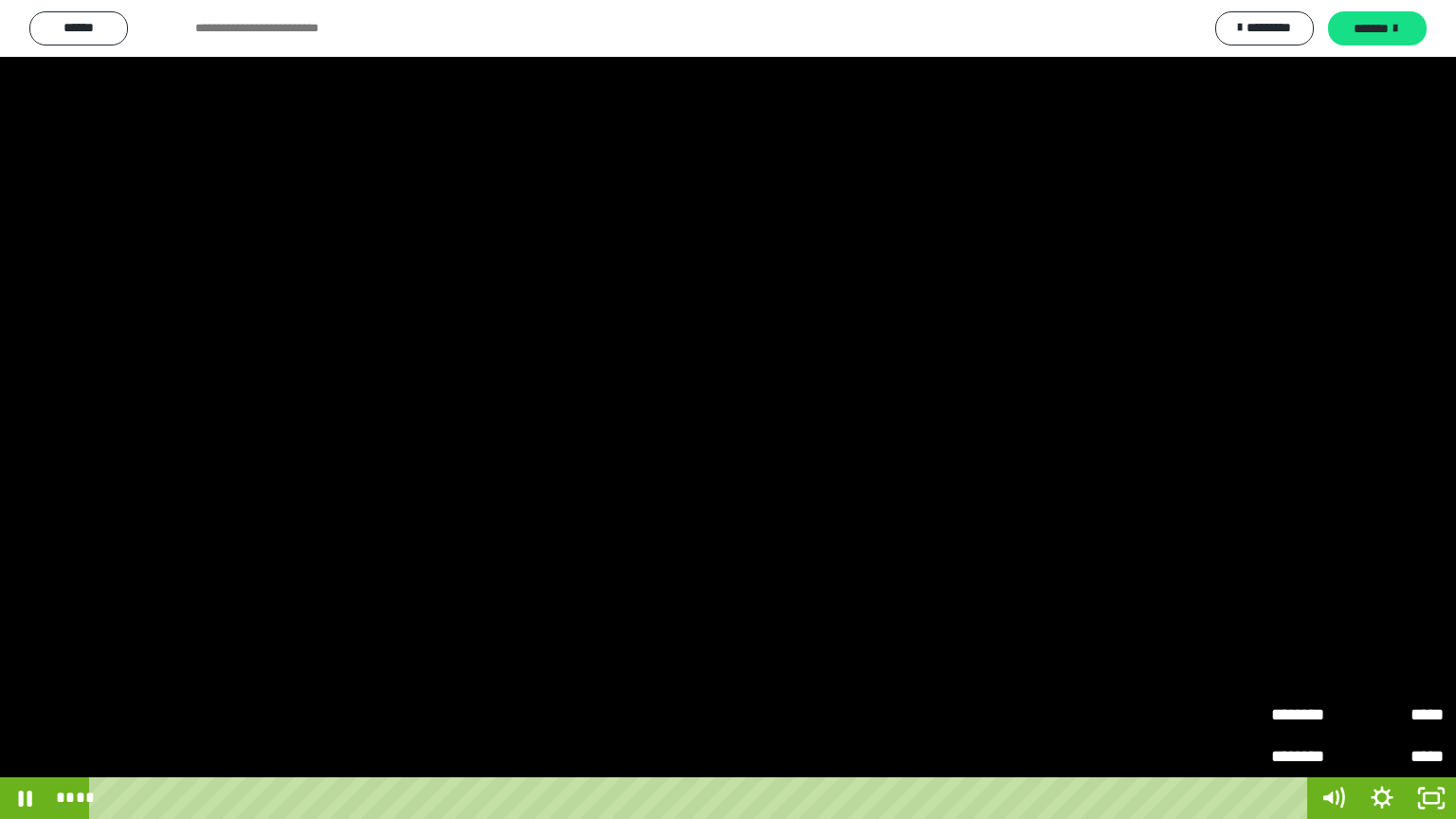 click on "*****" at bounding box center (1400, 756) 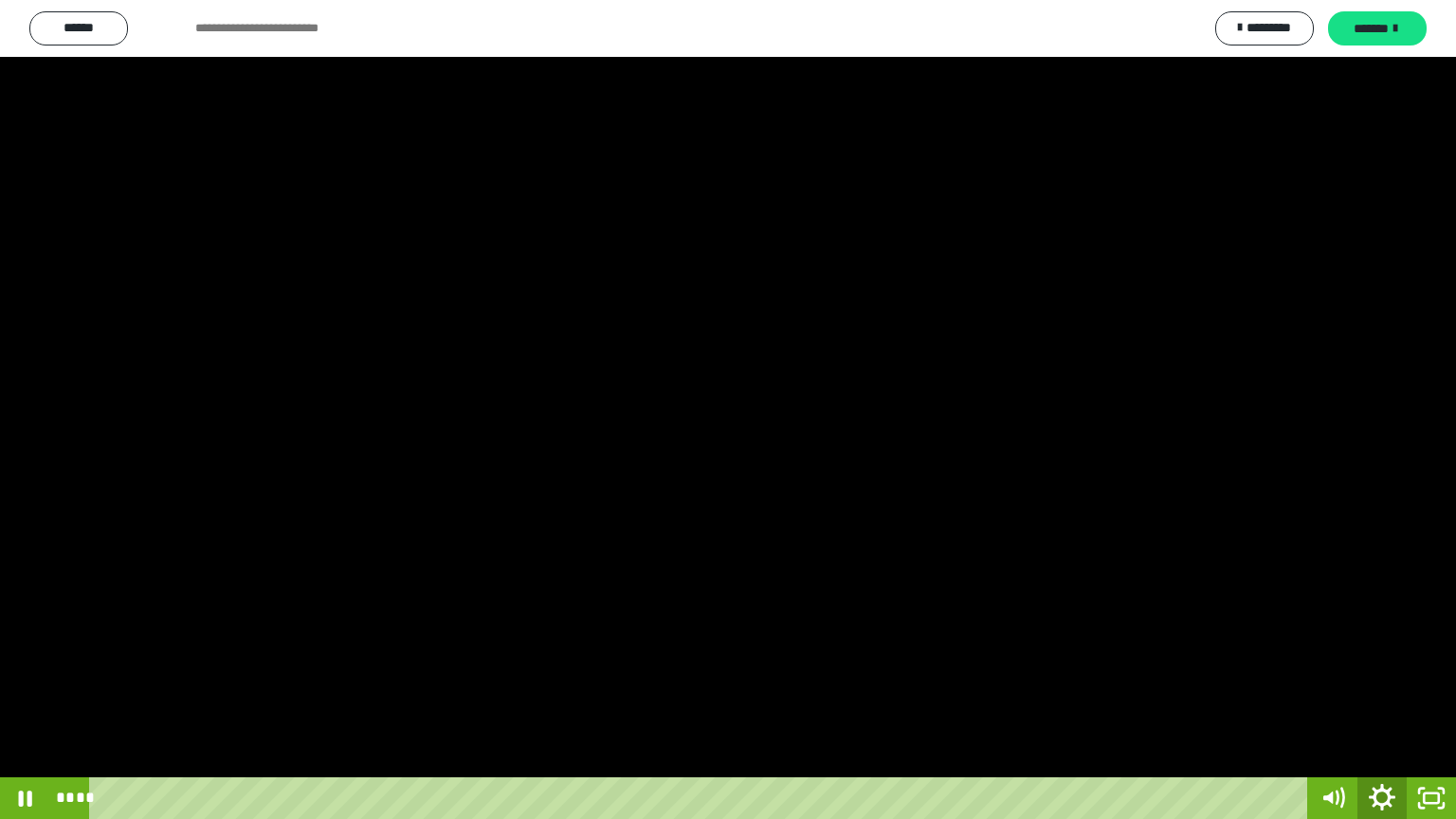 click 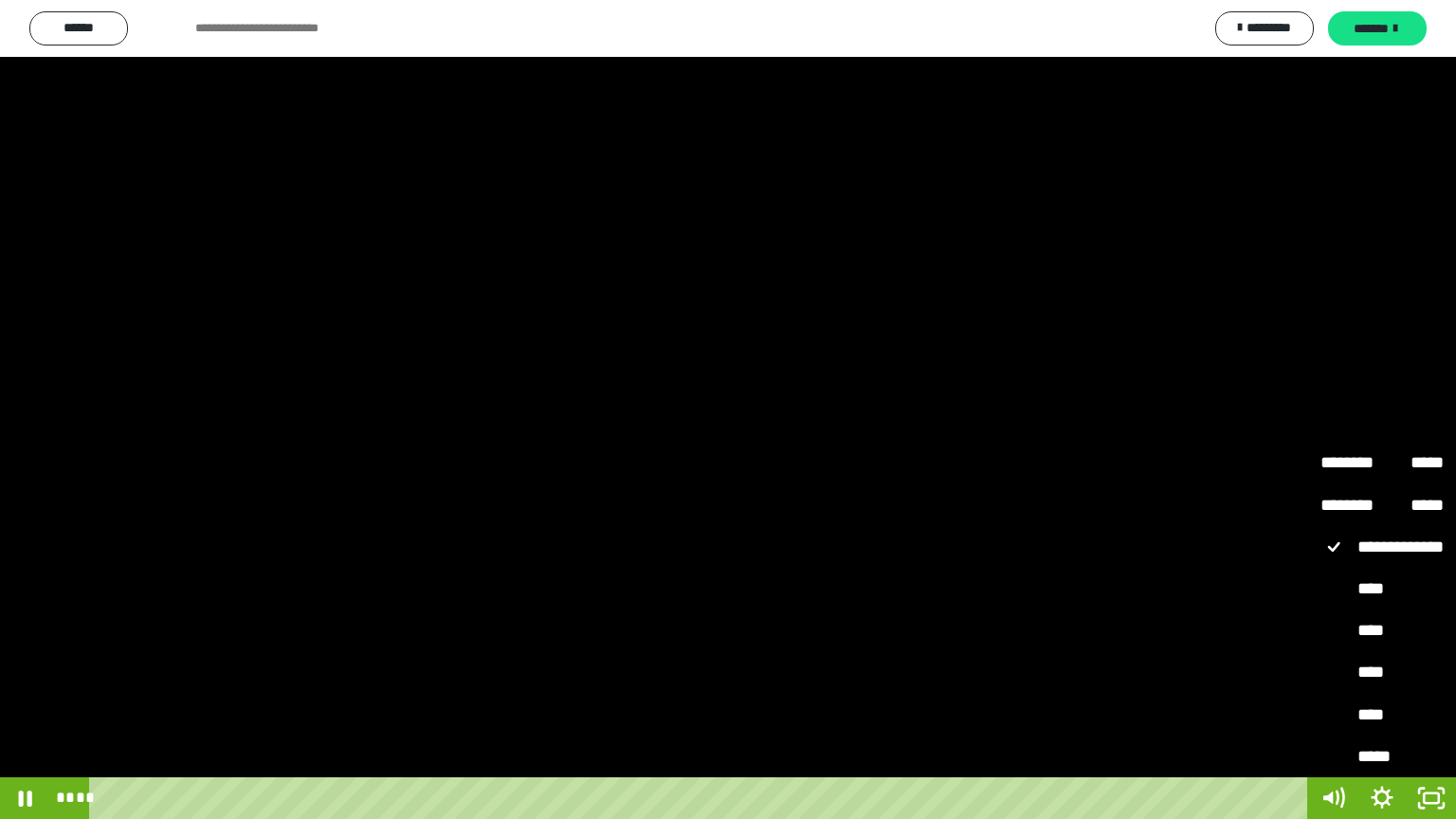 click on "****" at bounding box center [1382, 673] 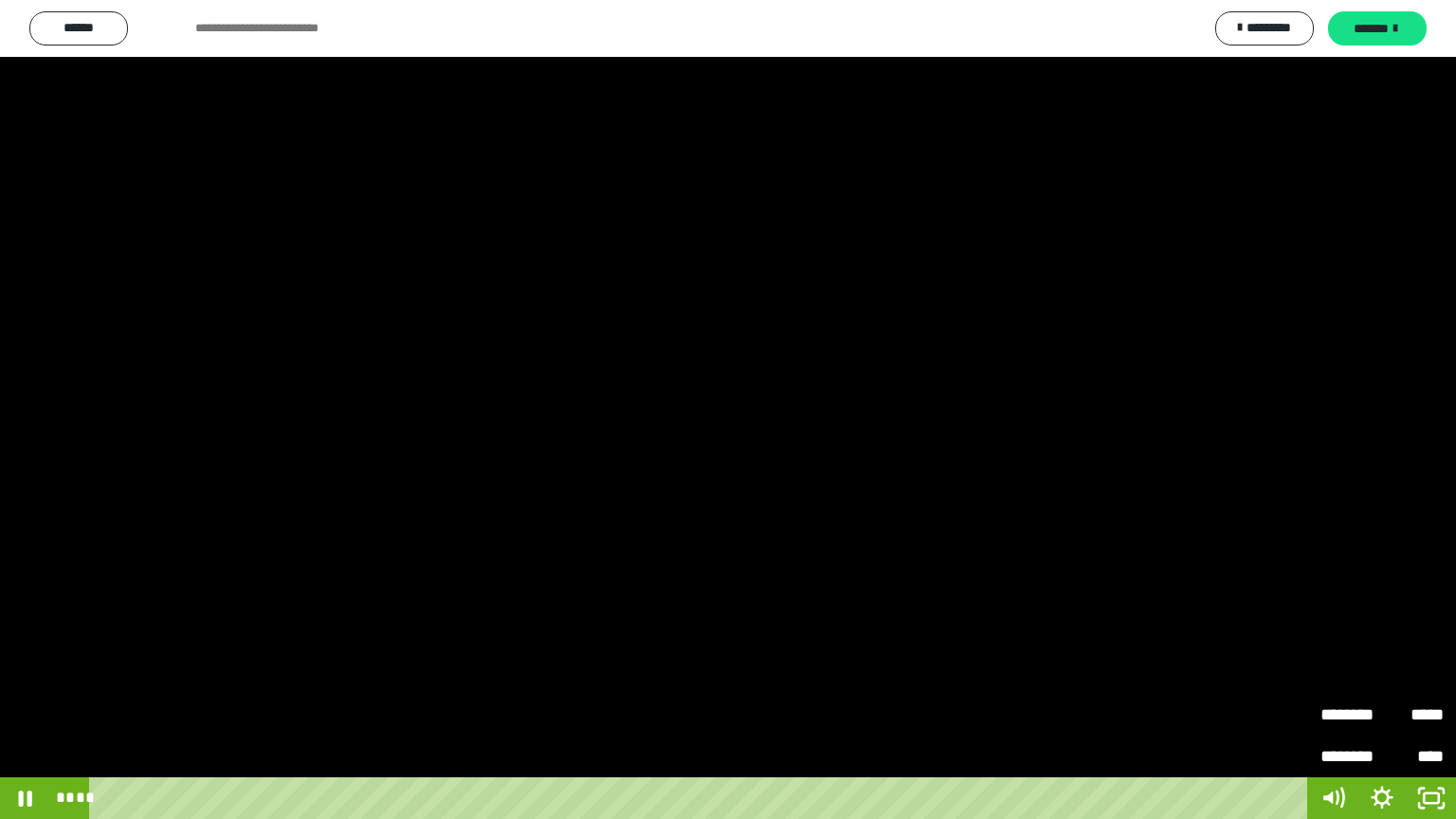 click at bounding box center [728, 410] 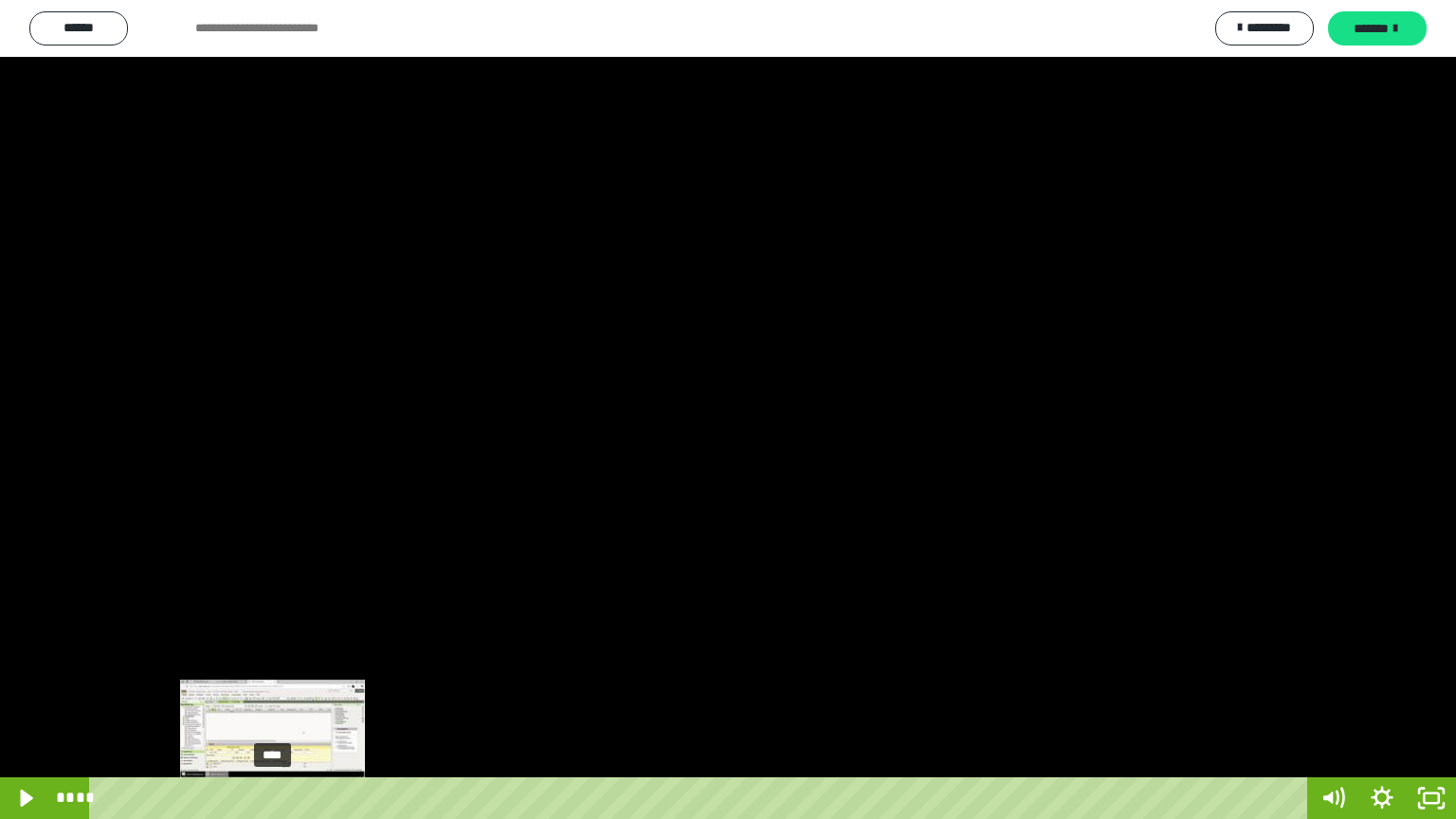 click at bounding box center [273, 798] 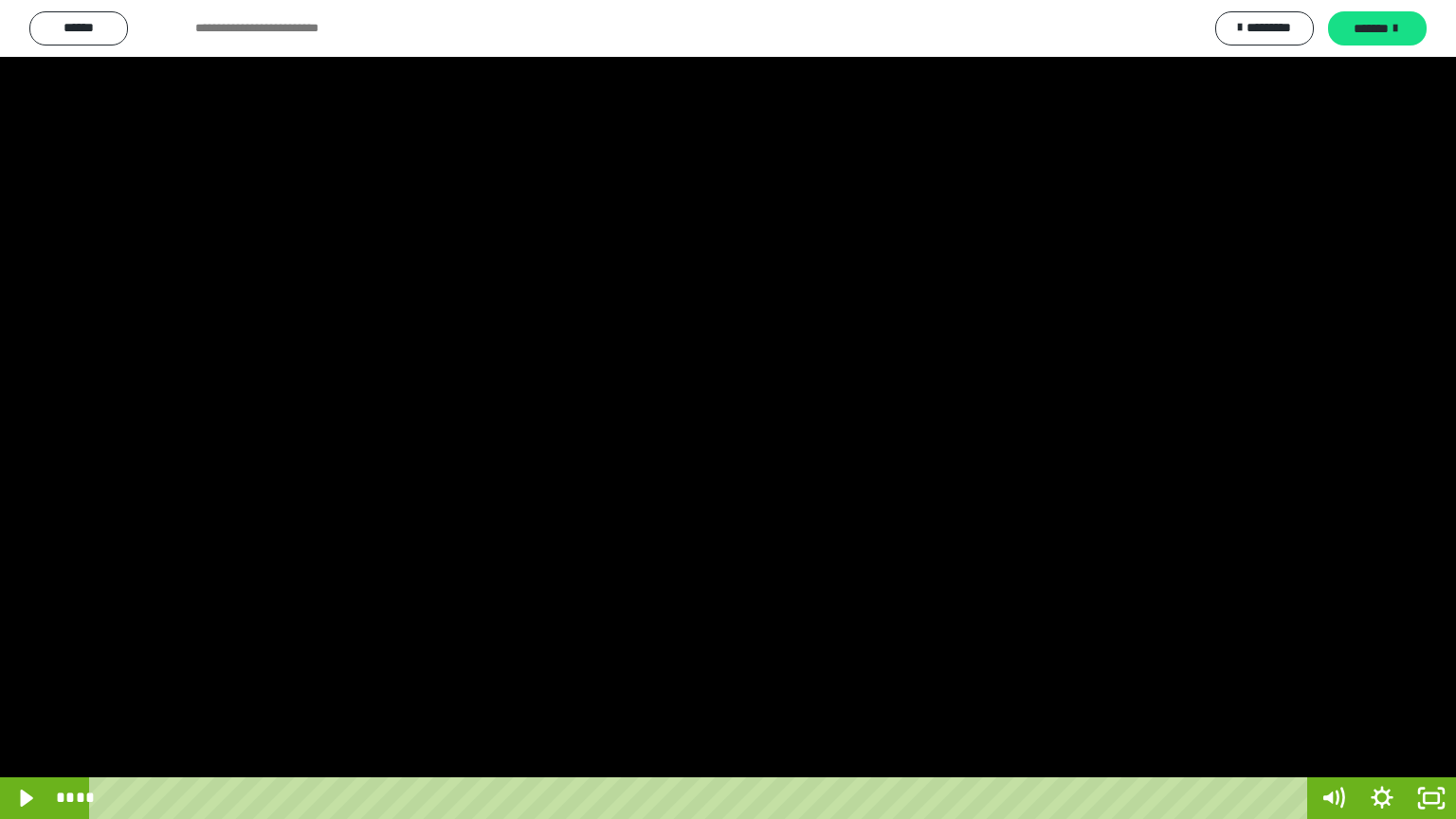 click at bounding box center [728, 410] 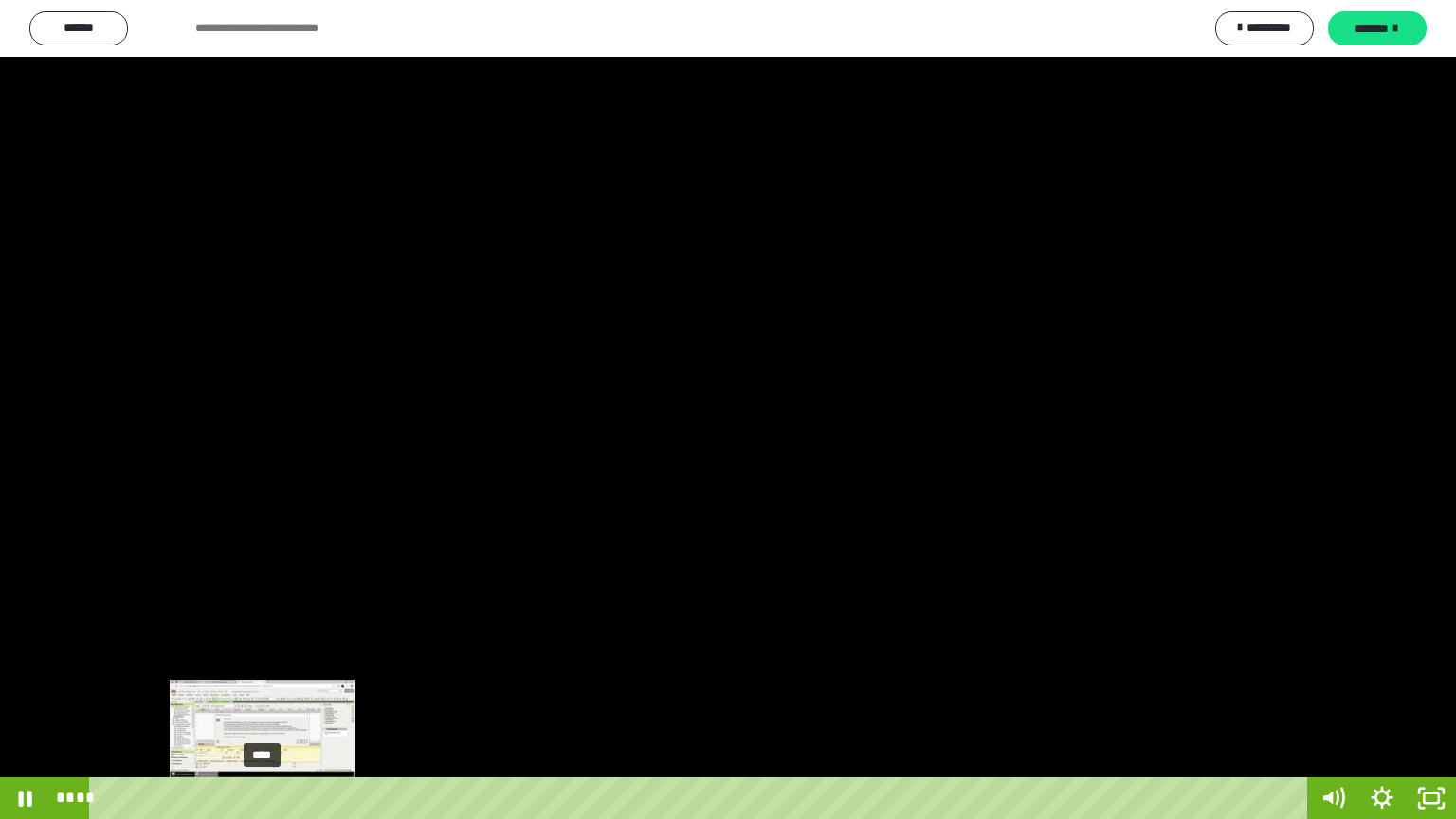 click on "****" at bounding box center [701, 798] 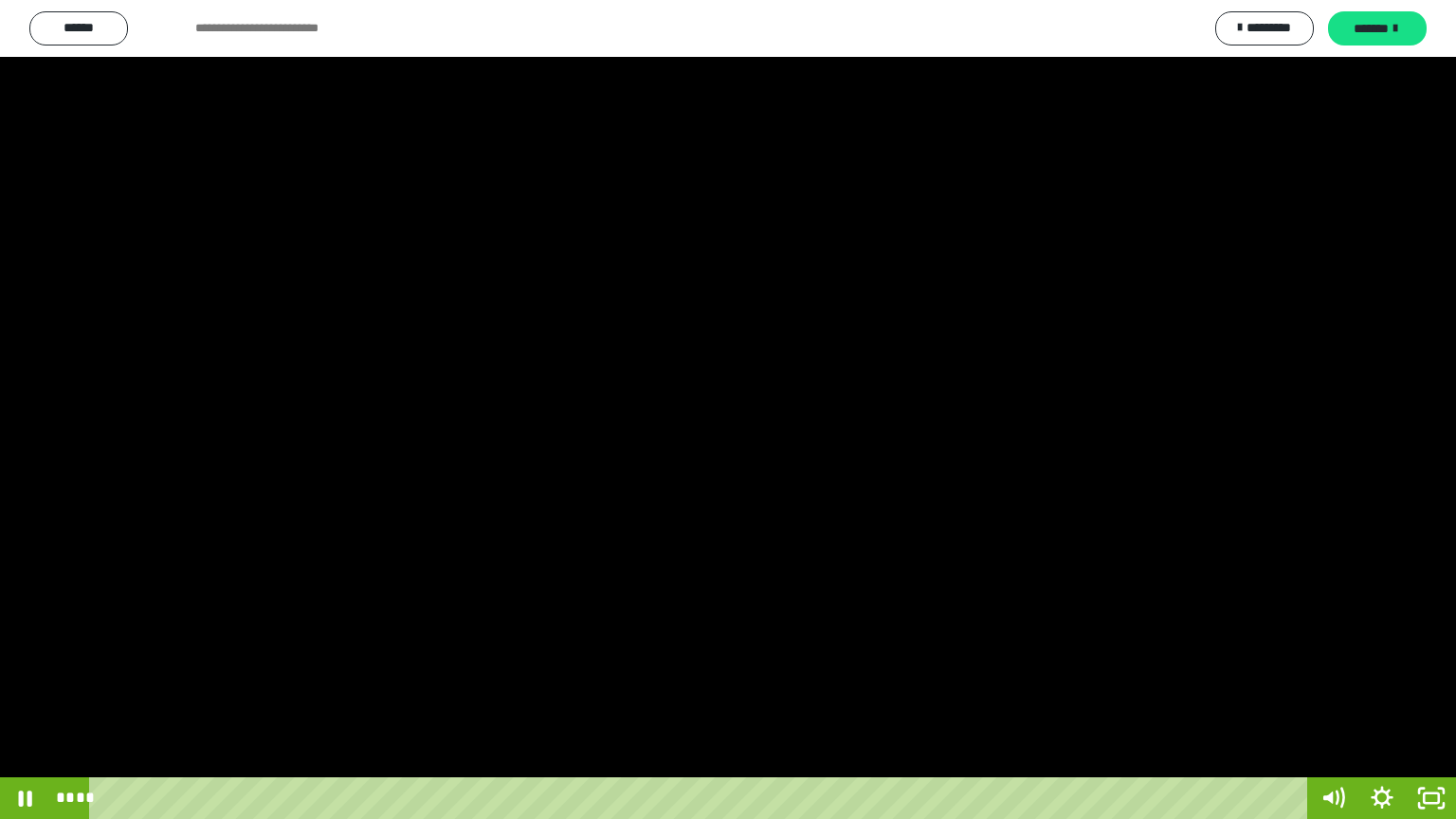 click at bounding box center [728, 410] 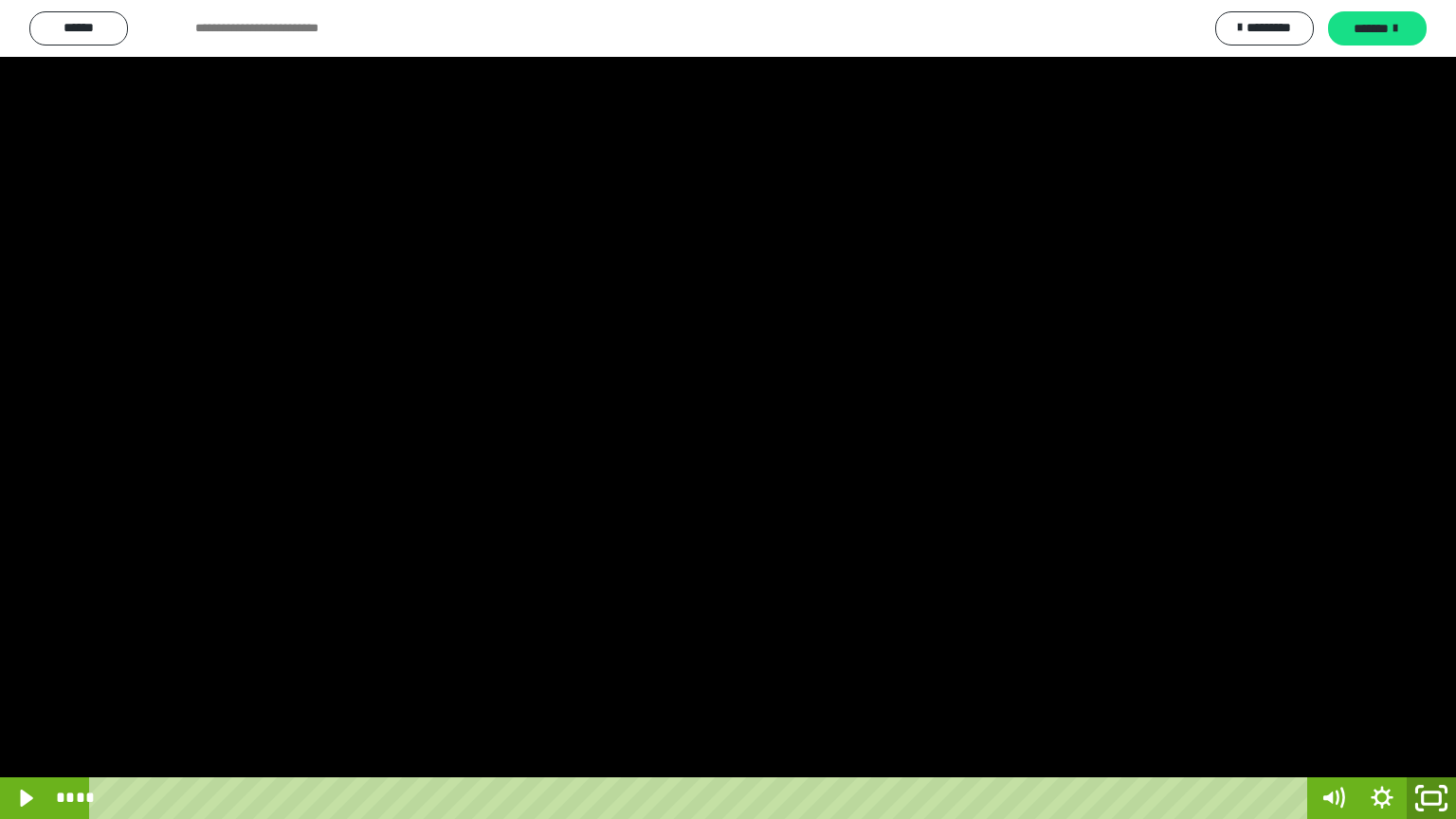 click 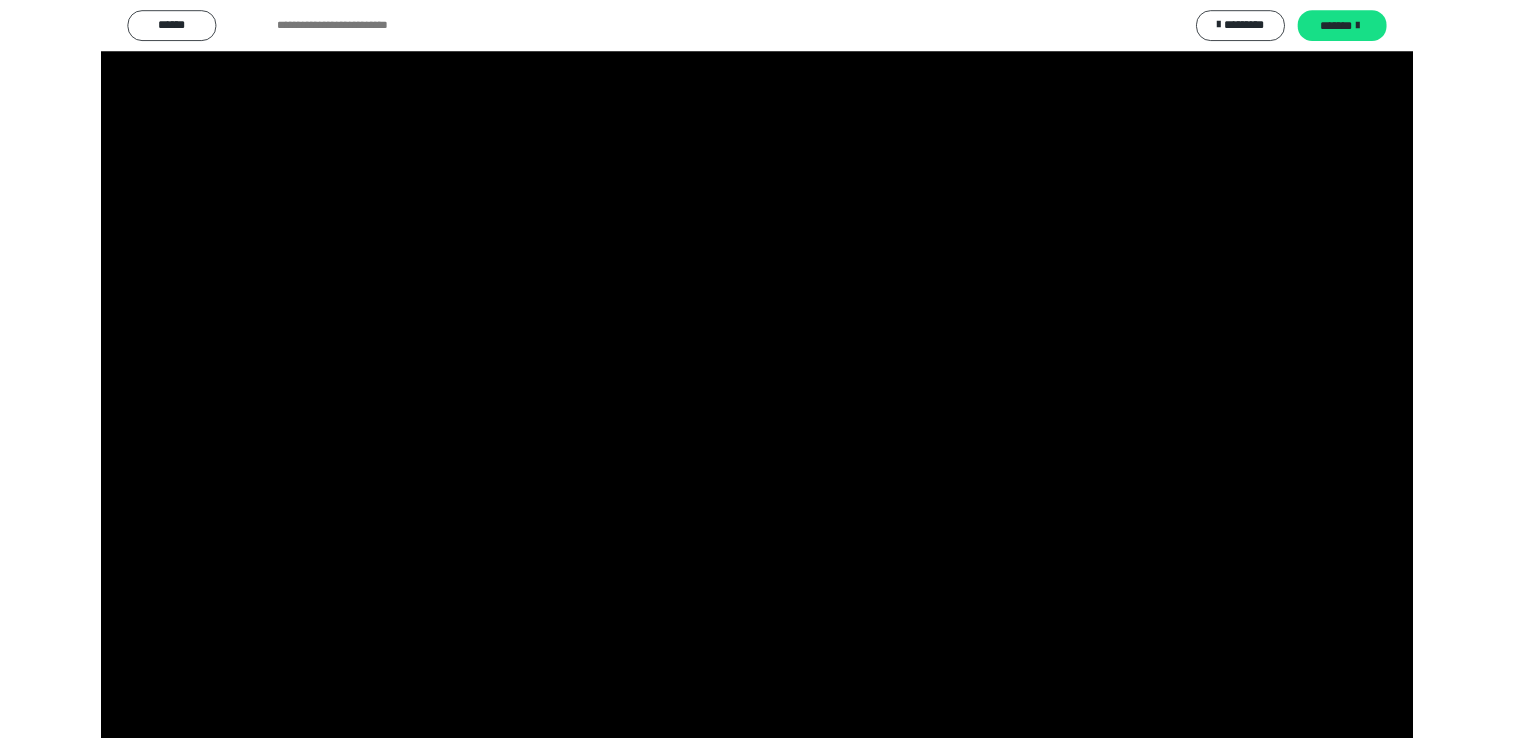 scroll, scrollTop: 223, scrollLeft: 0, axis: vertical 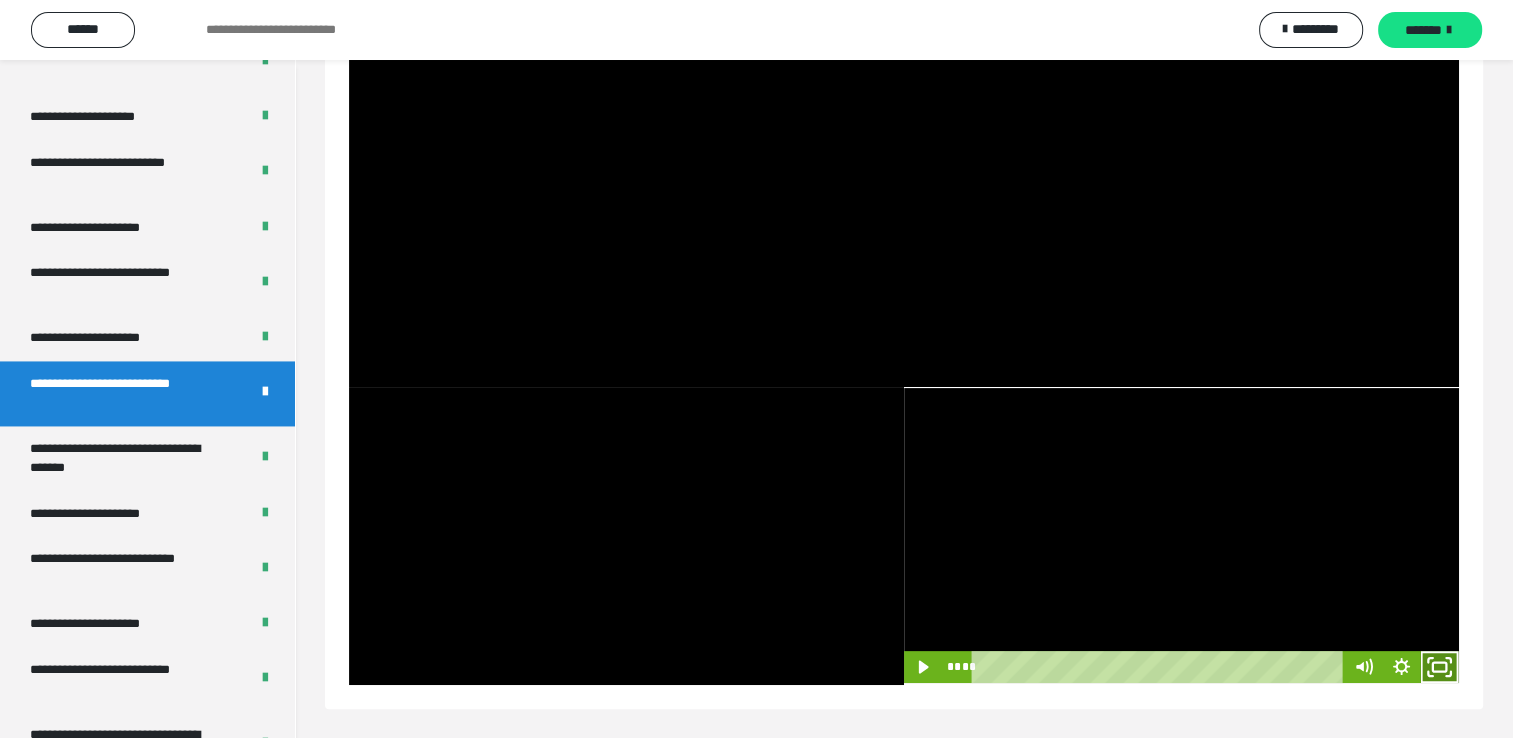 click 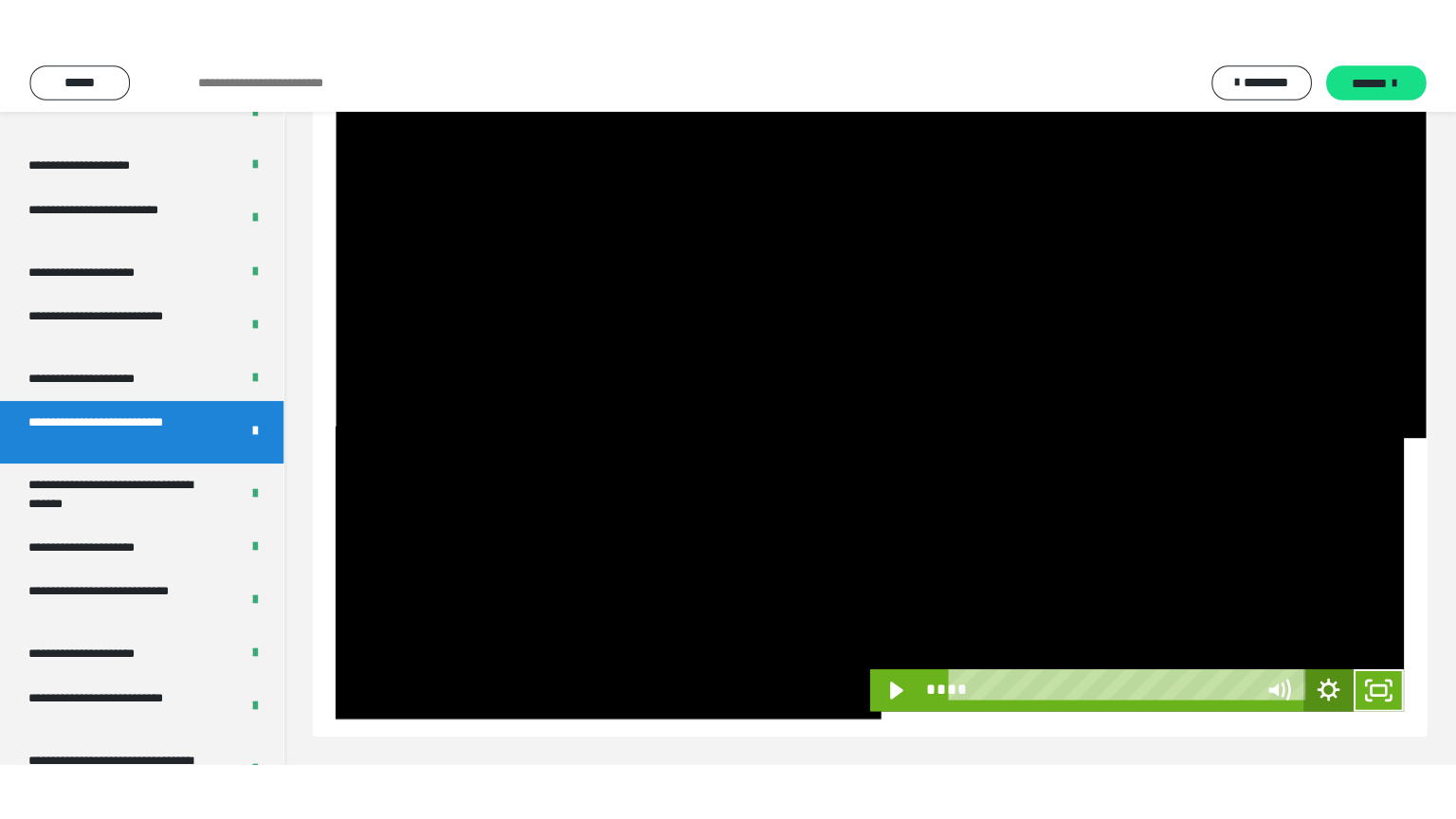 scroll, scrollTop: 225, scrollLeft: 0, axis: vertical 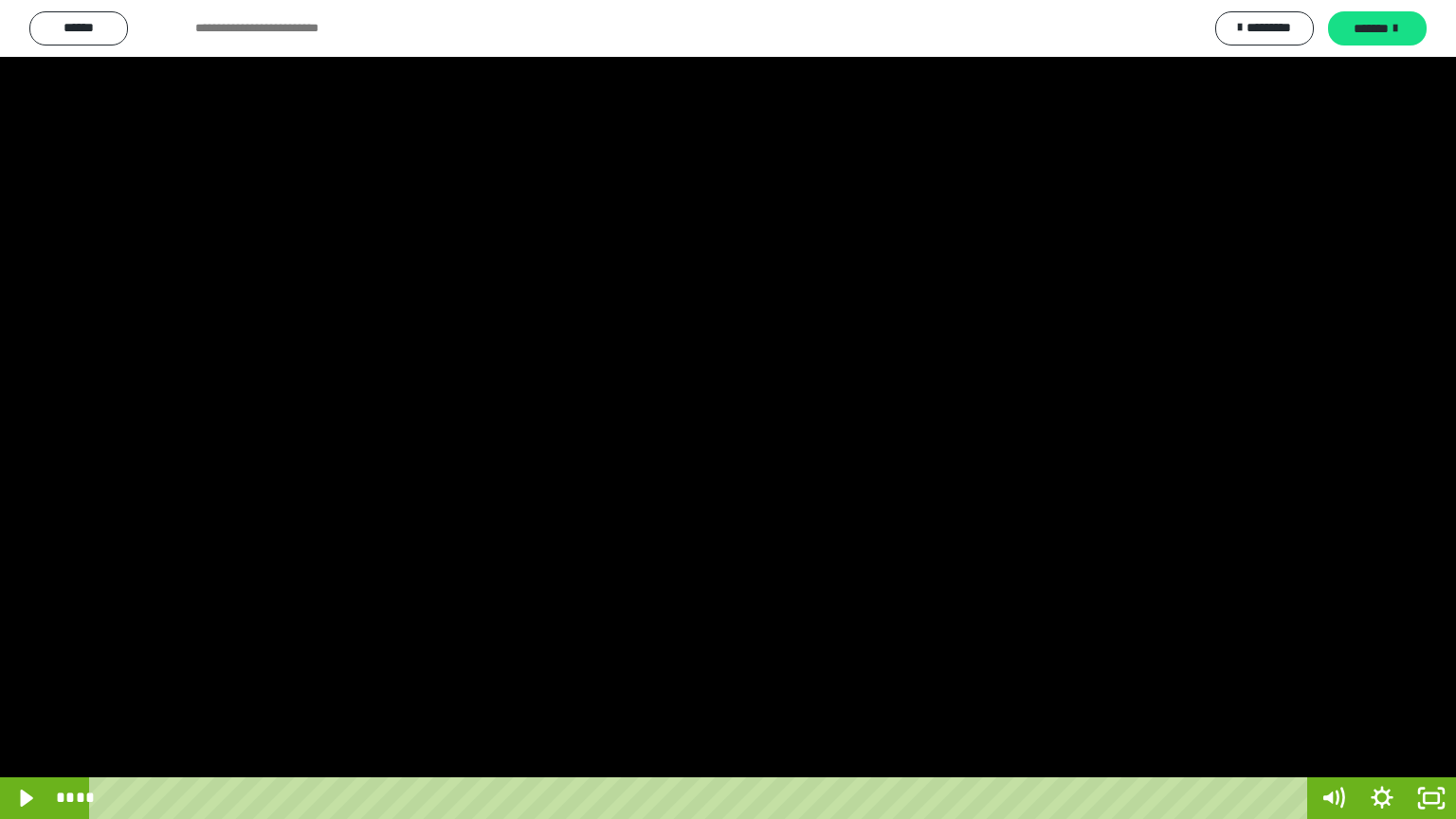 click at bounding box center [728, 410] 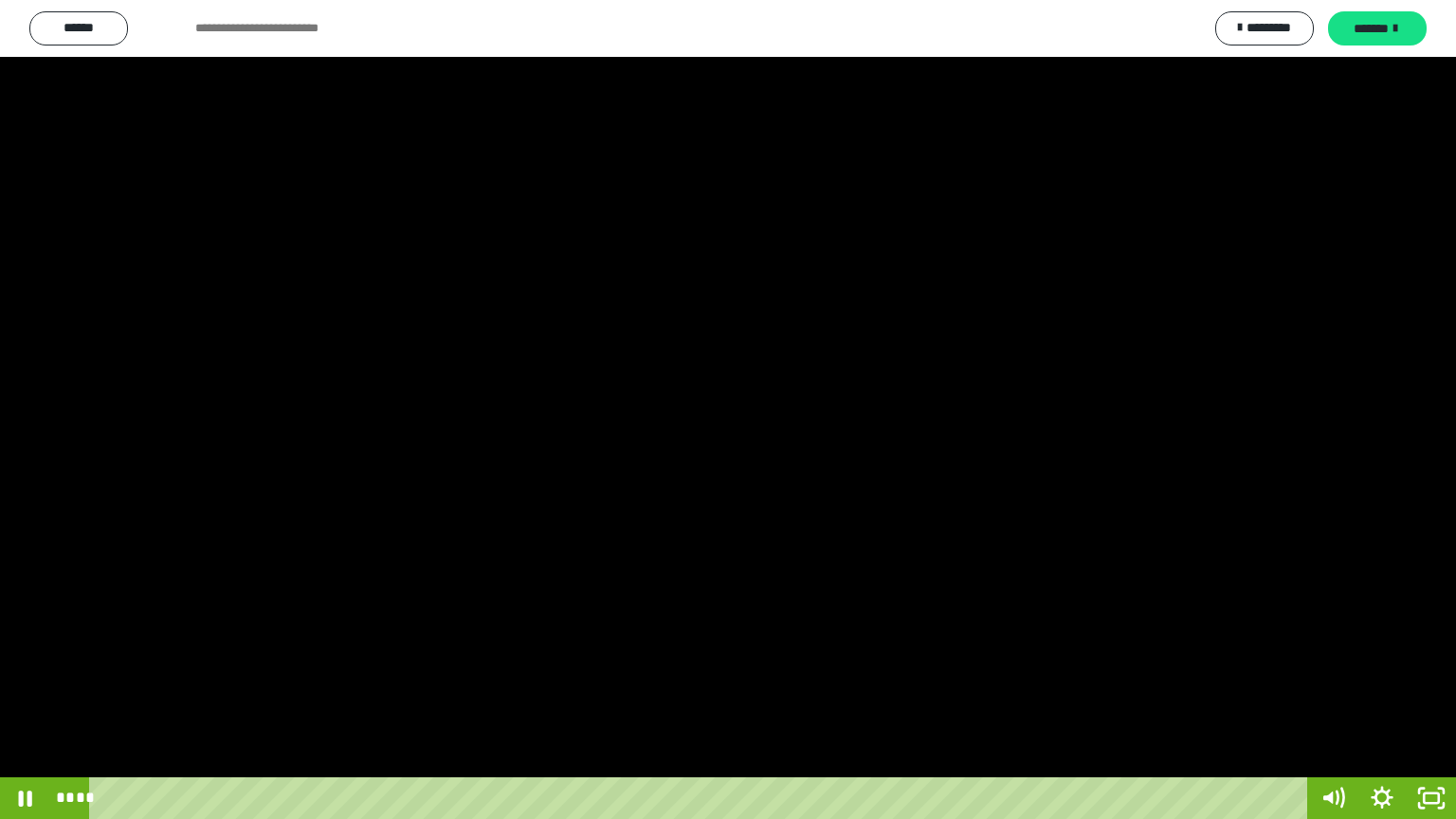 click at bounding box center (728, 410) 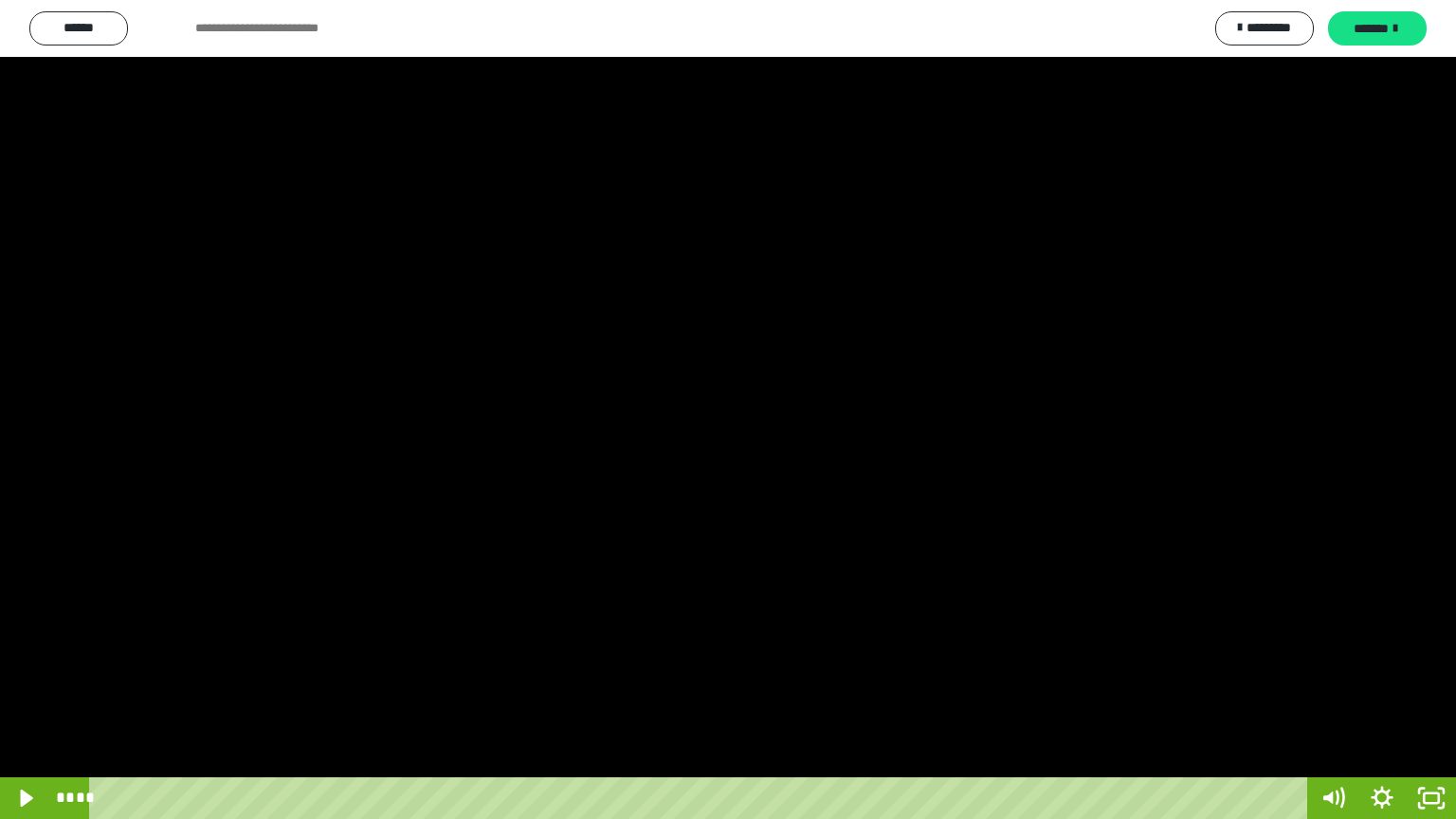 click at bounding box center [728, 410] 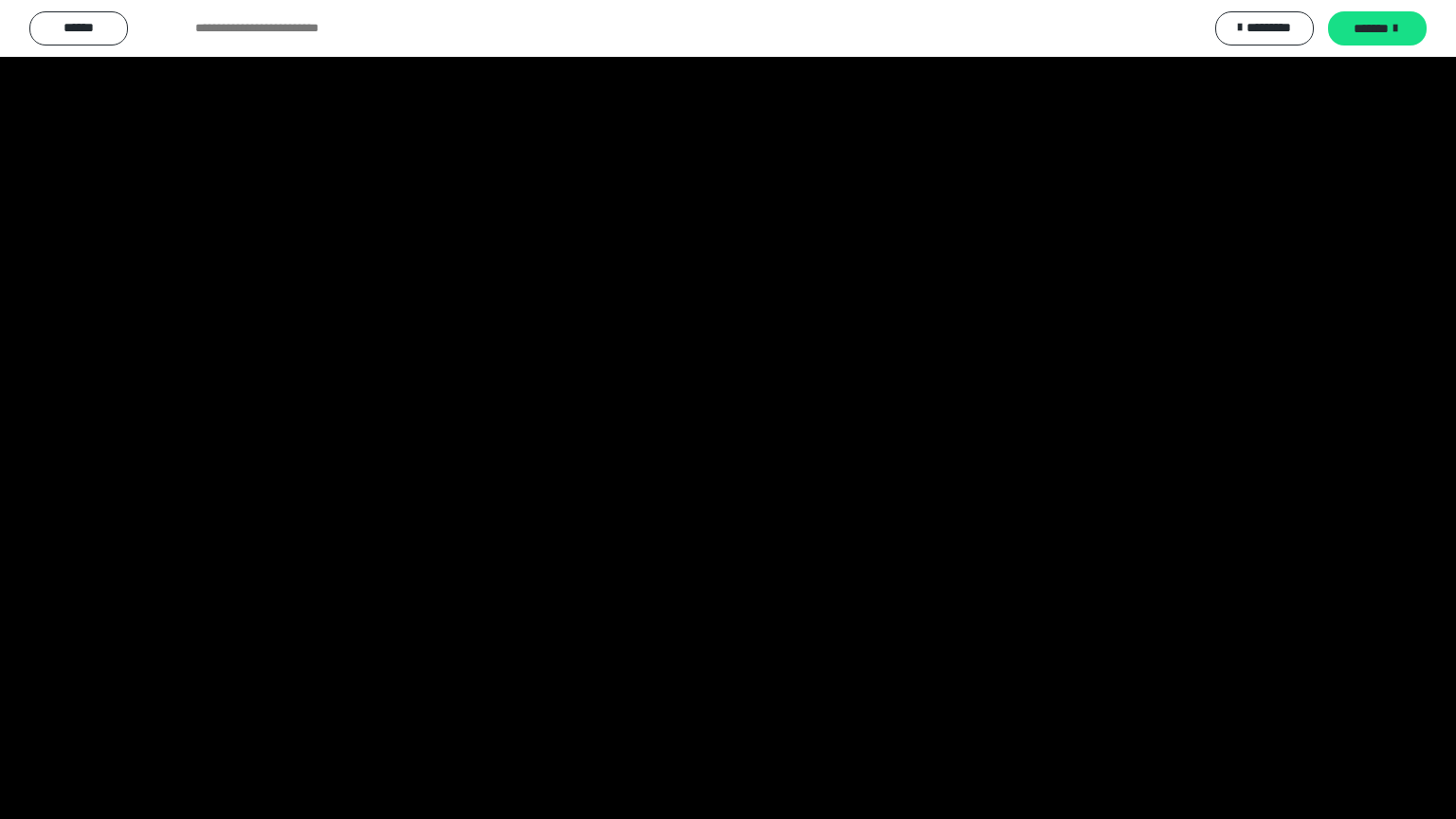 click at bounding box center (728, 410) 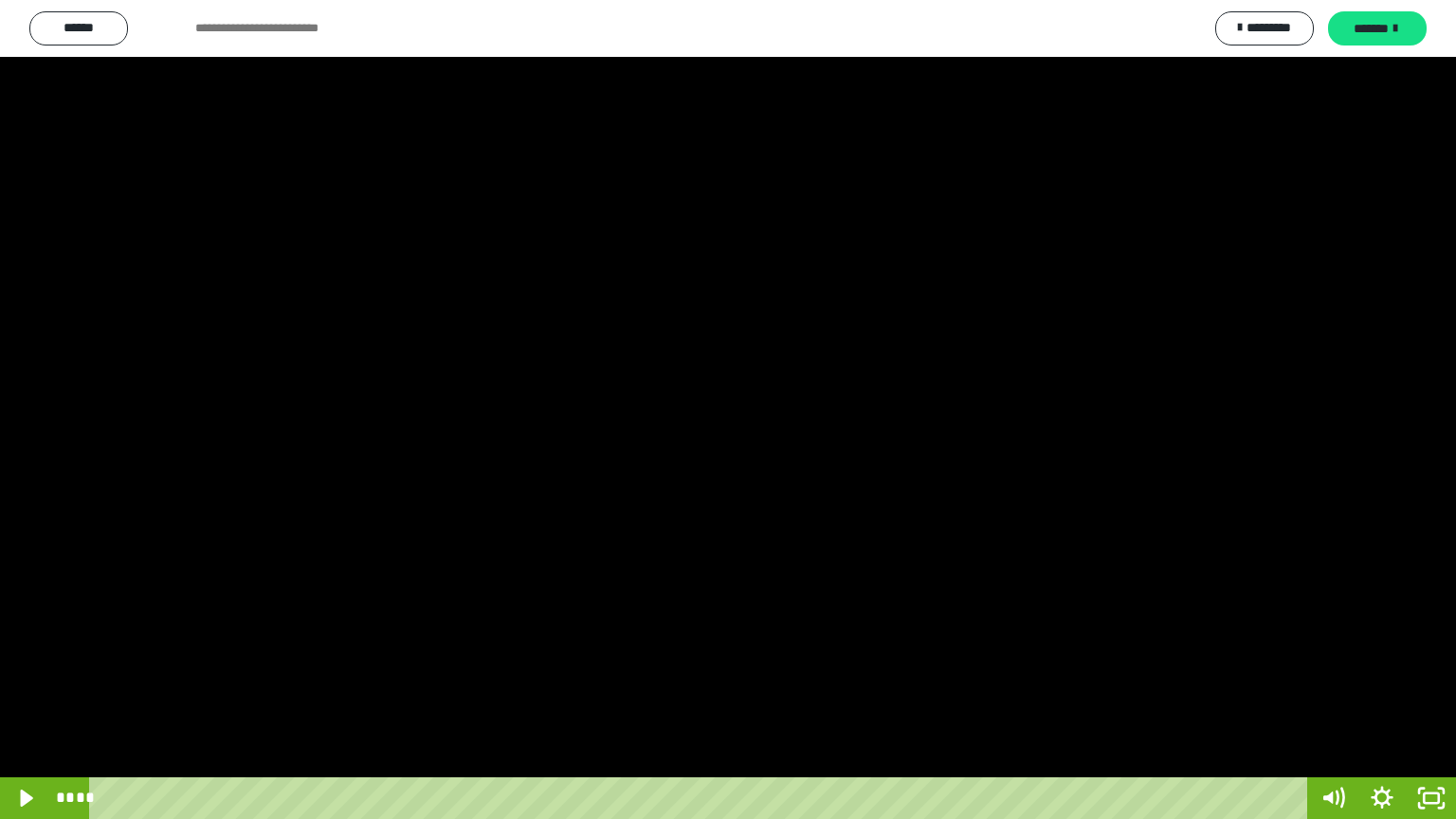 click at bounding box center [728, 410] 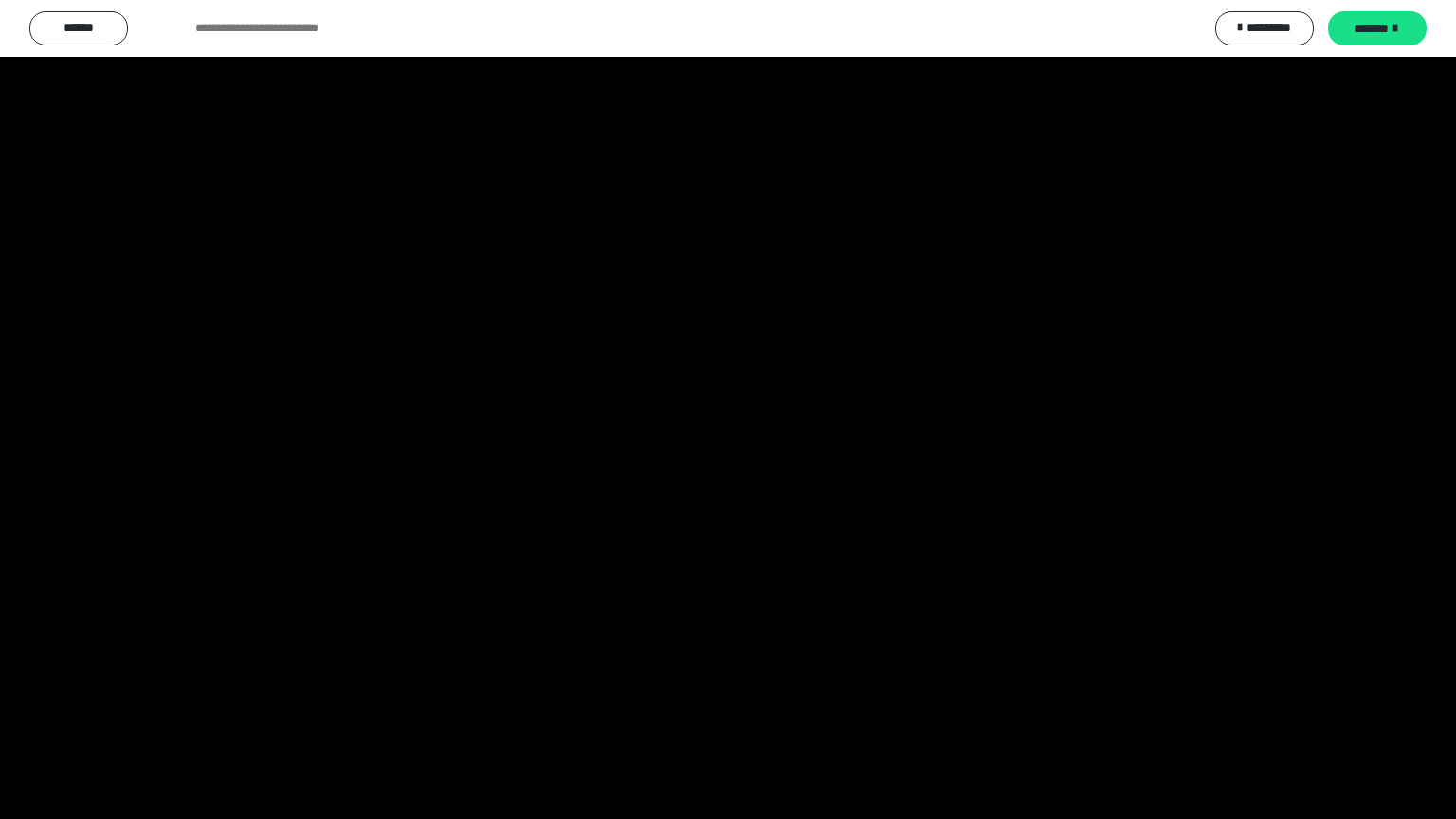 click at bounding box center (728, 410) 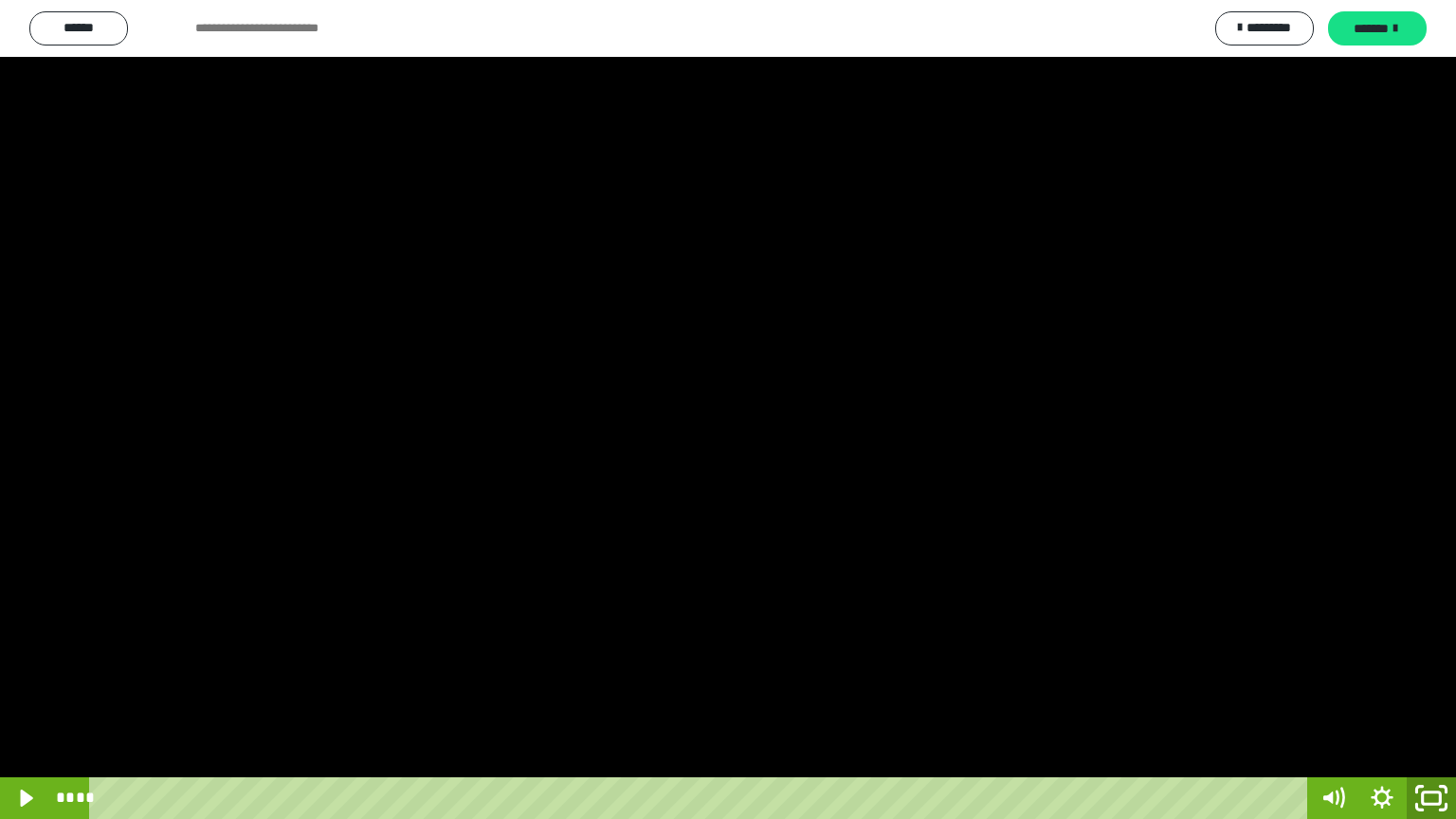 click 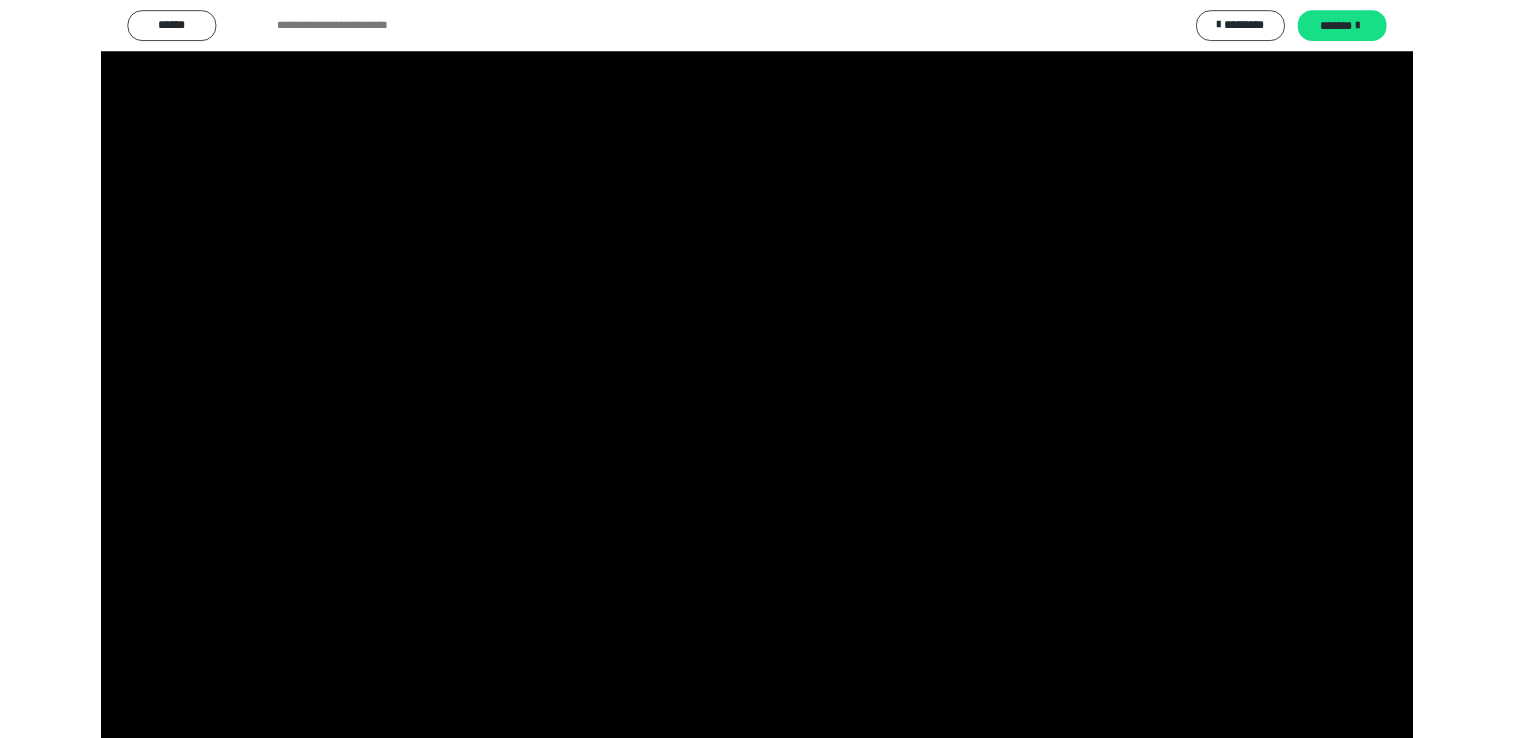 scroll, scrollTop: 223, scrollLeft: 0, axis: vertical 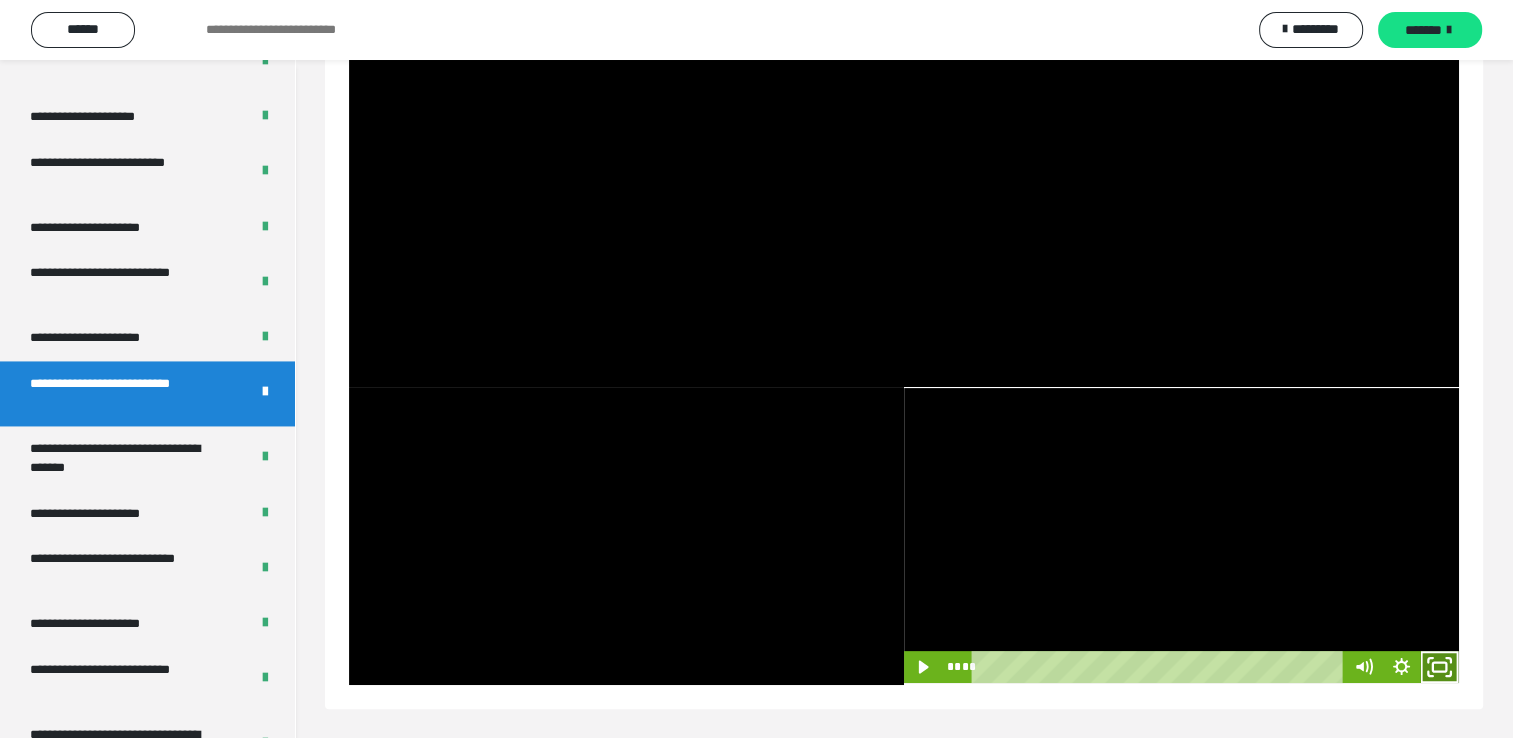 click 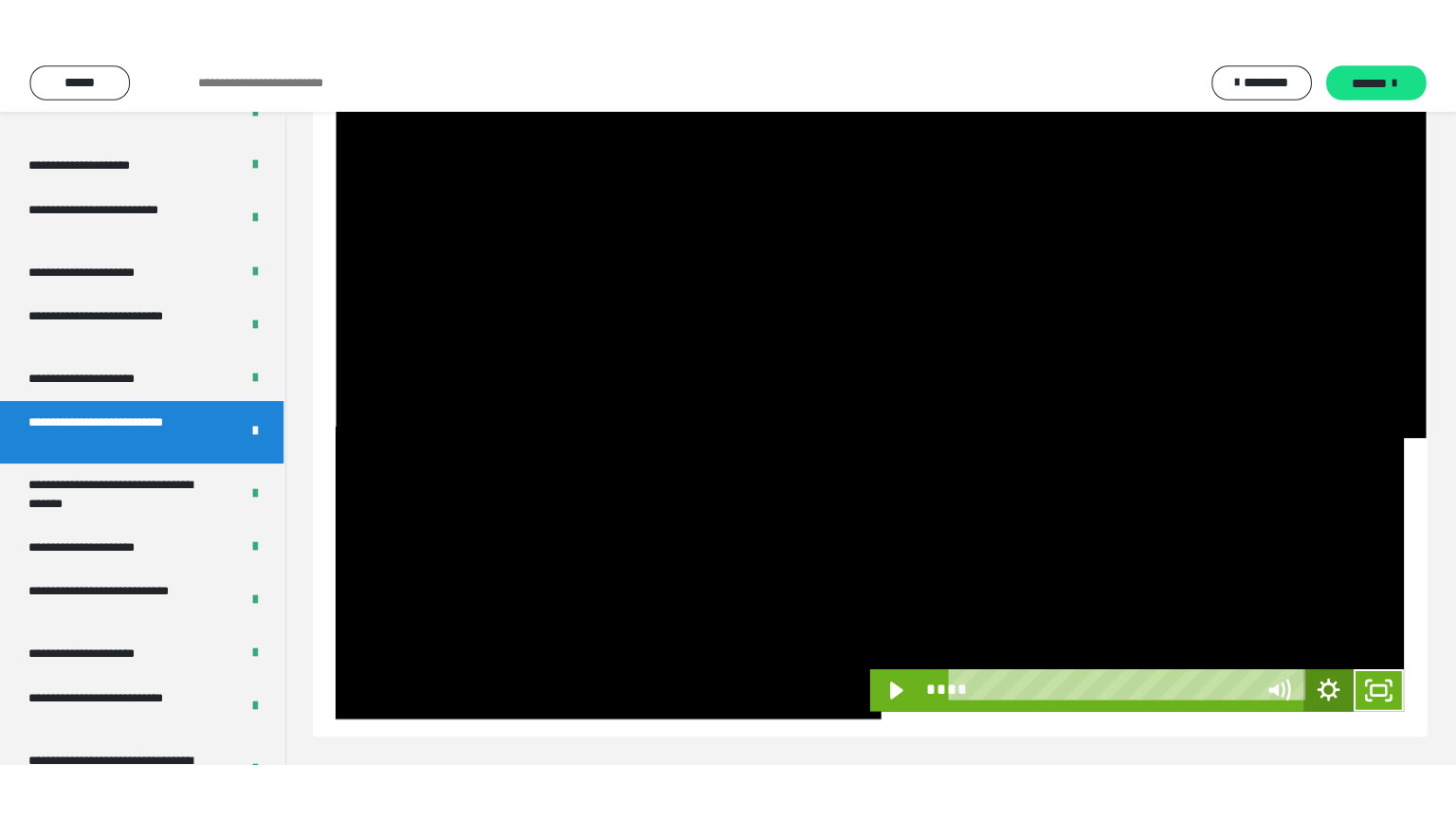 scroll, scrollTop: 225, scrollLeft: 0, axis: vertical 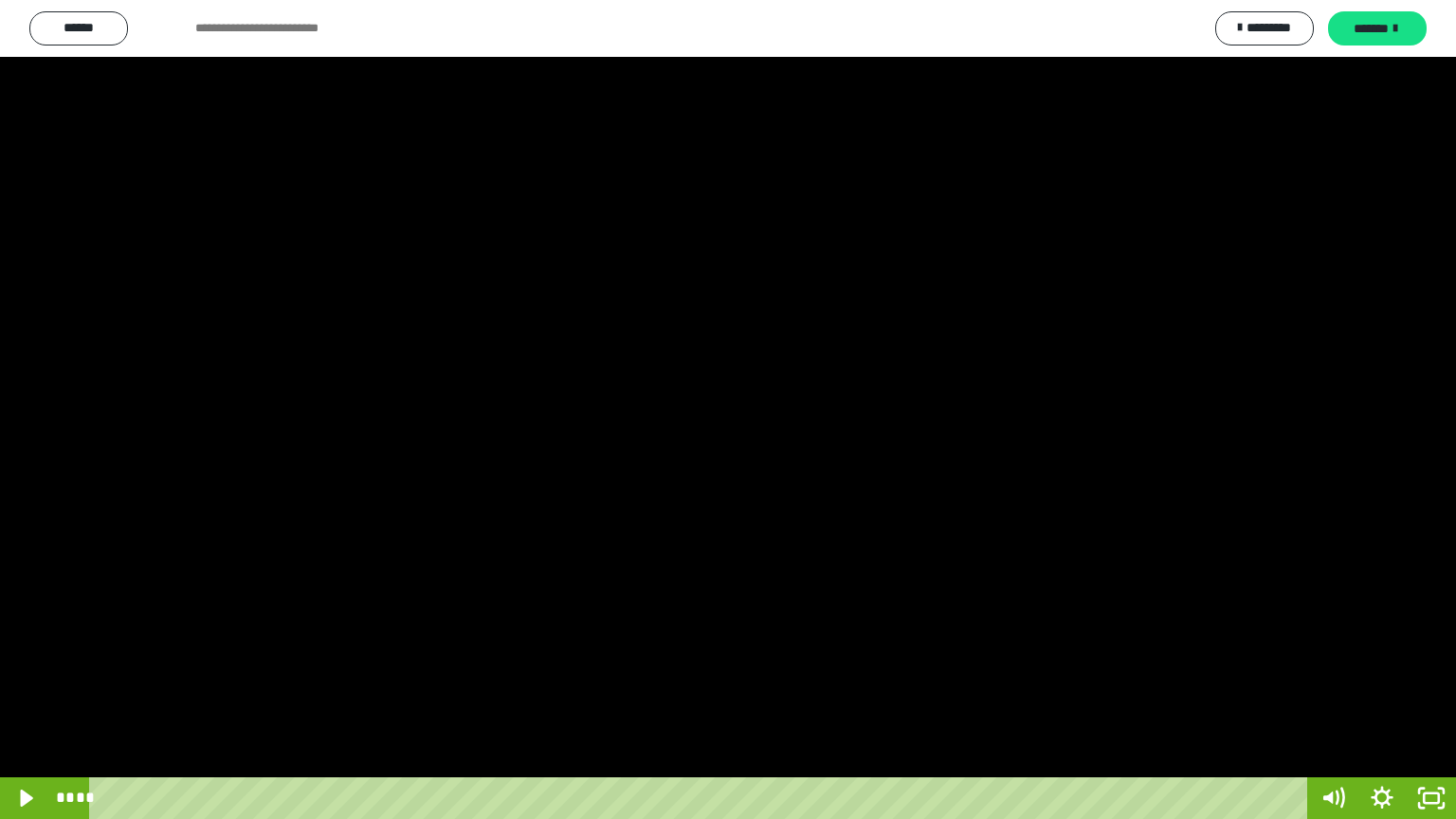 click at bounding box center (728, 410) 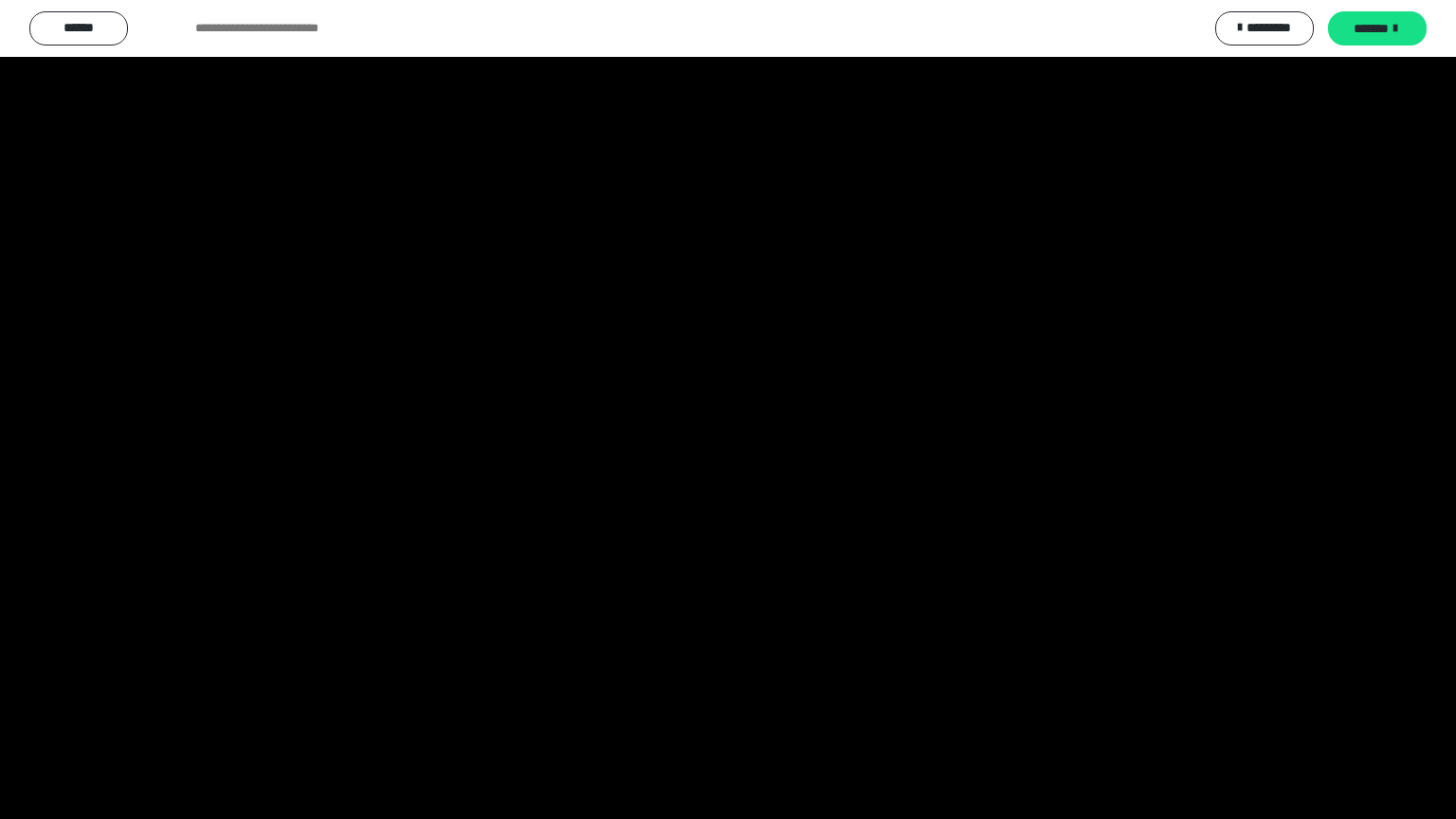click at bounding box center [728, 410] 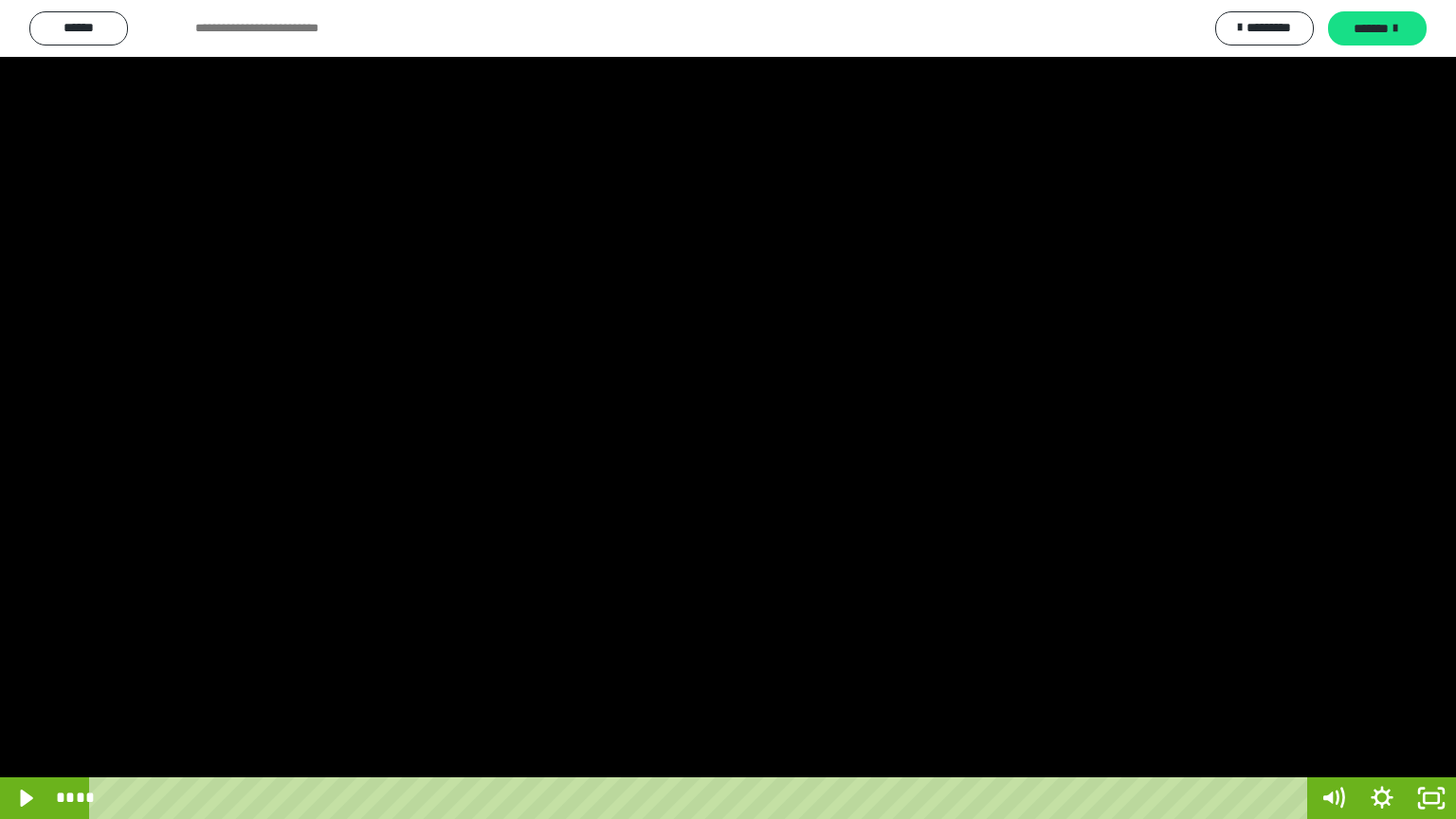 click at bounding box center (728, 410) 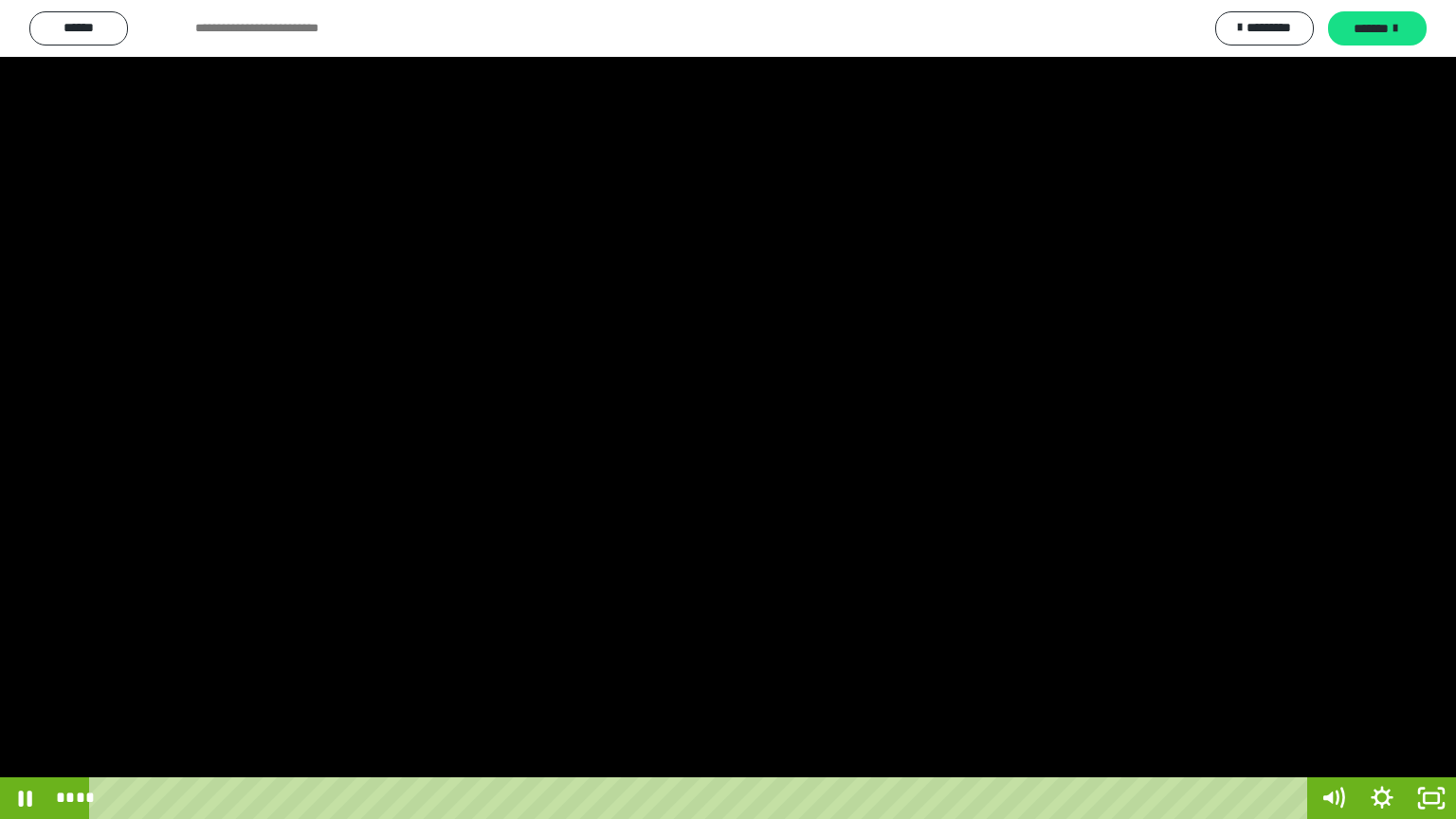 click at bounding box center [728, 410] 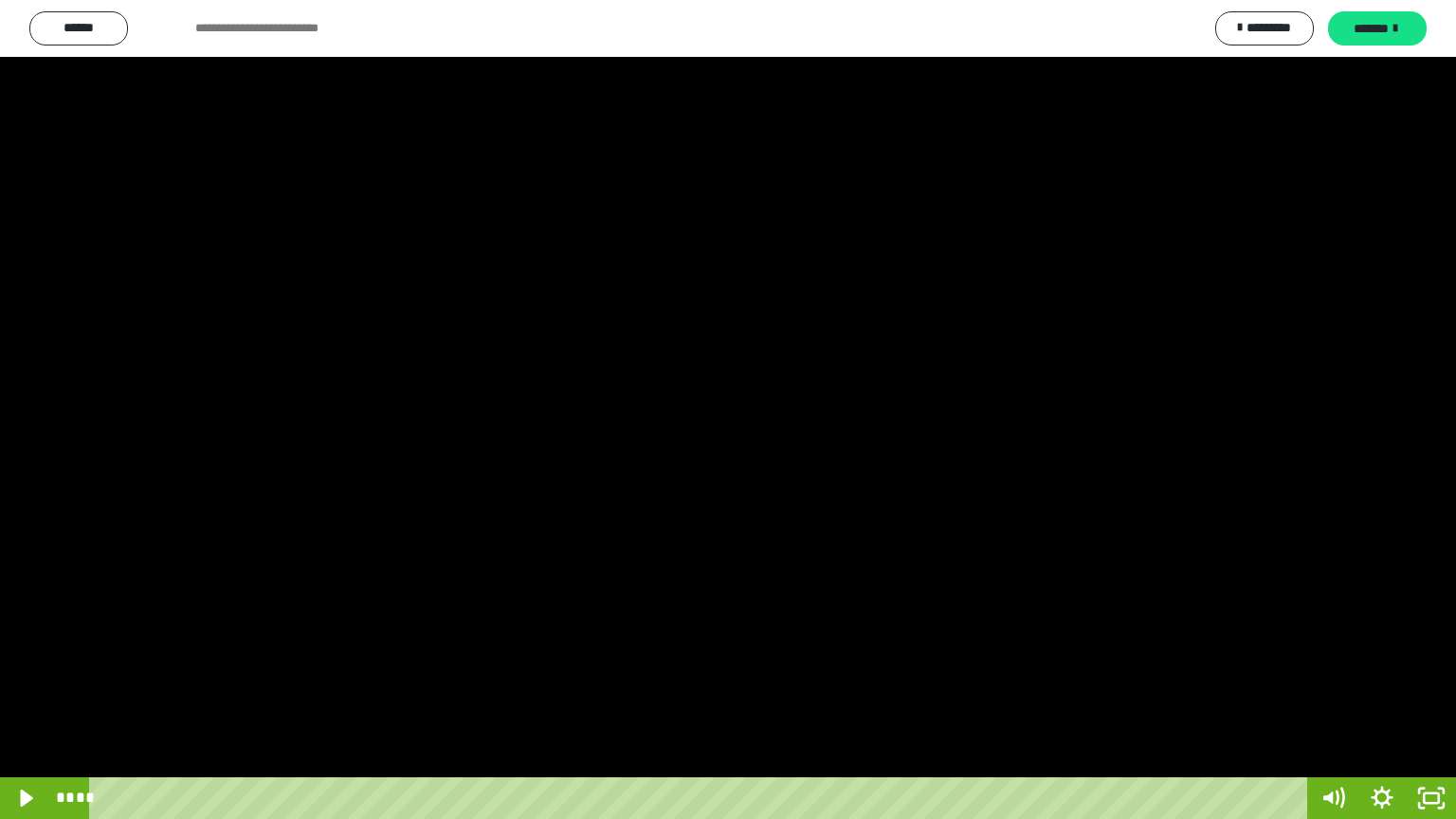 click at bounding box center (728, 410) 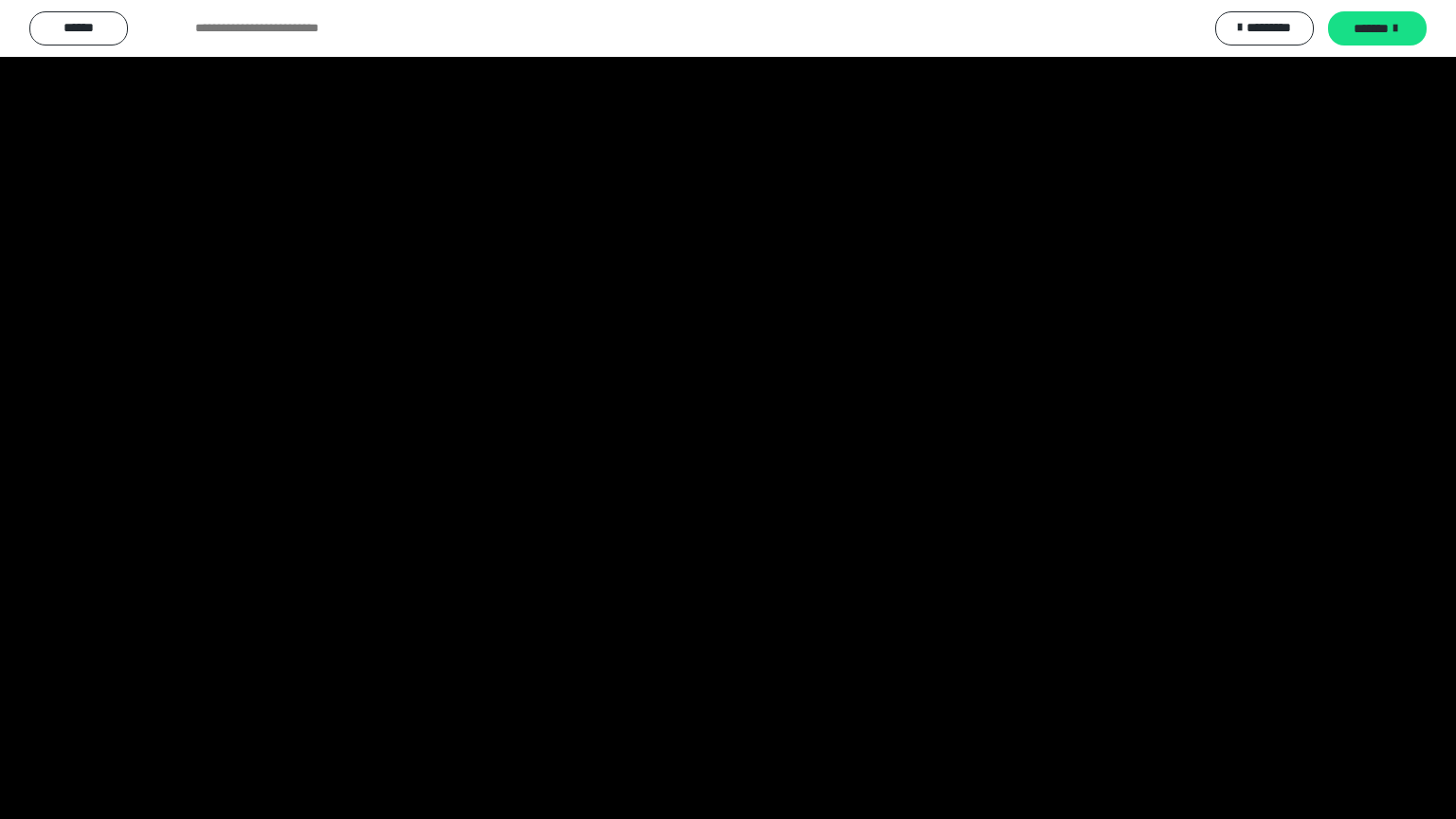 click at bounding box center [728, 410] 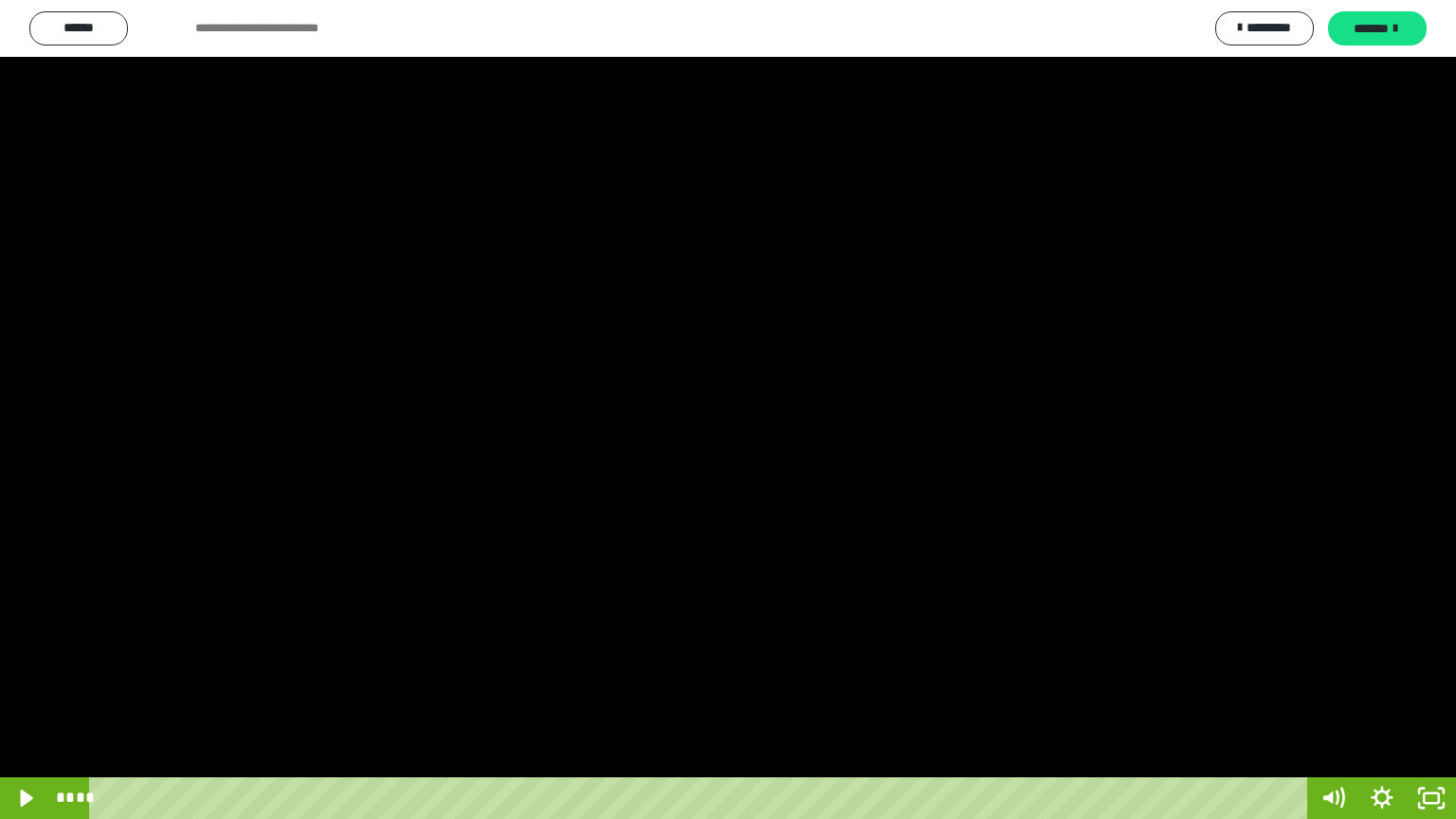 click at bounding box center [728, 410] 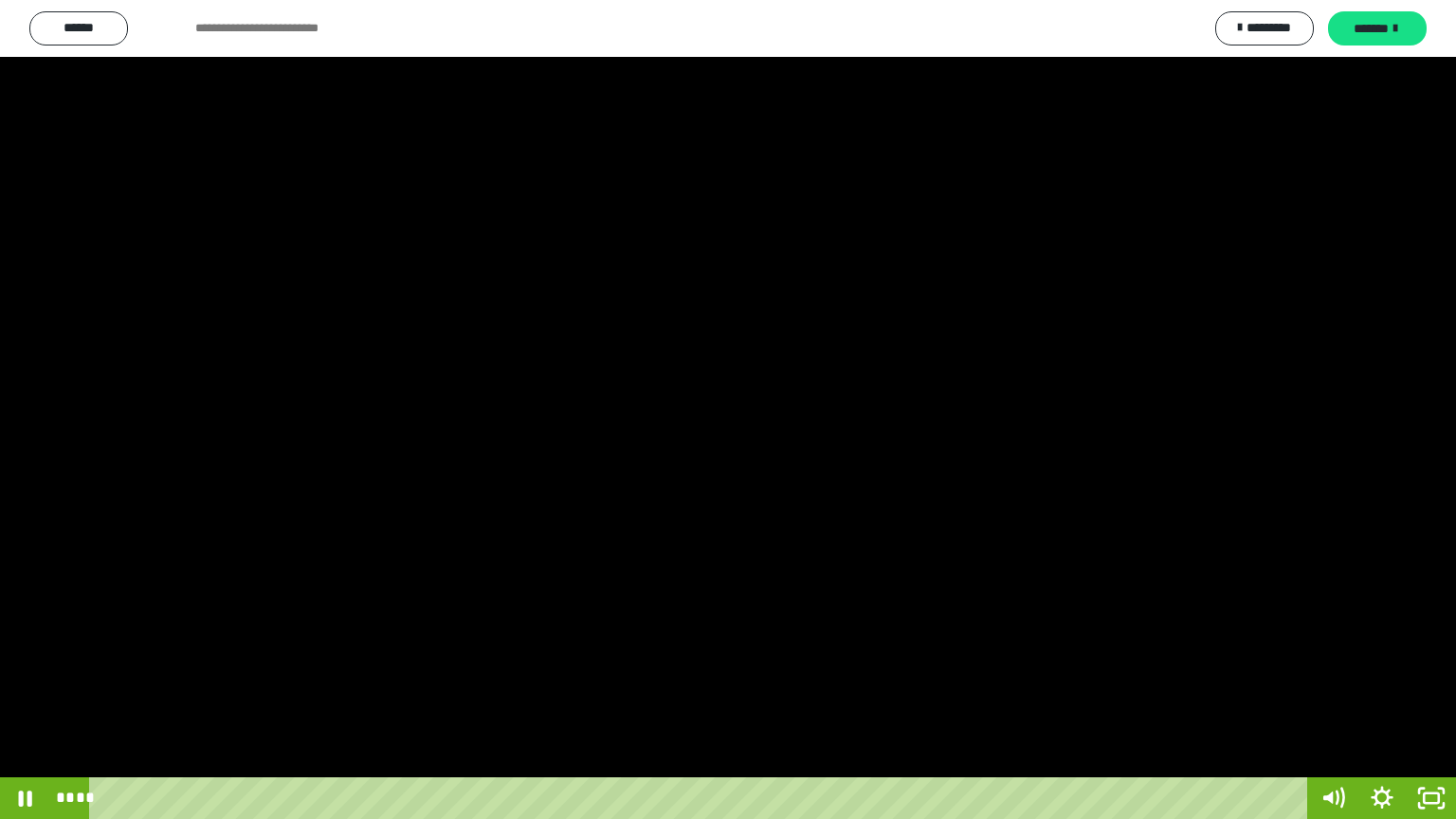 click at bounding box center (728, 410) 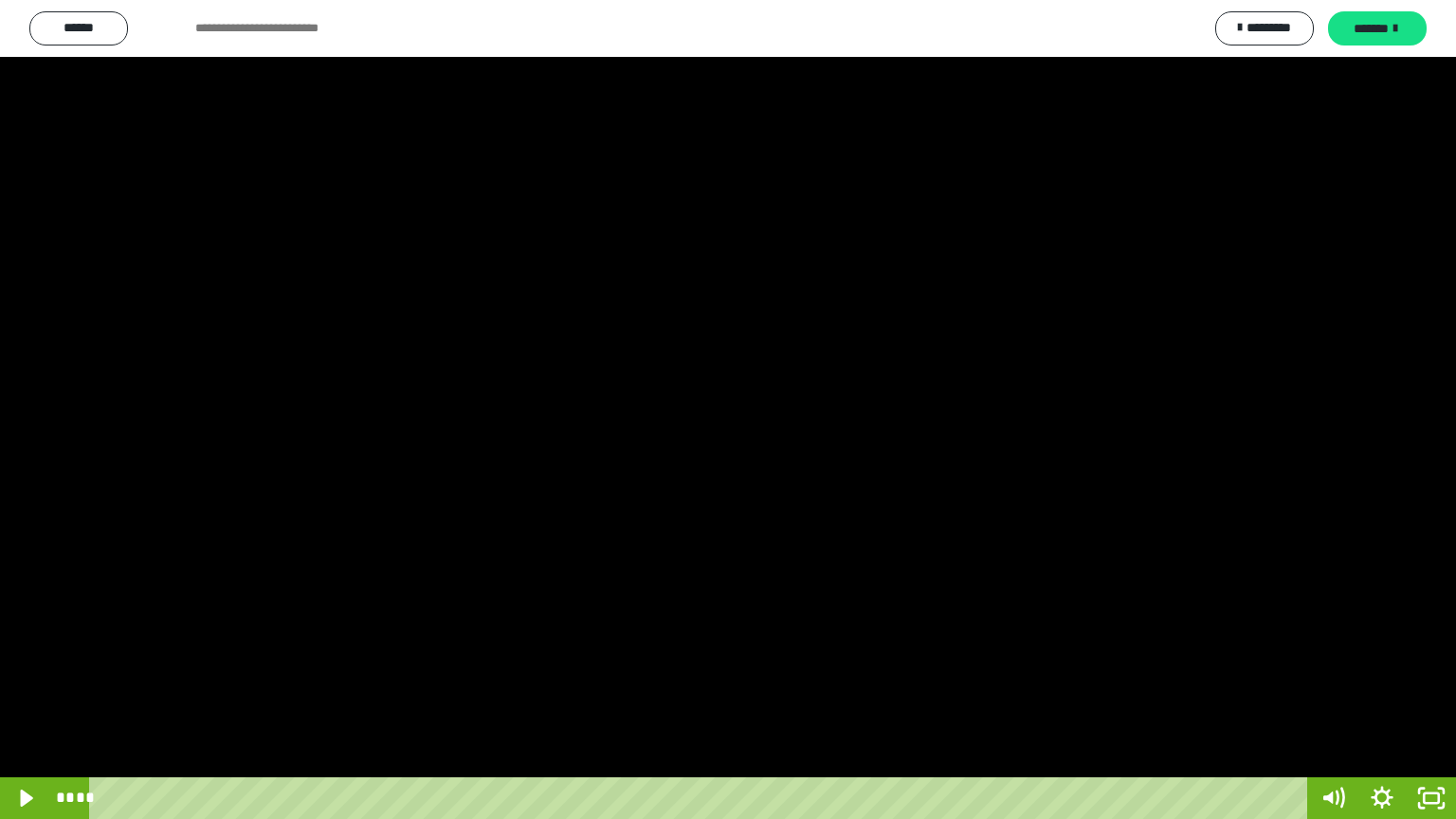 click at bounding box center (728, 410) 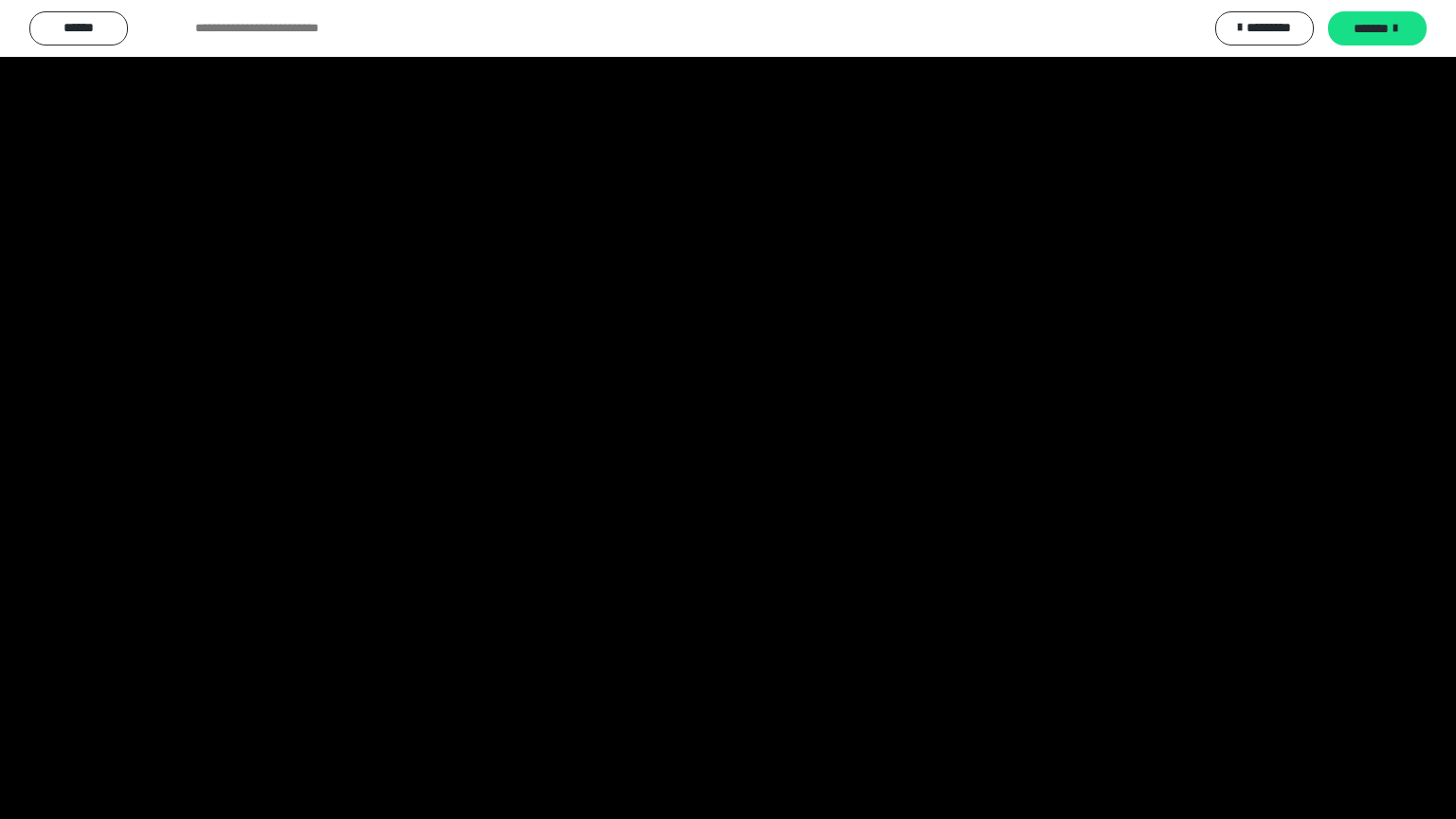 click at bounding box center (728, 410) 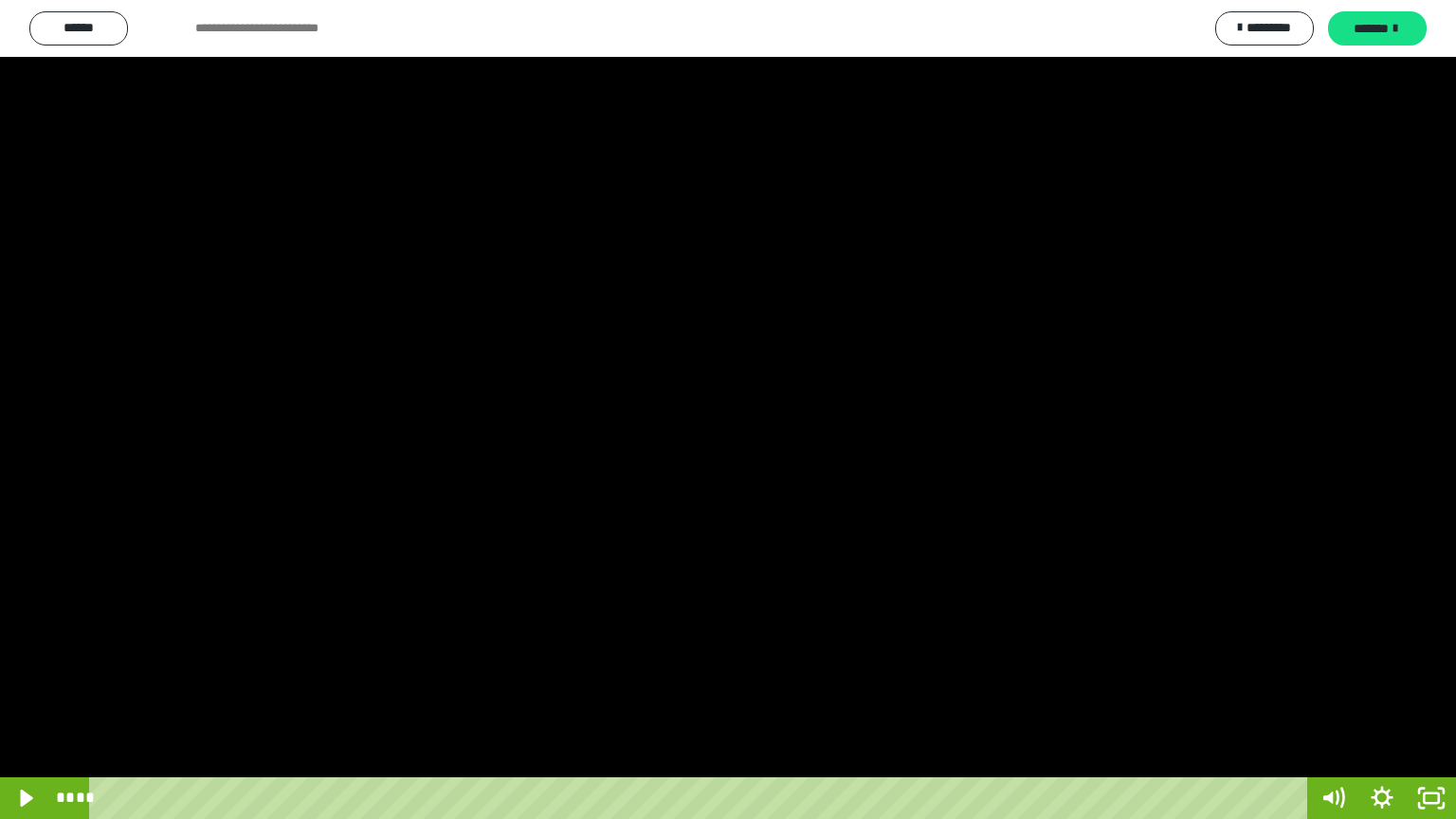 click at bounding box center (728, 410) 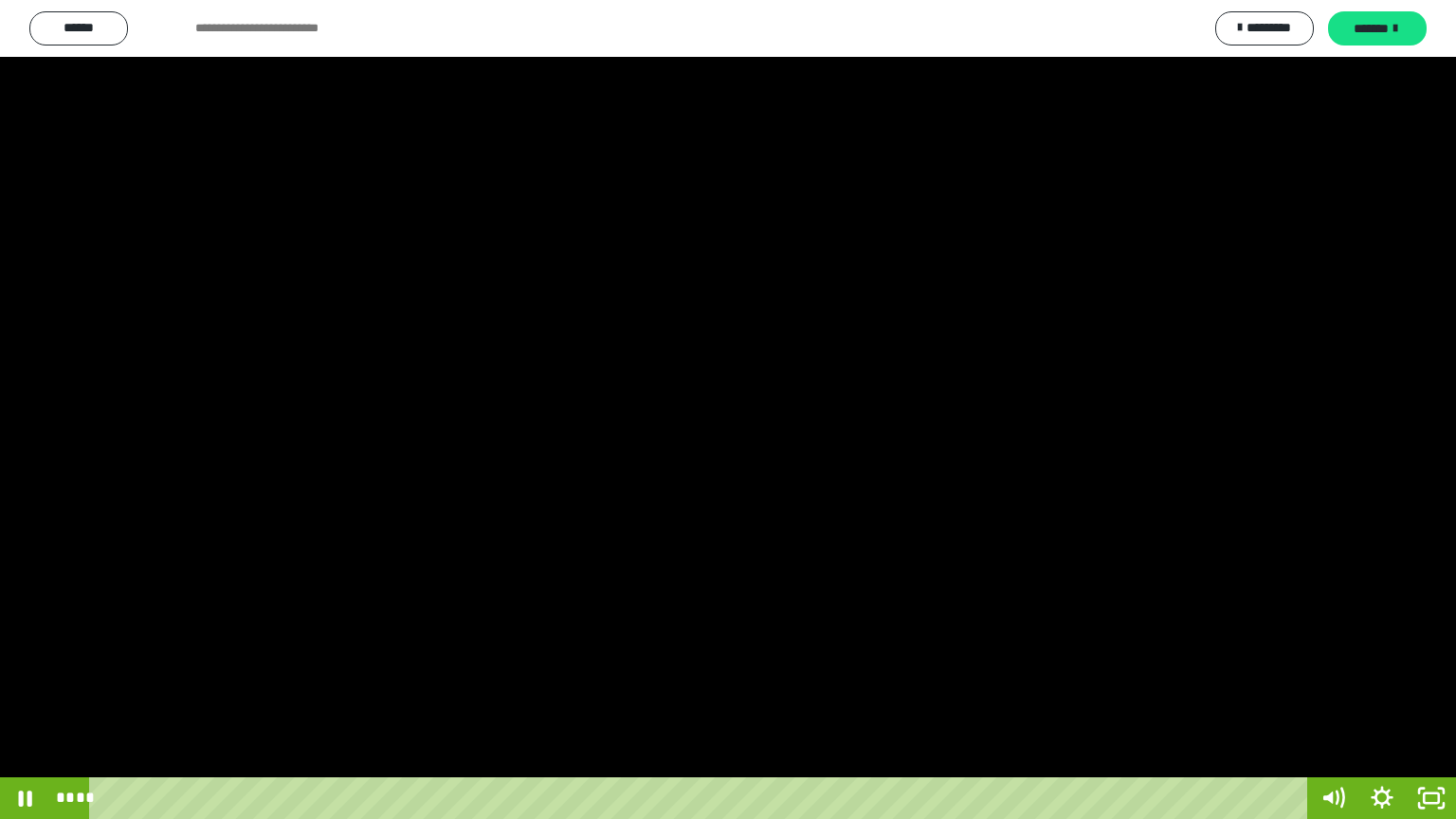 click at bounding box center (728, 410) 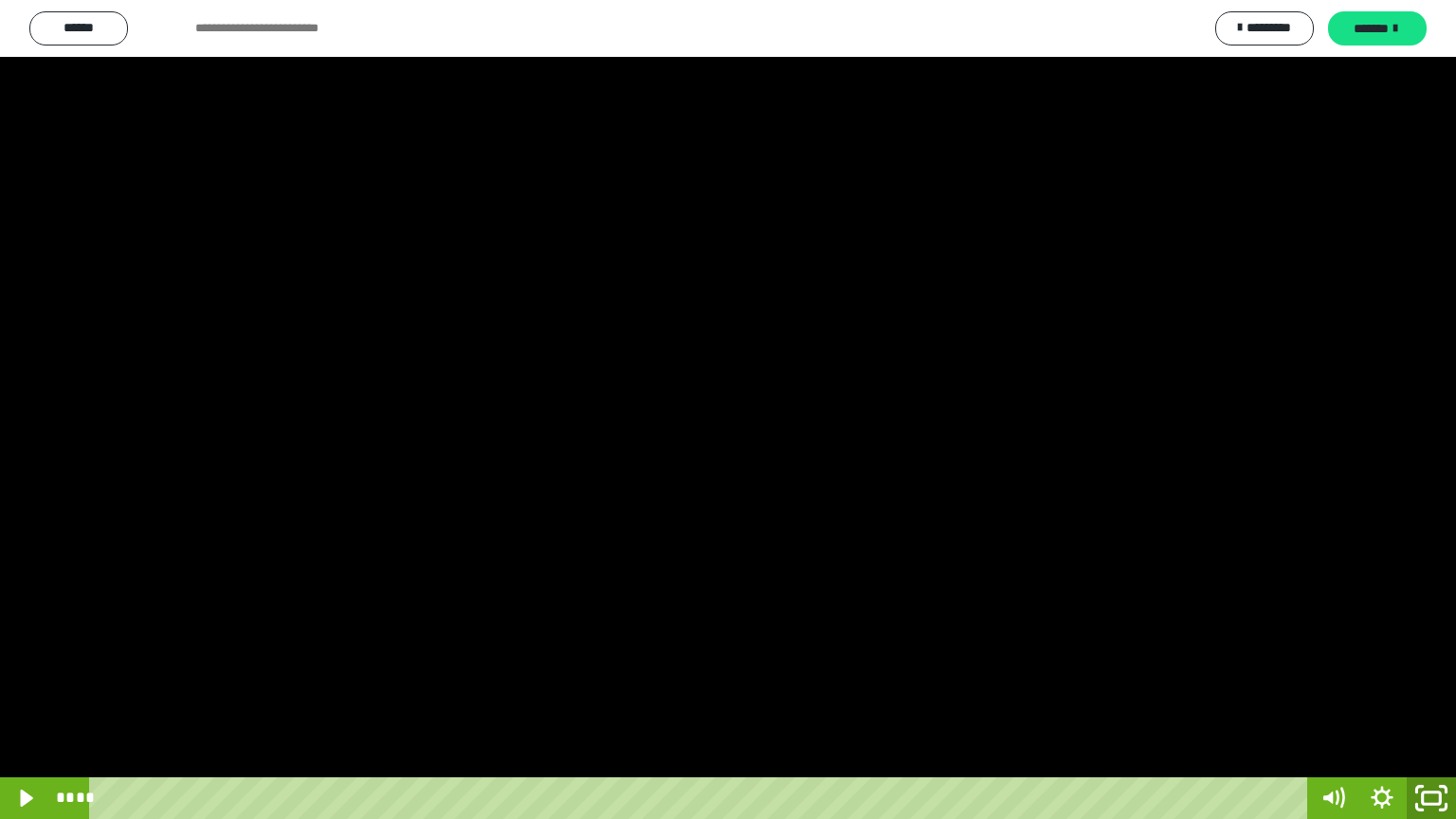 click 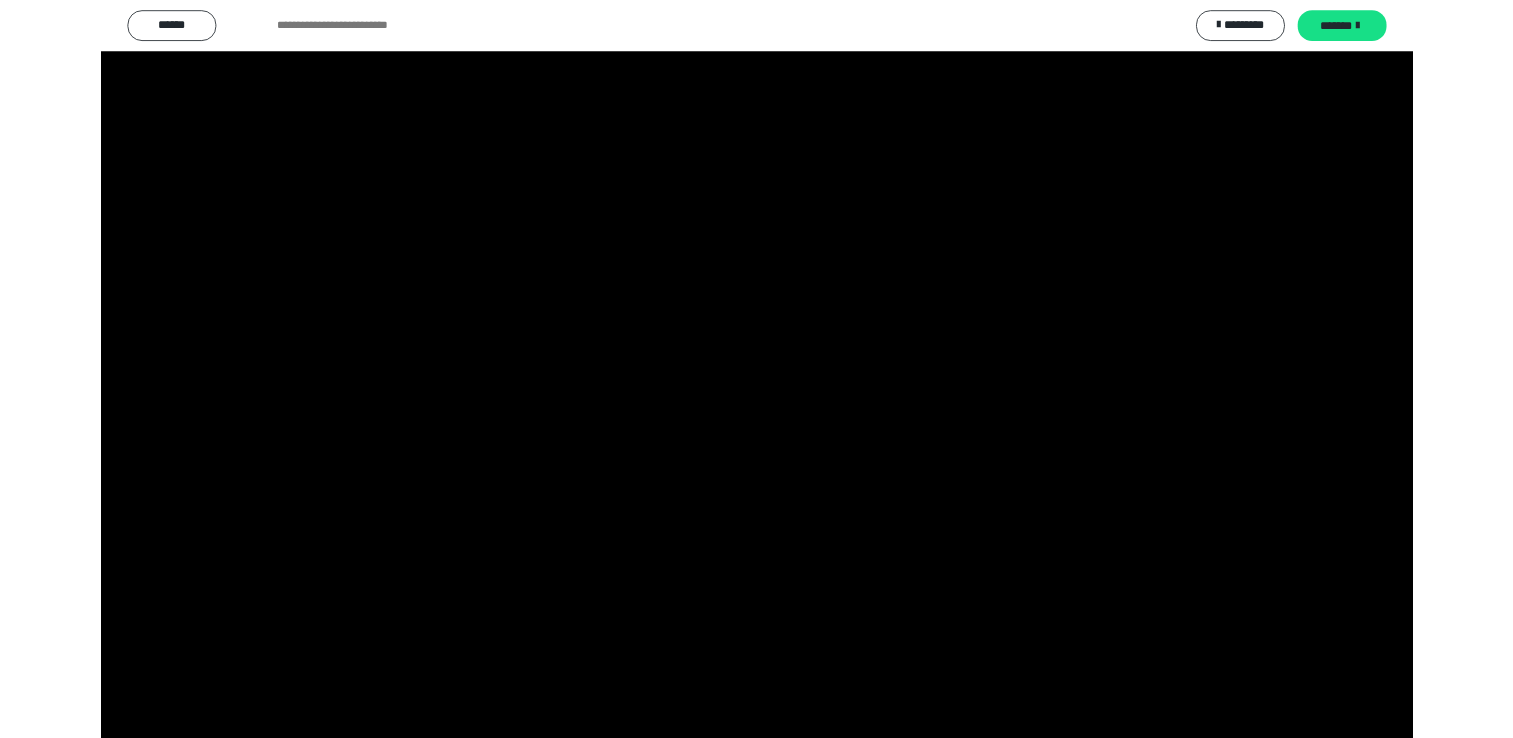 scroll, scrollTop: 223, scrollLeft: 0, axis: vertical 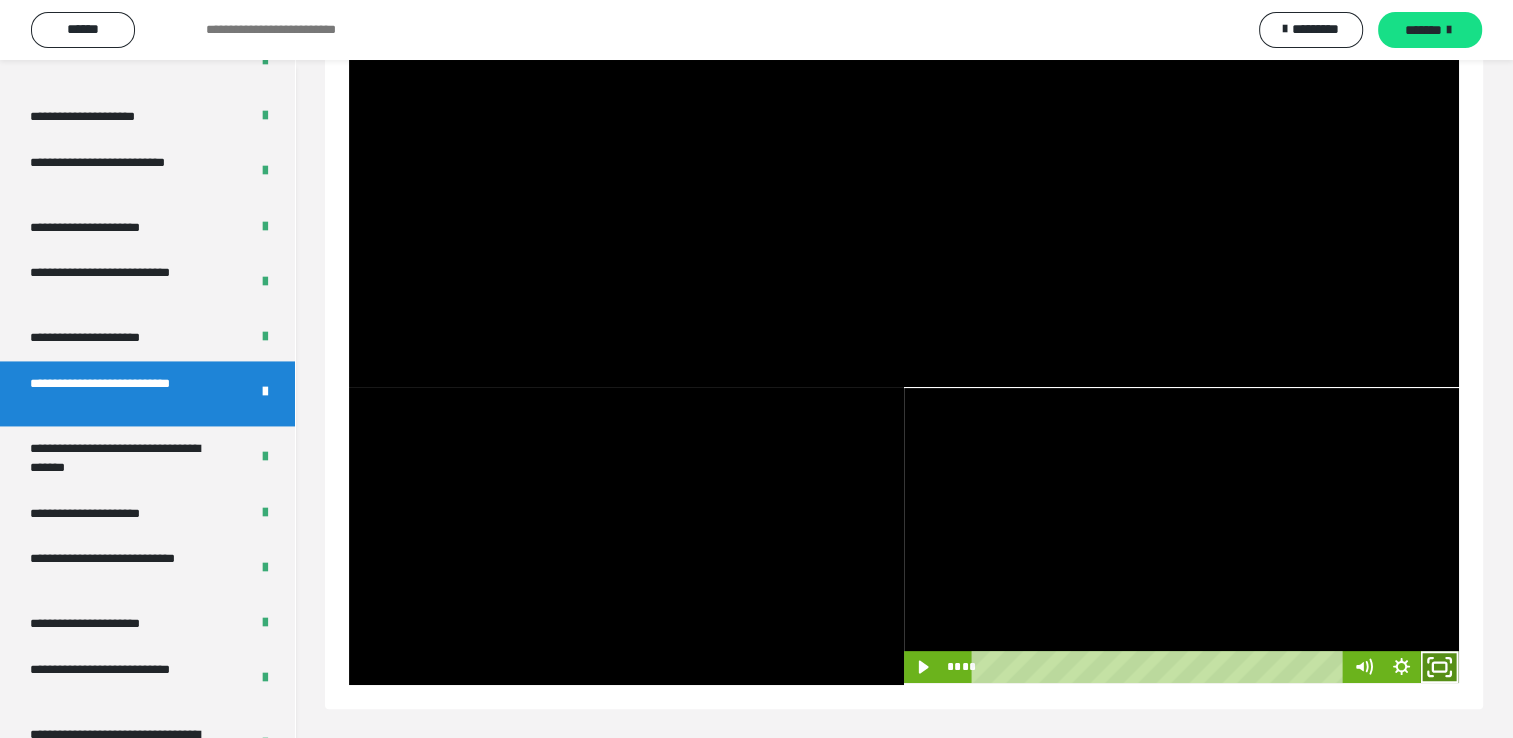 click 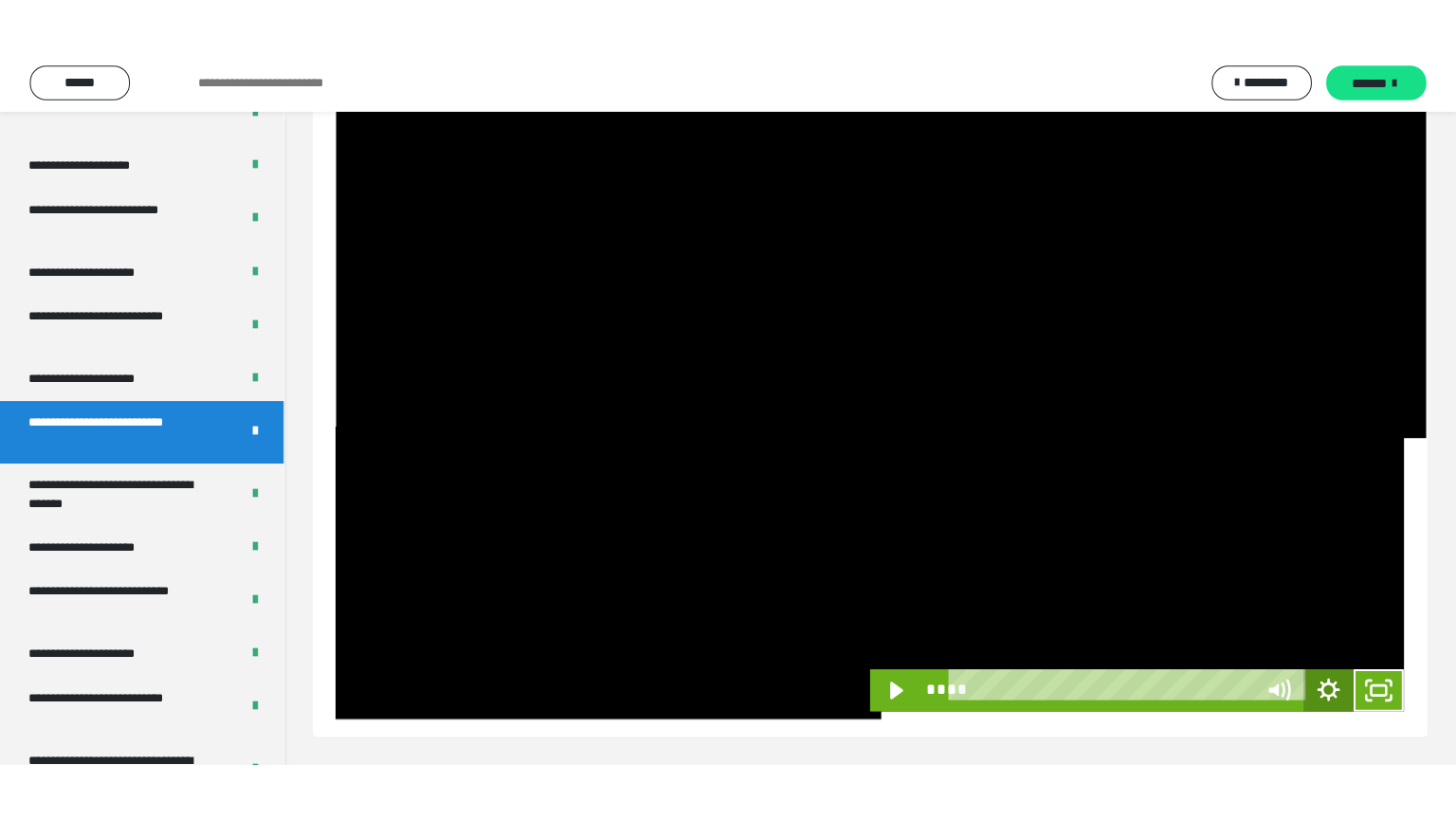 scroll, scrollTop: 225, scrollLeft: 0, axis: vertical 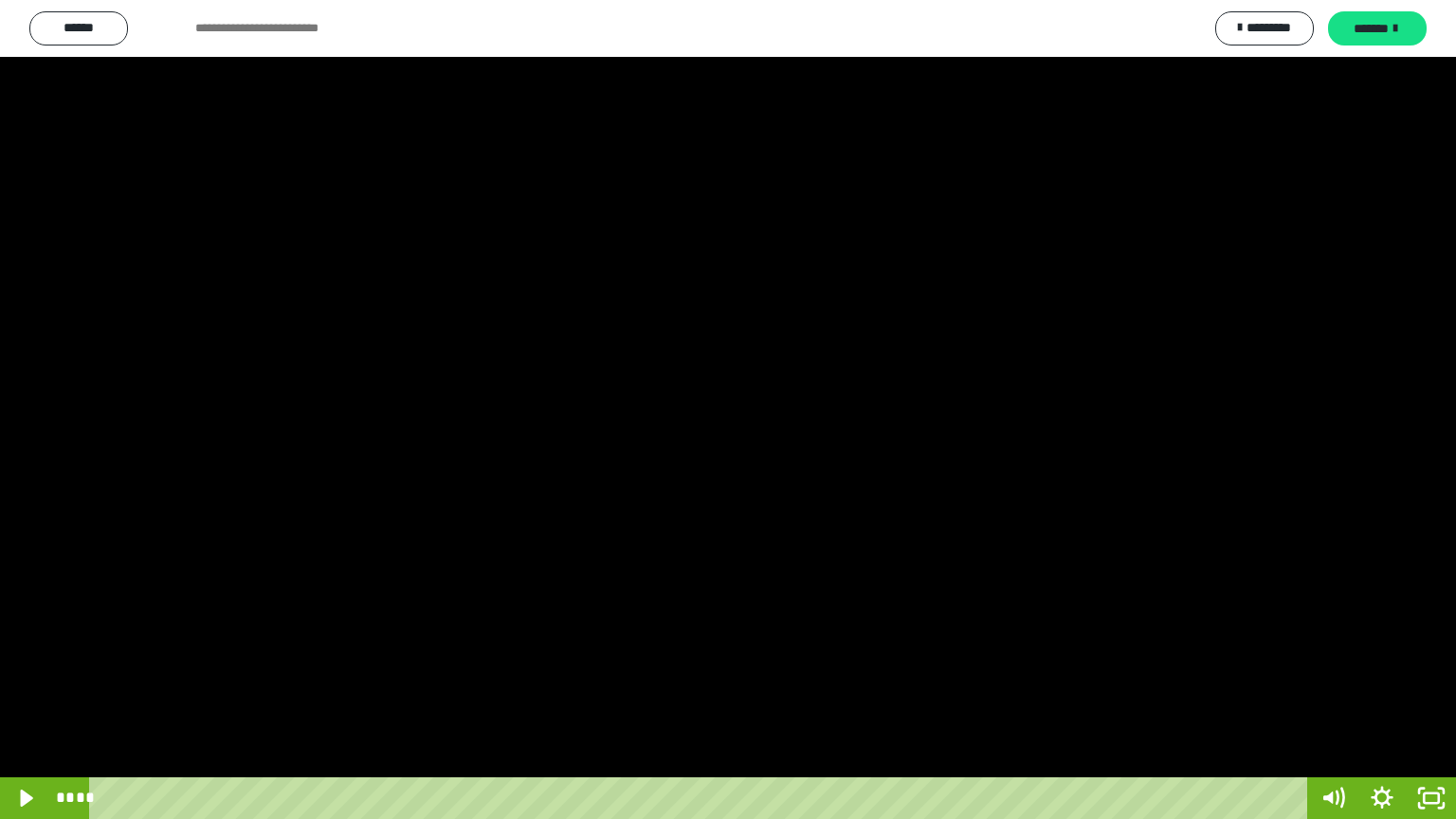 click at bounding box center (728, 410) 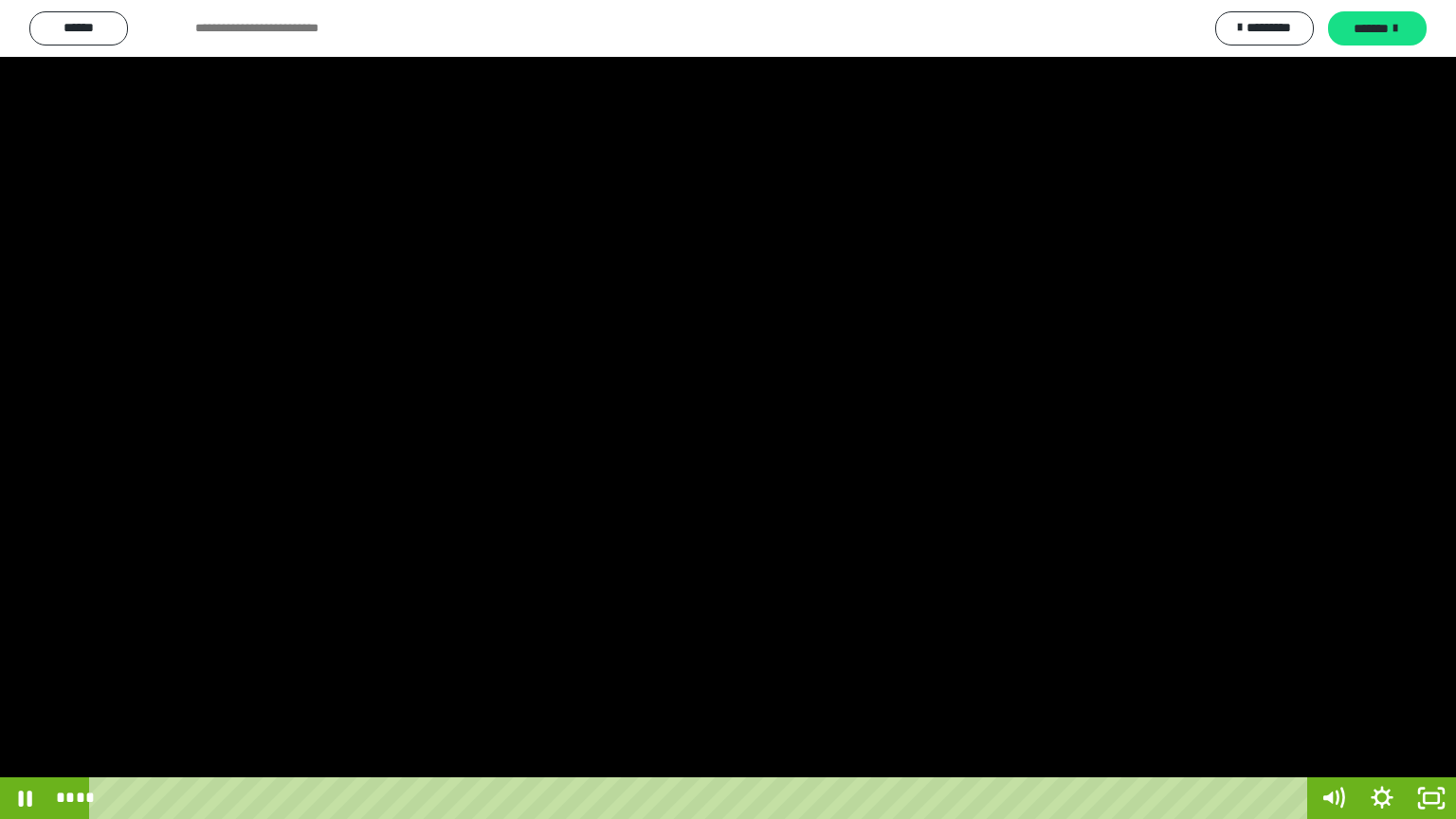 click at bounding box center [728, 410] 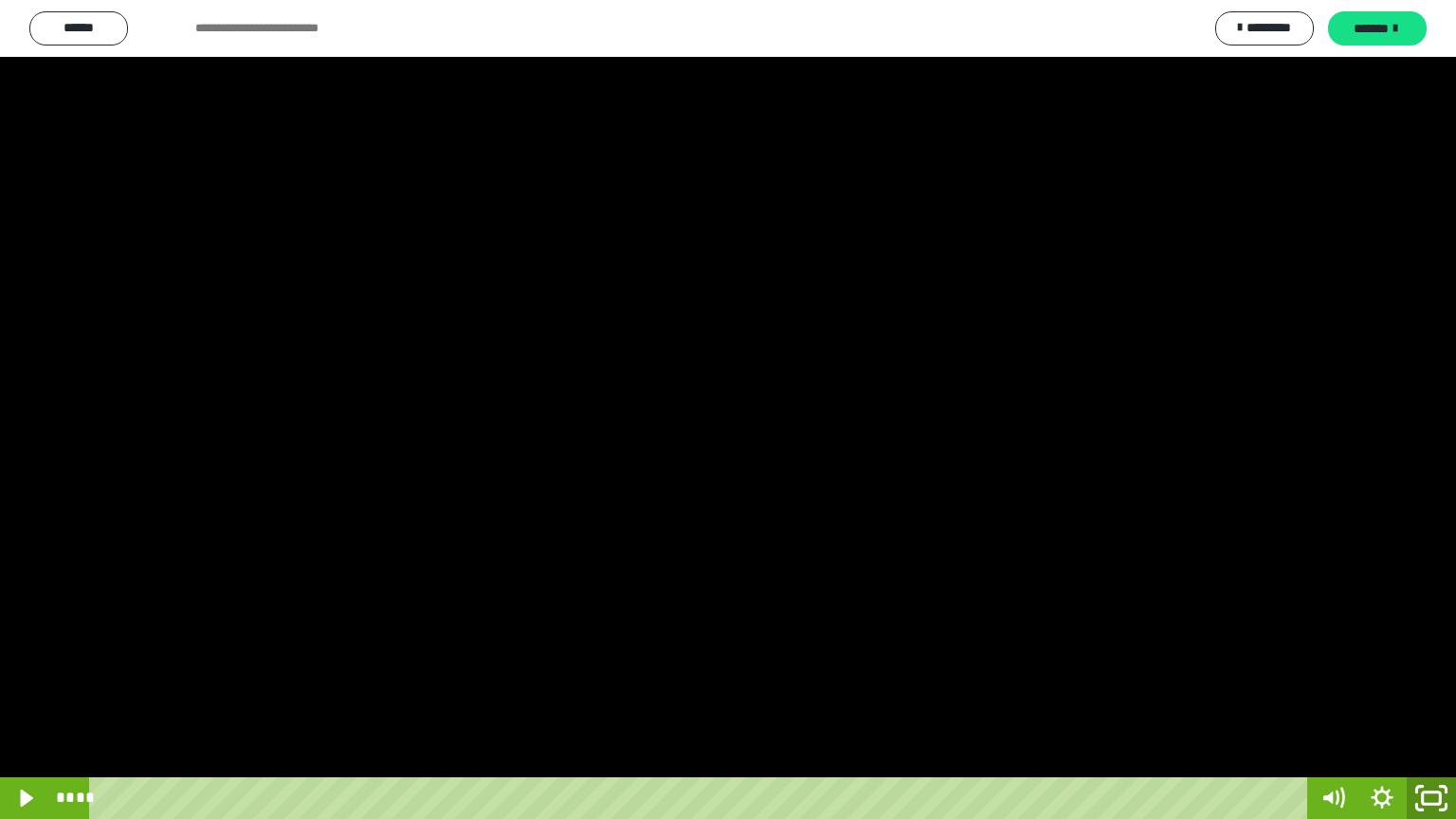 click 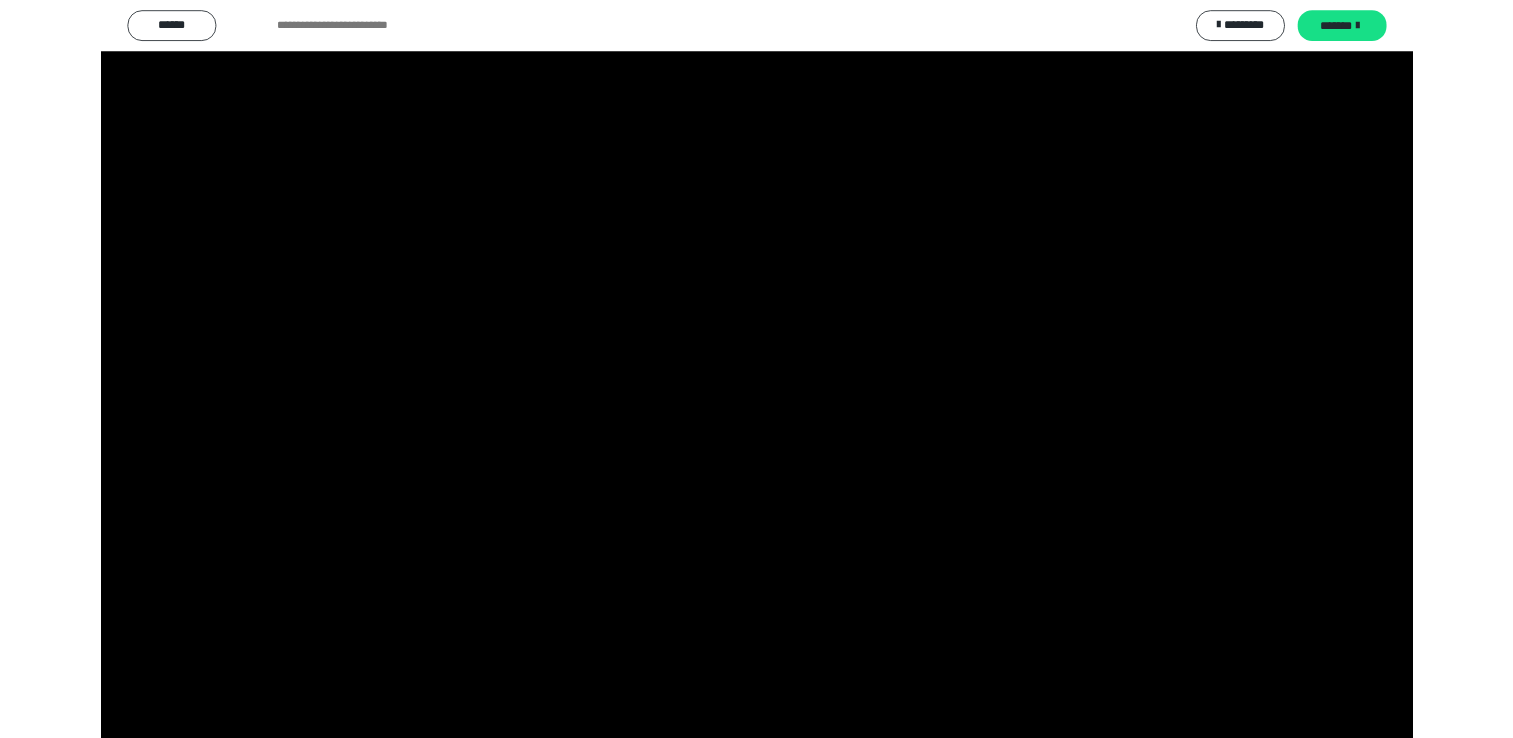 scroll, scrollTop: 223, scrollLeft: 0, axis: vertical 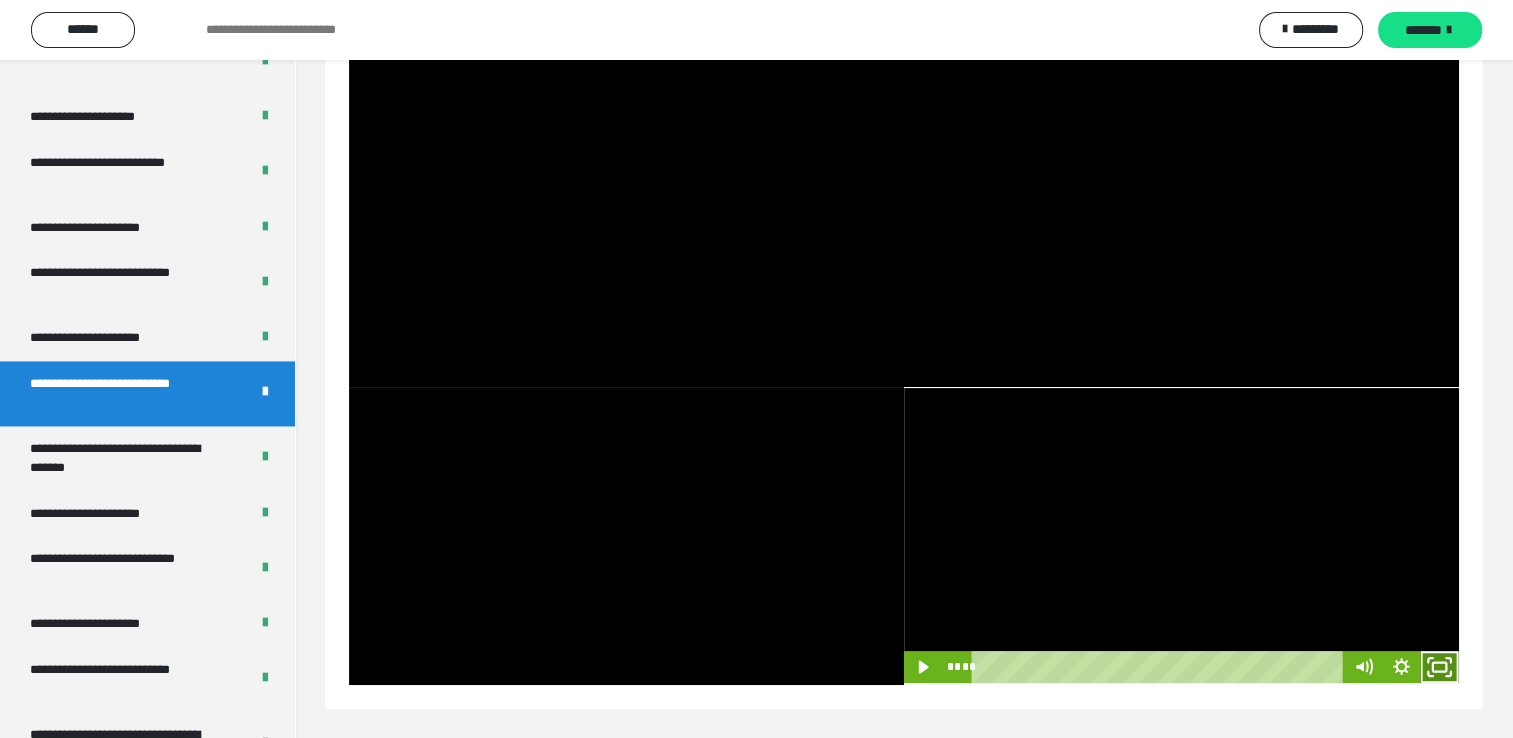 click 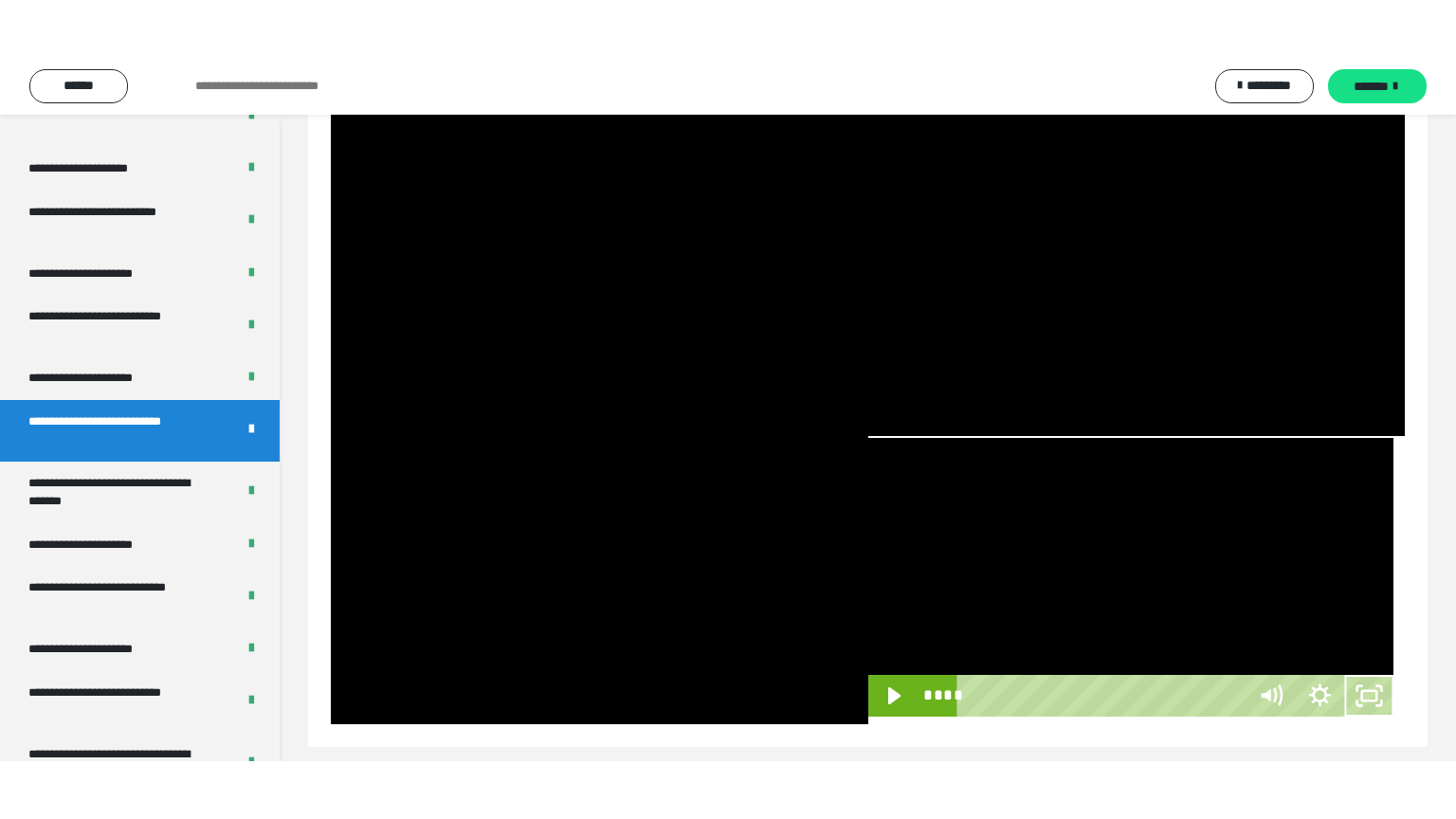 scroll, scrollTop: 225, scrollLeft: 0, axis: vertical 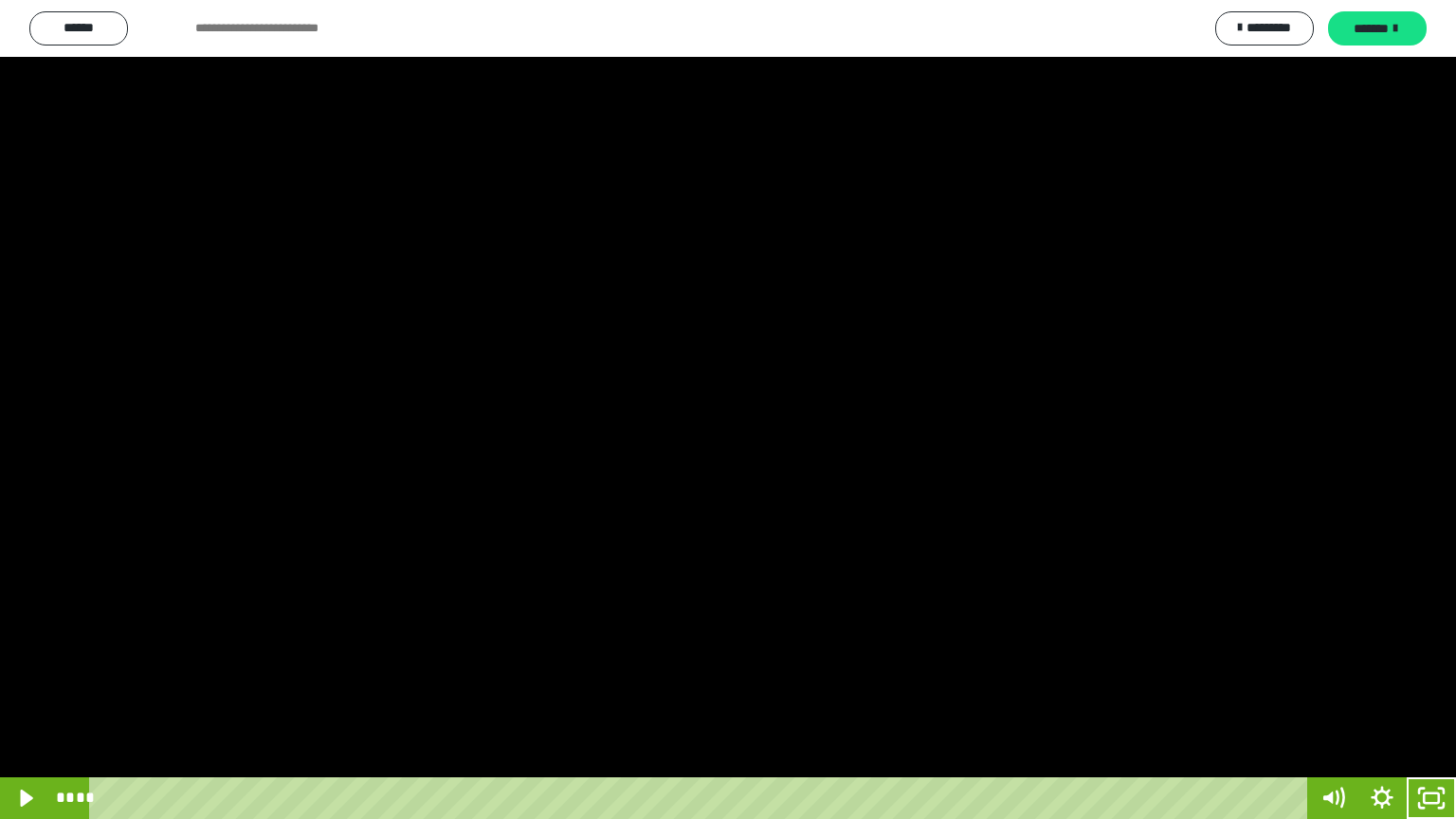type 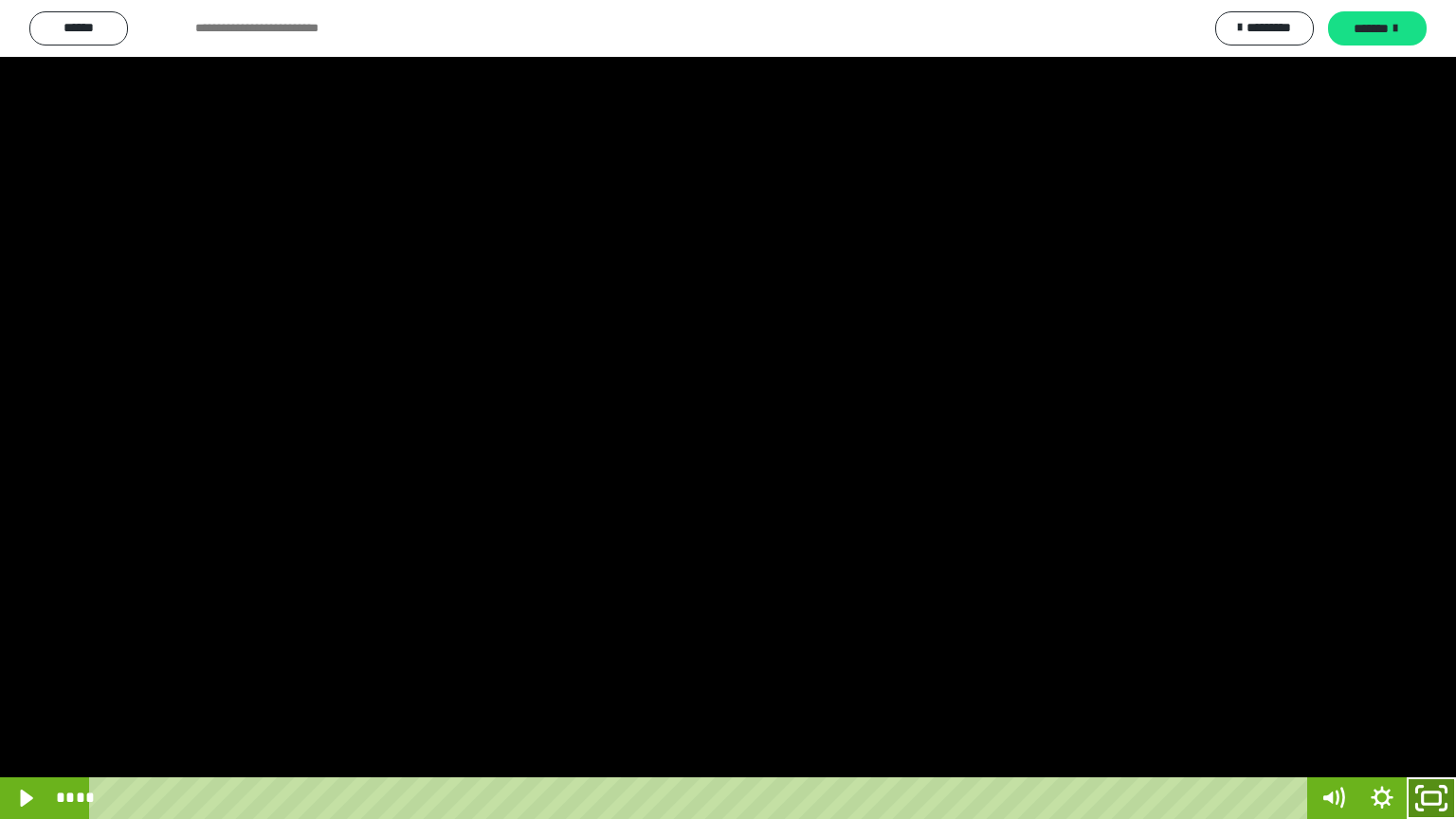 click 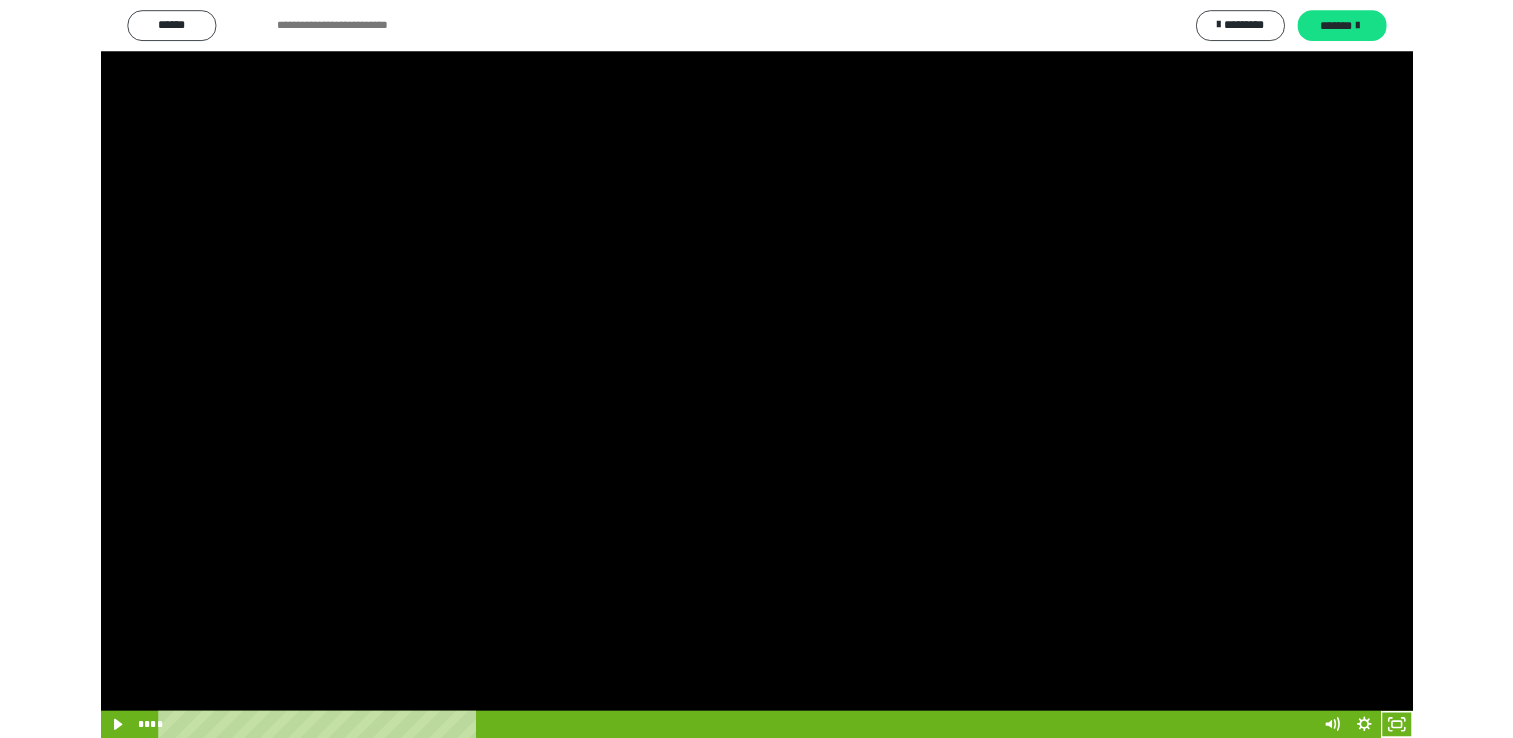 scroll, scrollTop: 223, scrollLeft: 0, axis: vertical 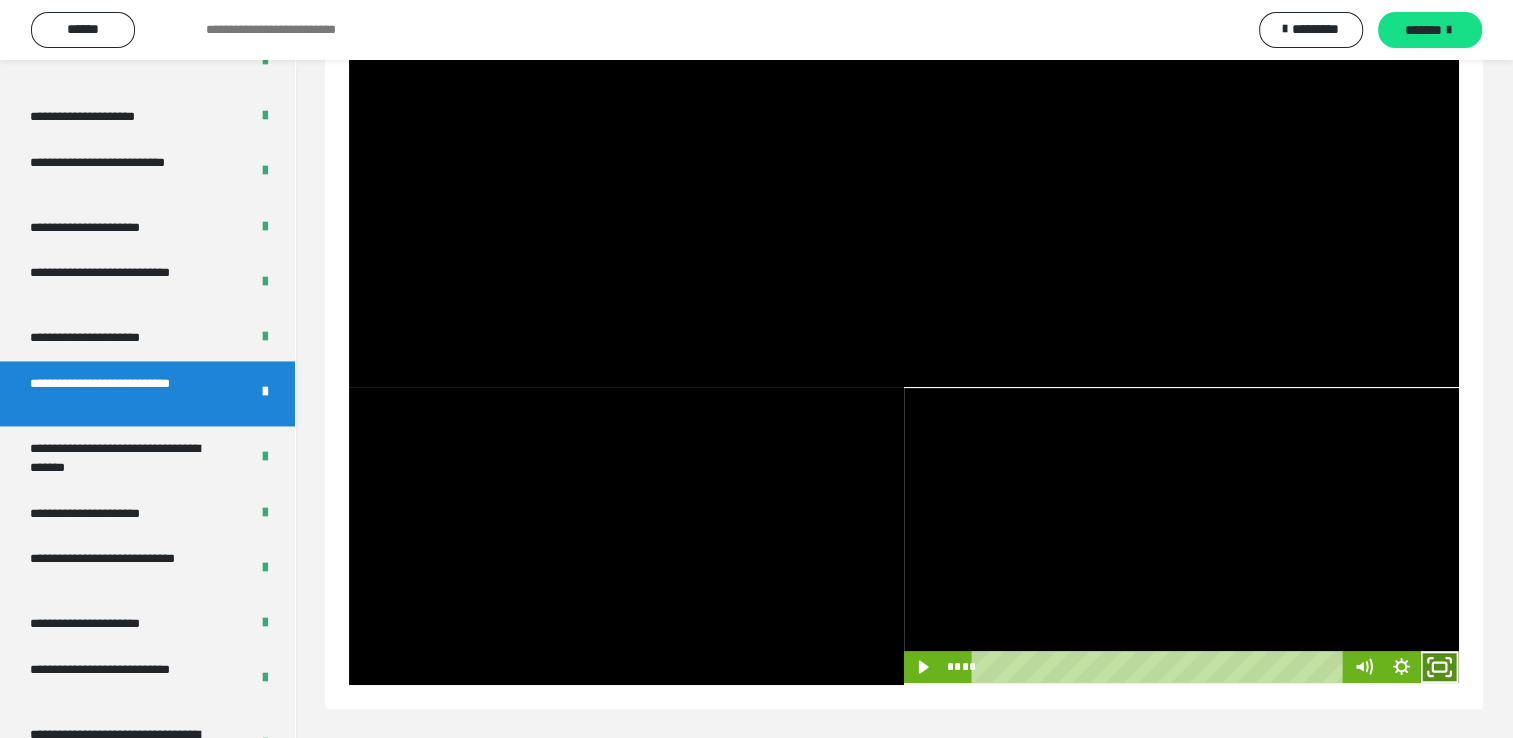 click 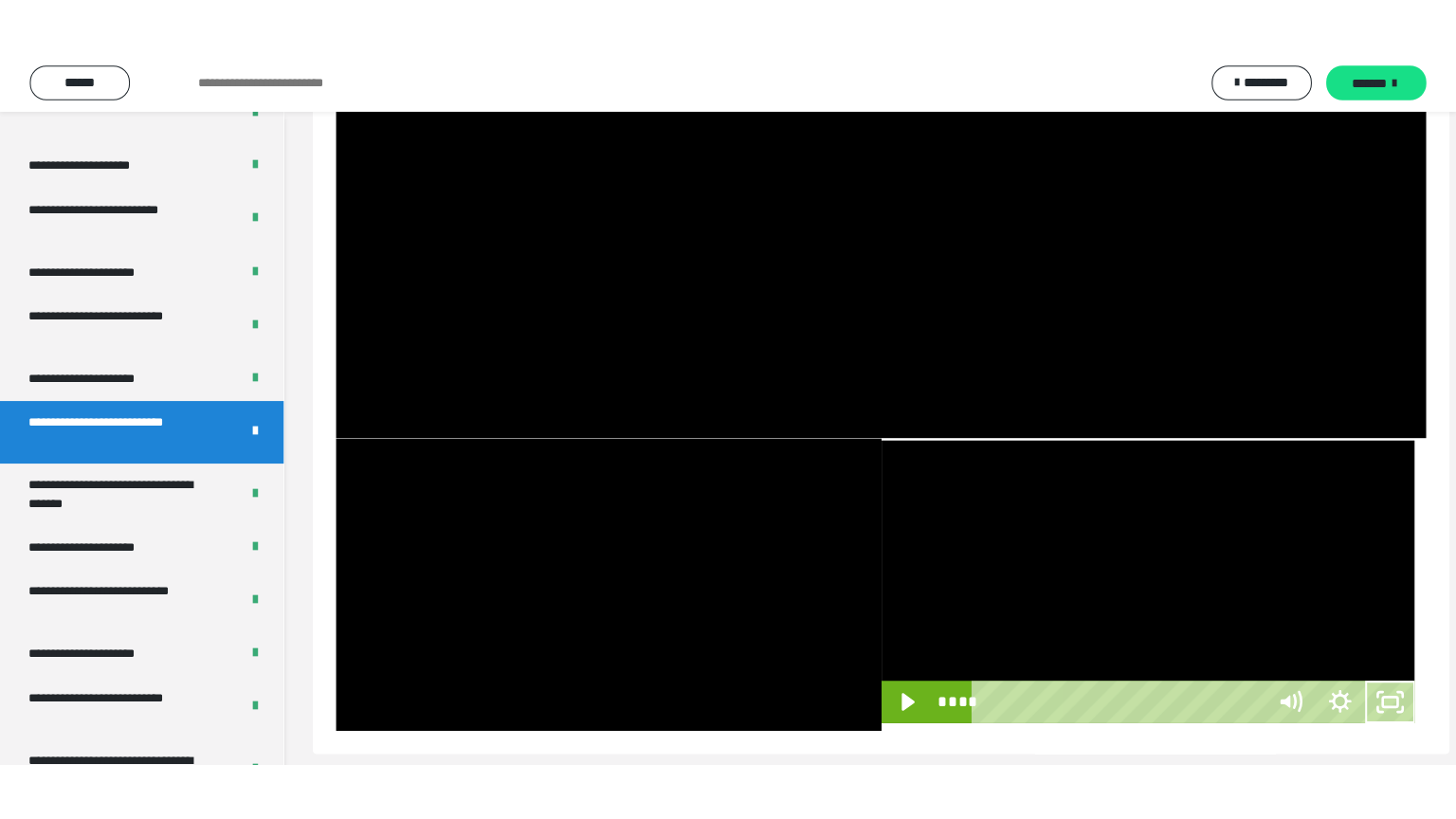 scroll, scrollTop: 225, scrollLeft: 0, axis: vertical 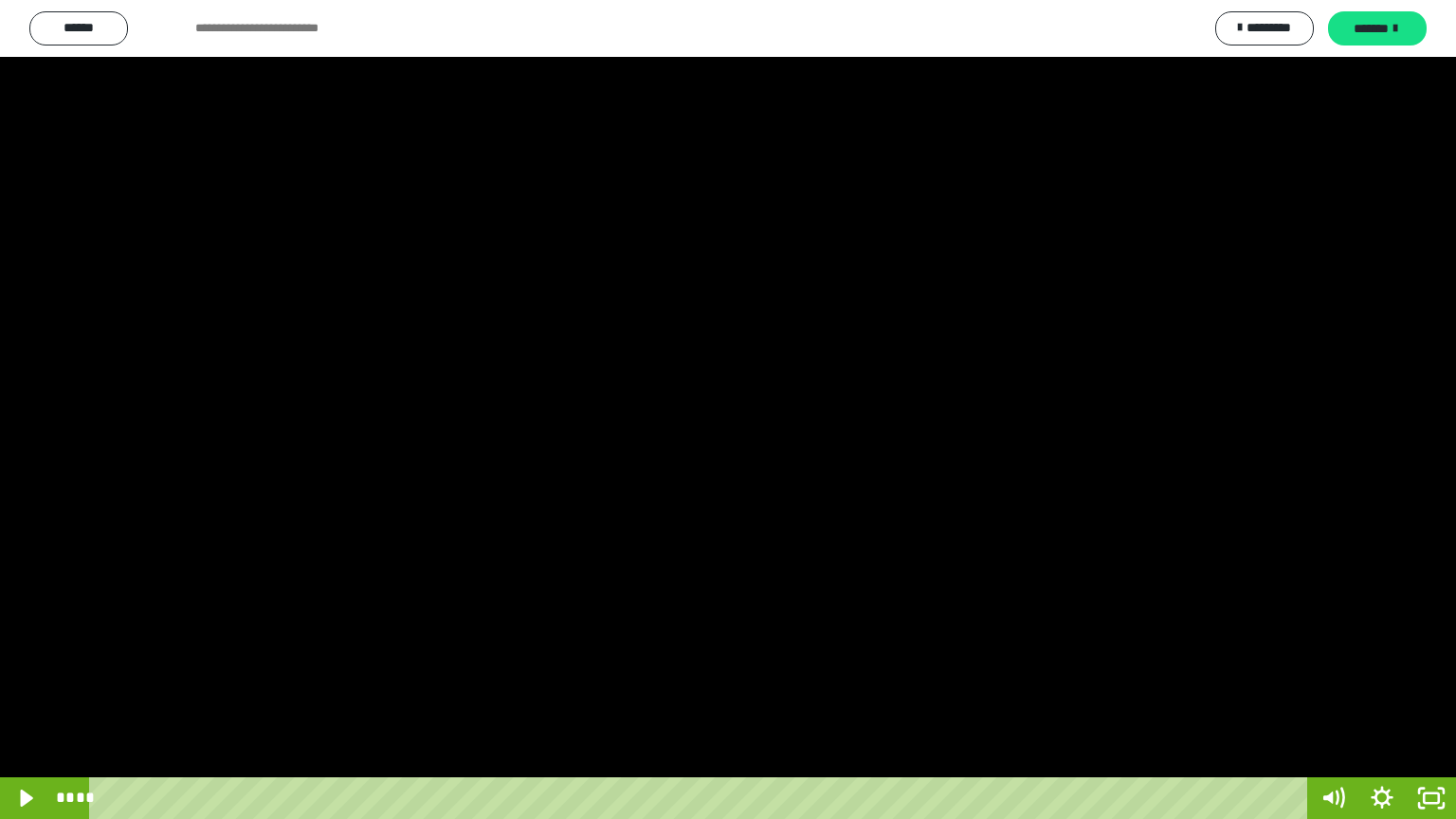 click at bounding box center [728, 410] 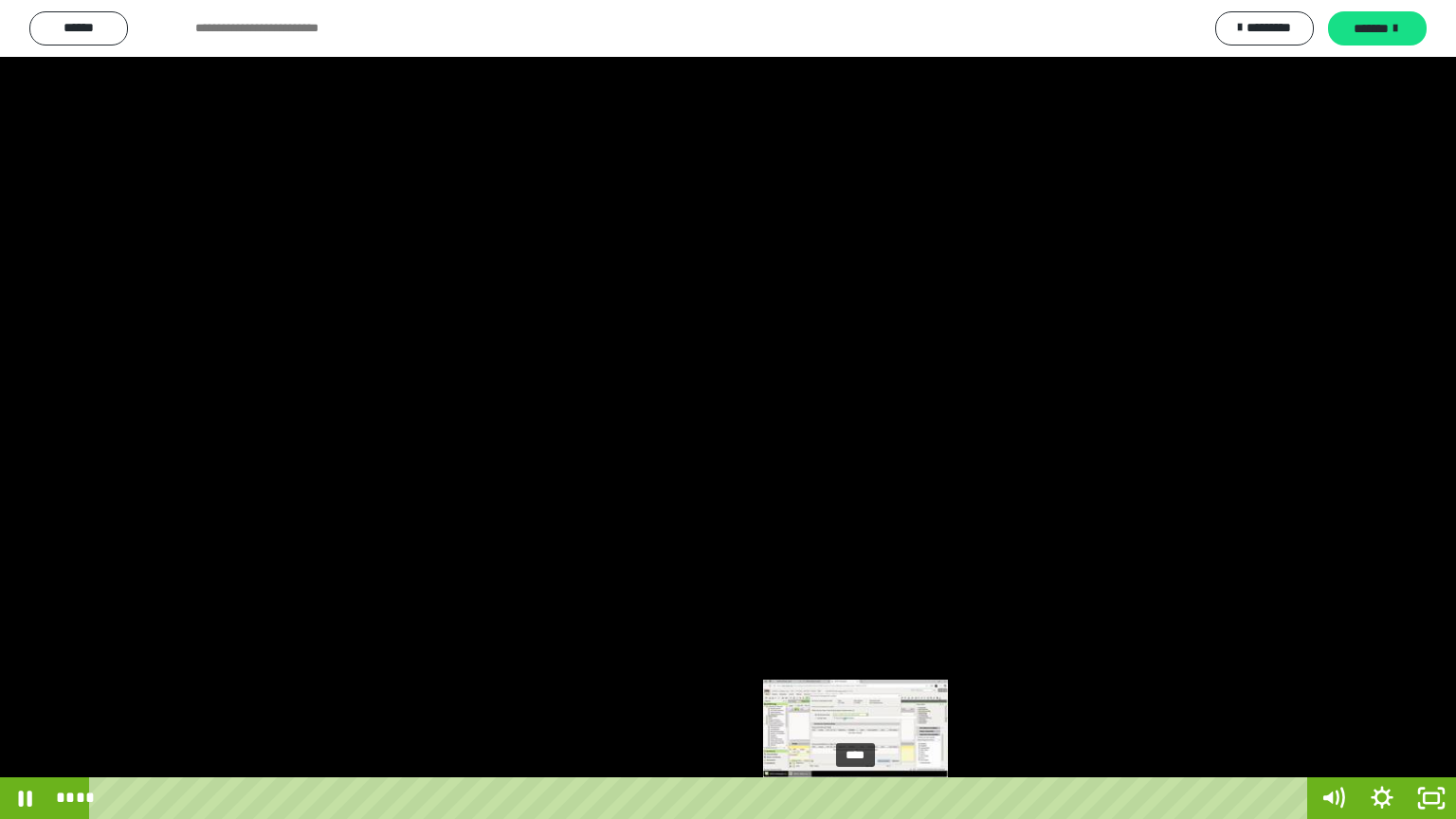 click on "****" at bounding box center (701, 798) 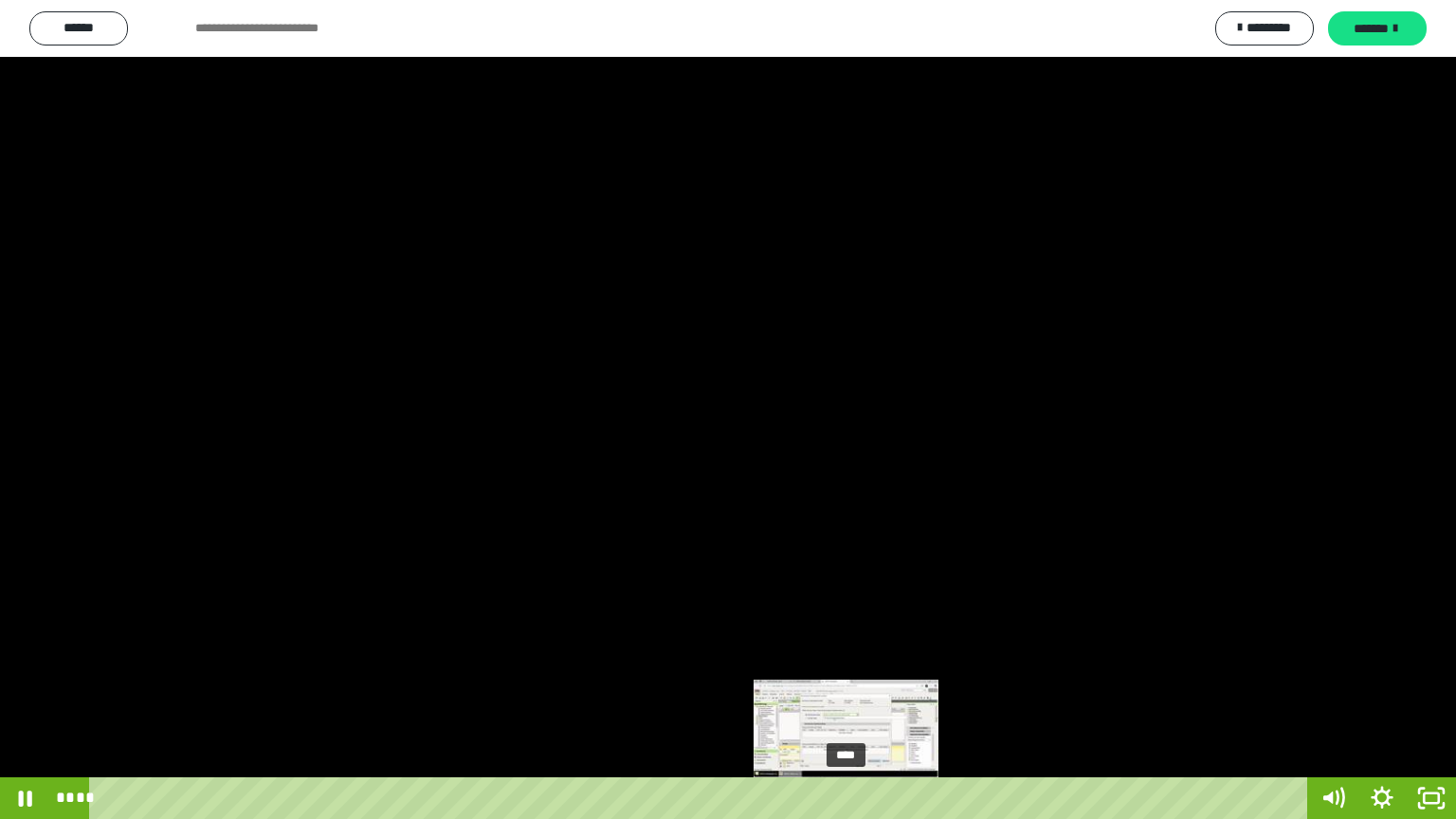 click on "****" at bounding box center [701, 798] 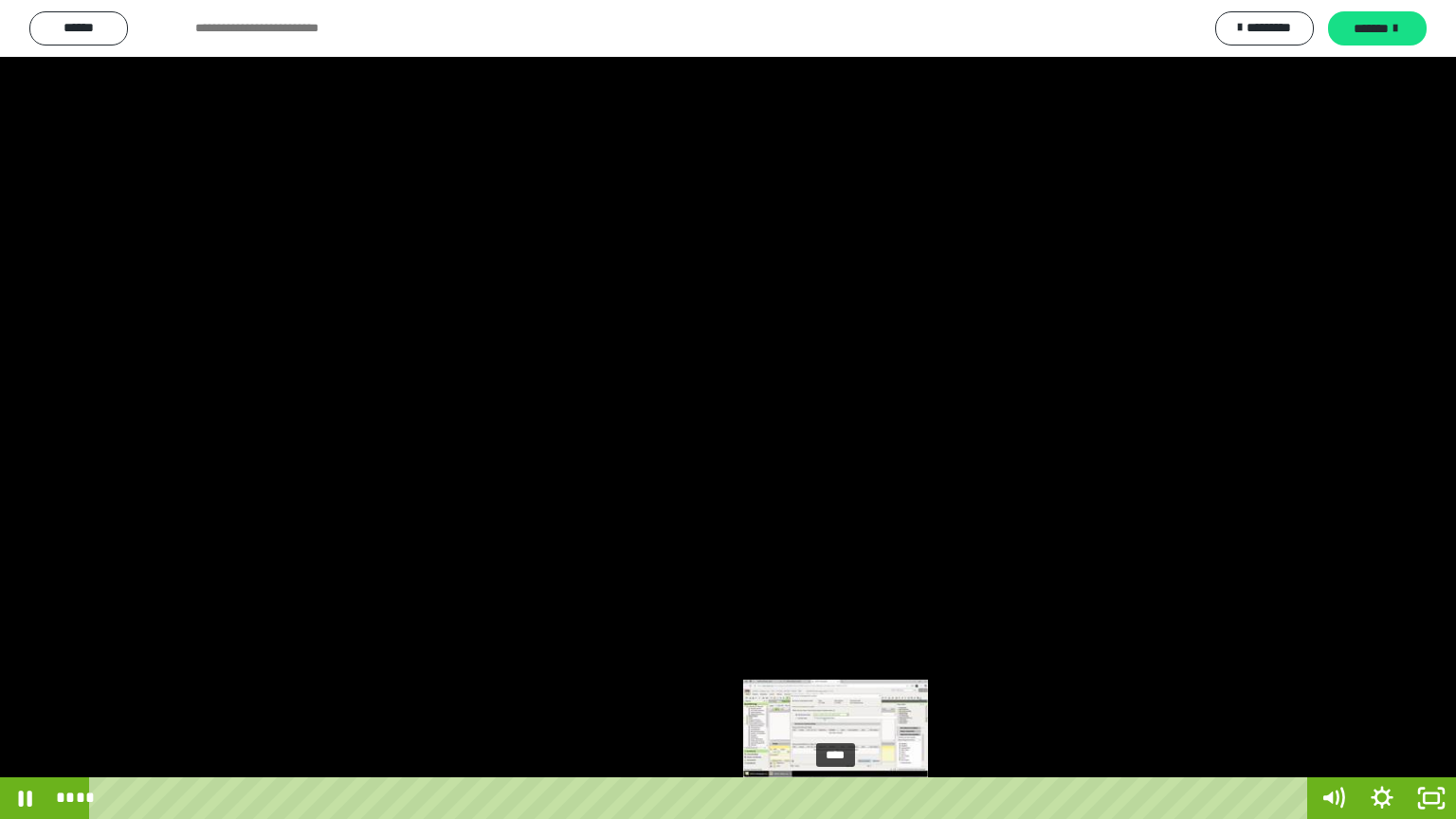 click on "****" at bounding box center (701, 798) 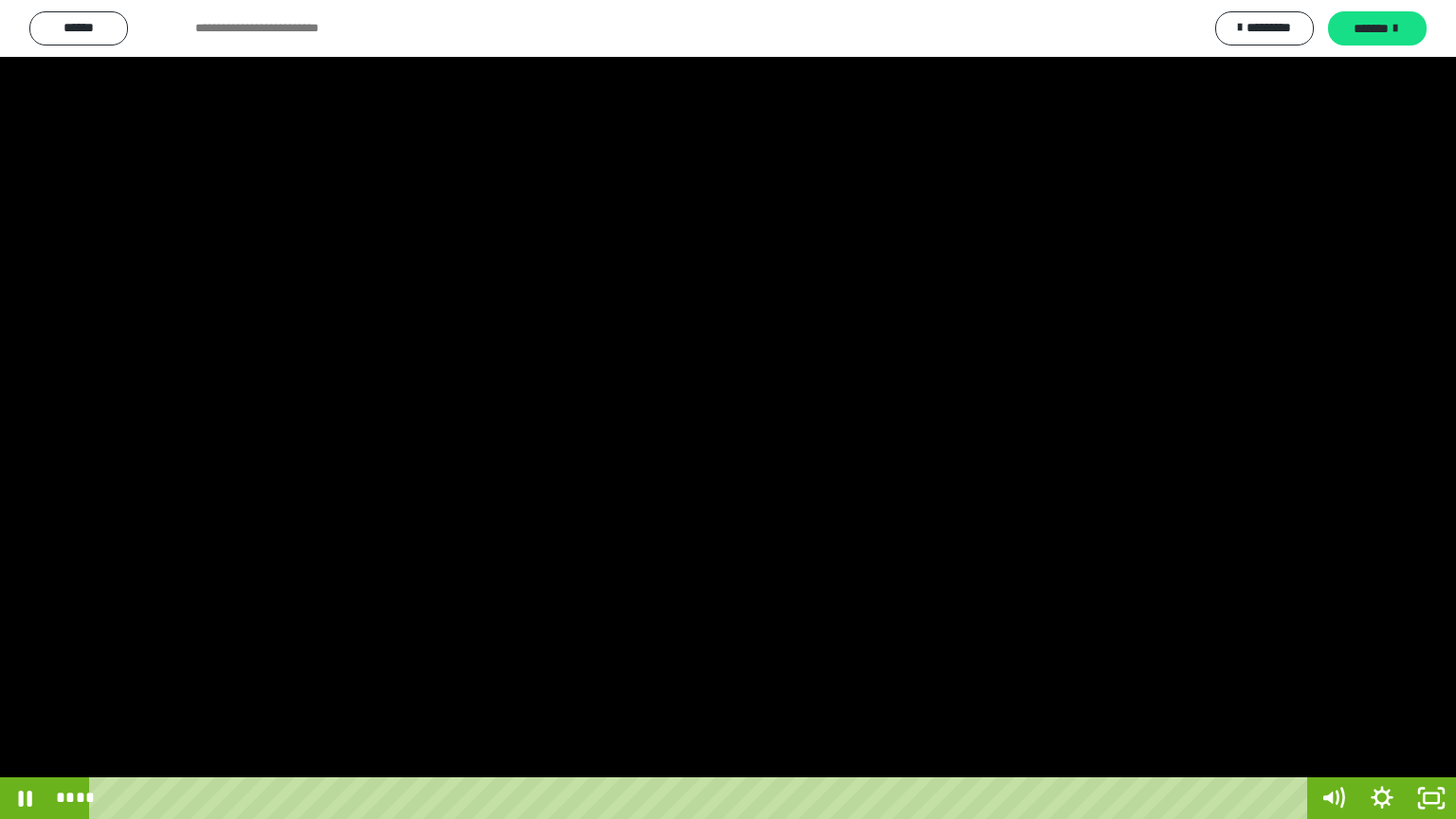 click at bounding box center [728, 410] 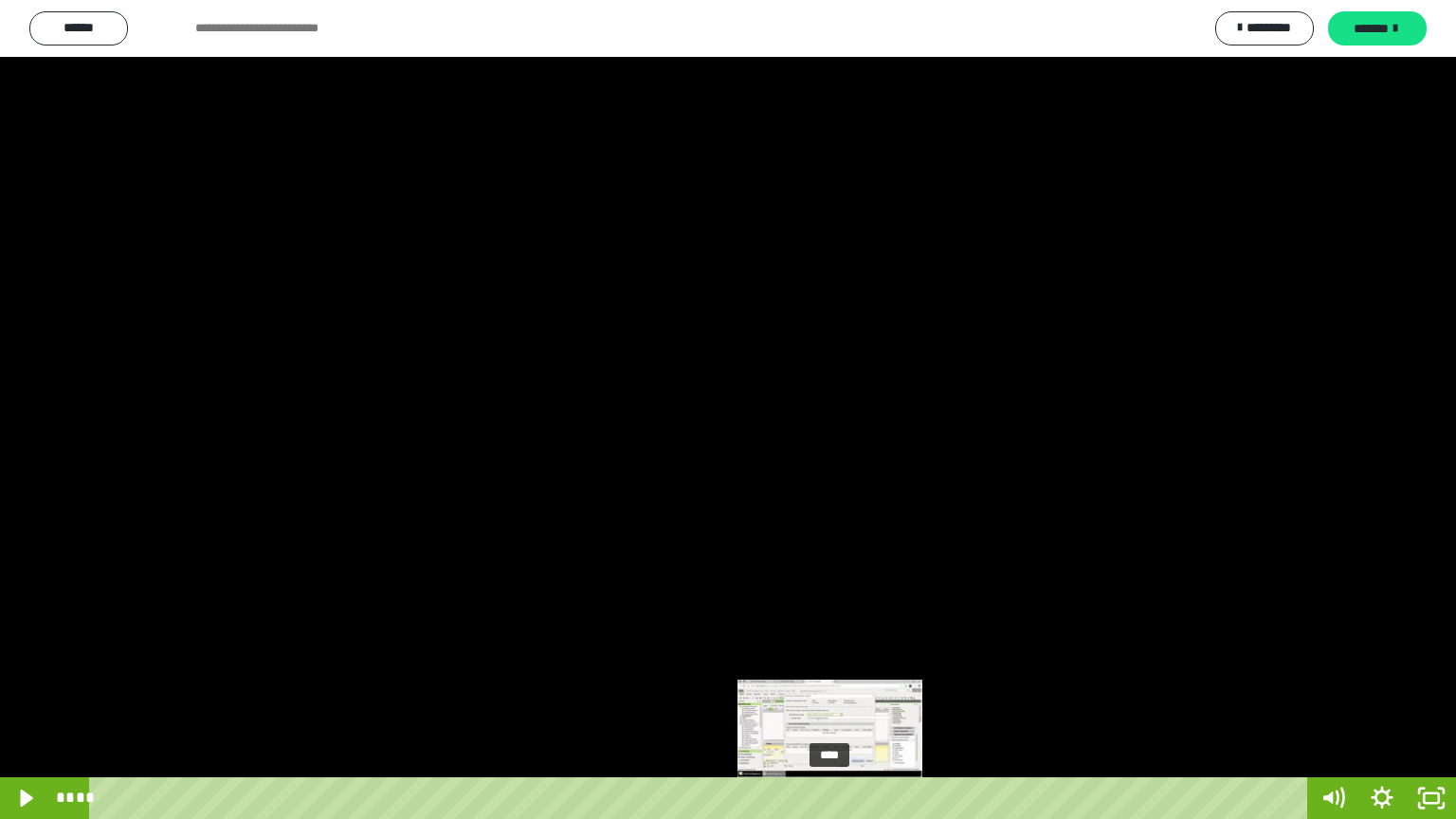 click on "****" at bounding box center [701, 798] 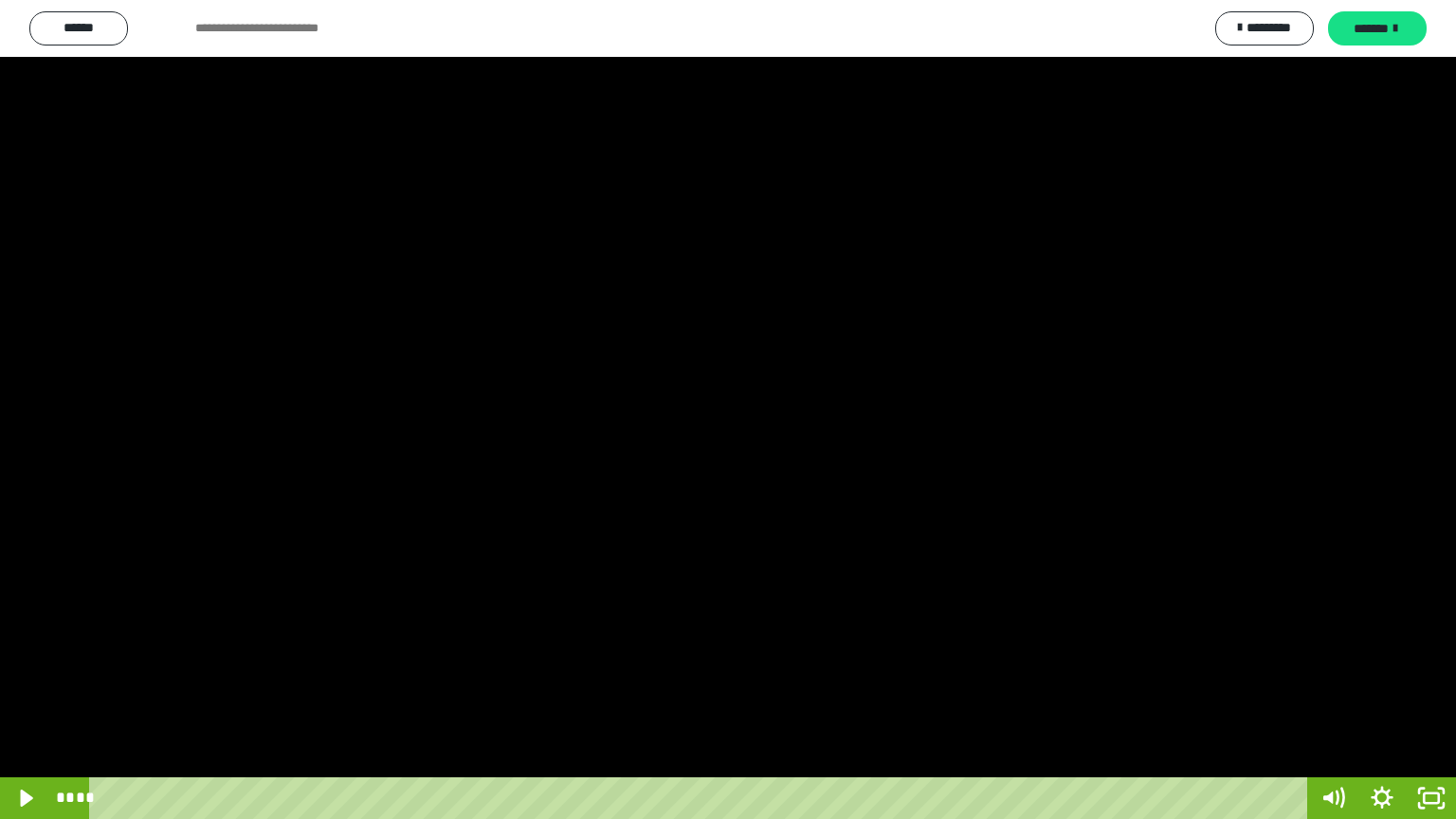 click at bounding box center (728, 410) 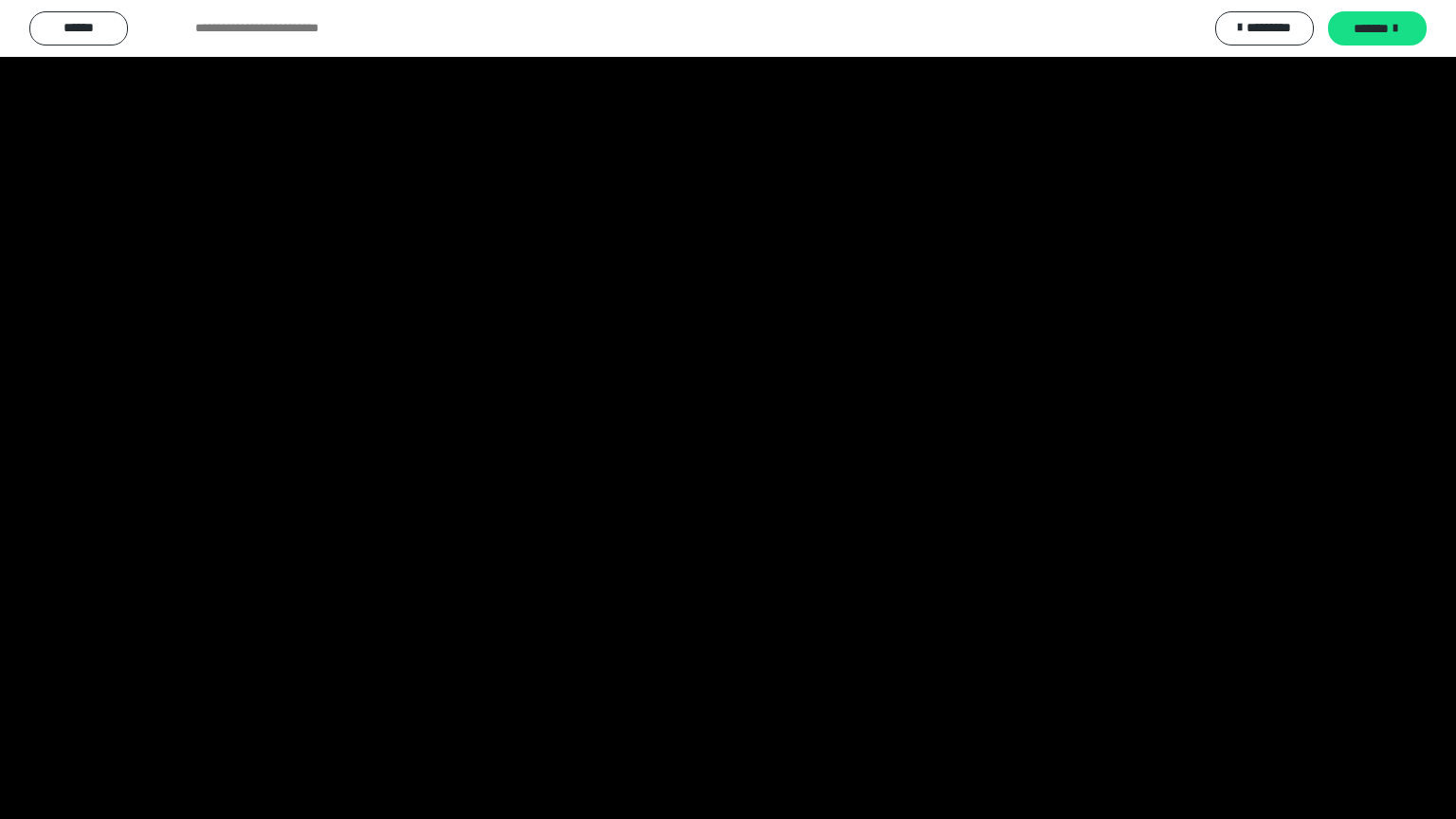 click at bounding box center [728, 410] 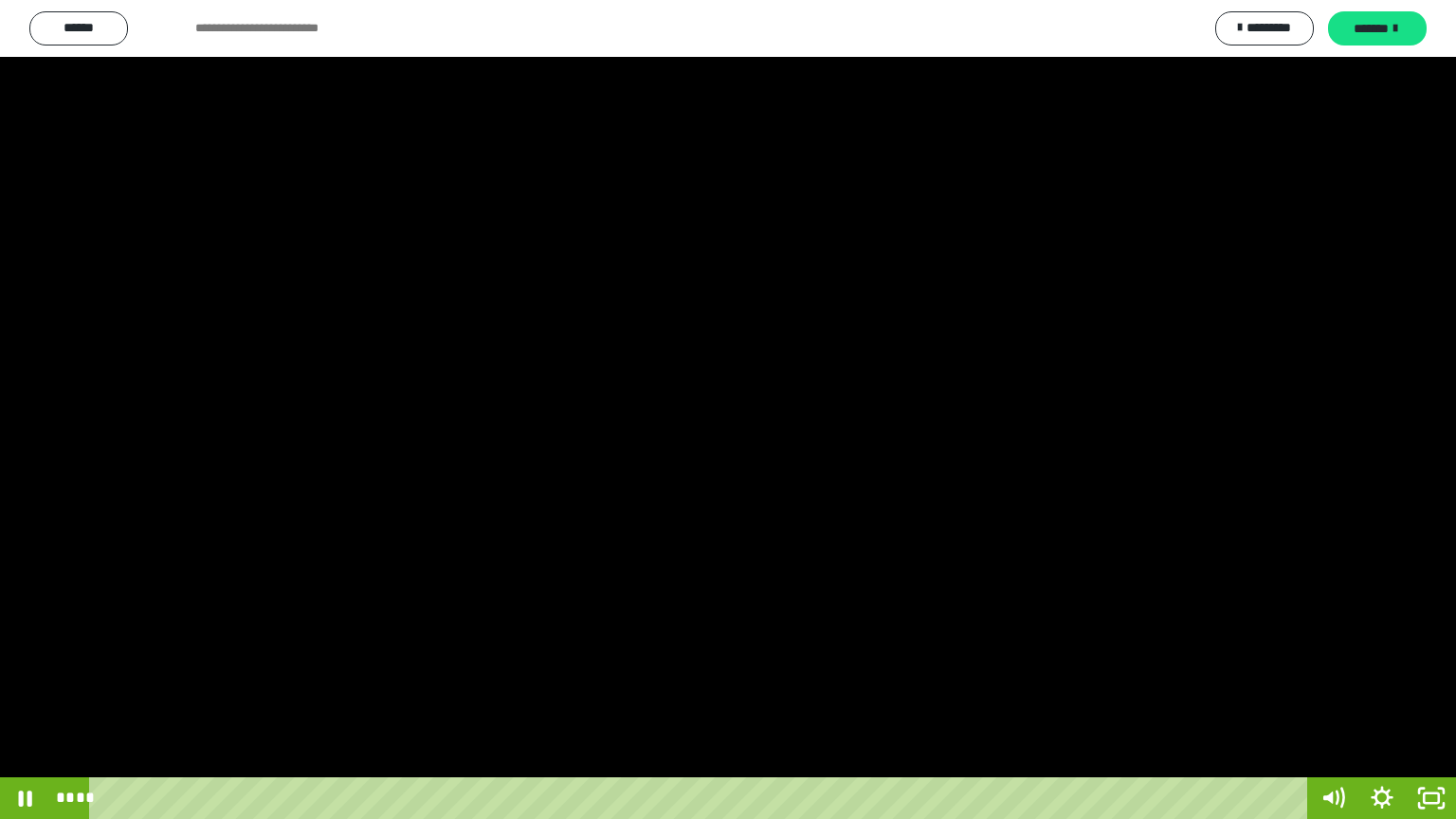 click at bounding box center [728, 410] 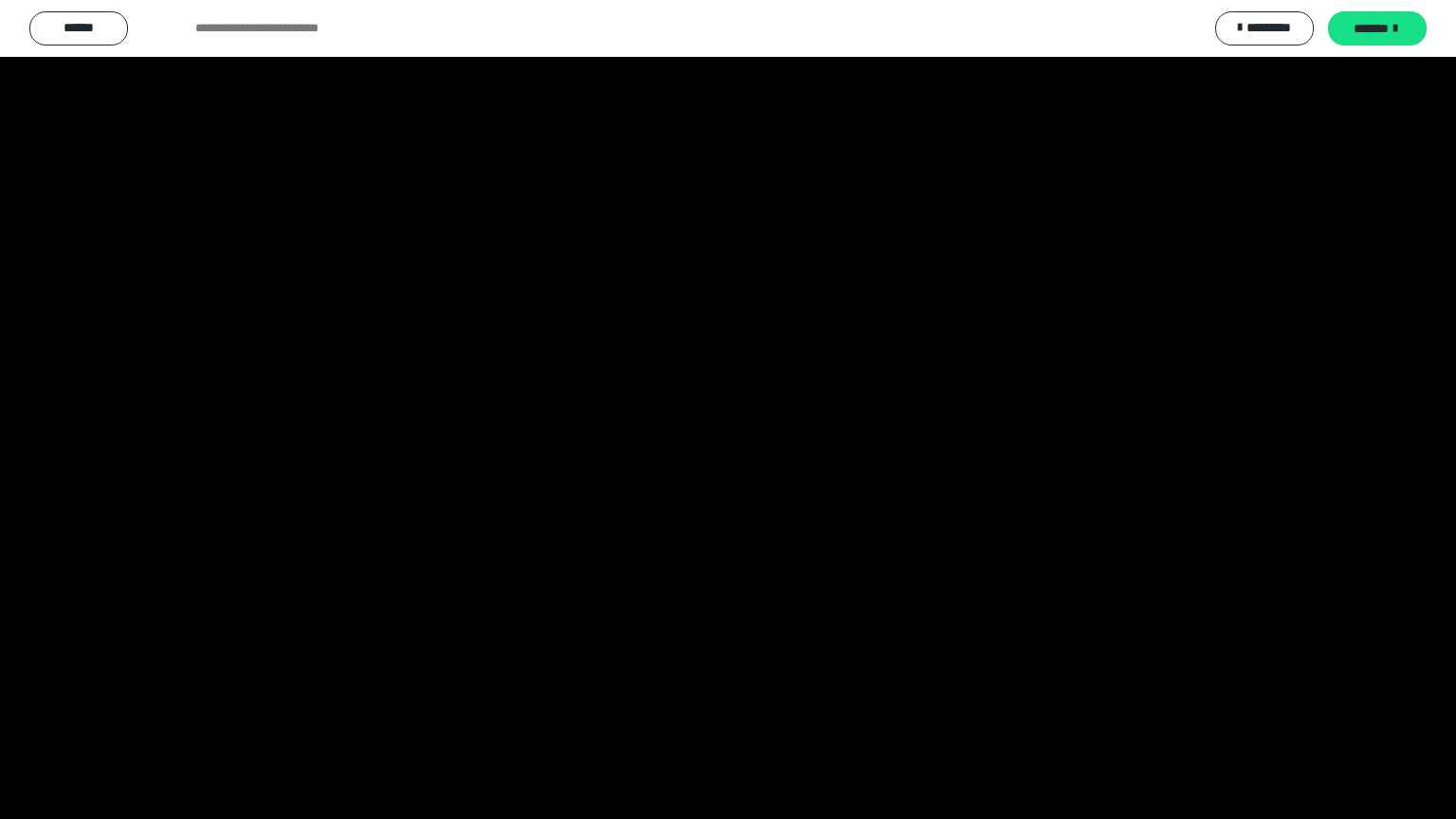 click at bounding box center [728, 410] 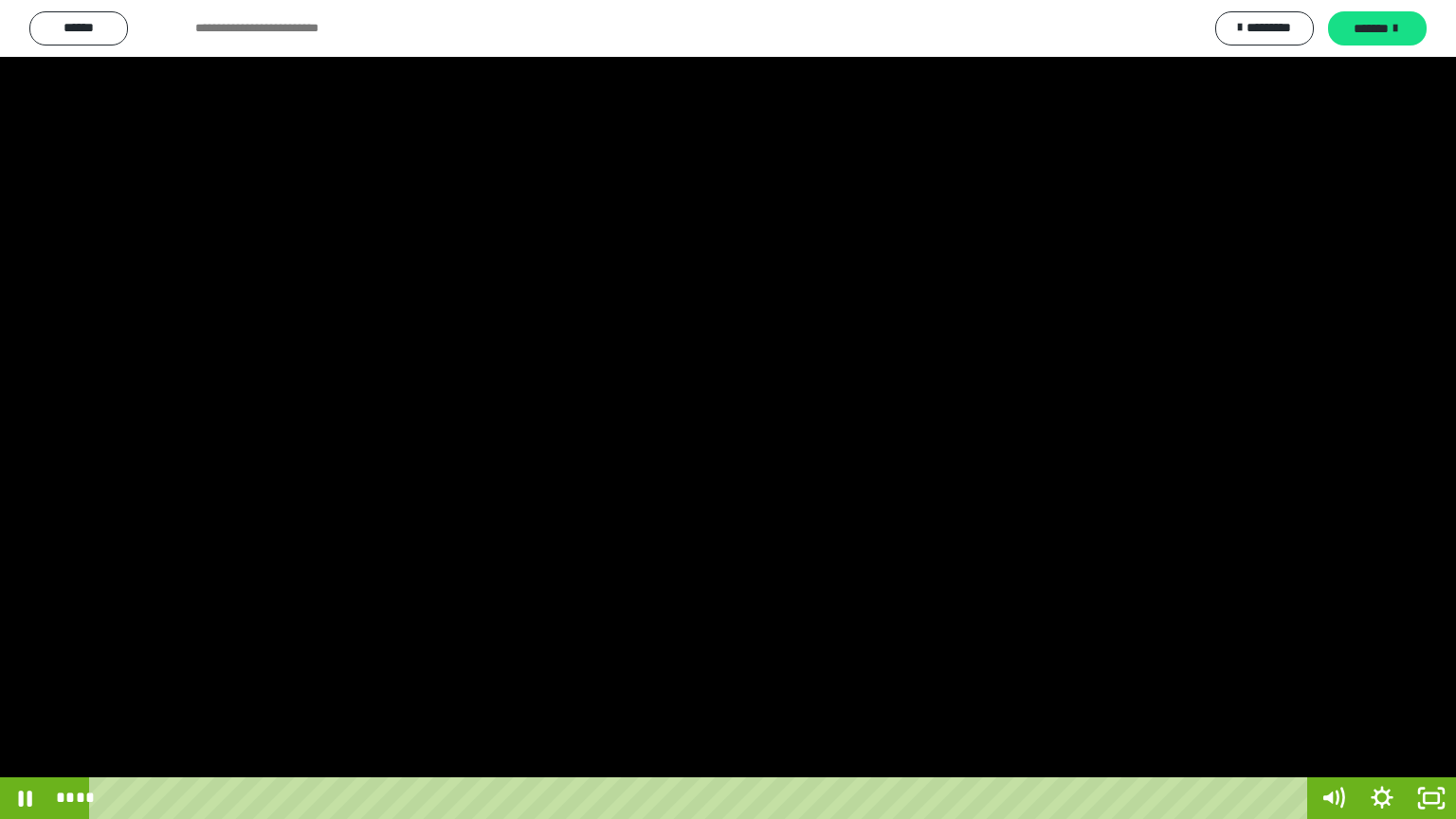 click at bounding box center [728, 410] 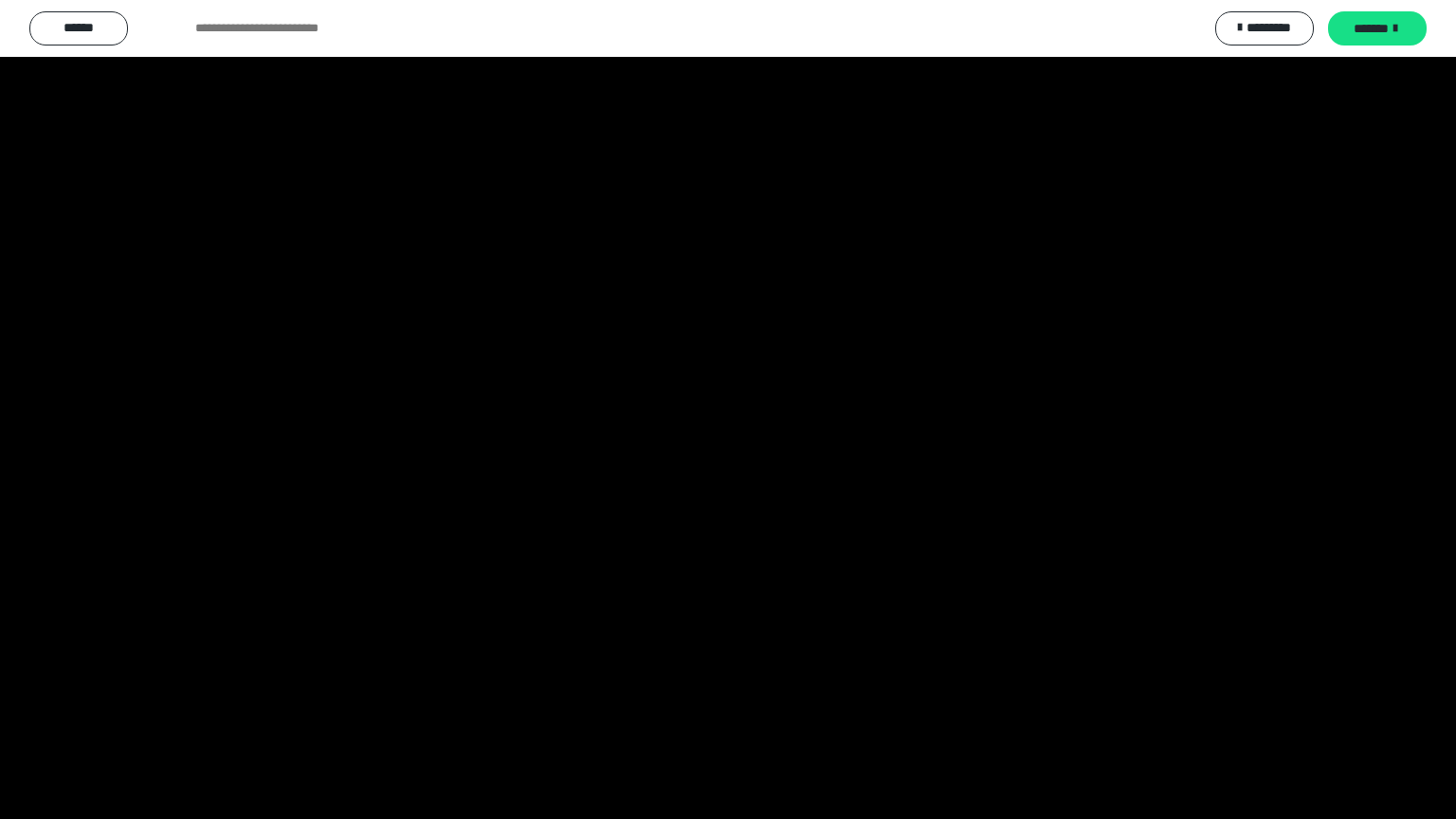 click at bounding box center (728, 410) 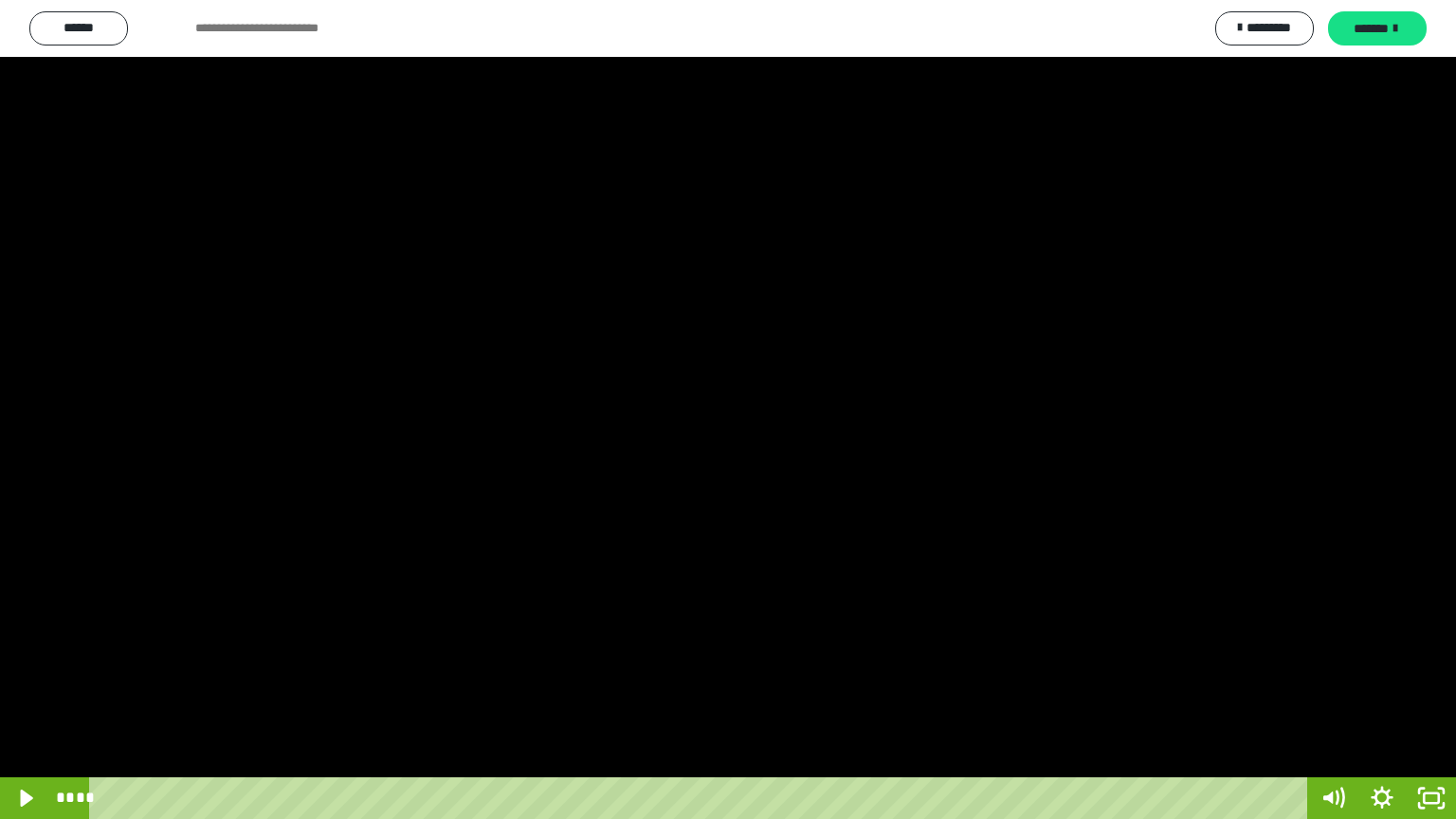 click at bounding box center (728, 410) 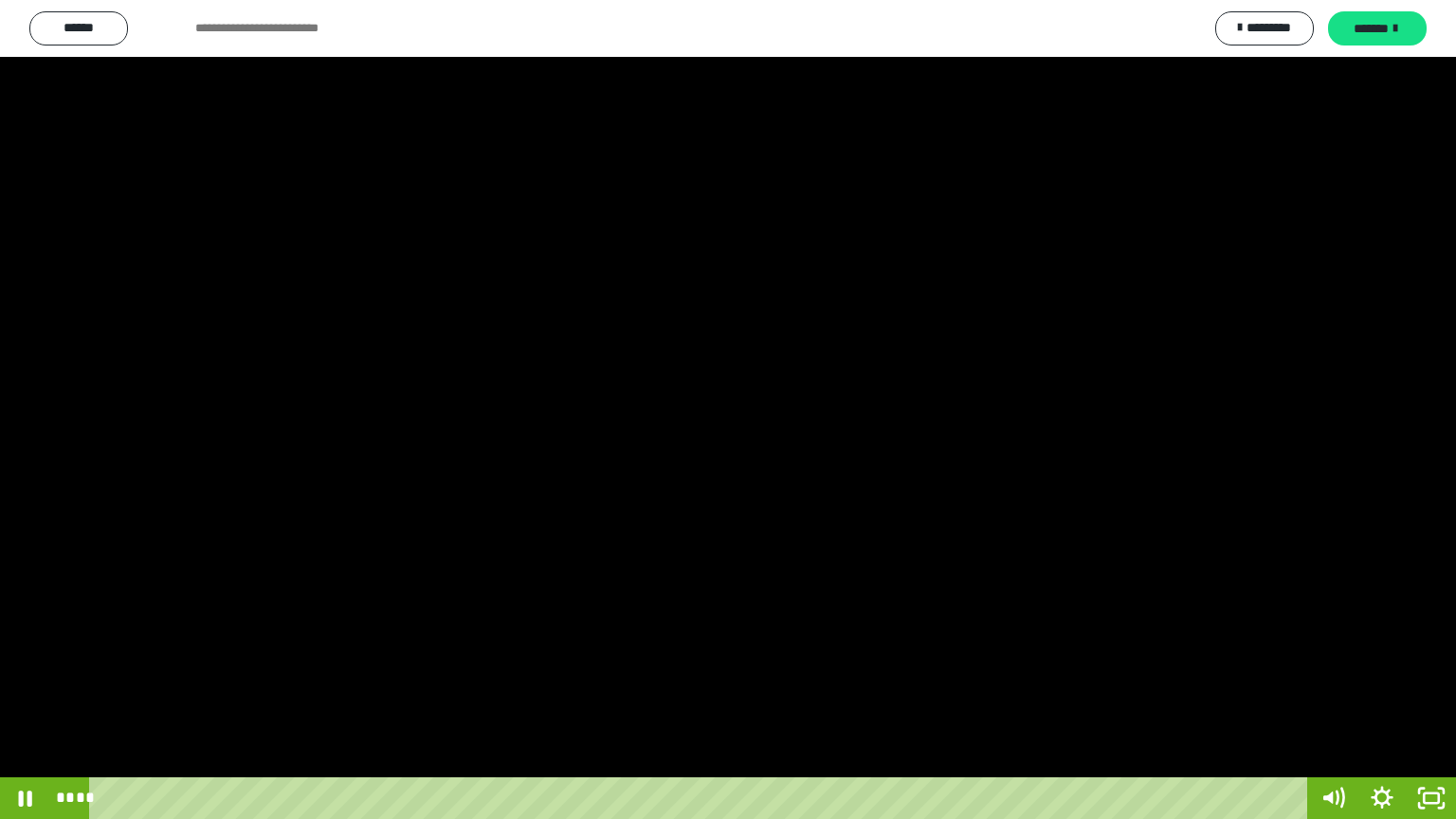 click at bounding box center (728, 410) 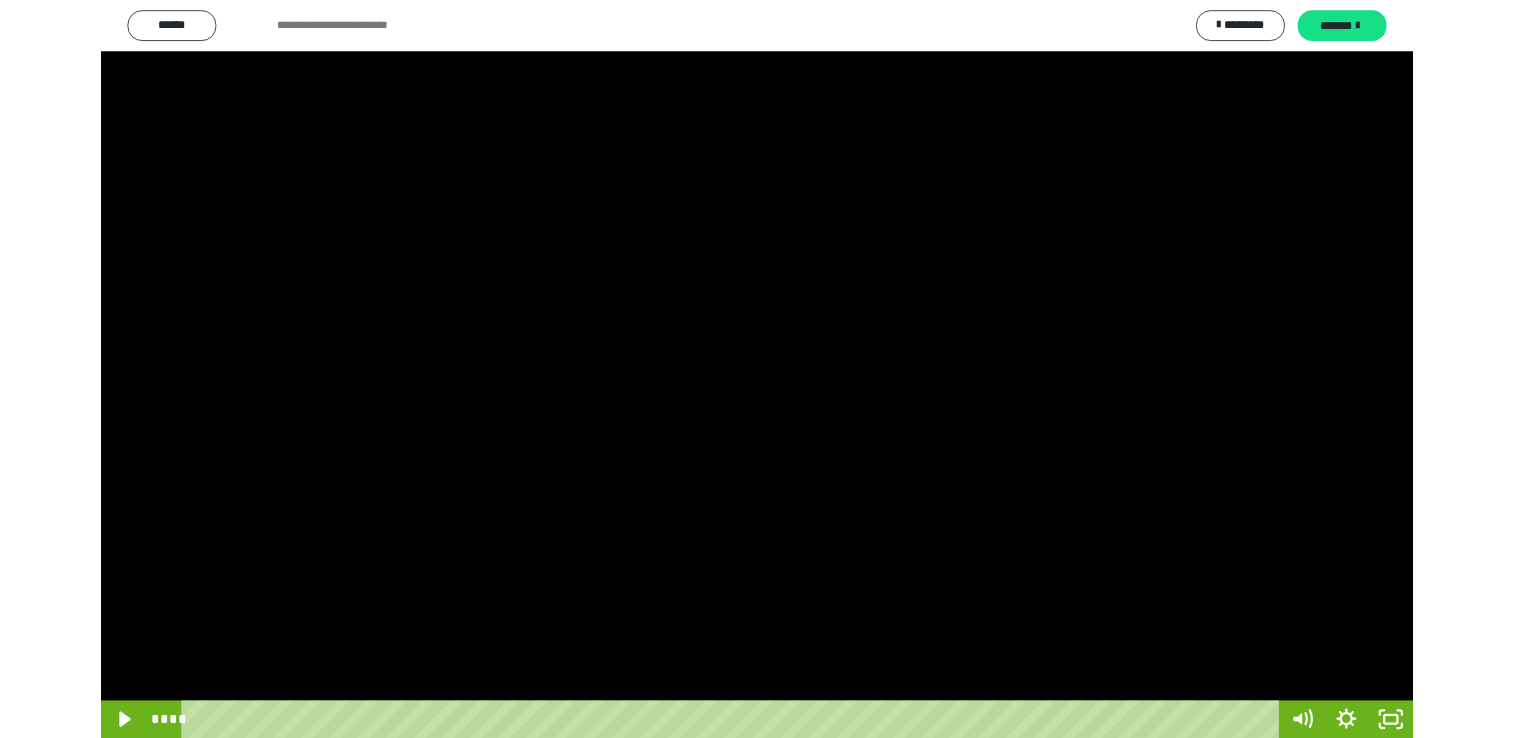 scroll, scrollTop: 223, scrollLeft: 0, axis: vertical 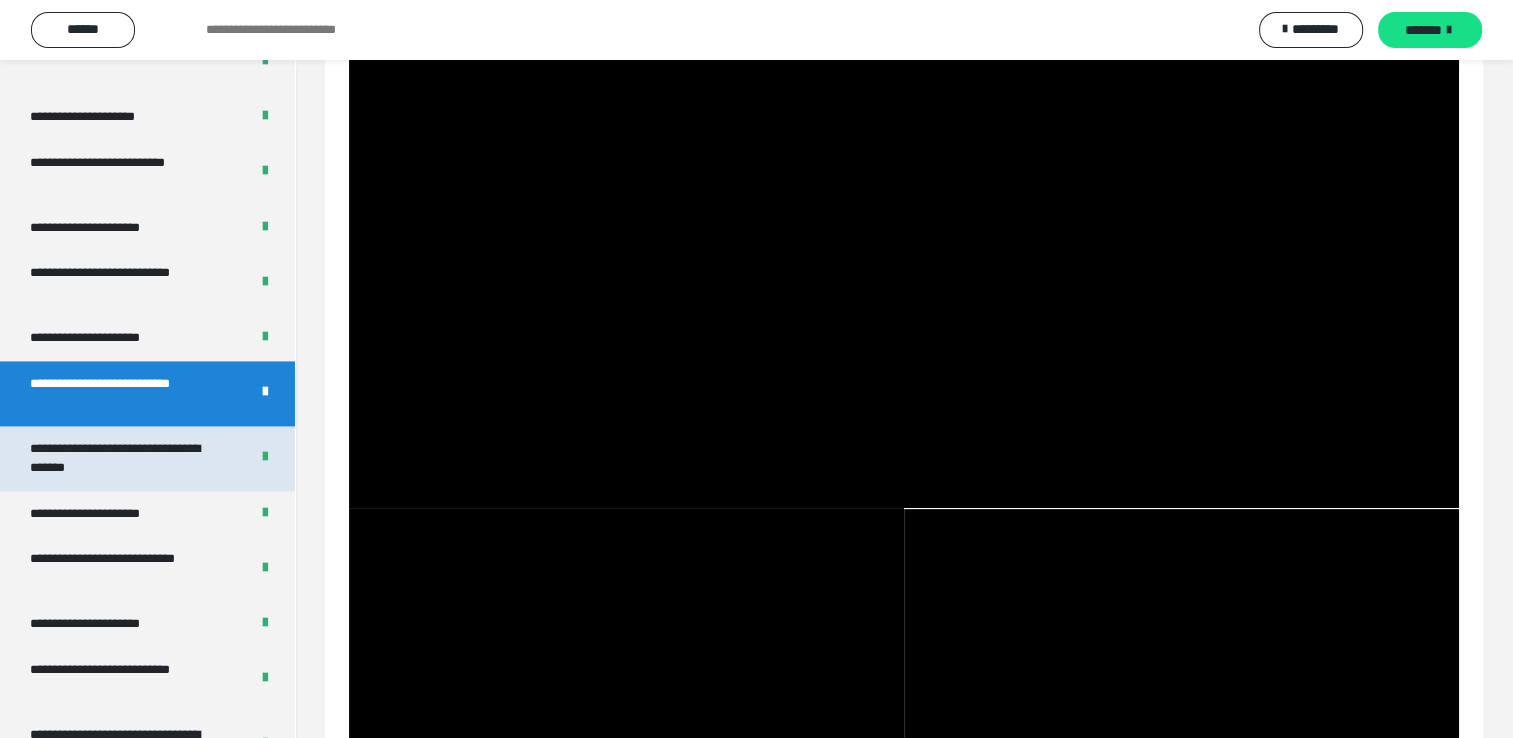 click on "**********" at bounding box center [124, 458] 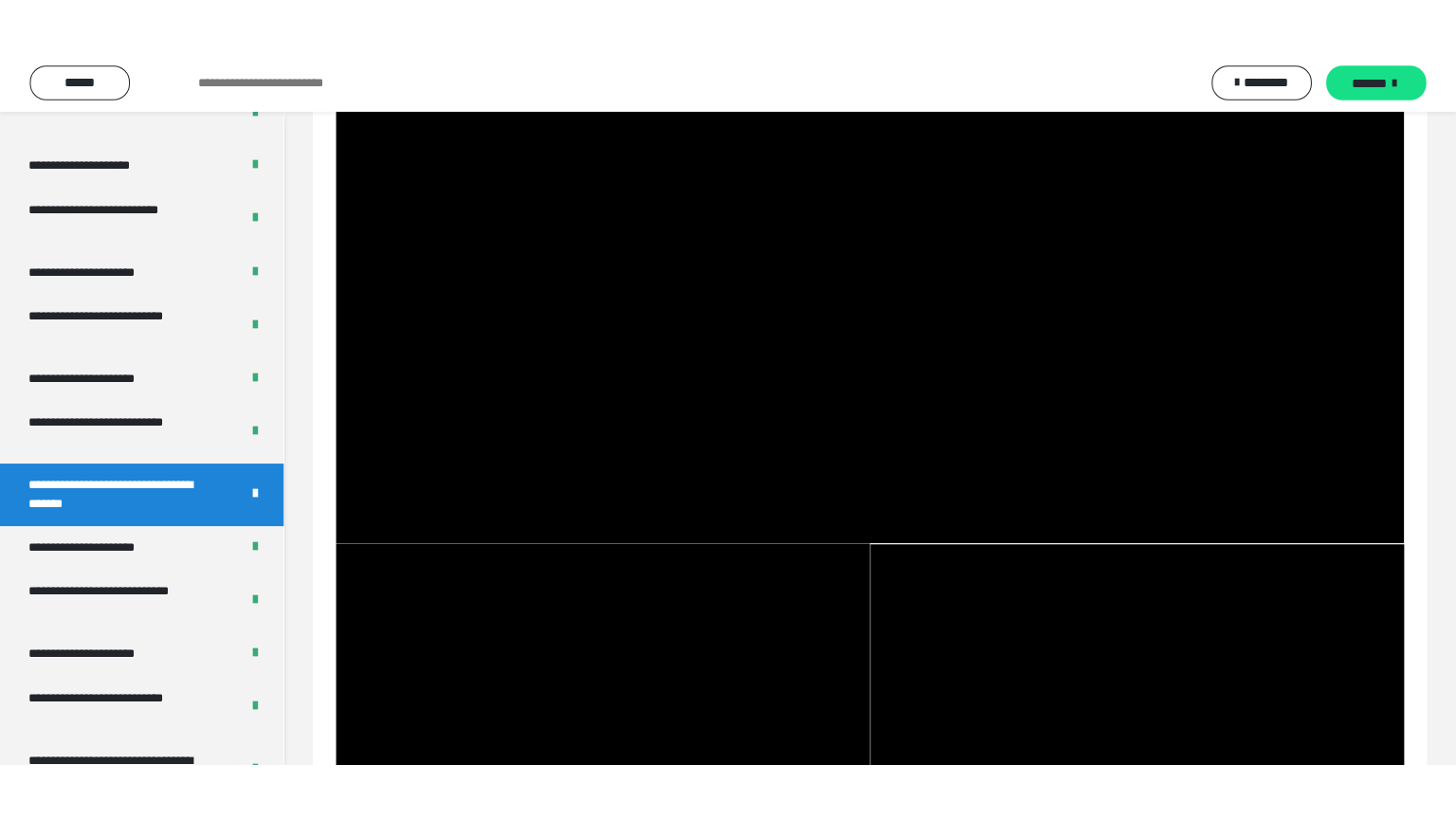scroll, scrollTop: 57, scrollLeft: 0, axis: vertical 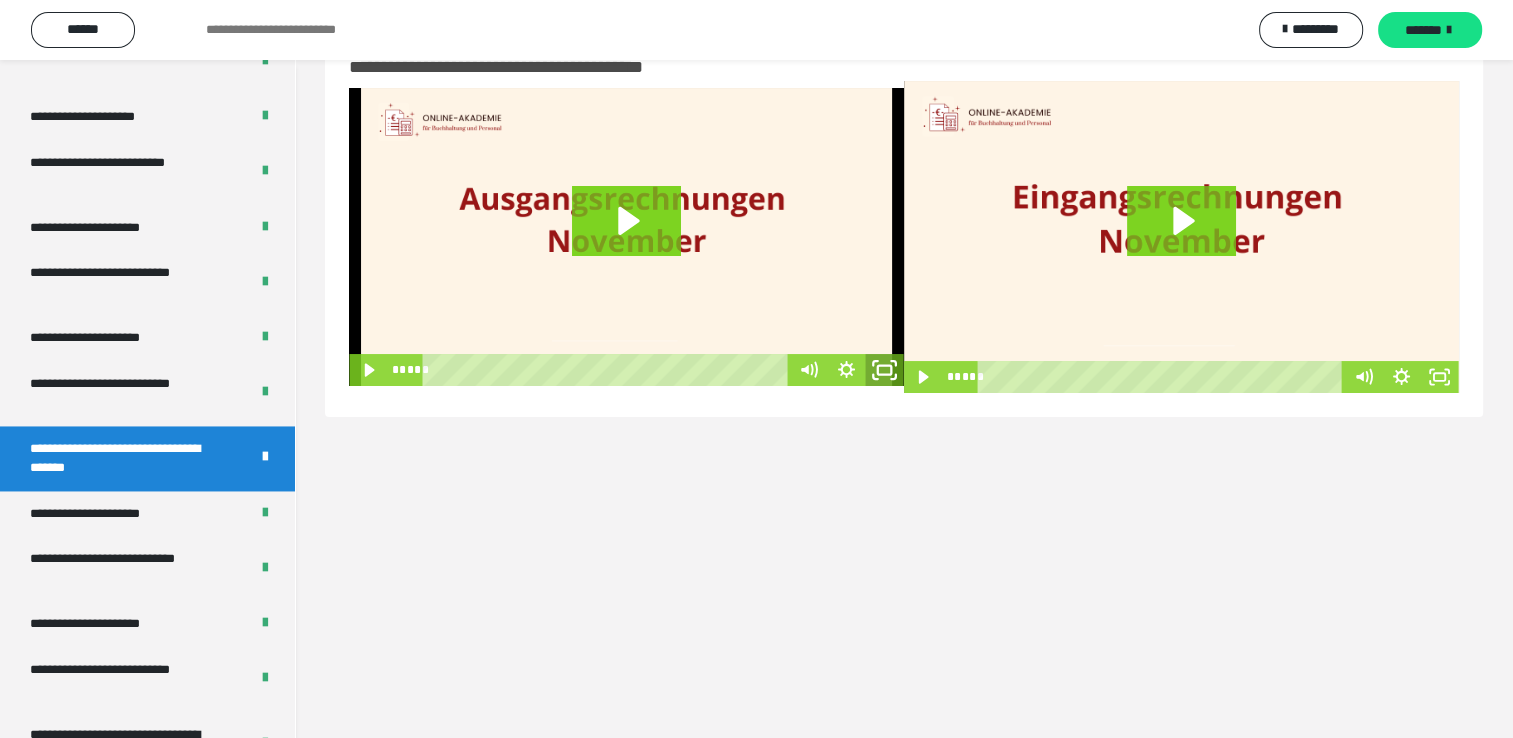 click 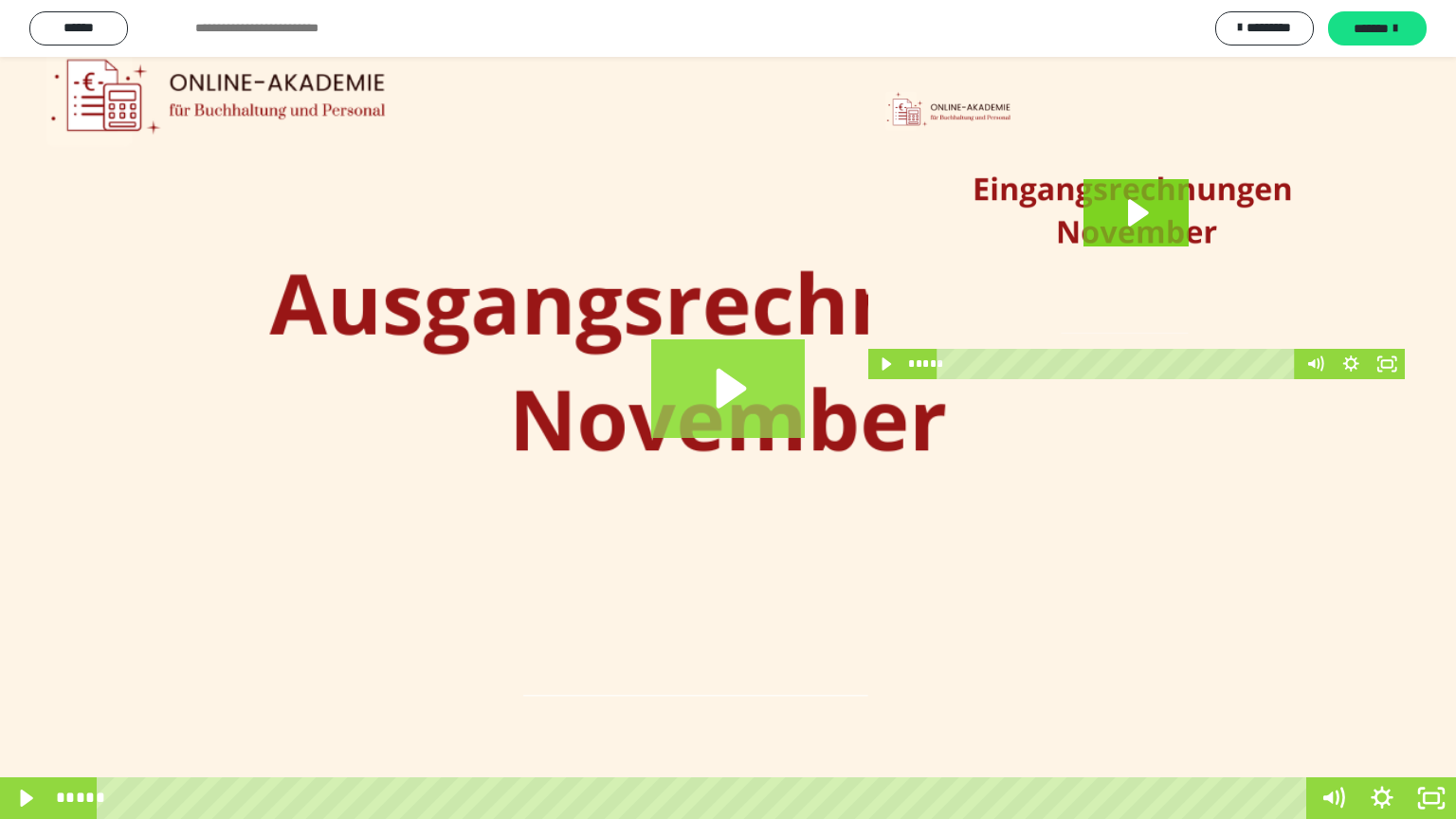 click 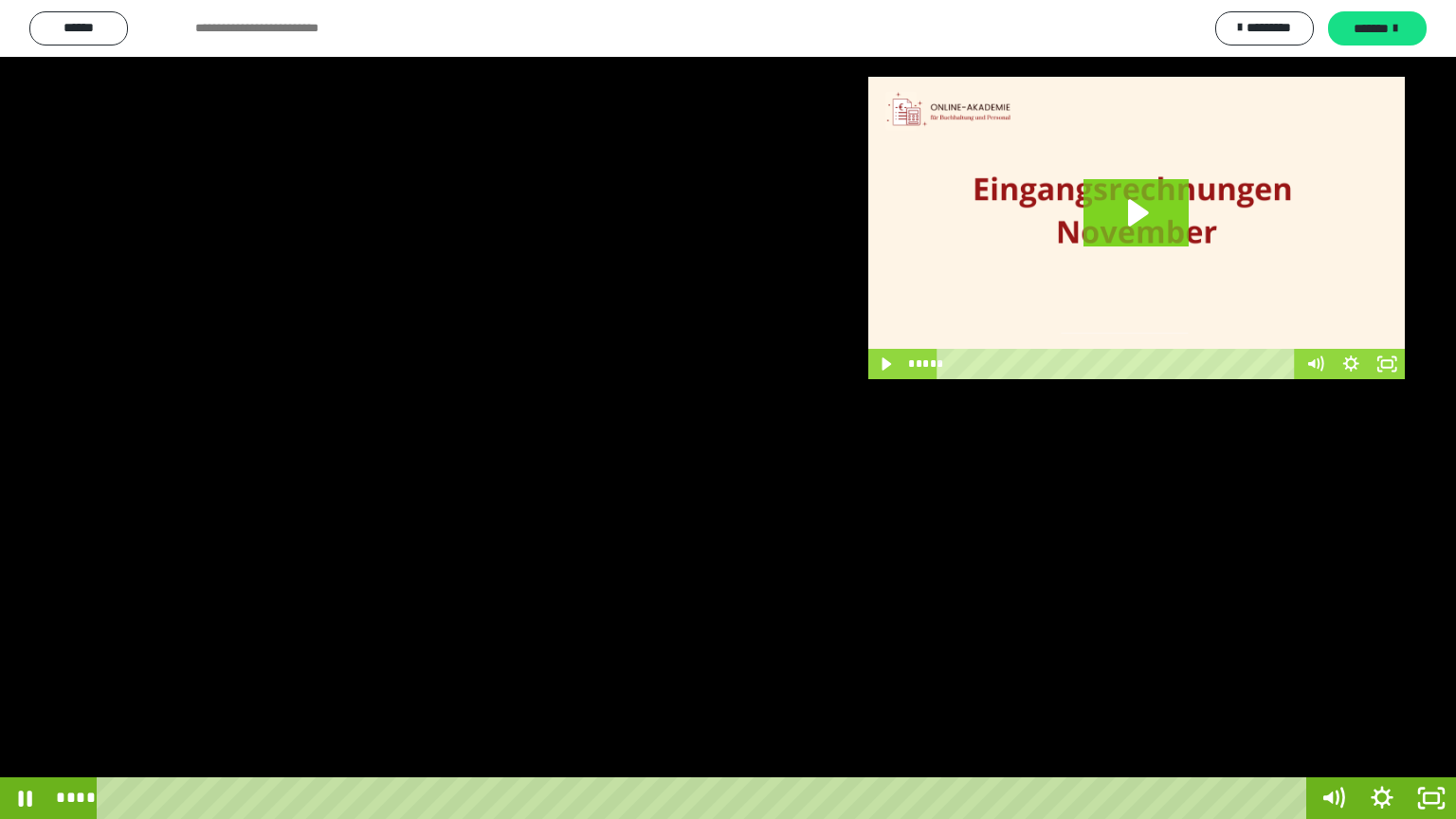 click at bounding box center (728, 410) 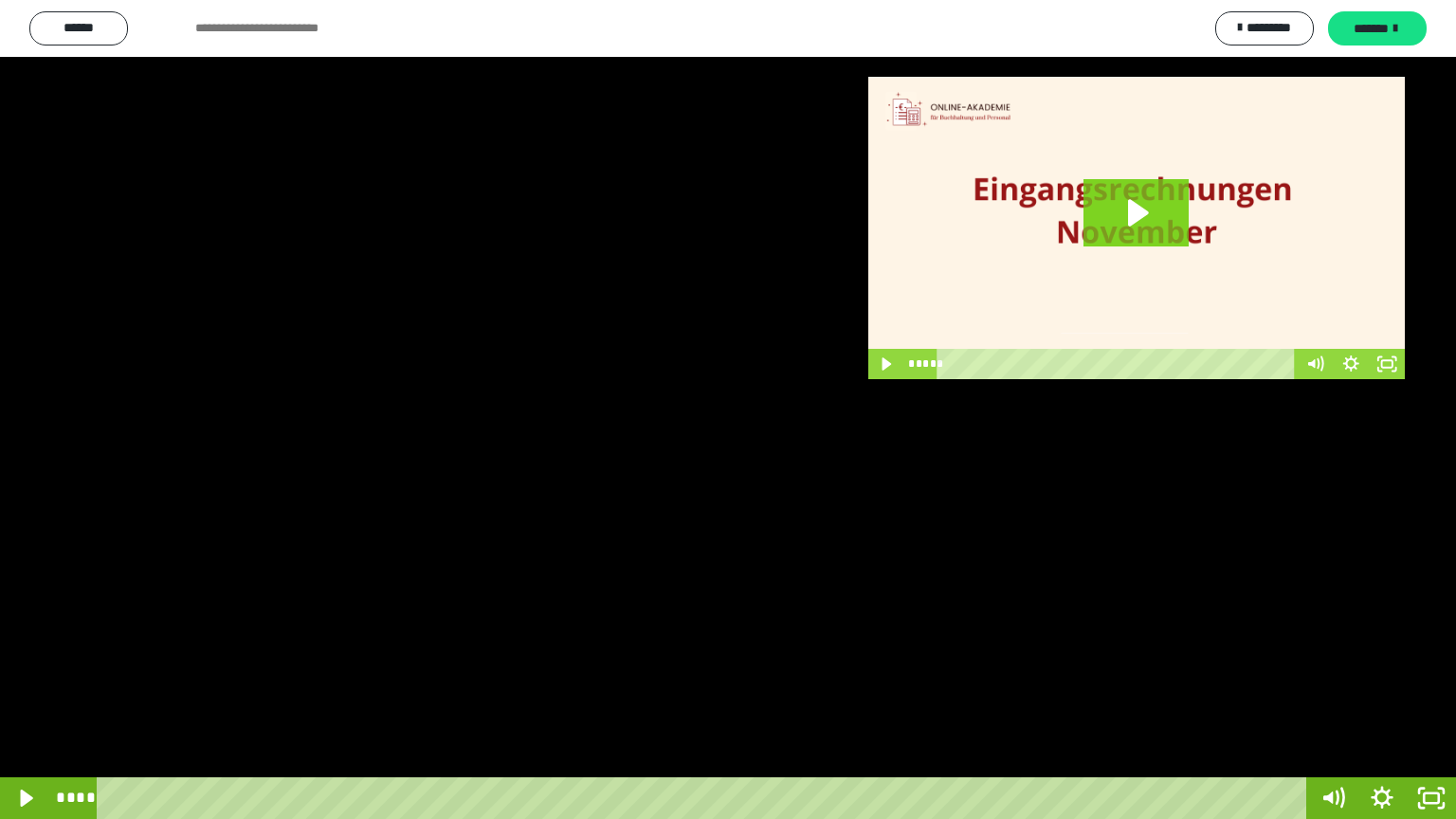 click at bounding box center [728, 410] 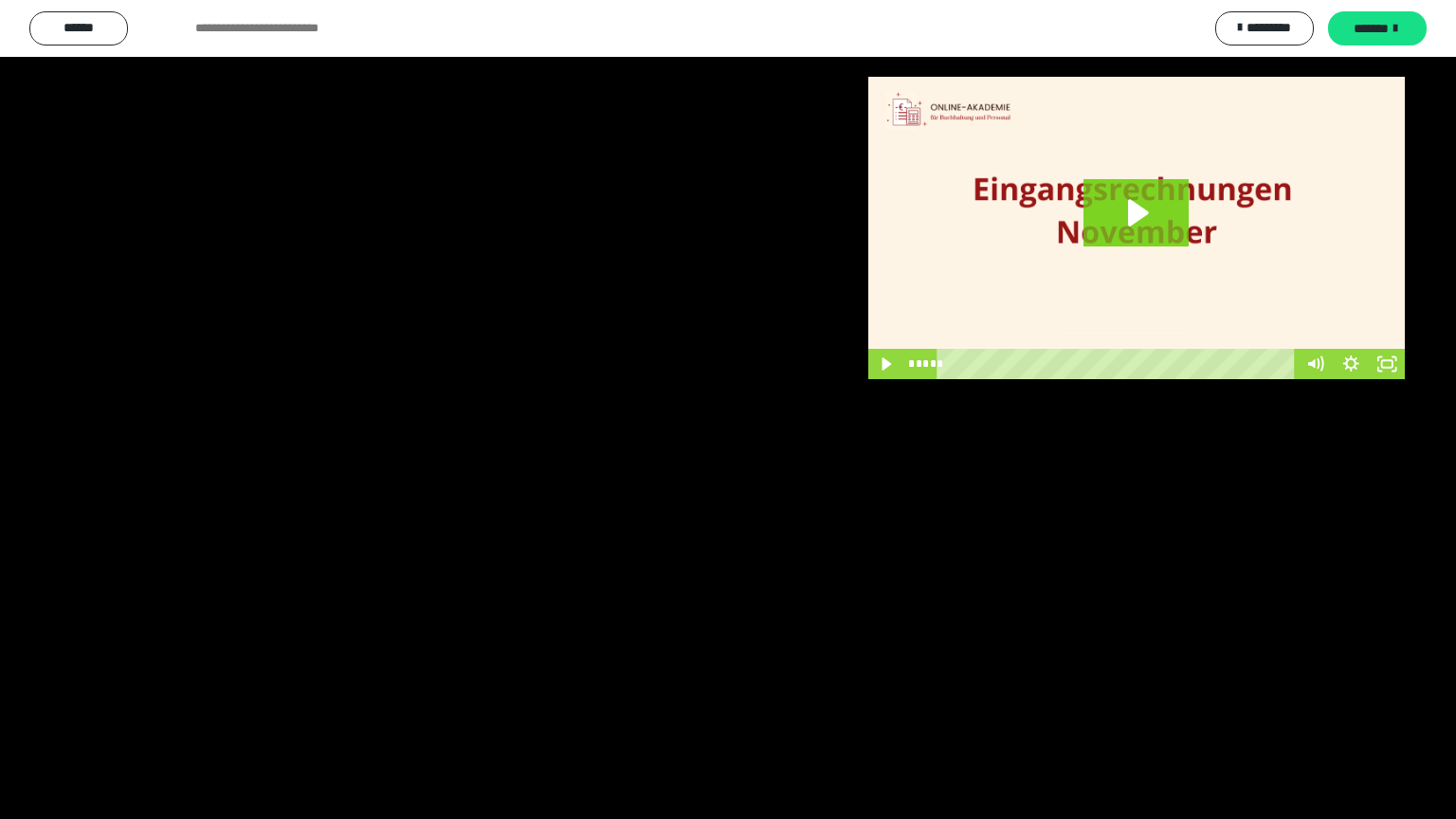 click at bounding box center (728, 410) 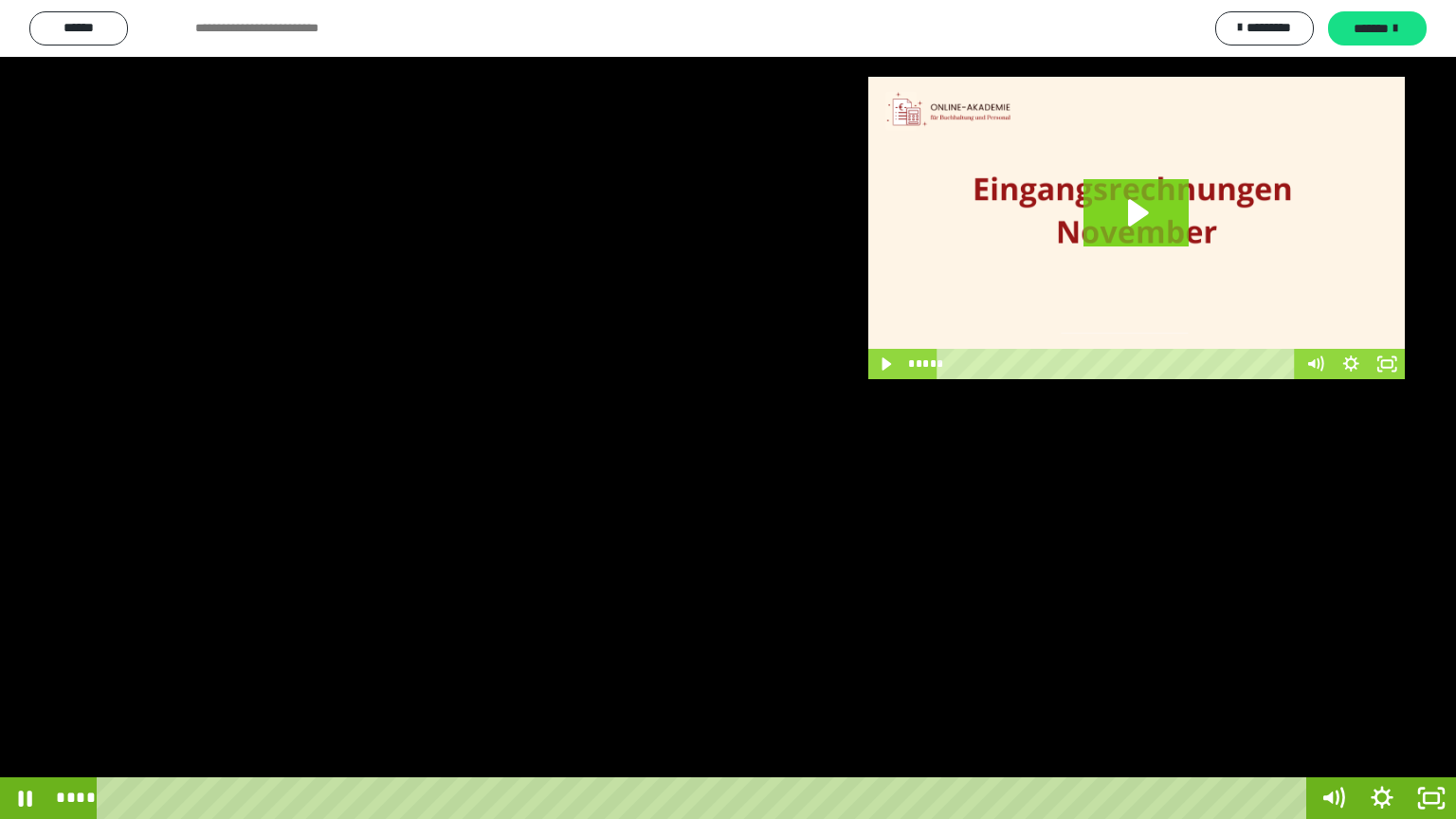 click at bounding box center [728, 410] 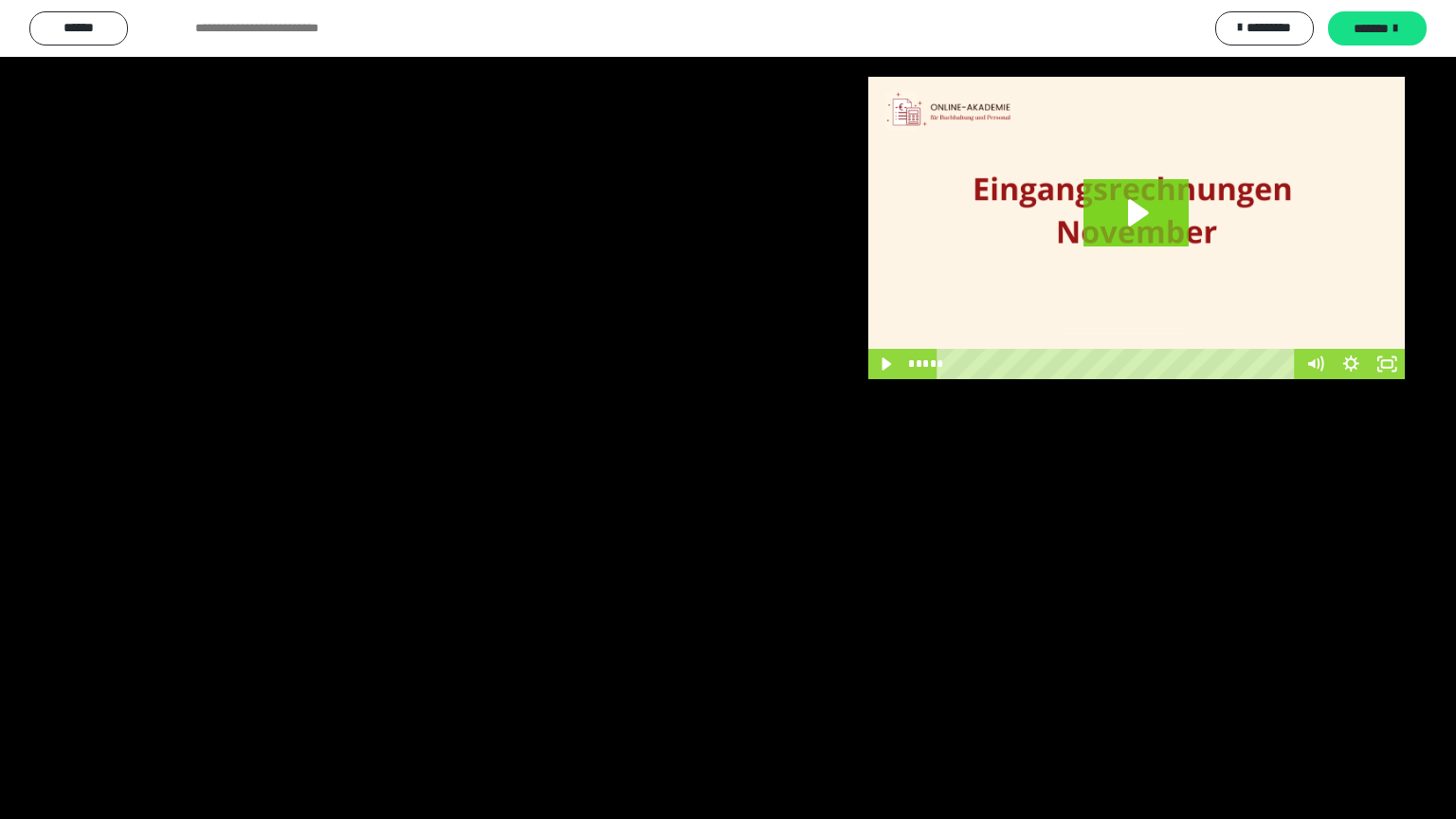 click at bounding box center (728, 410) 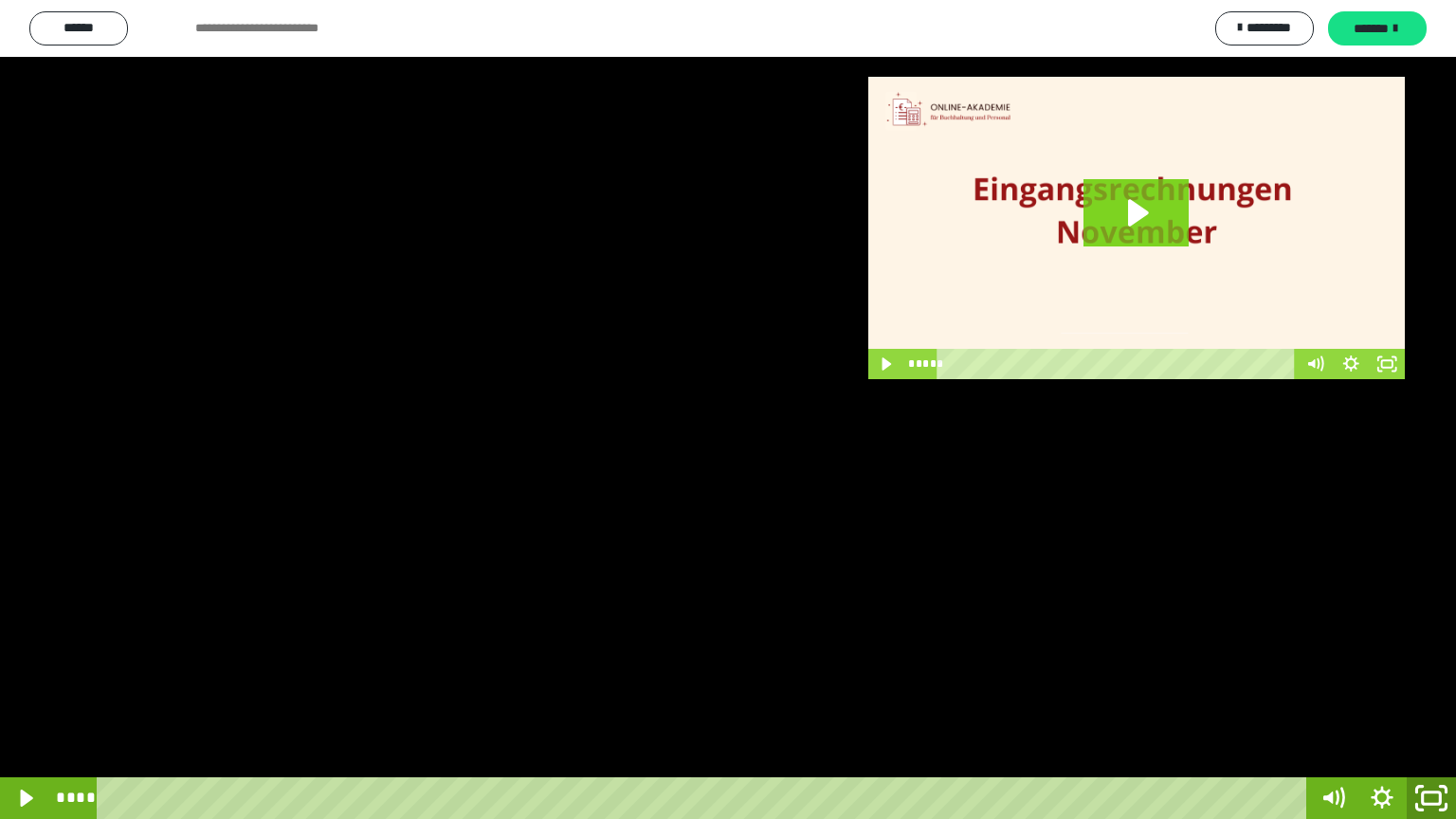 click 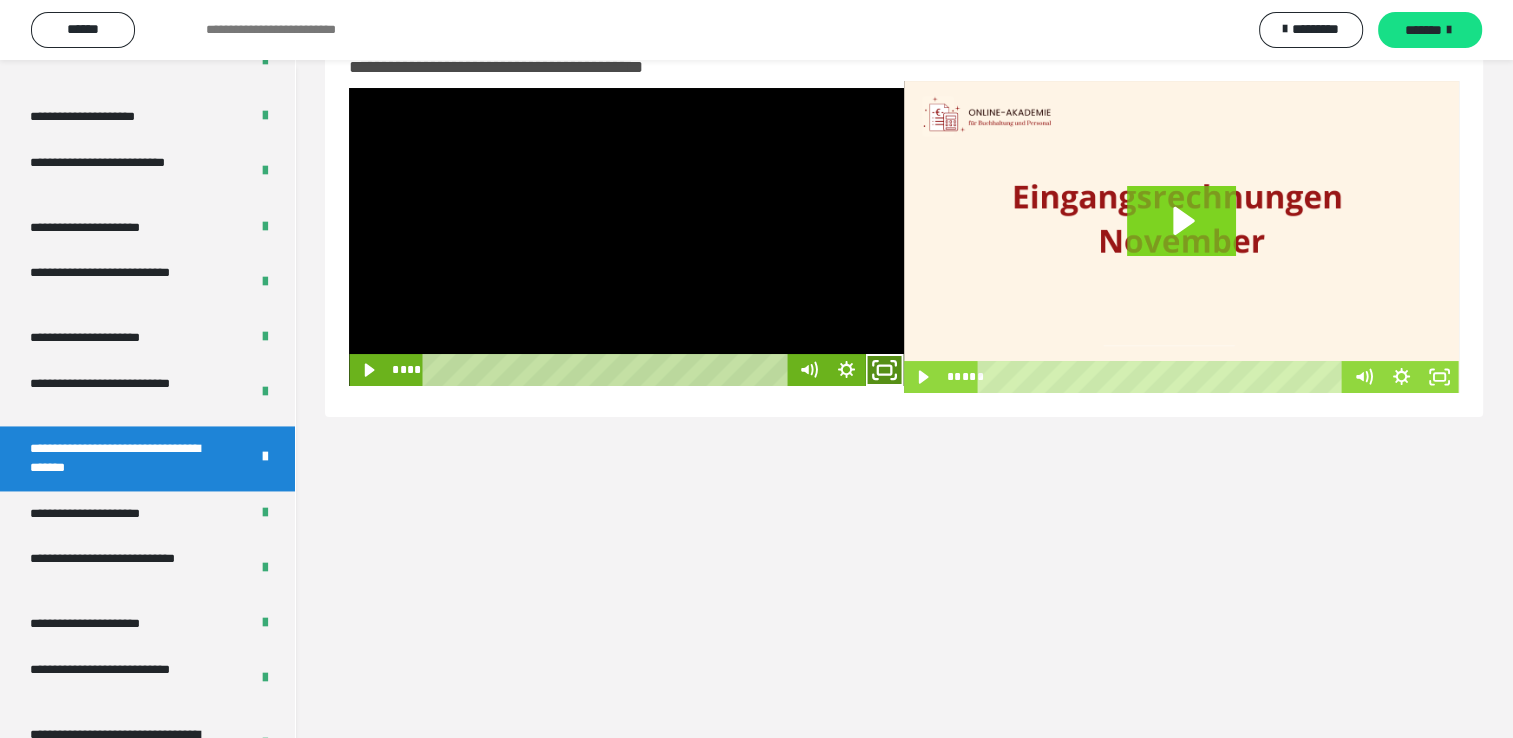 click 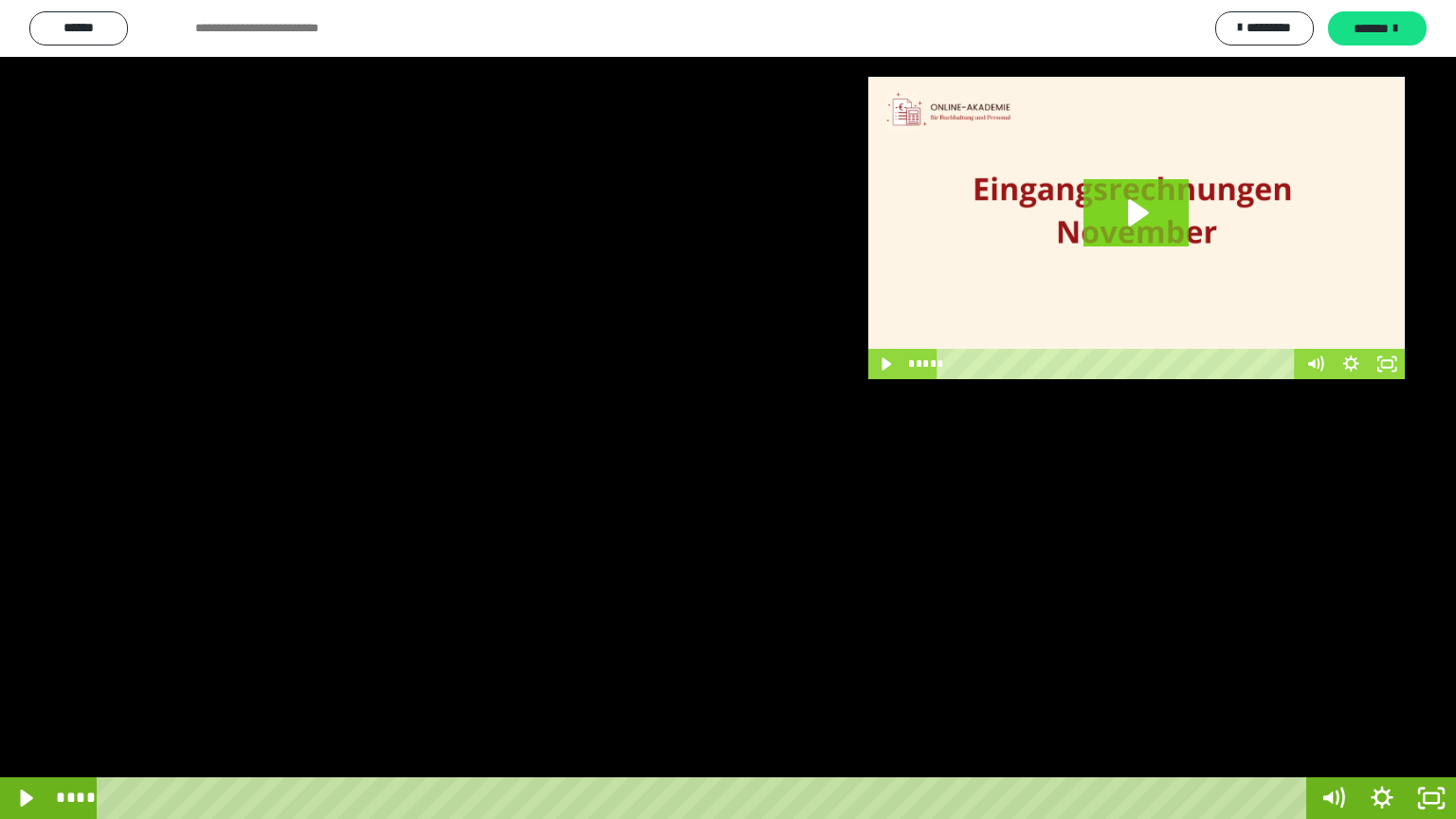 click at bounding box center (728, 410) 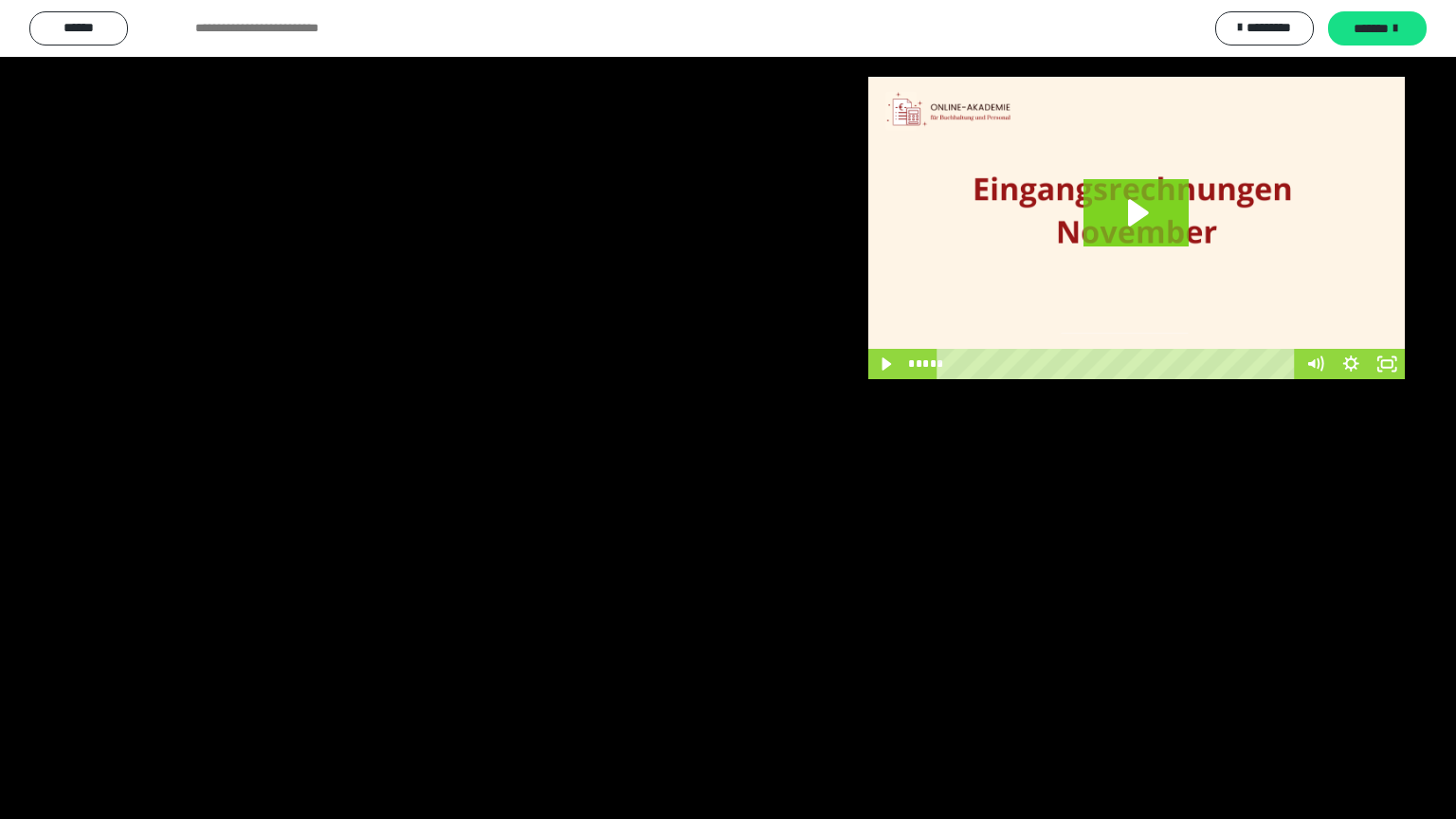 click at bounding box center [728, 410] 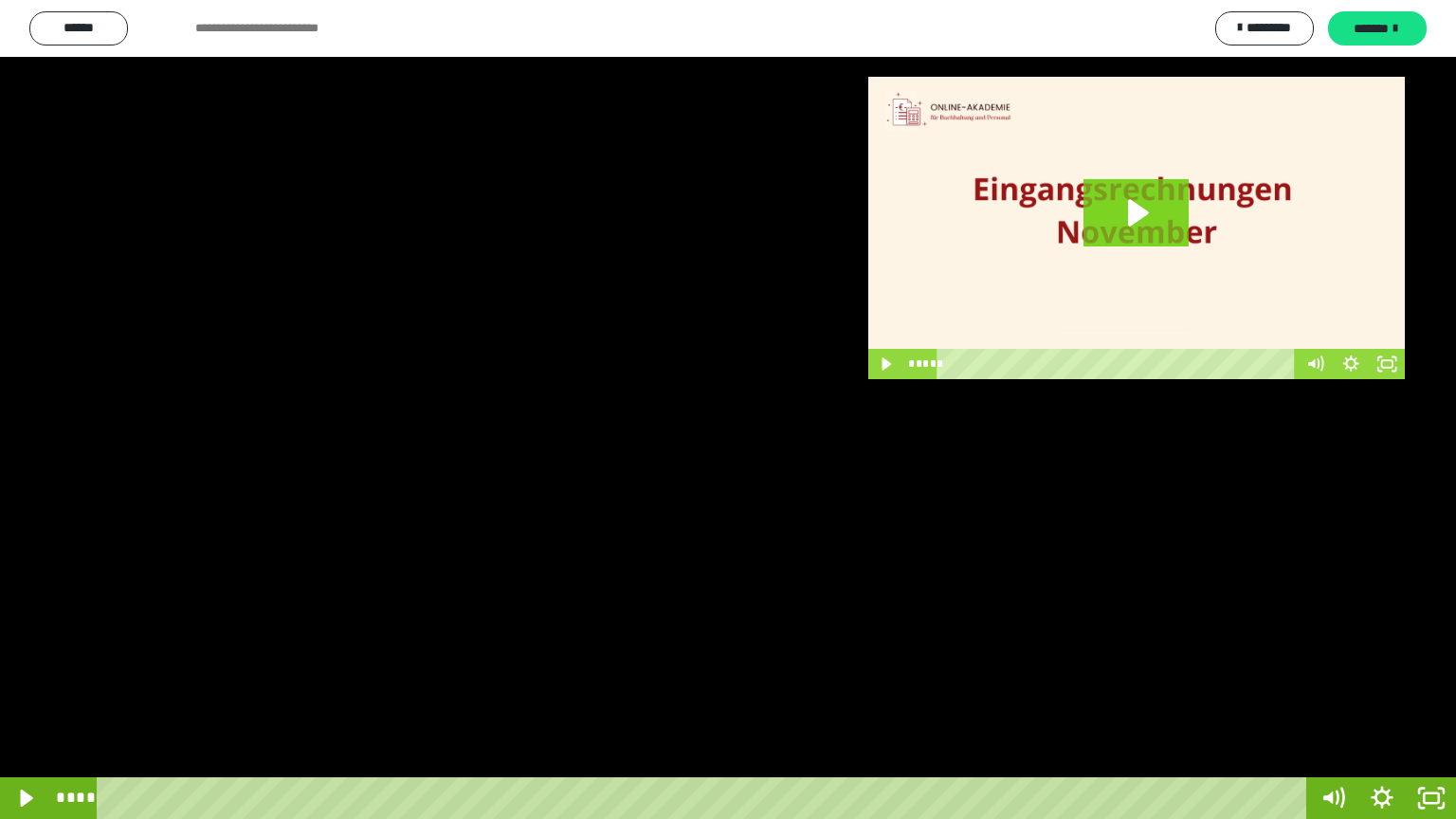 click at bounding box center (728, 410) 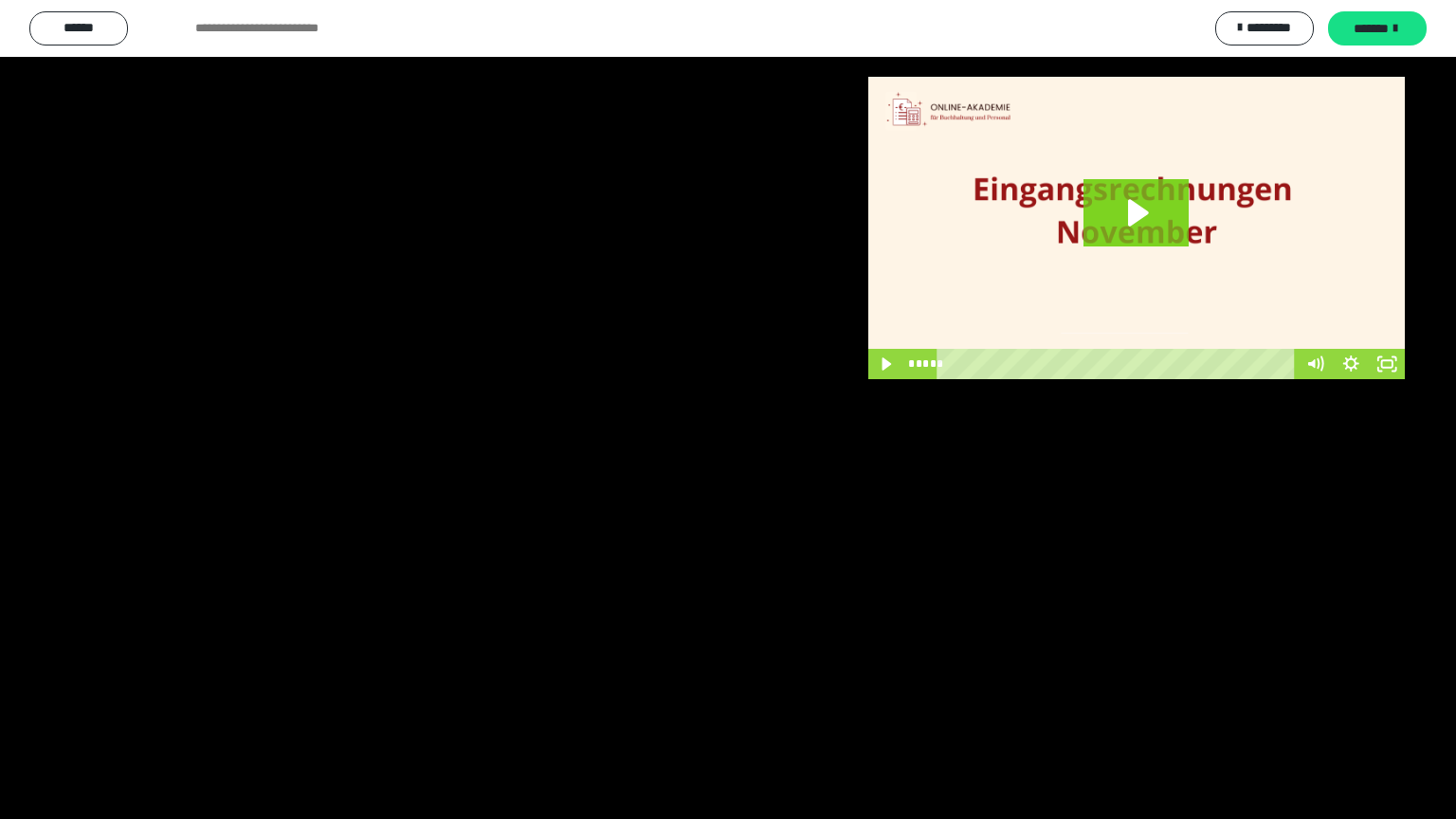 click at bounding box center [728, 410] 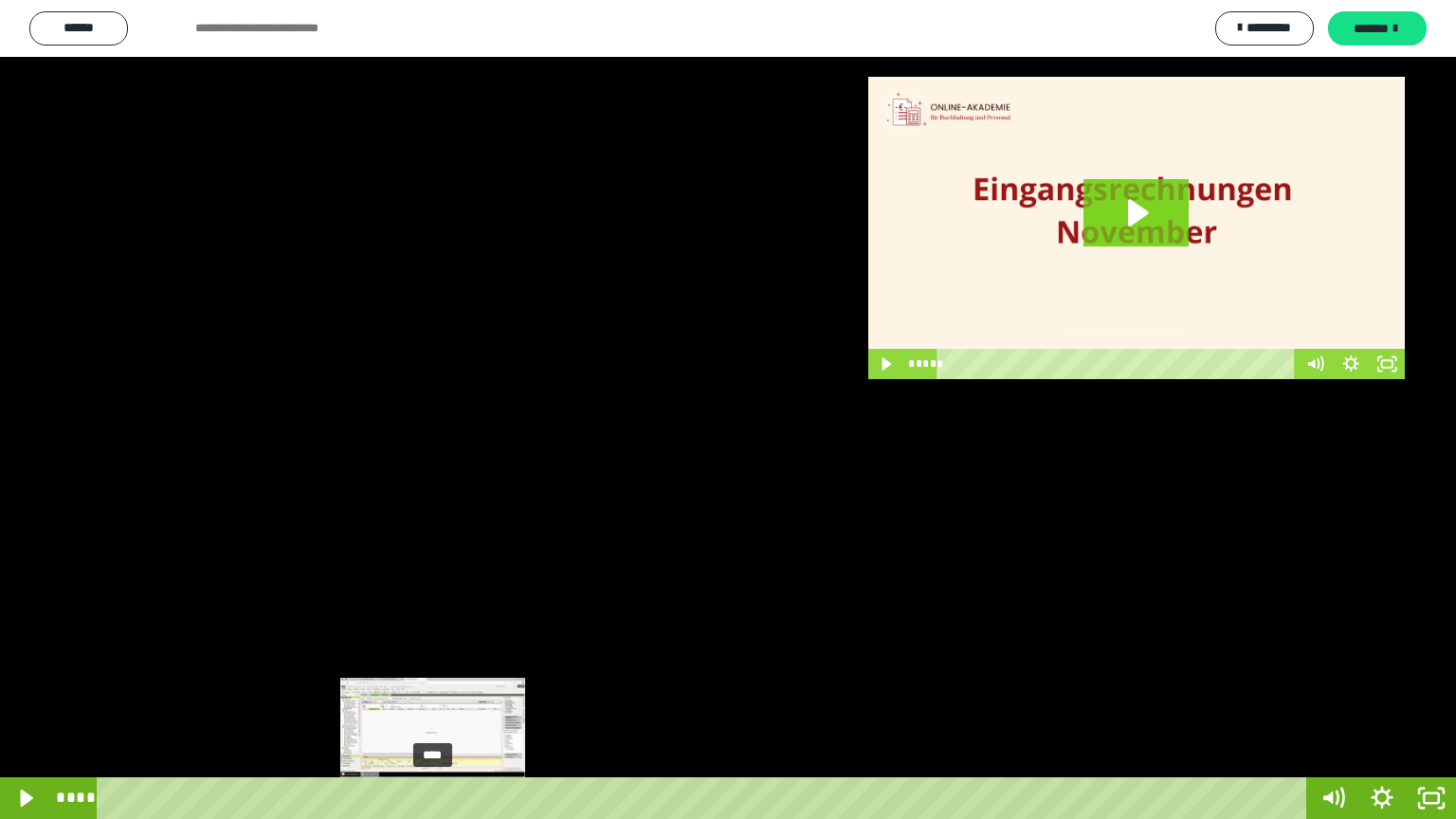 click at bounding box center (432, 798) 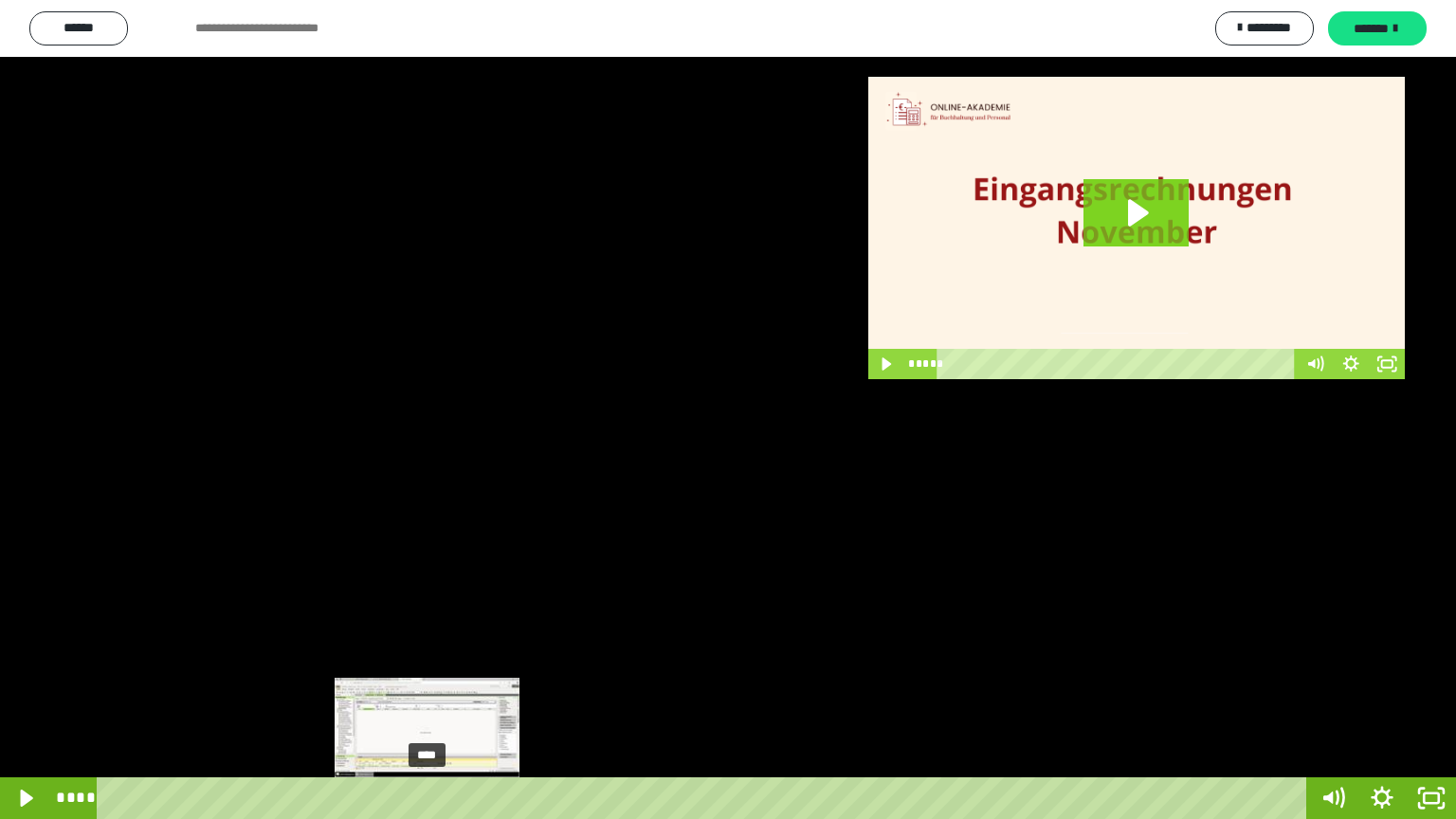 click at bounding box center [427, 798] 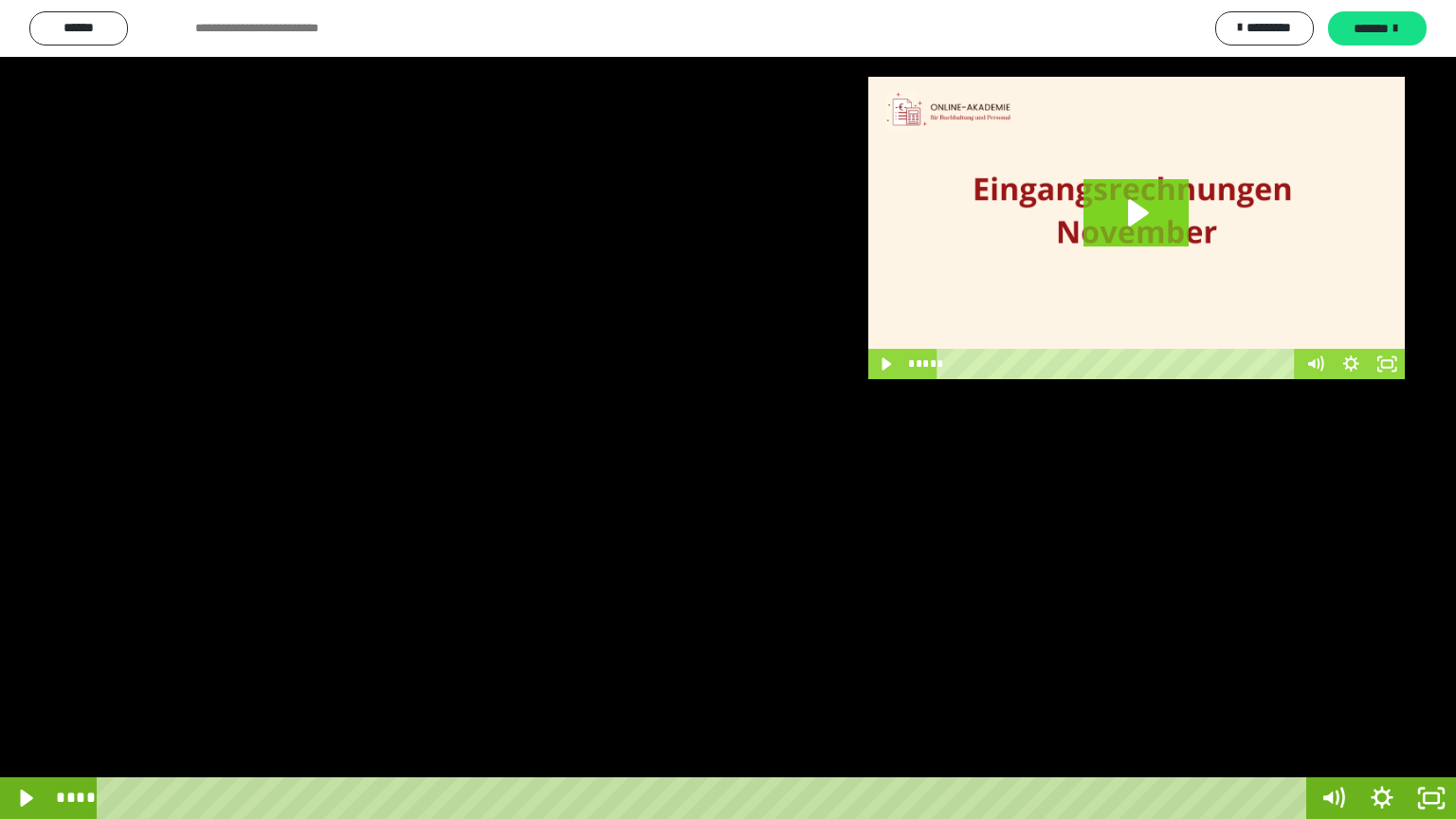 click at bounding box center (728, 410) 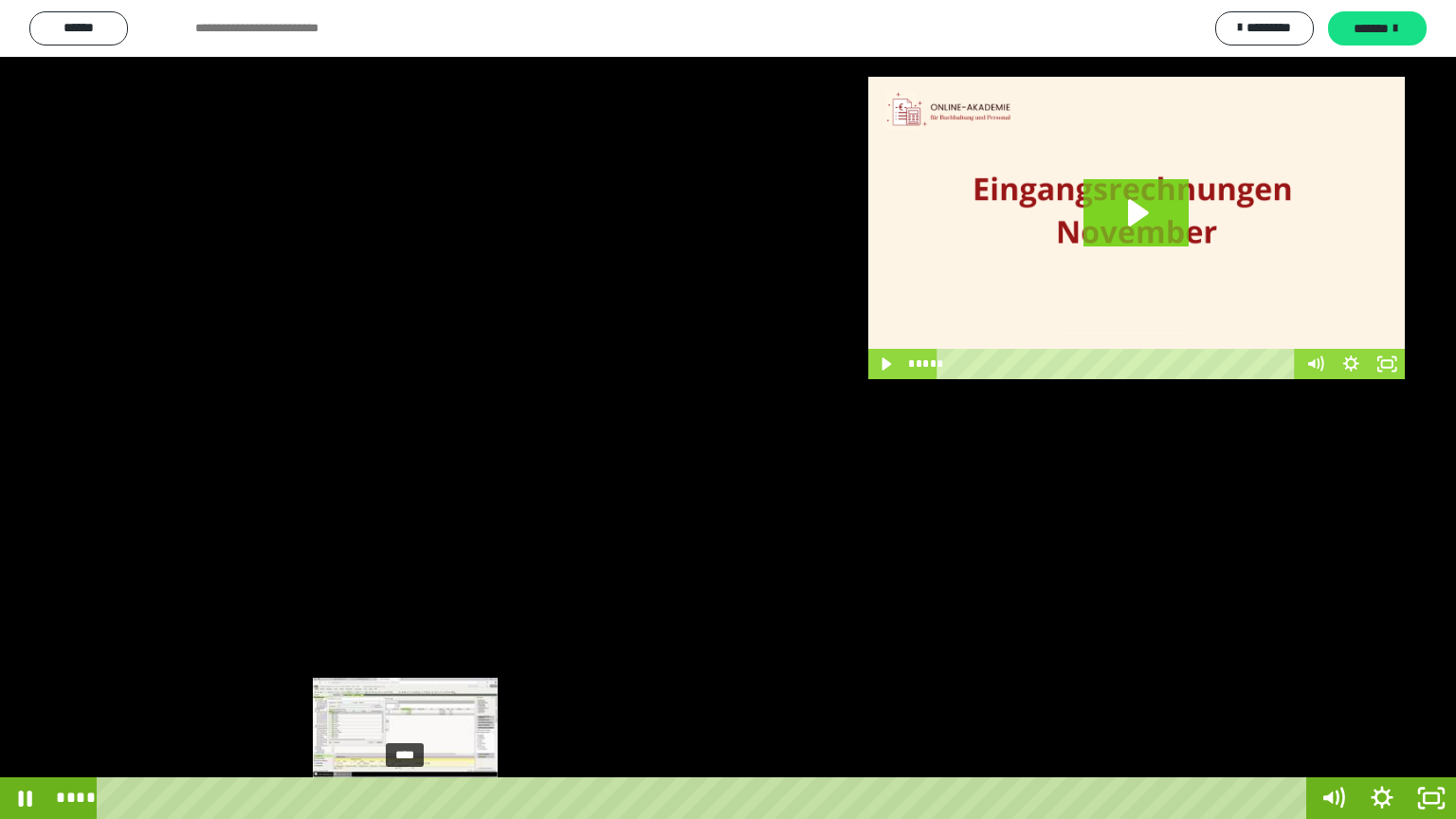 click on "****" at bounding box center (705, 798) 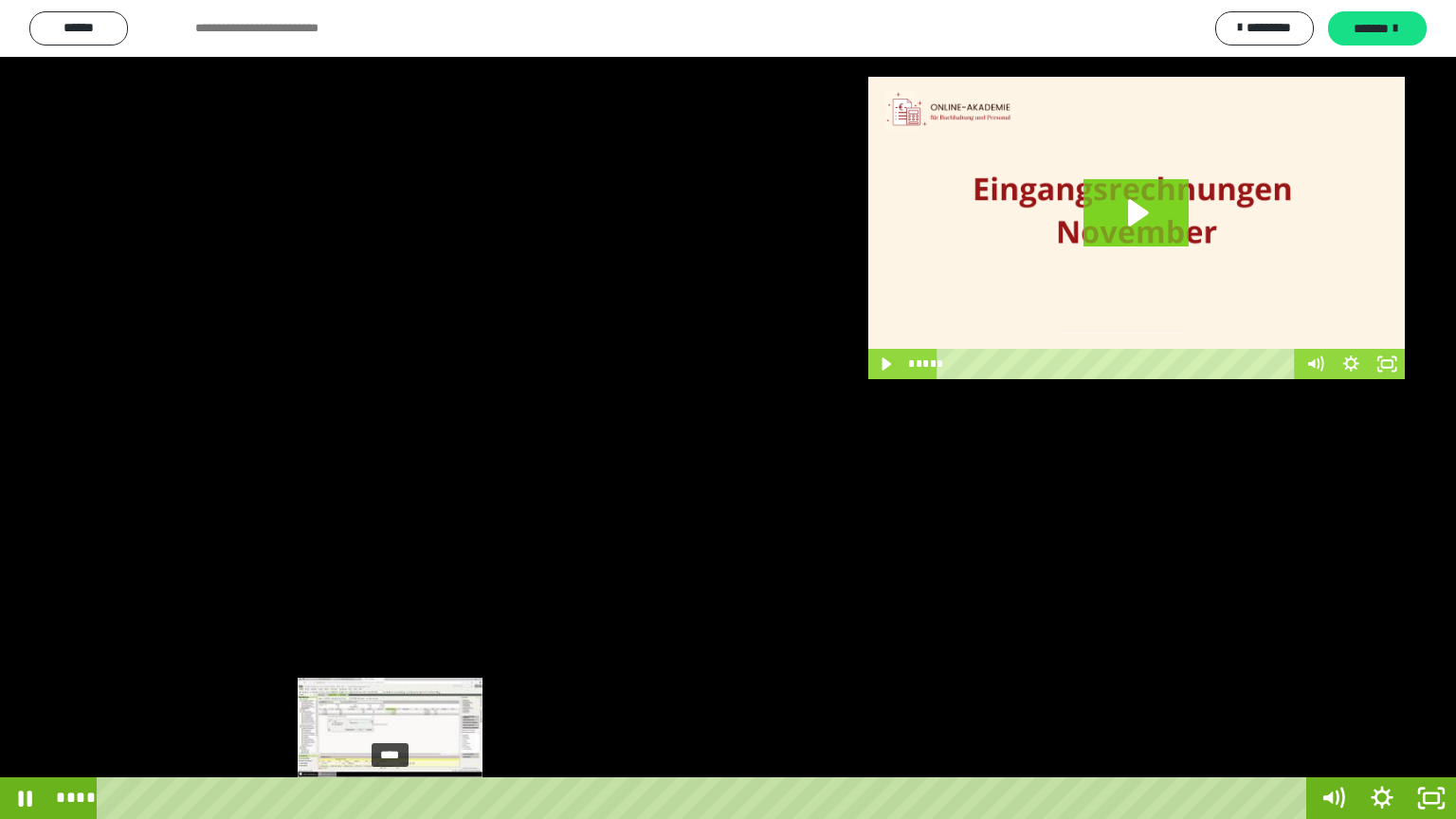 click on "****" at bounding box center (705, 798) 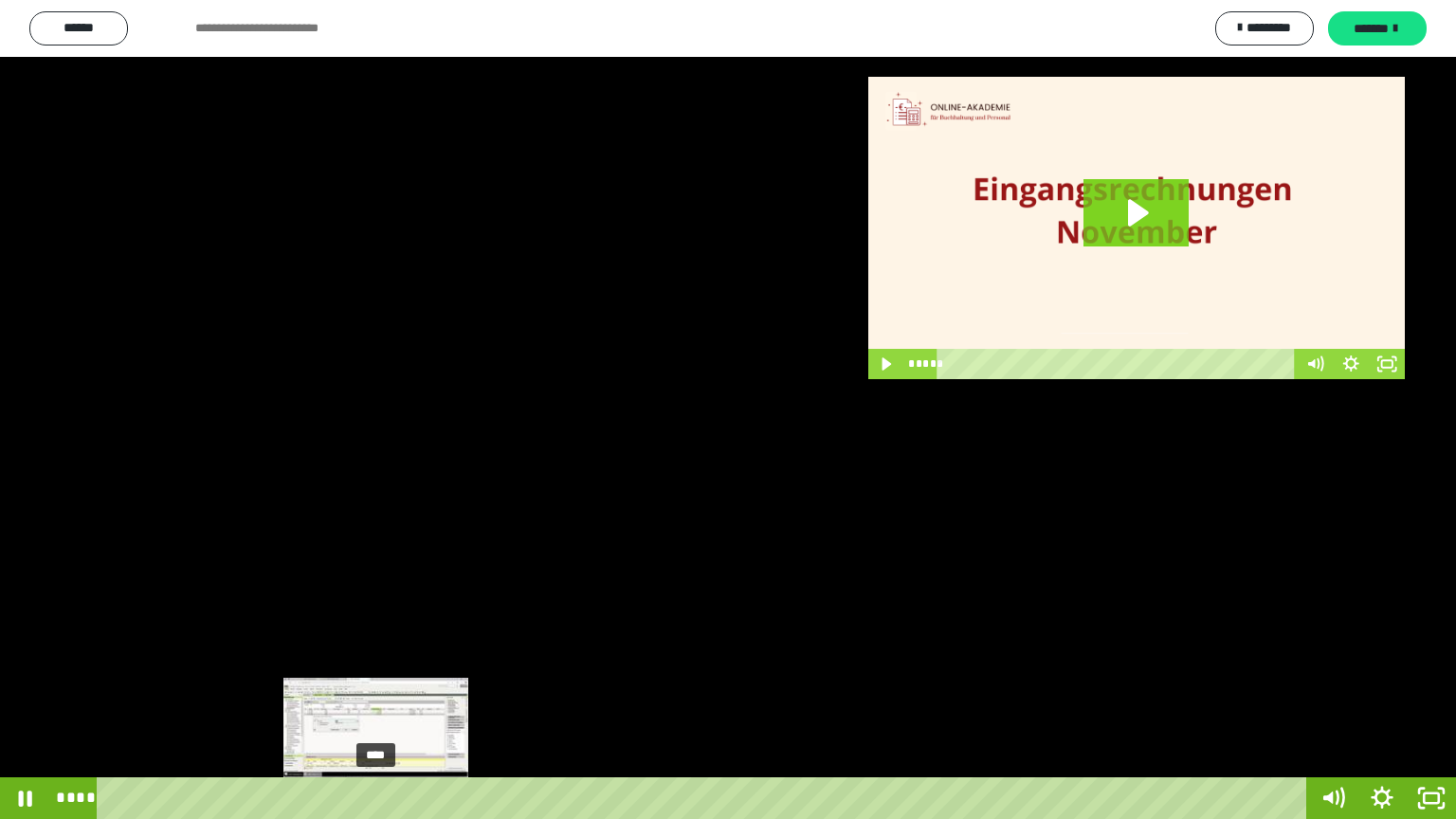 click on "****" at bounding box center (705, 798) 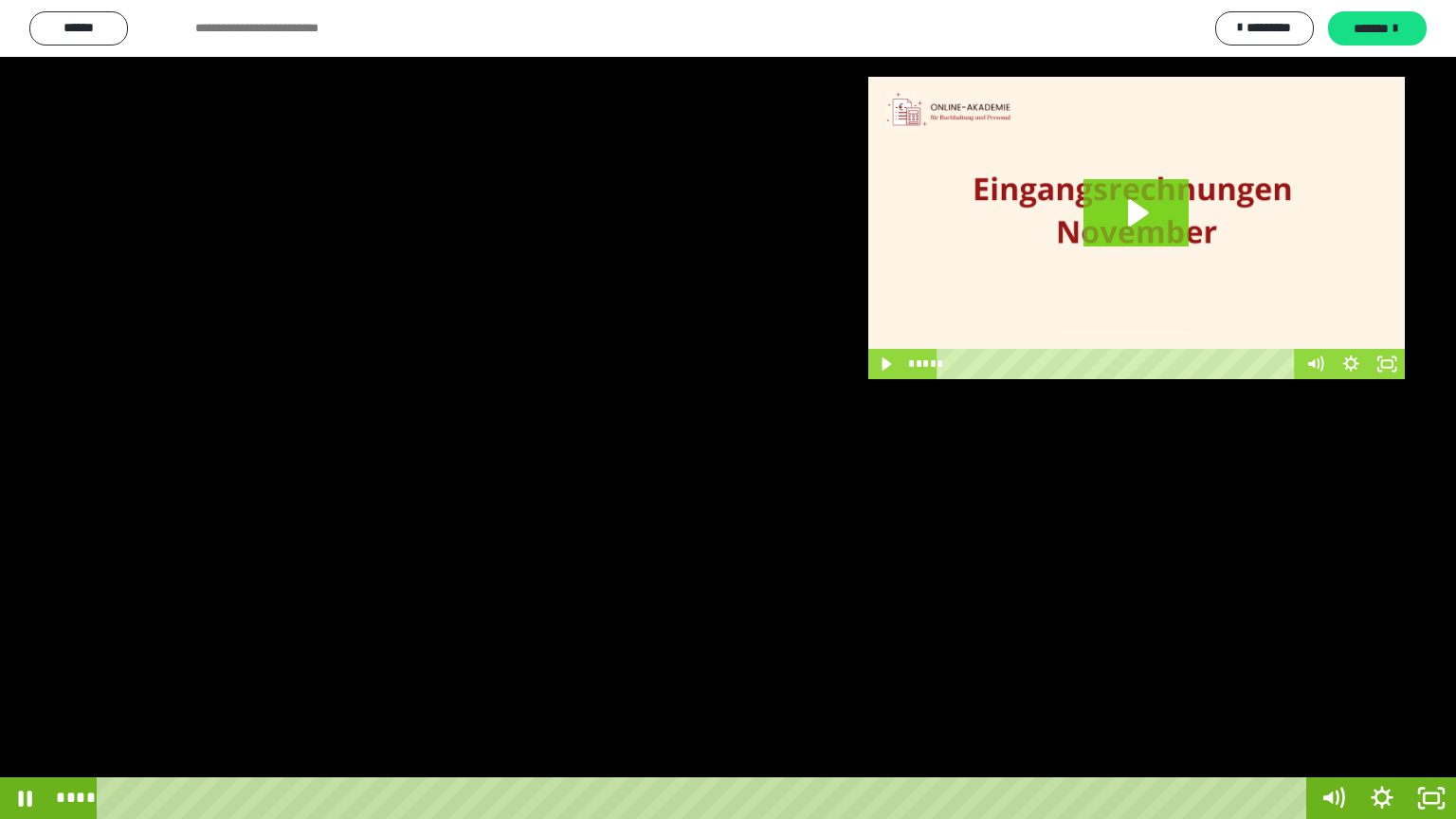 click at bounding box center (728, 410) 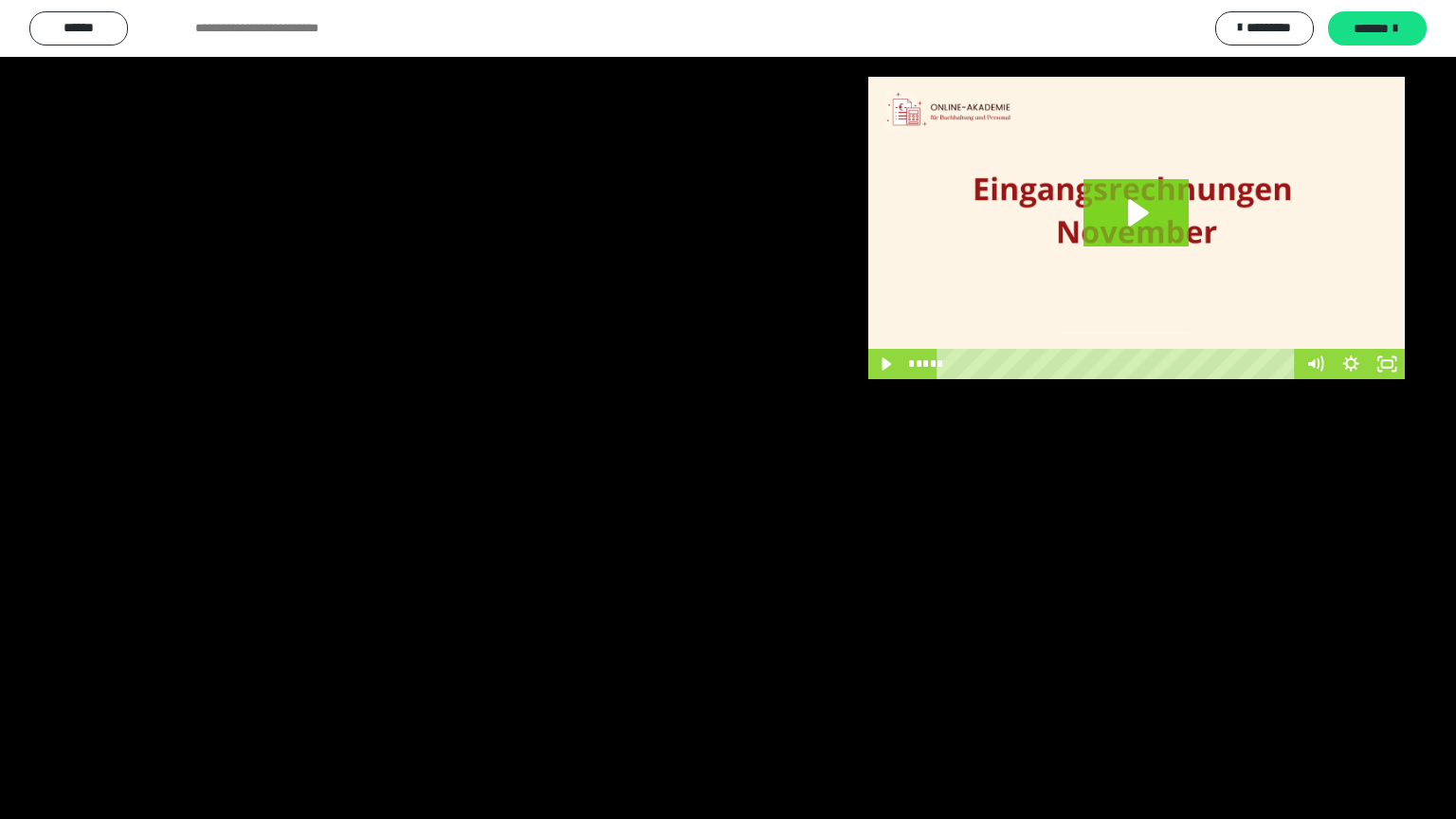 click at bounding box center (728, 410) 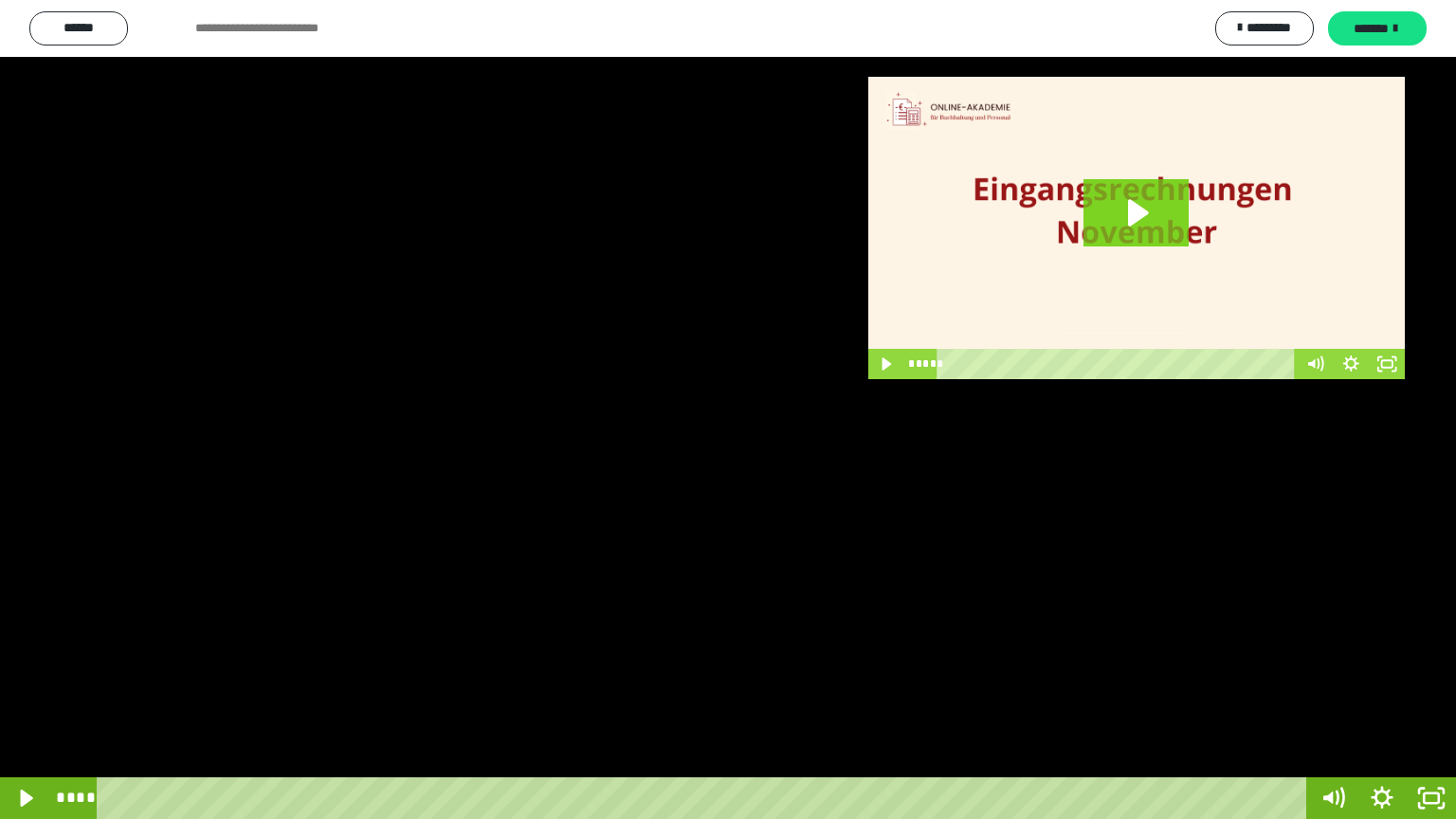 click at bounding box center [728, 410] 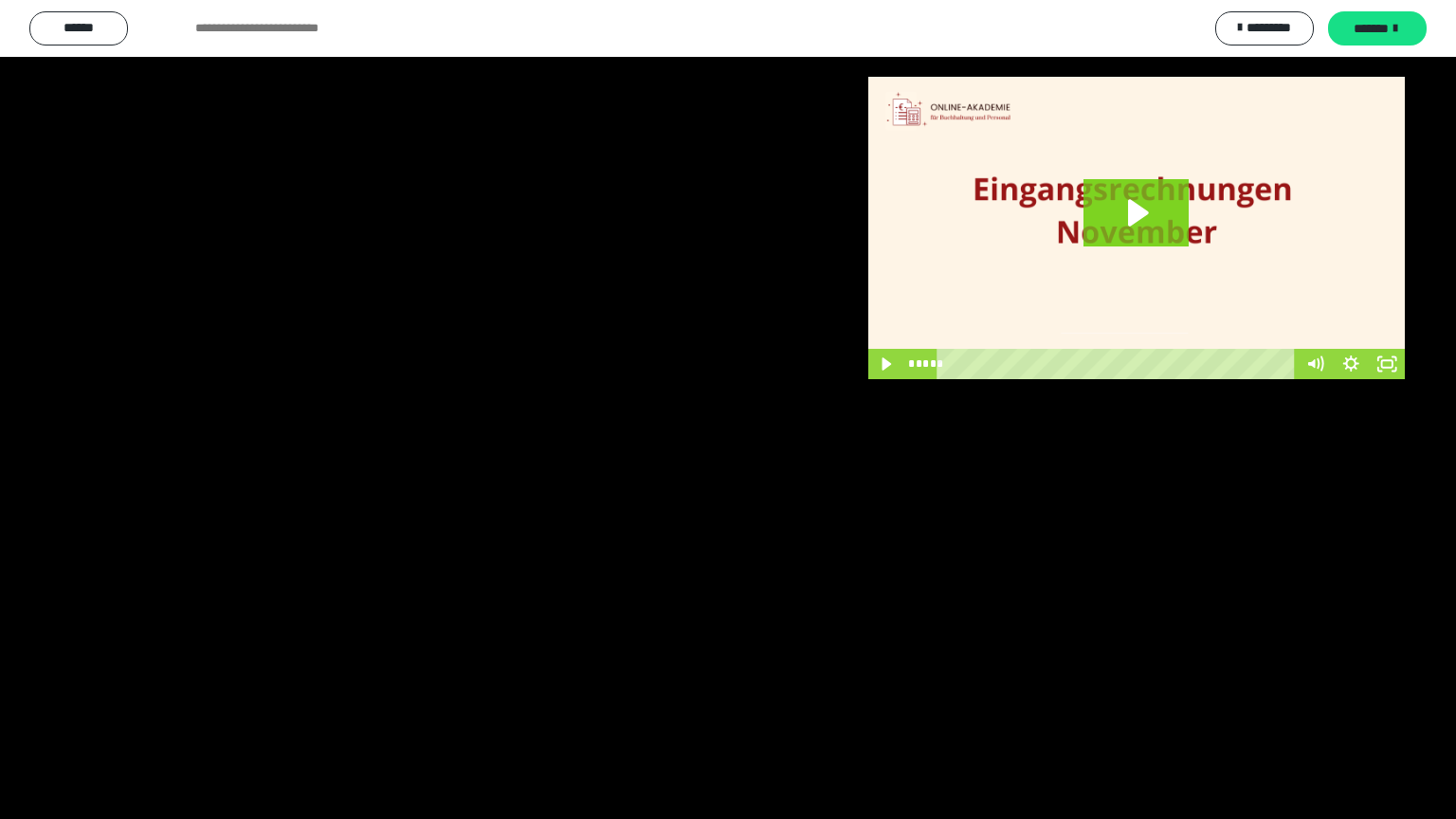 click at bounding box center [728, 410] 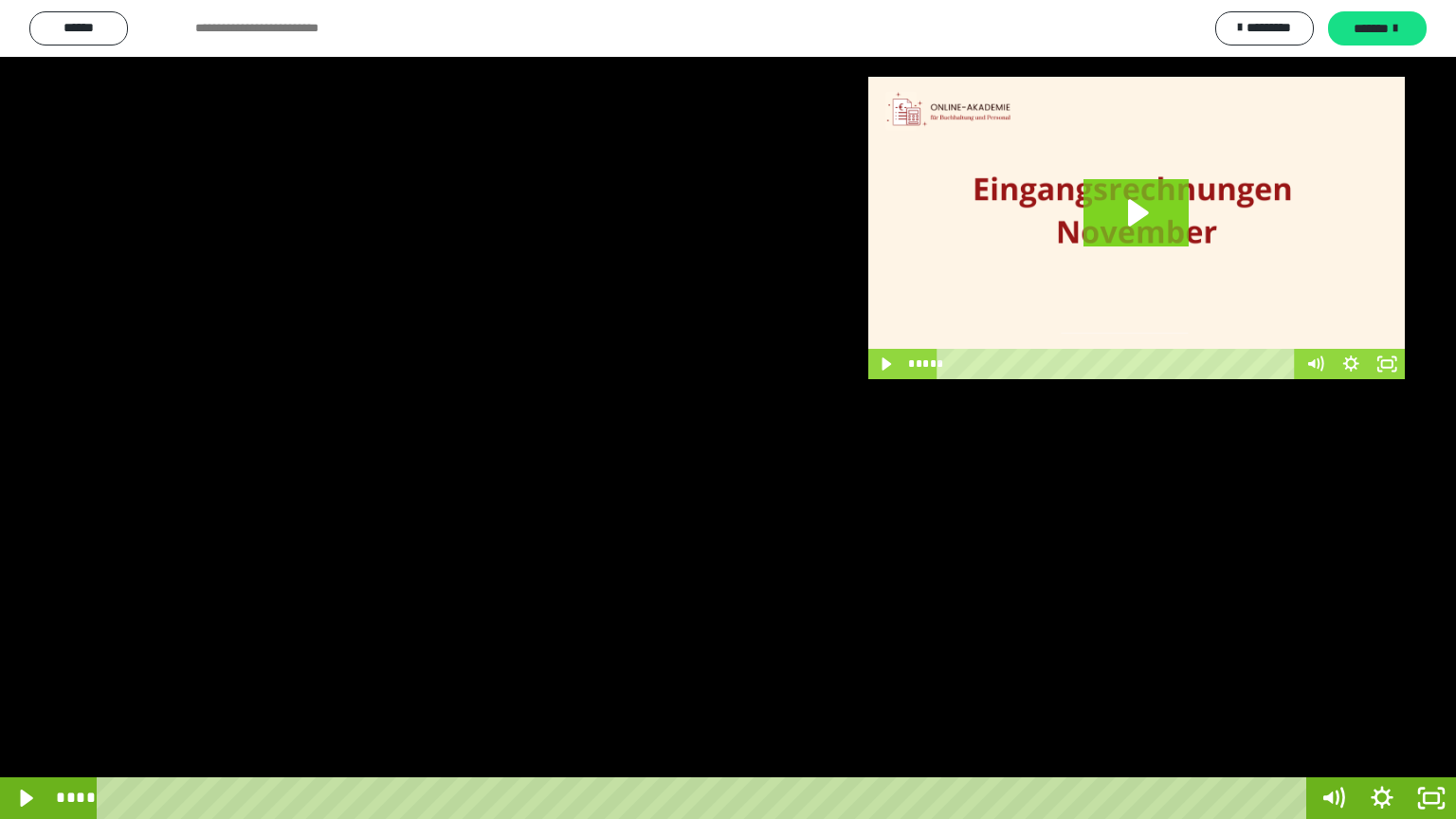 click at bounding box center [728, 410] 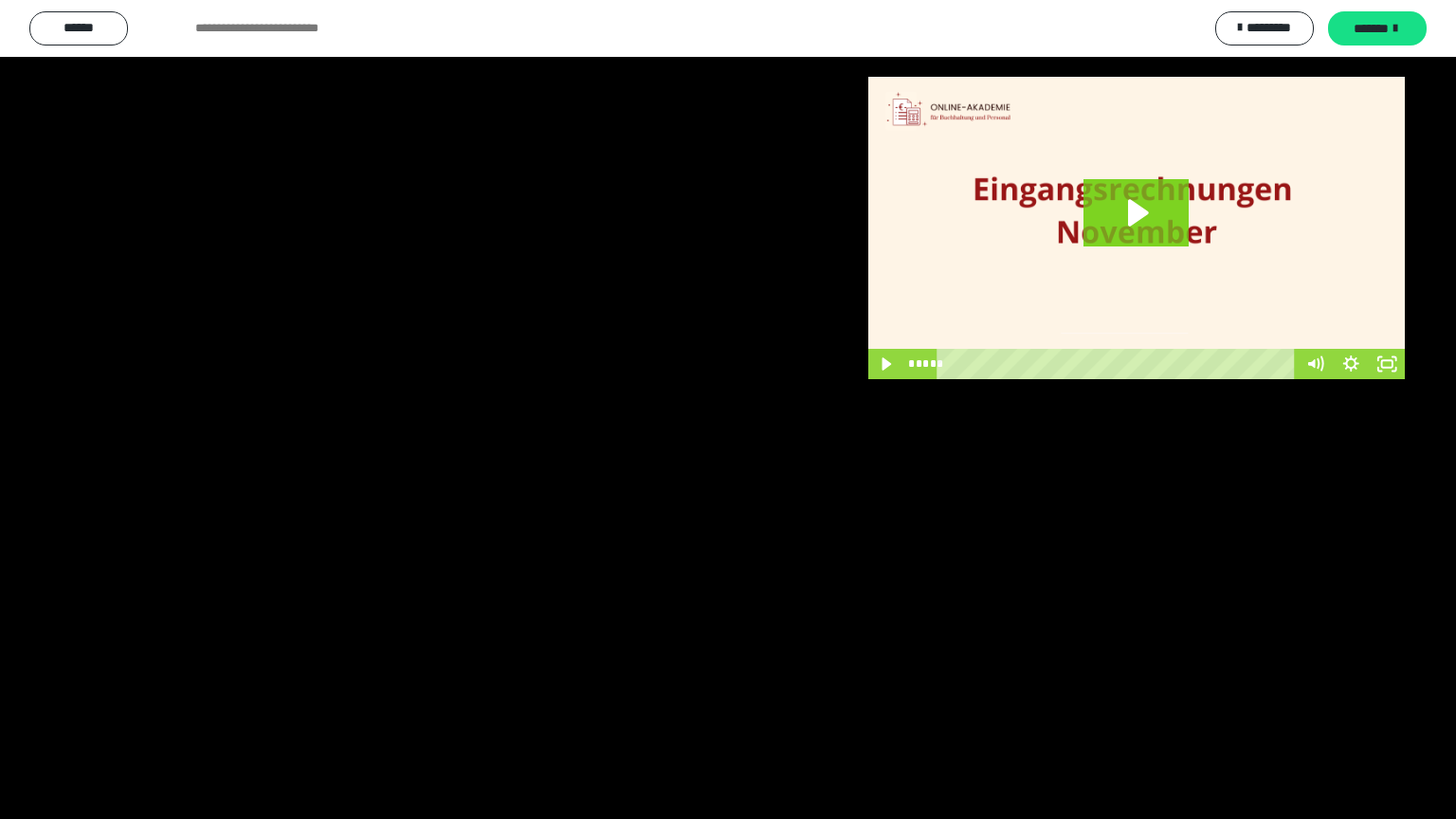 click at bounding box center [728, 410] 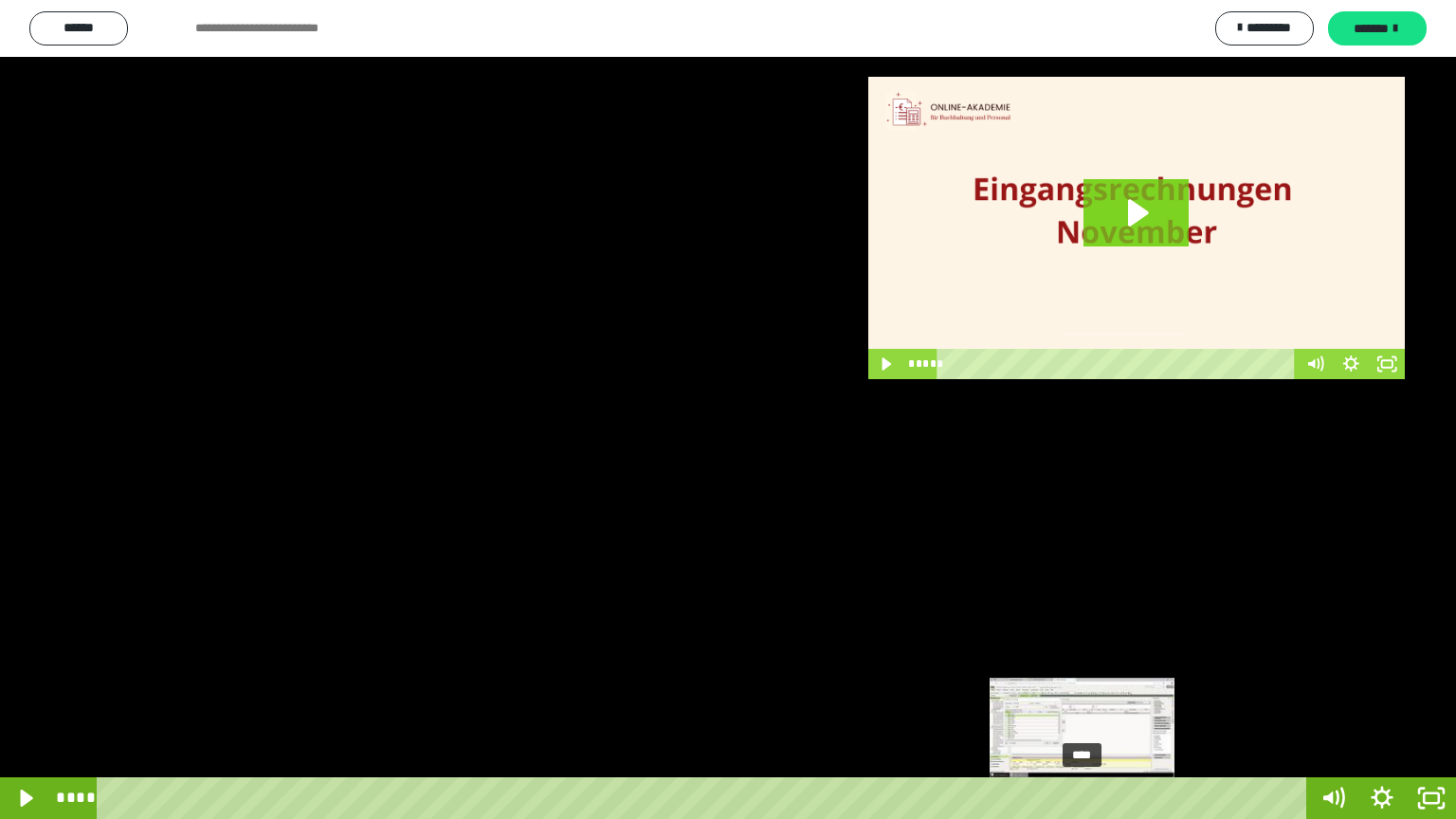 click at bounding box center [1082, 798] 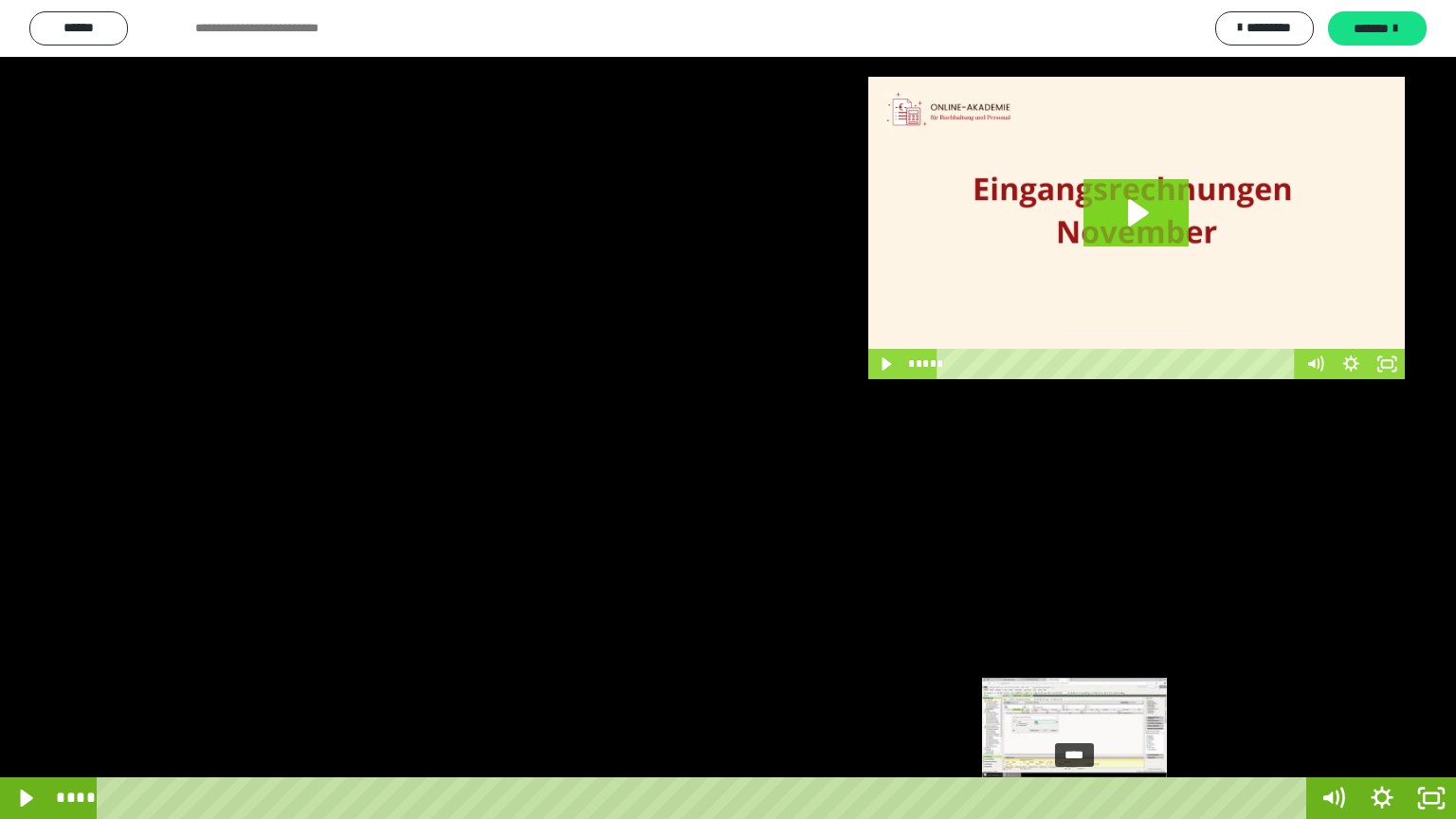 click on "****" at bounding box center (705, 798) 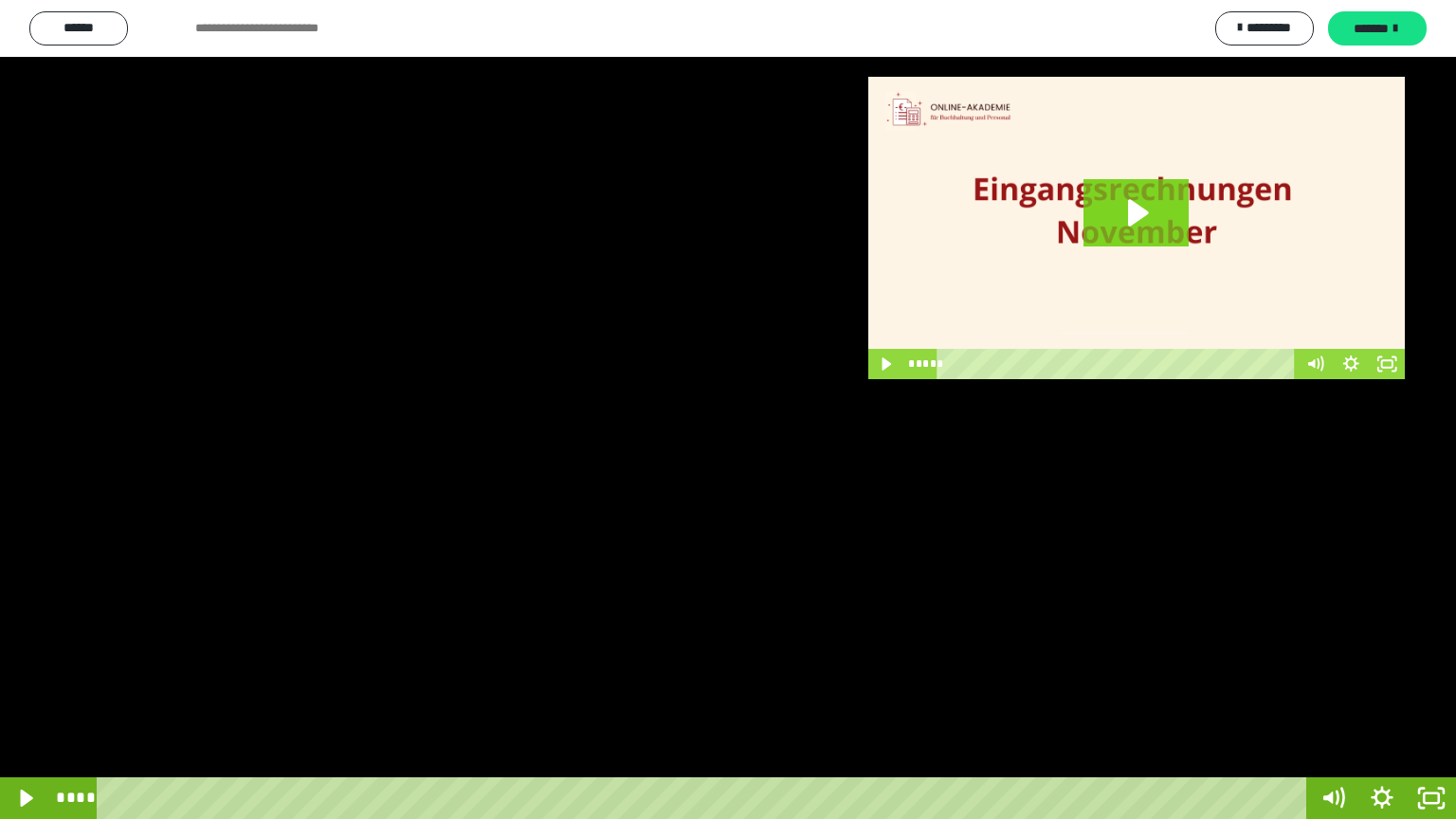 click at bounding box center [728, 410] 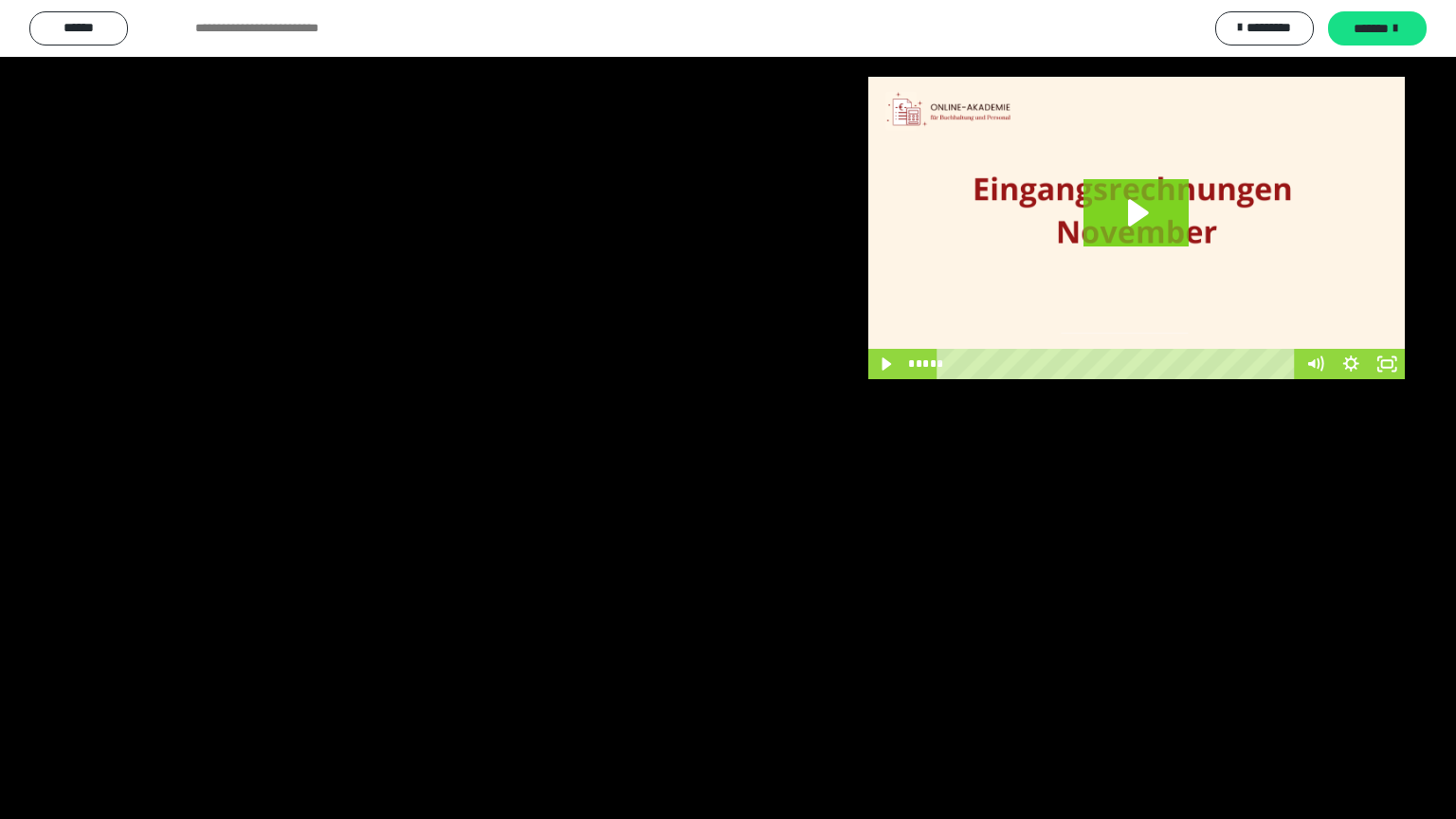 click at bounding box center [728, 410] 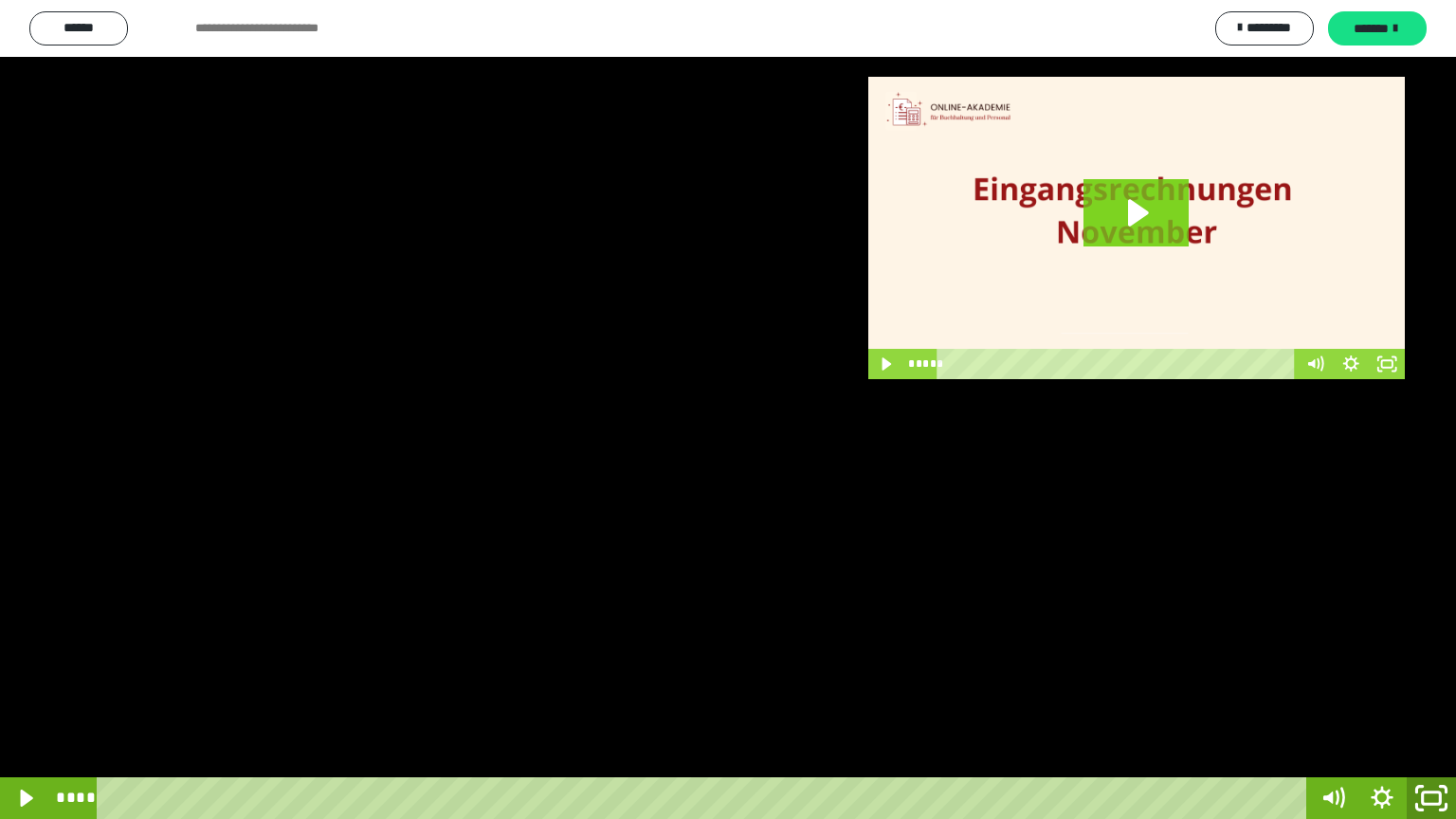 click 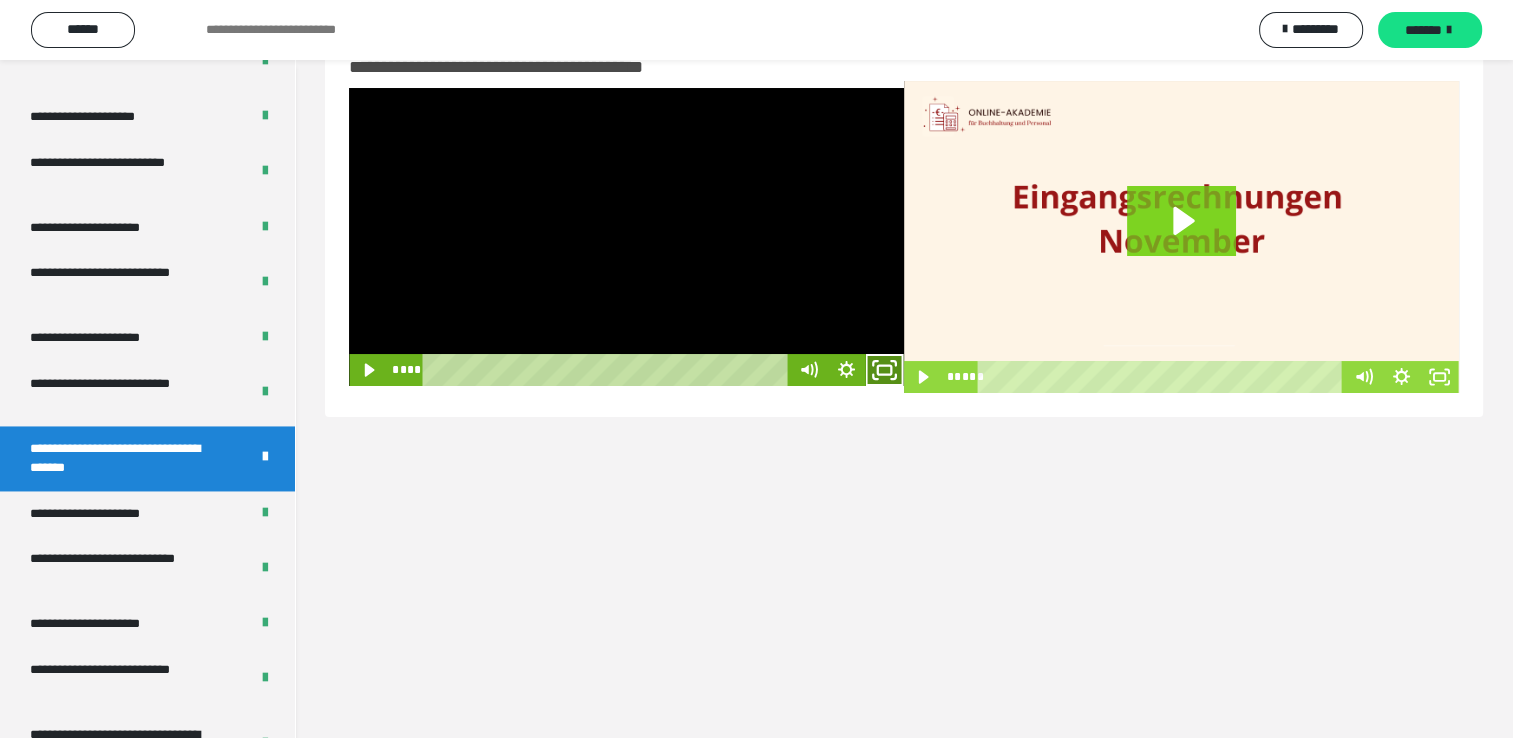 click 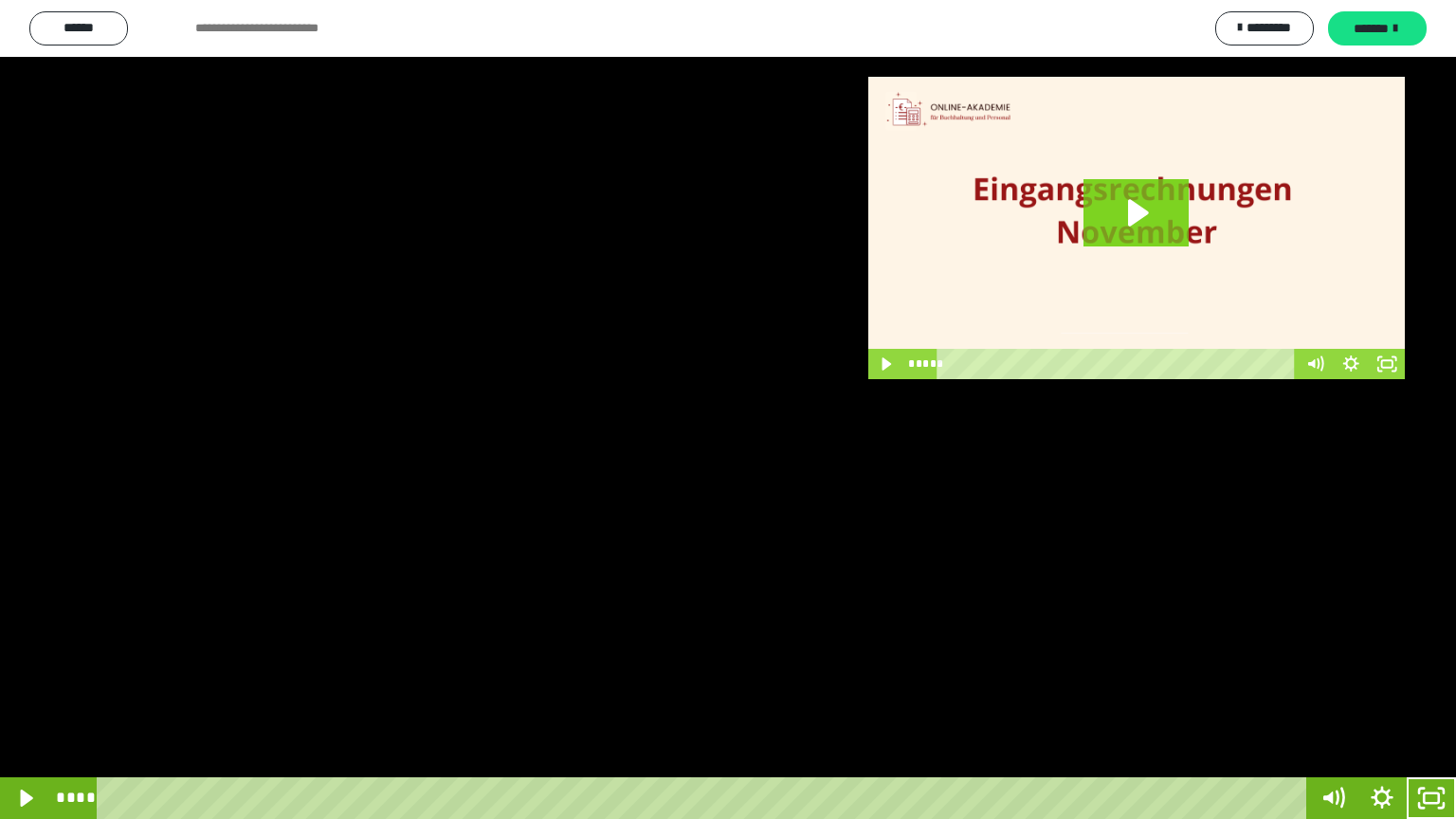 click at bounding box center (728, 410) 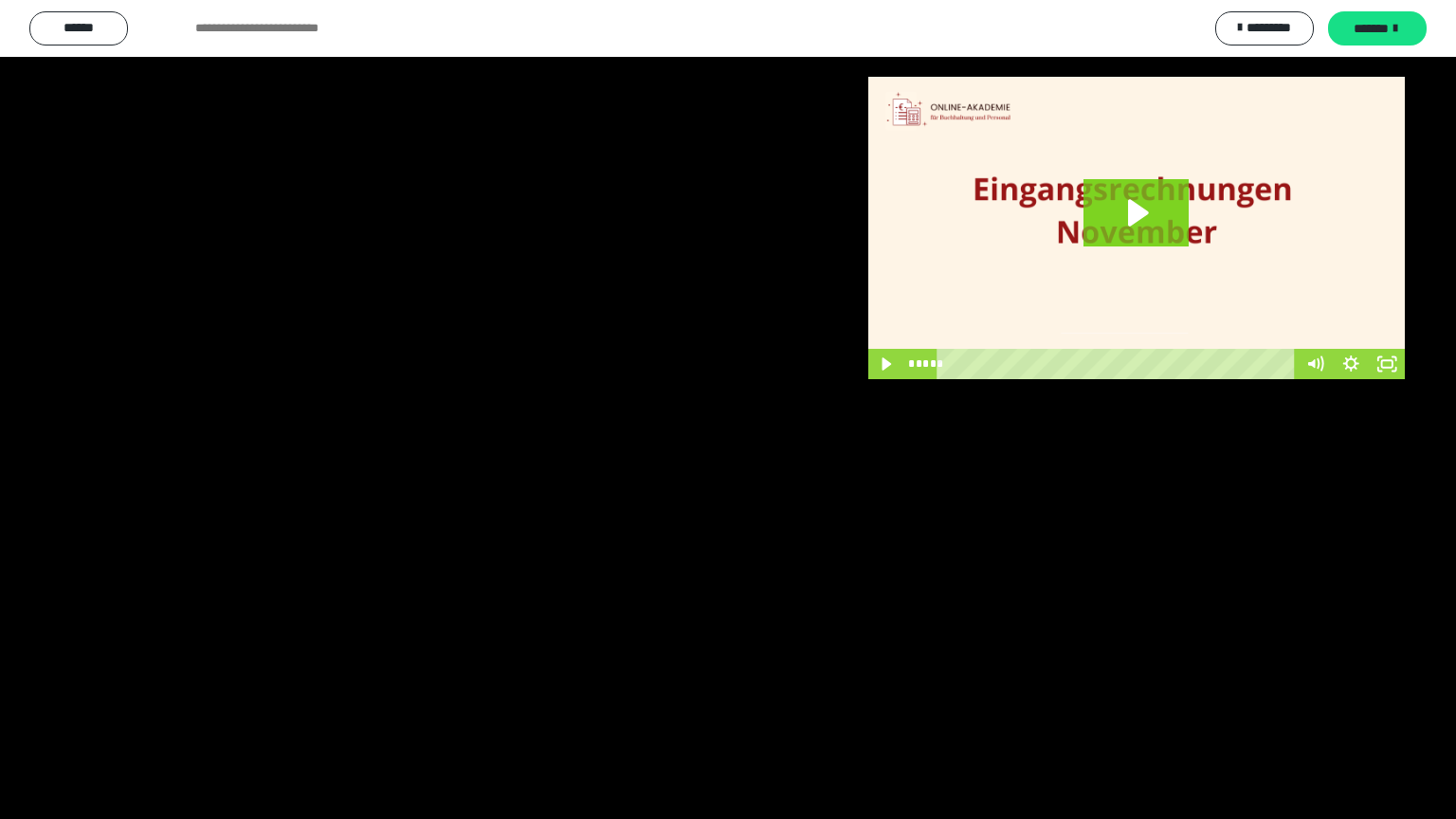 click at bounding box center (728, 410) 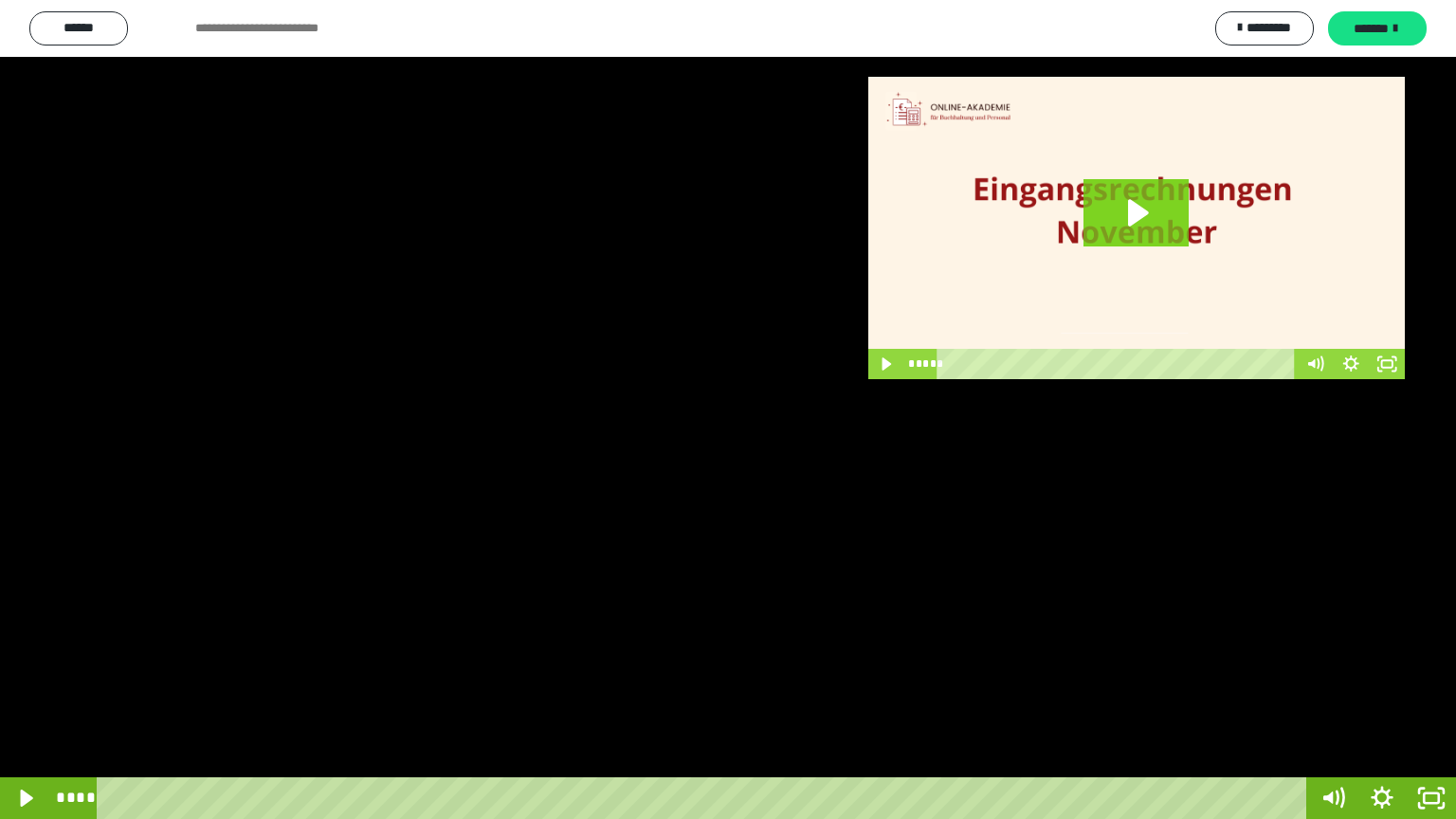 click at bounding box center [728, 410] 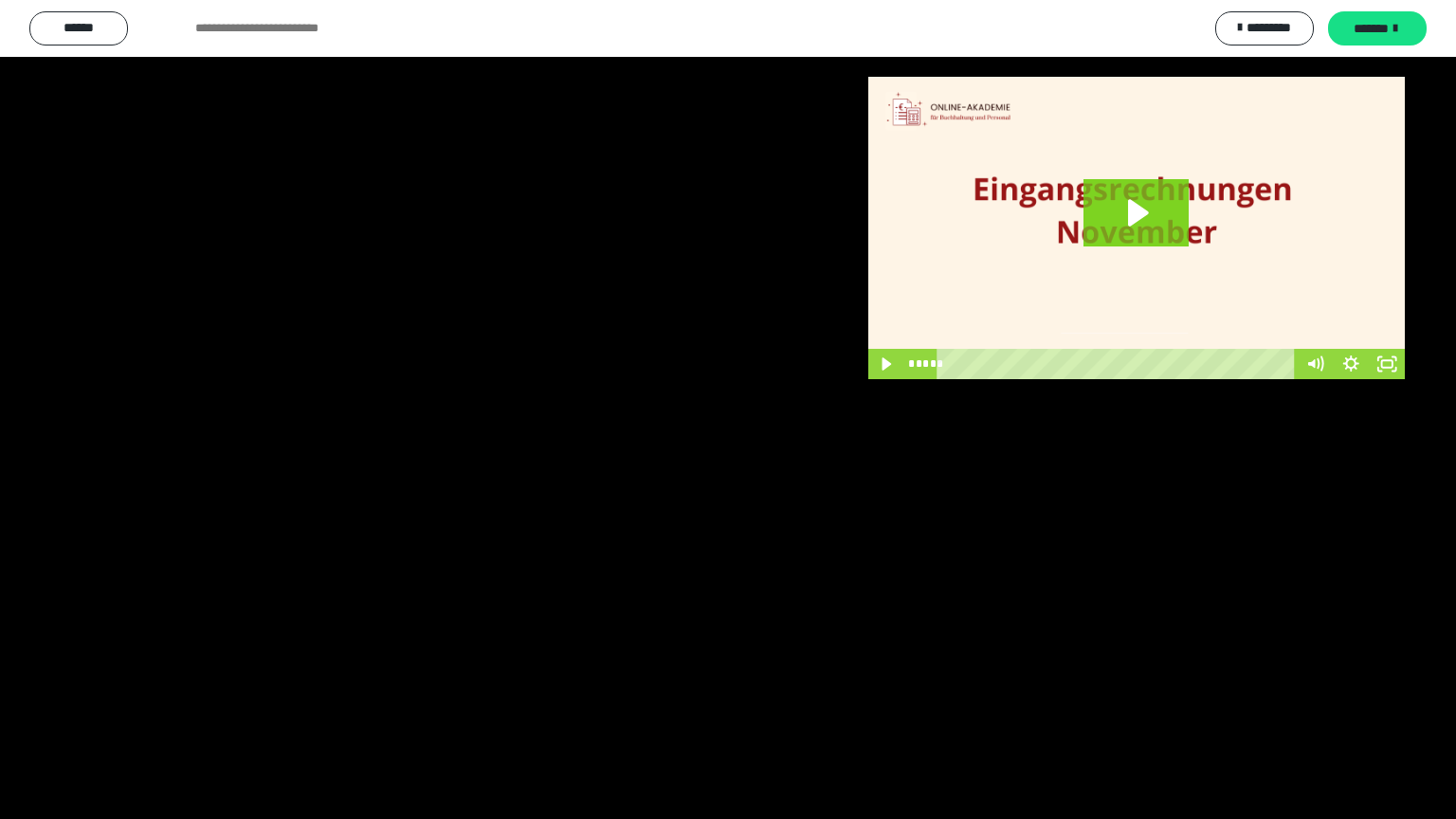 click at bounding box center [728, 410] 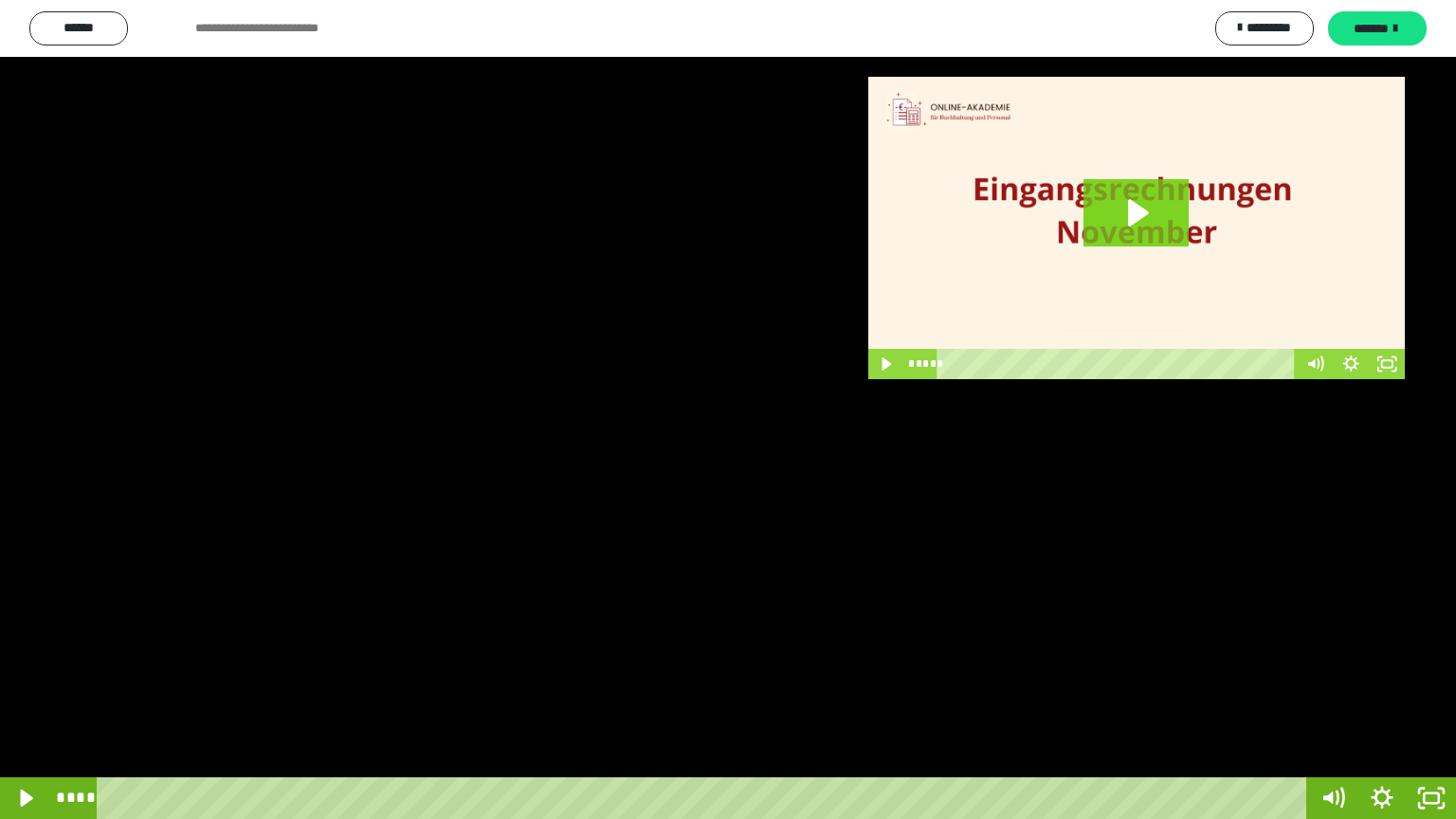 click at bounding box center (728, 410) 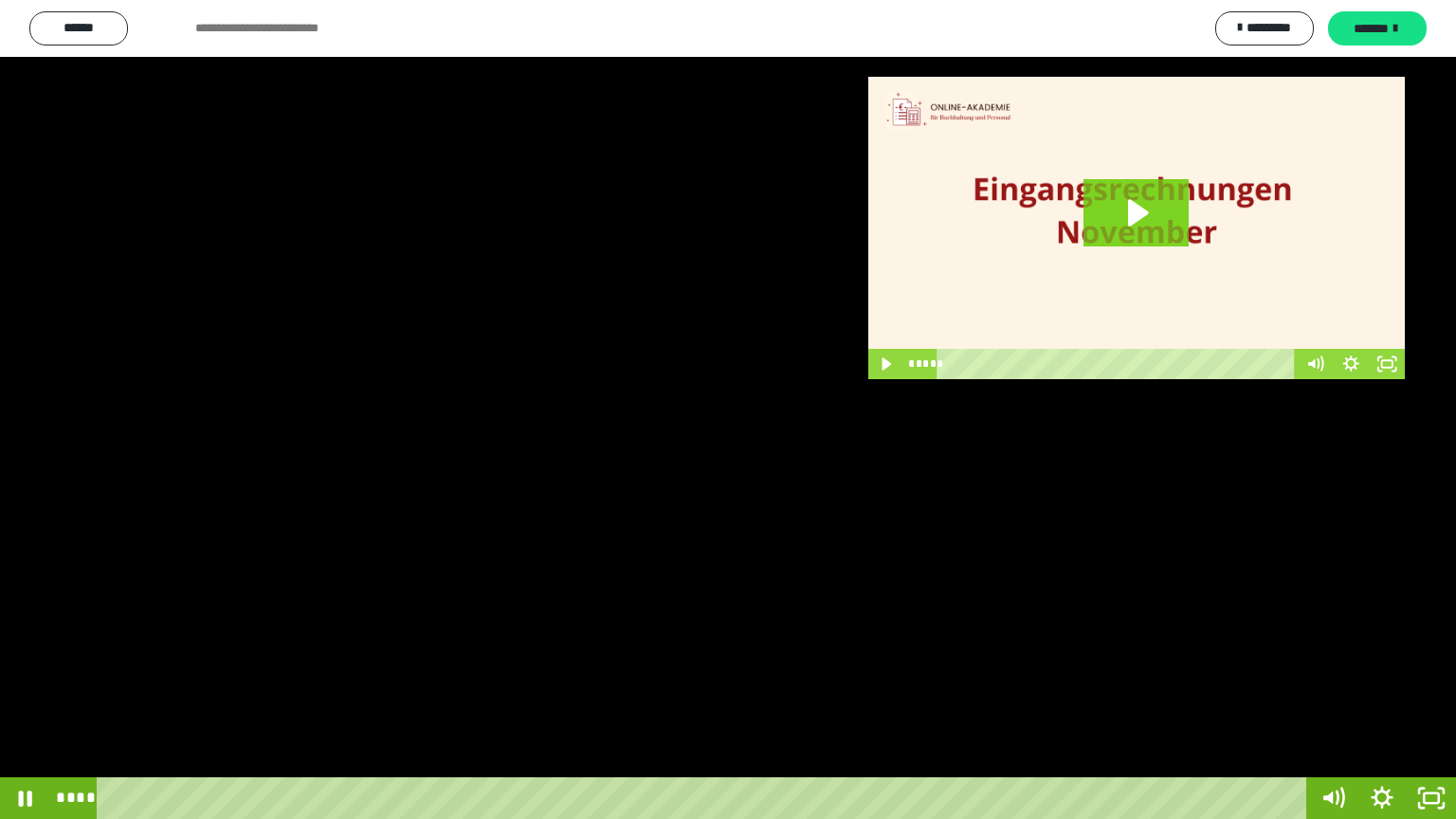 click at bounding box center [728, 410] 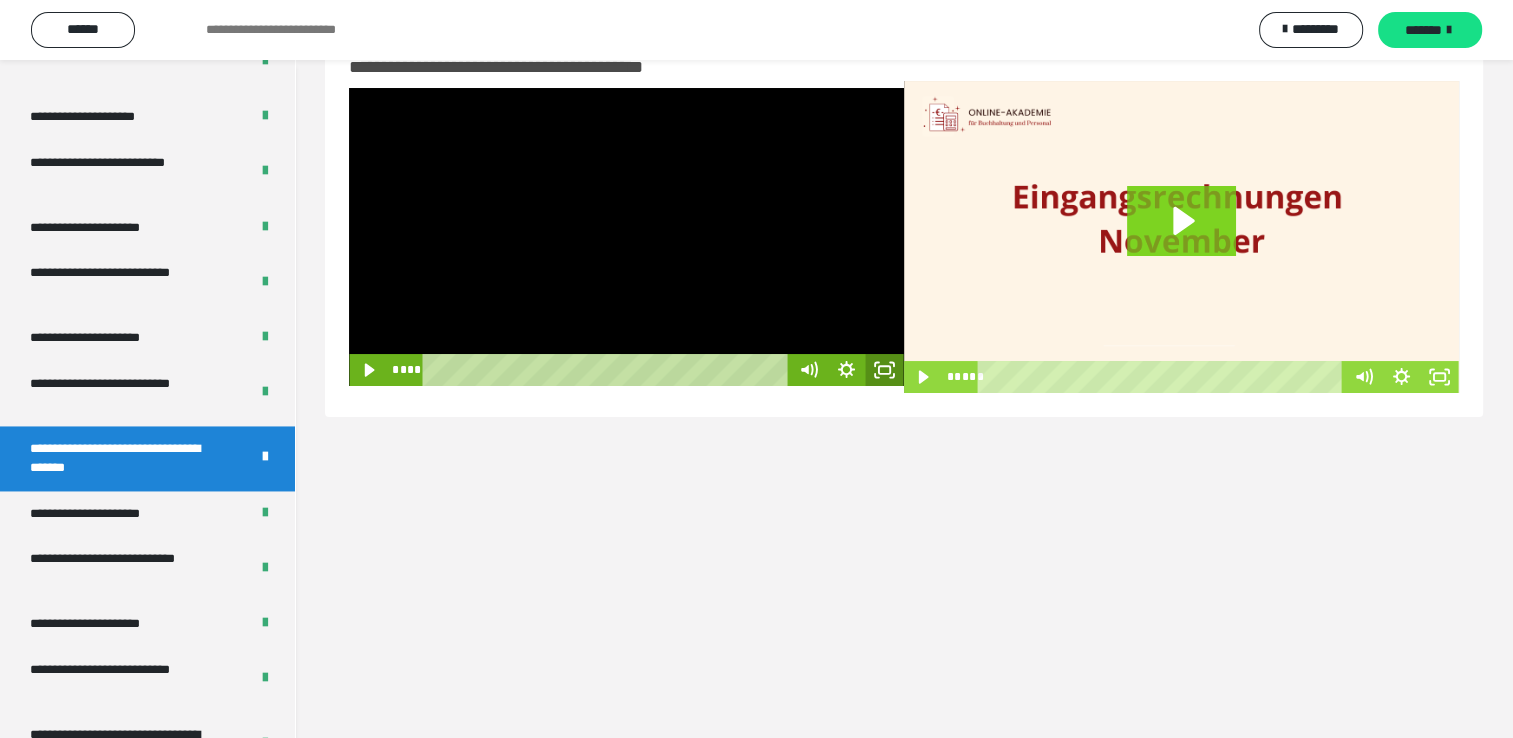 click 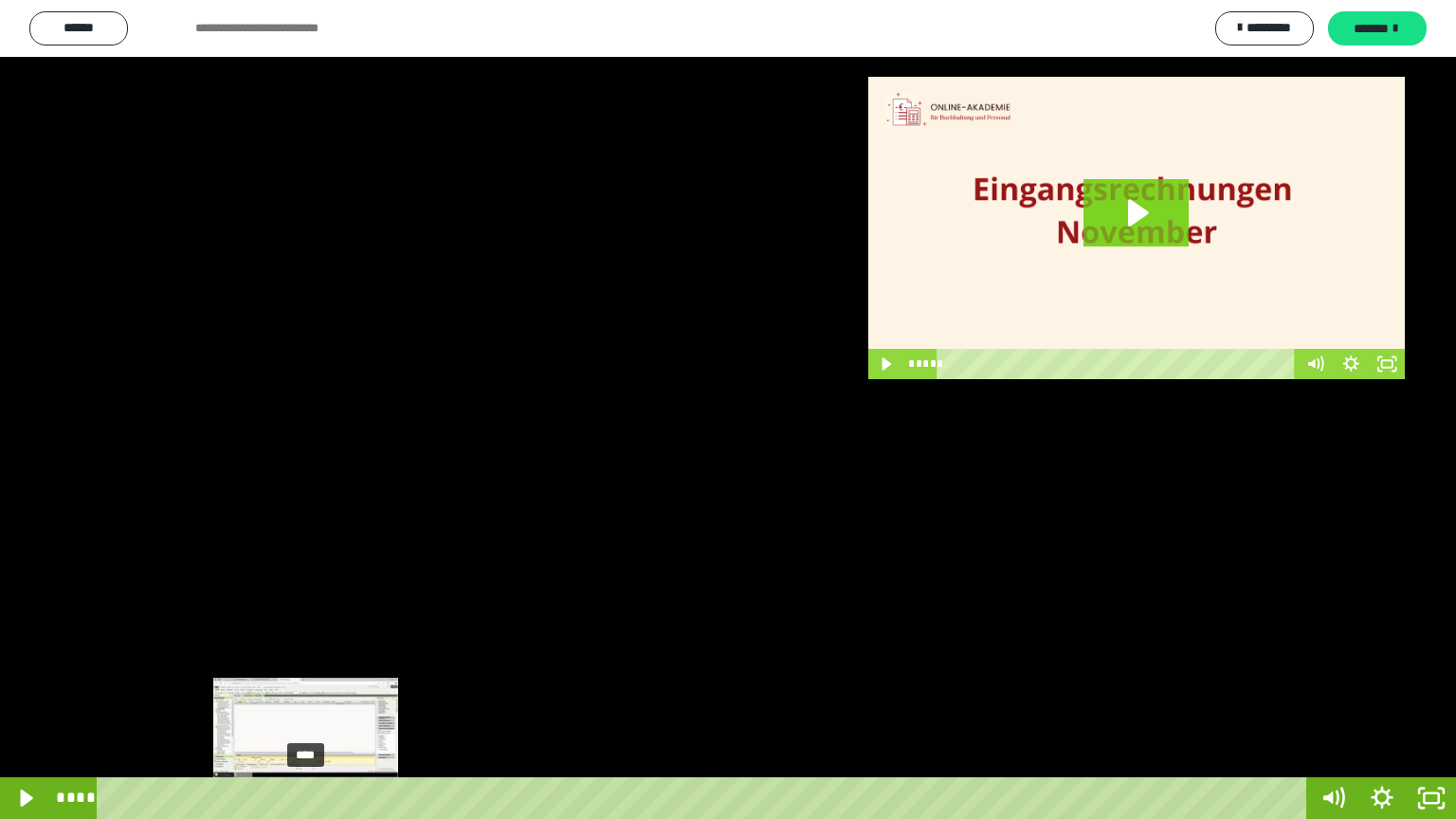 click on "****" at bounding box center (705, 798) 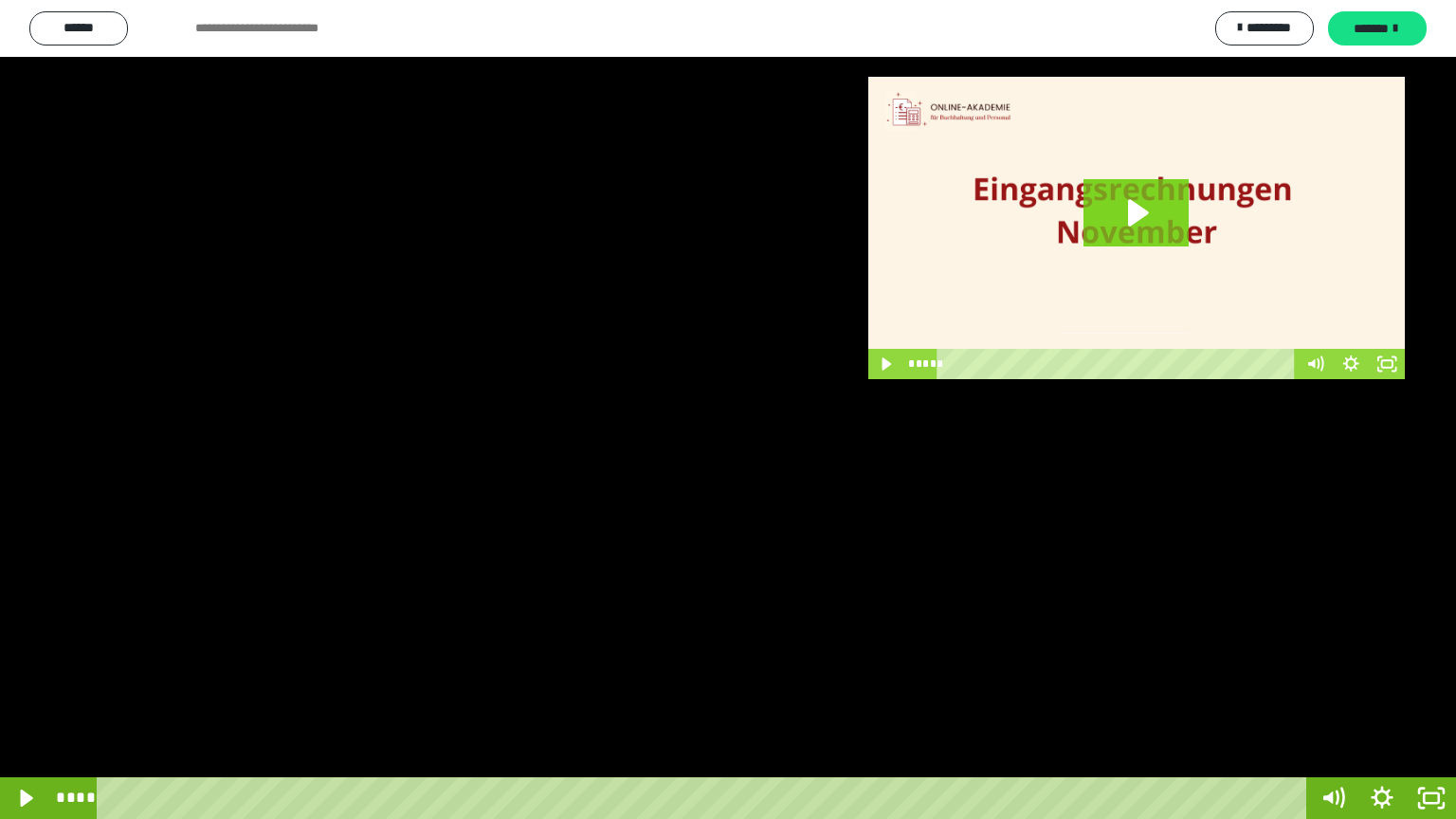 click at bounding box center [728, 410] 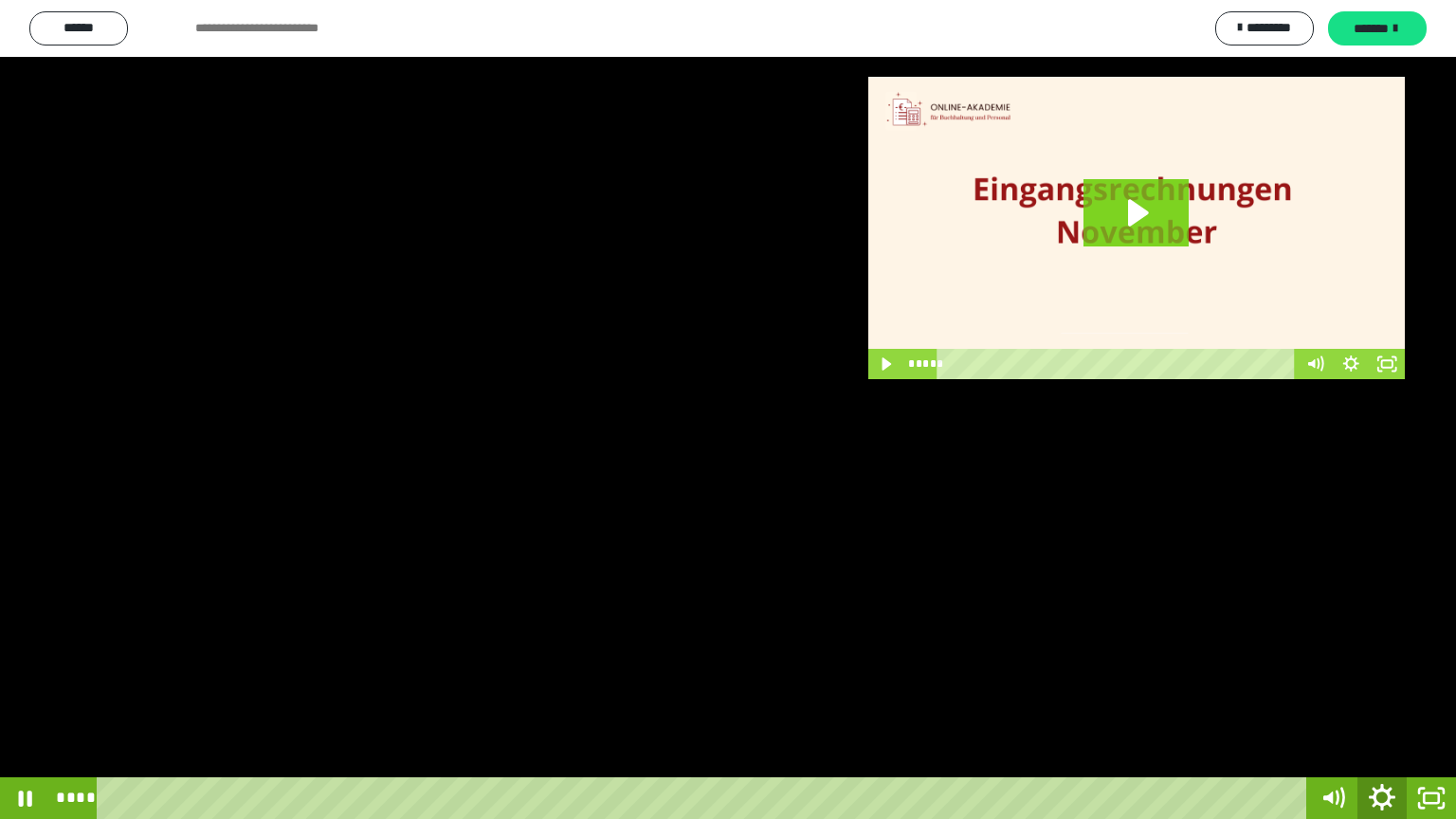 click 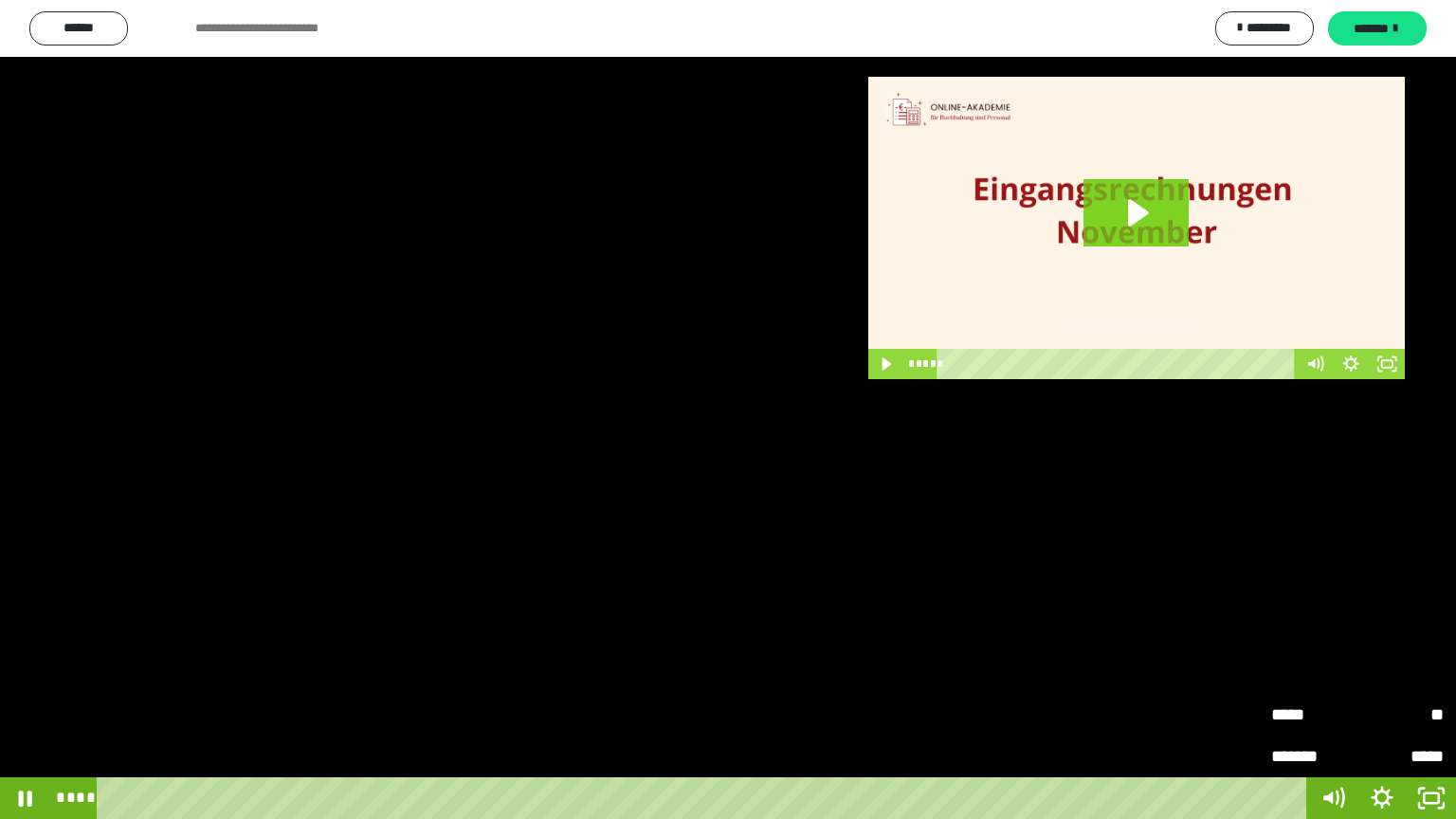 click on "*****" at bounding box center (1400, 756) 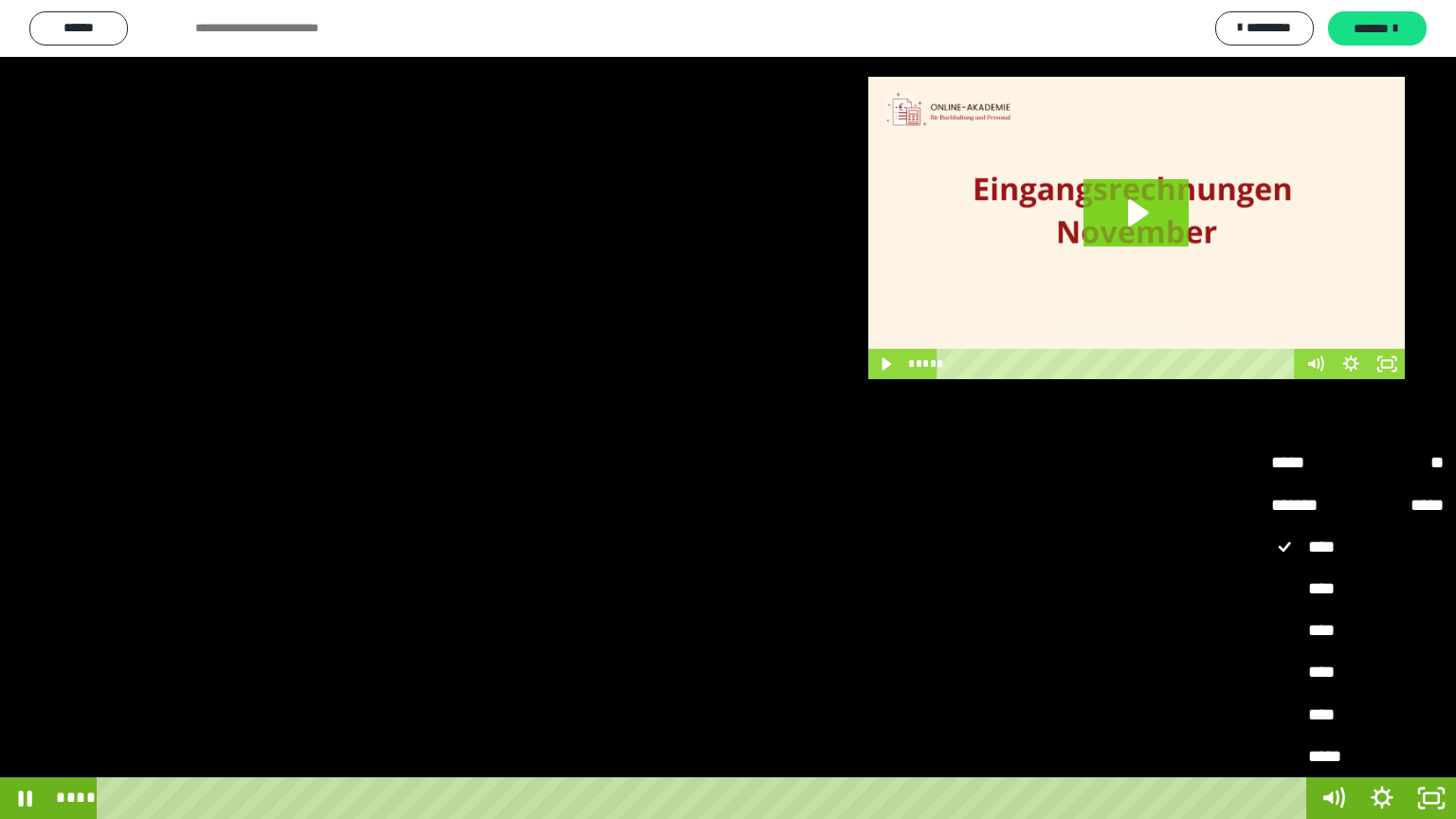 click on "****" at bounding box center (1357, 673) 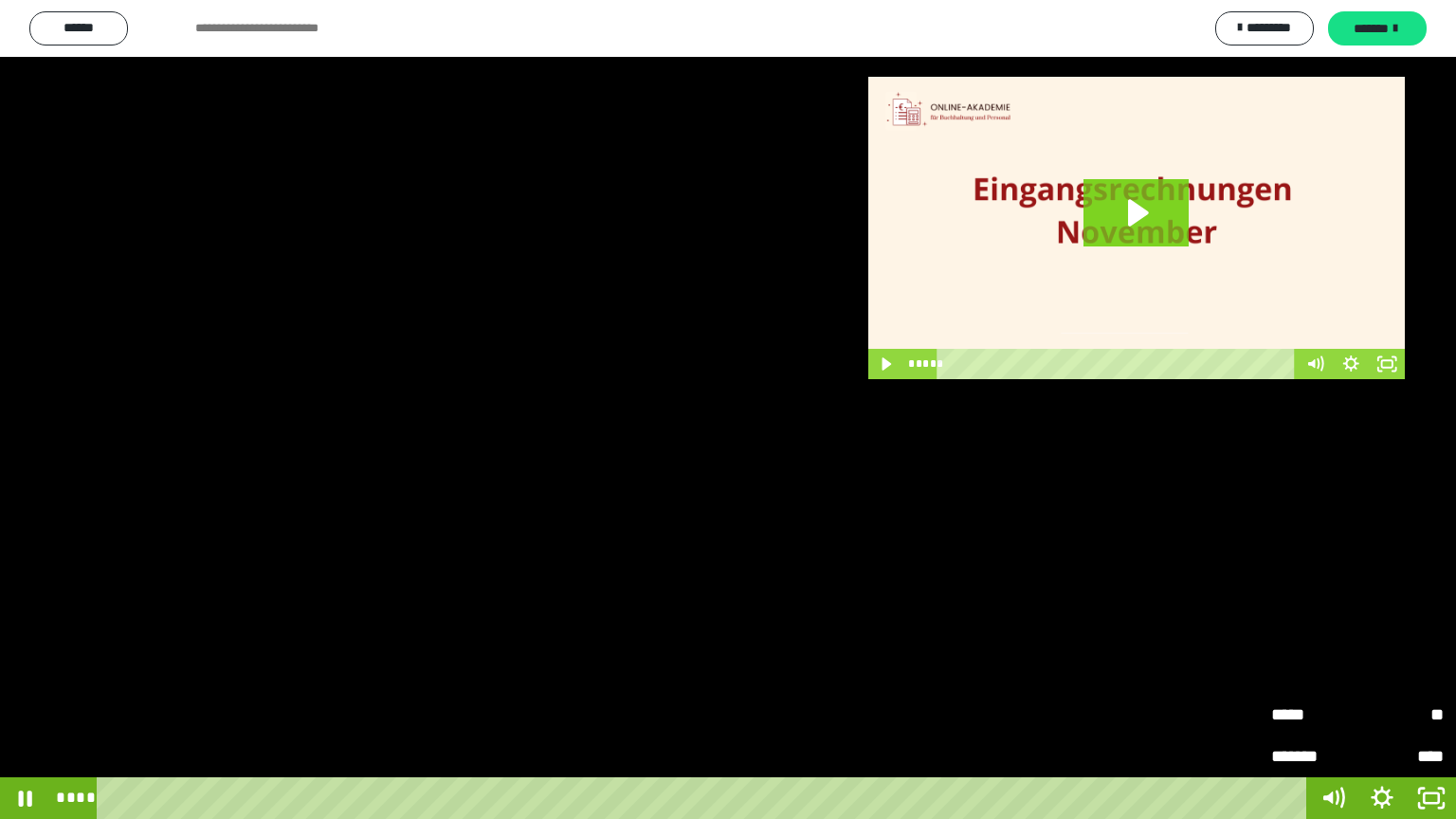 click on "**" at bounding box center (1400, 715) 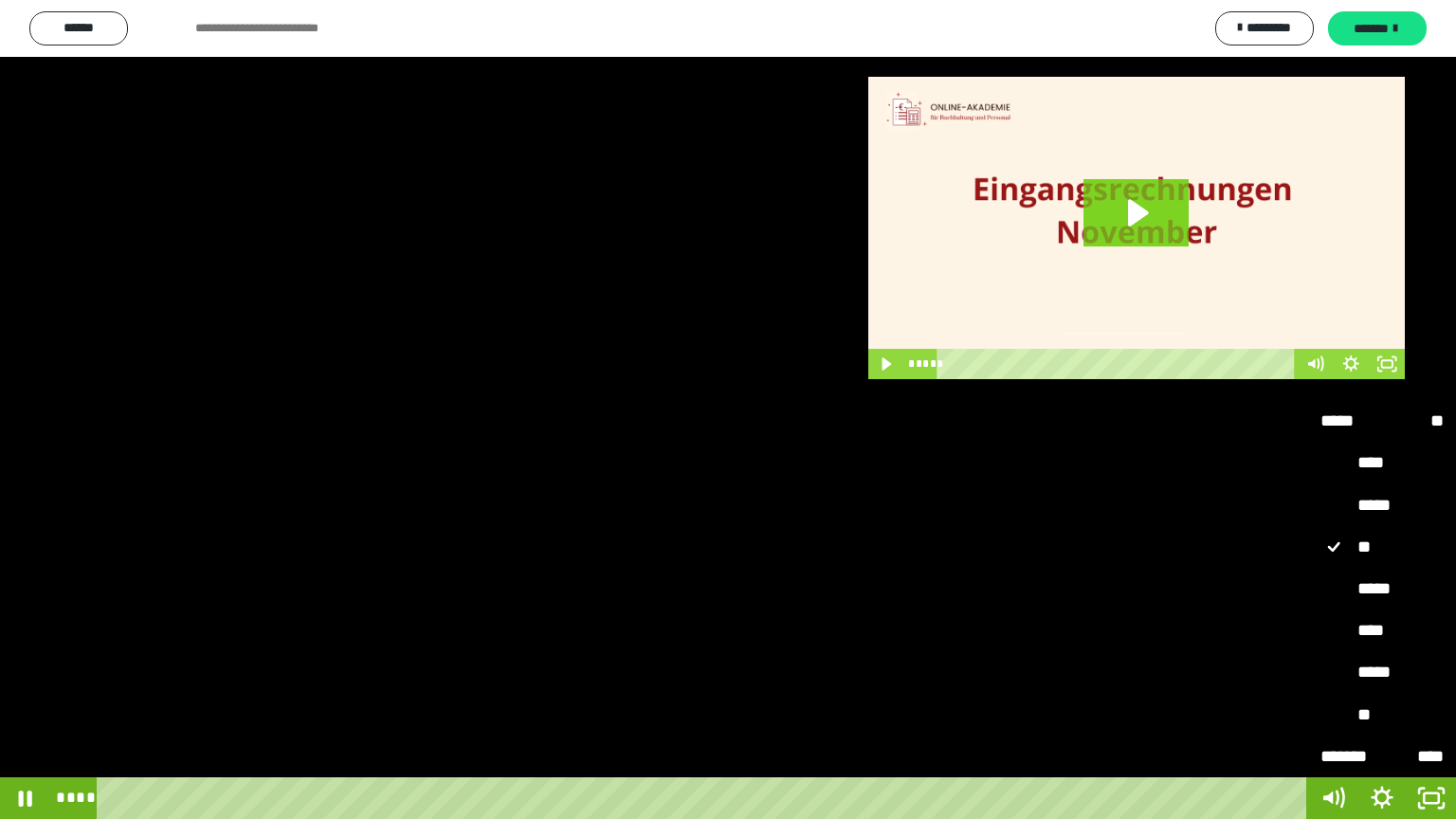click on "*****" at bounding box center [1382, 673] 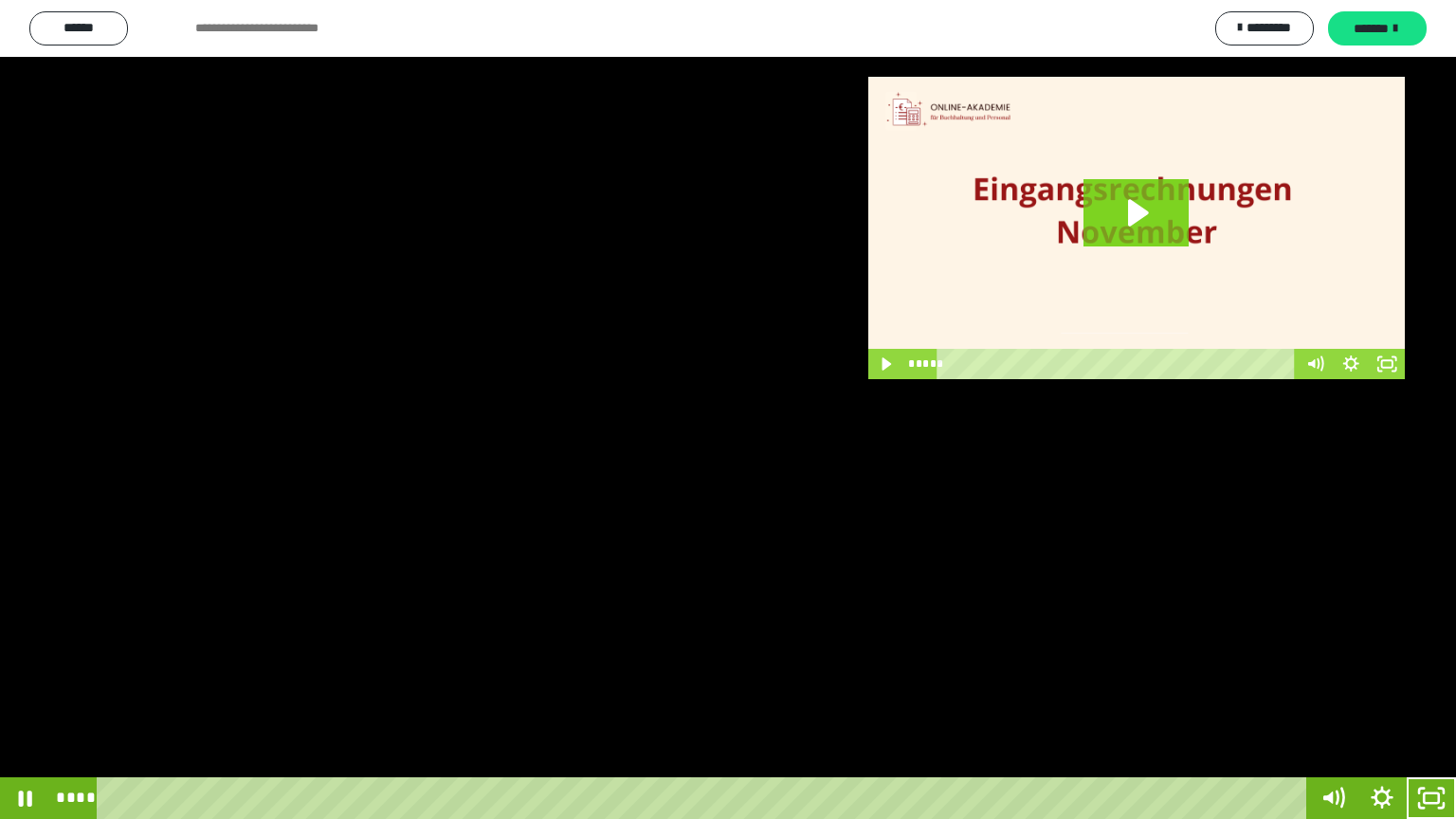 click at bounding box center (728, 410) 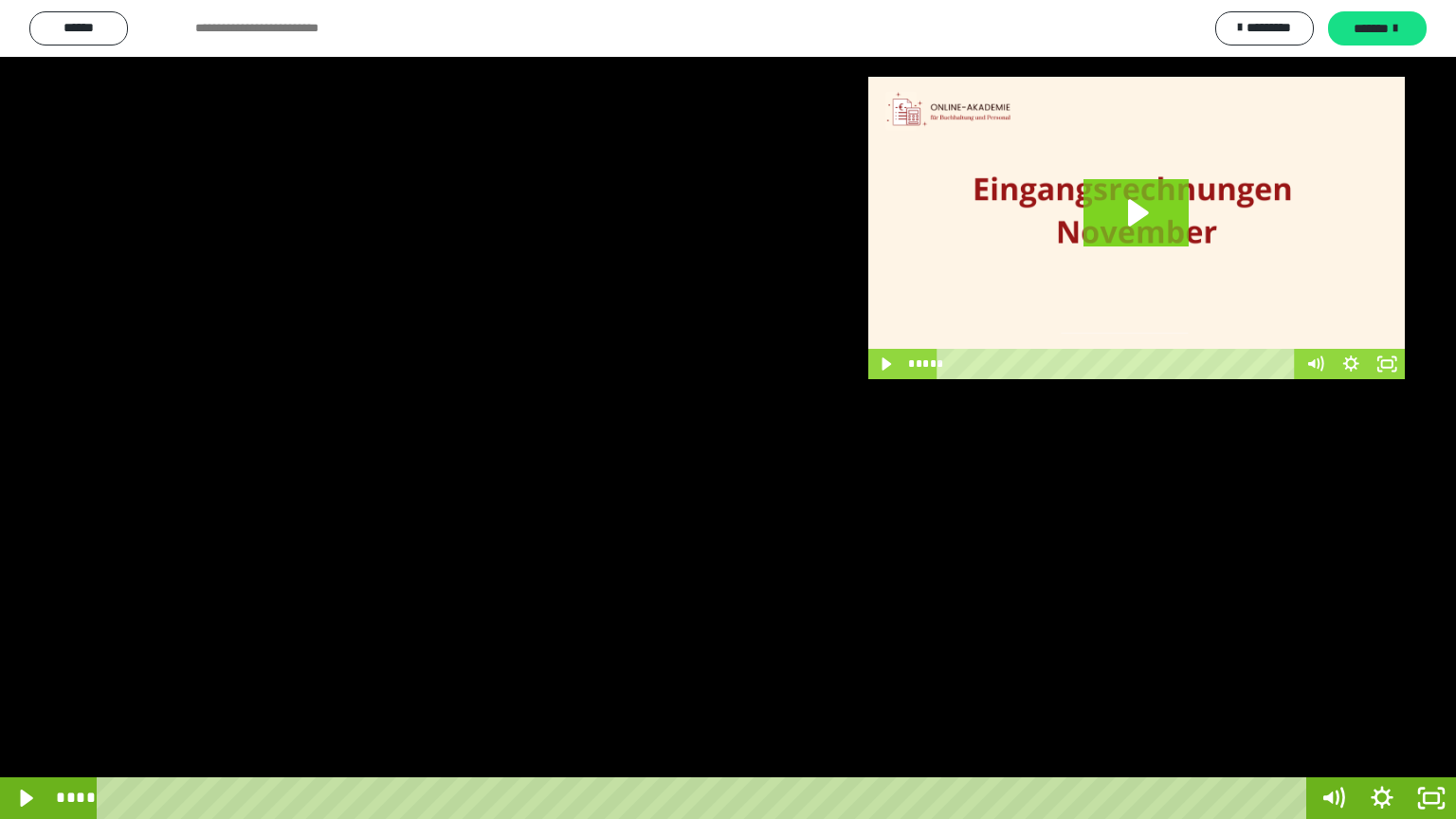 click at bounding box center [728, 410] 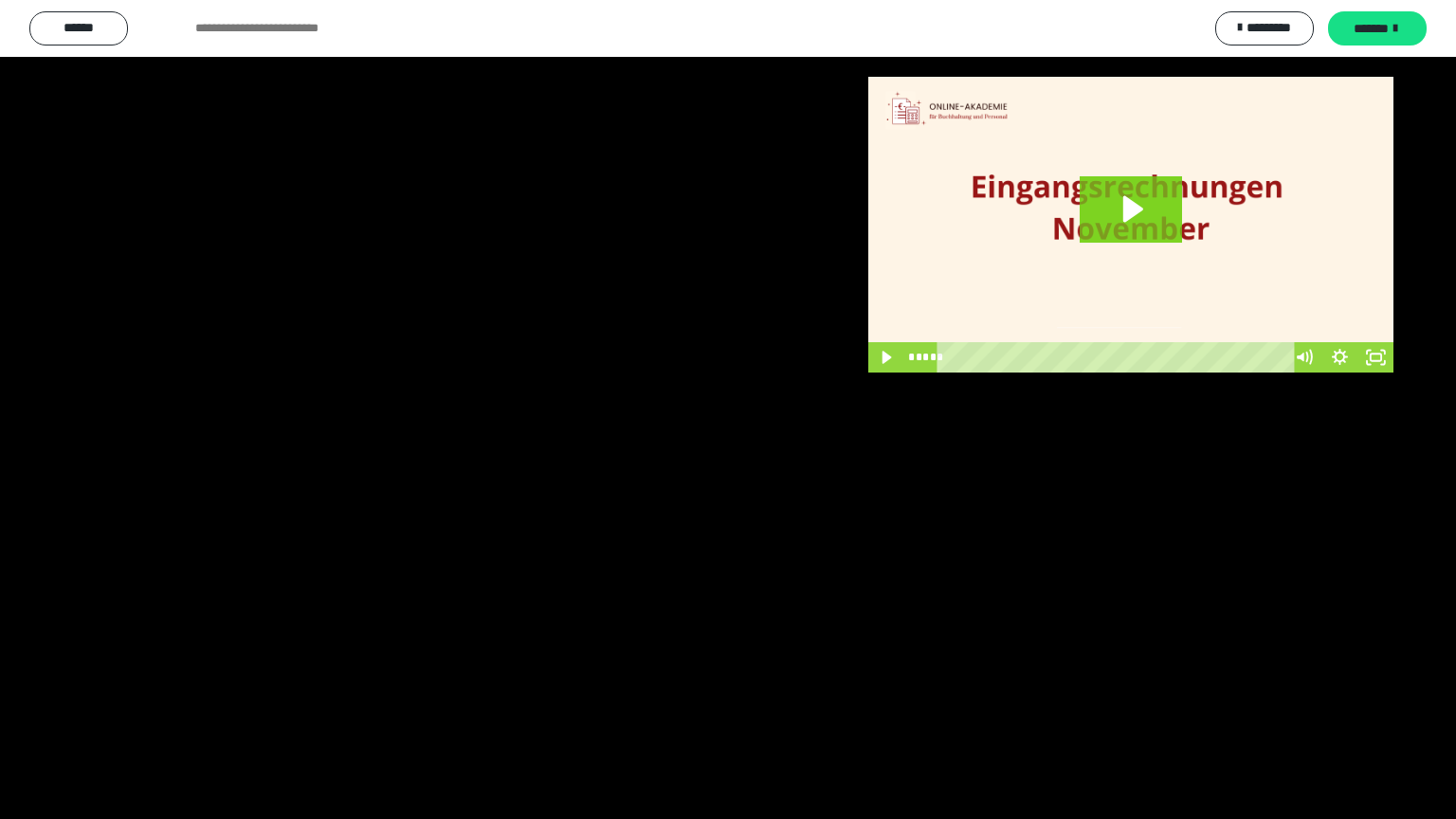 drag, startPoint x: 546, startPoint y: 494, endPoint x: 542, endPoint y: 424, distance: 70.11419 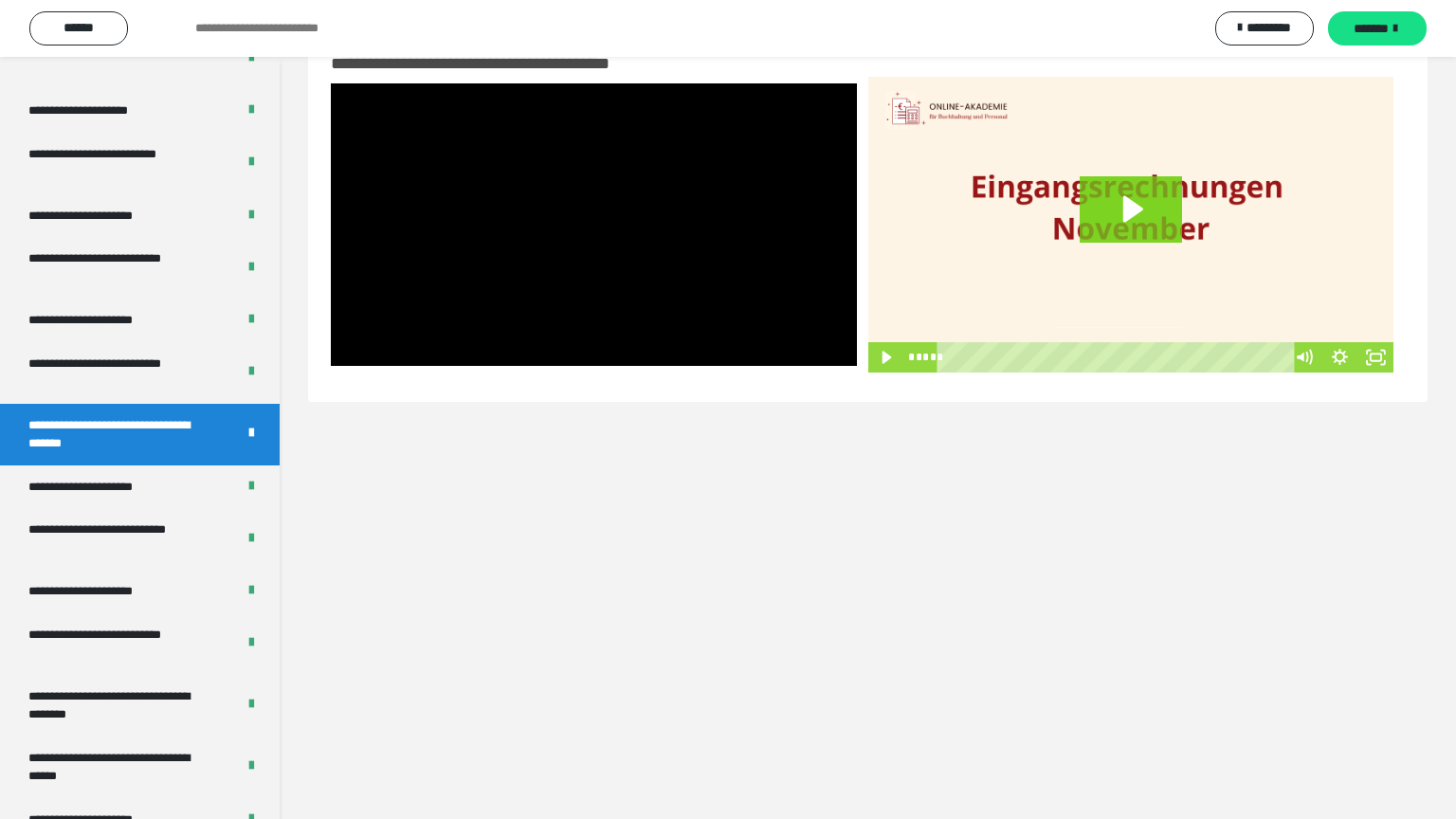 click on "**********" at bounding box center [867, 410] 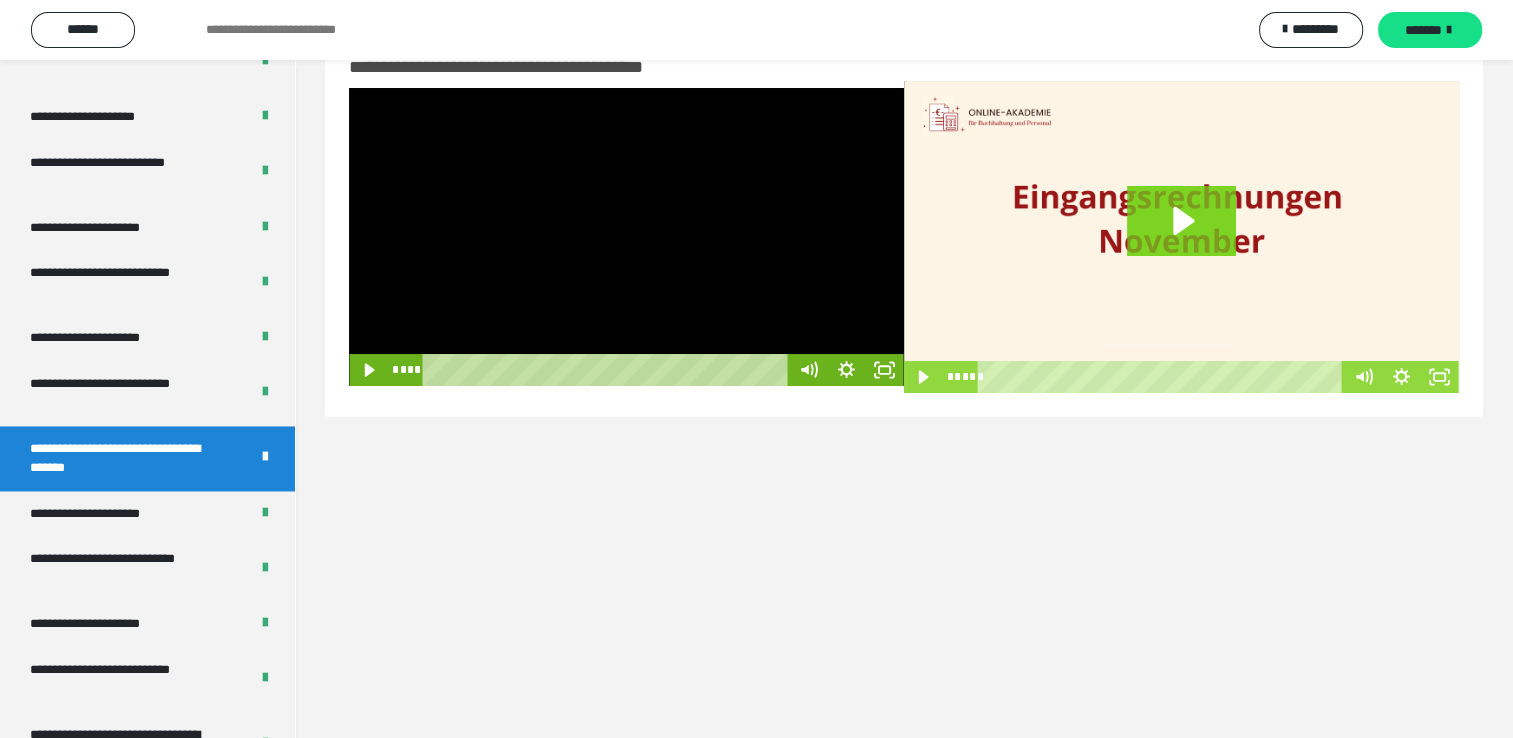 click at bounding box center [626, 237] 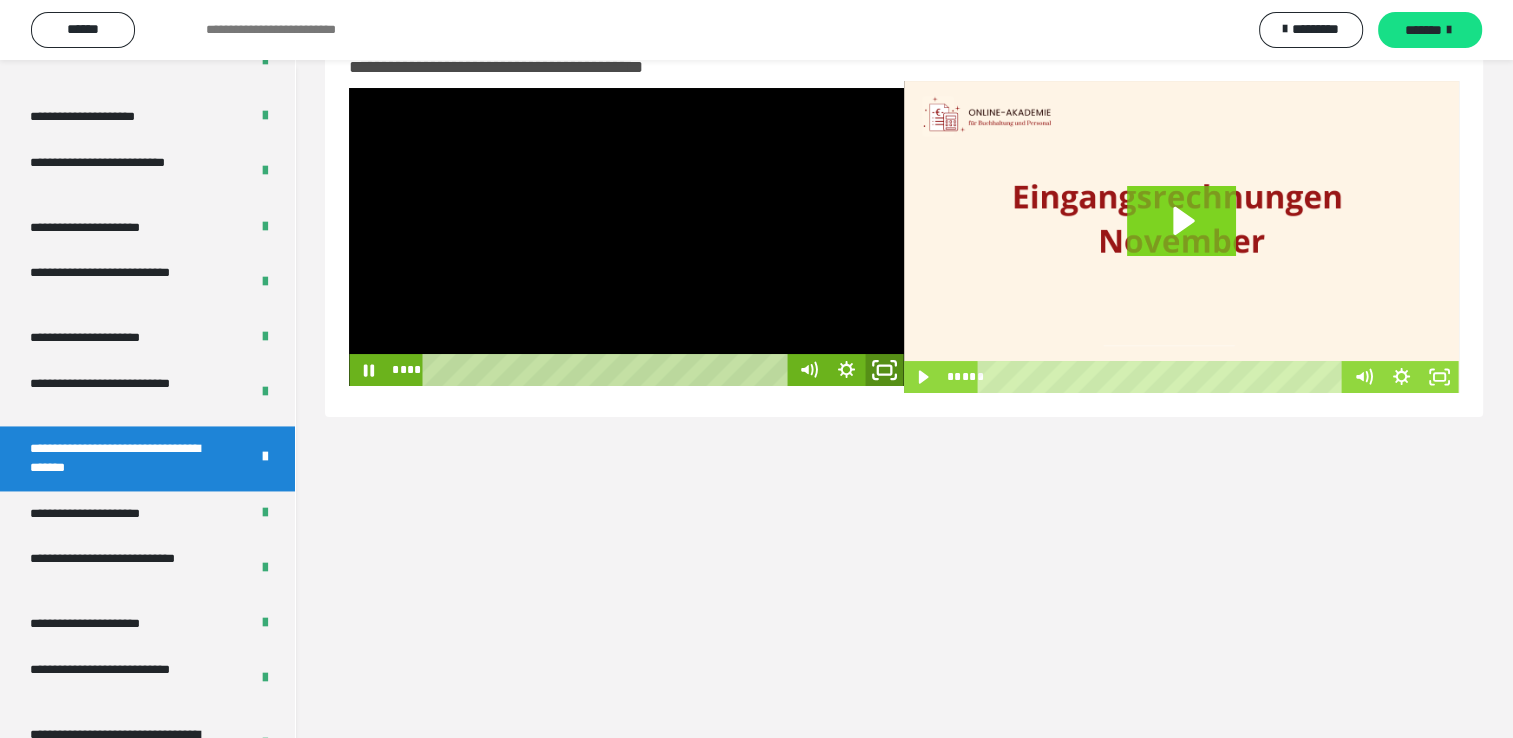 click 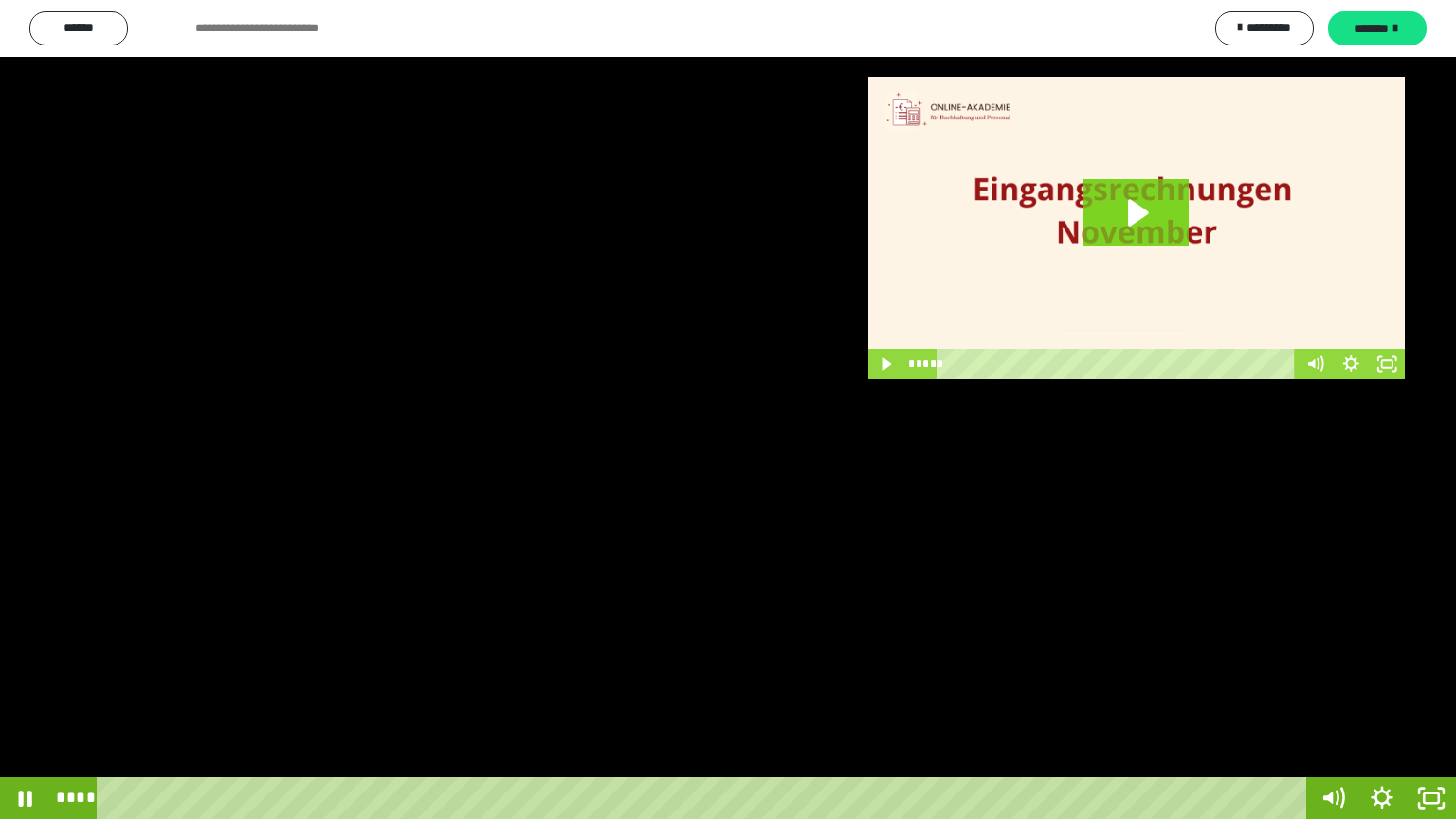 click at bounding box center [728, 410] 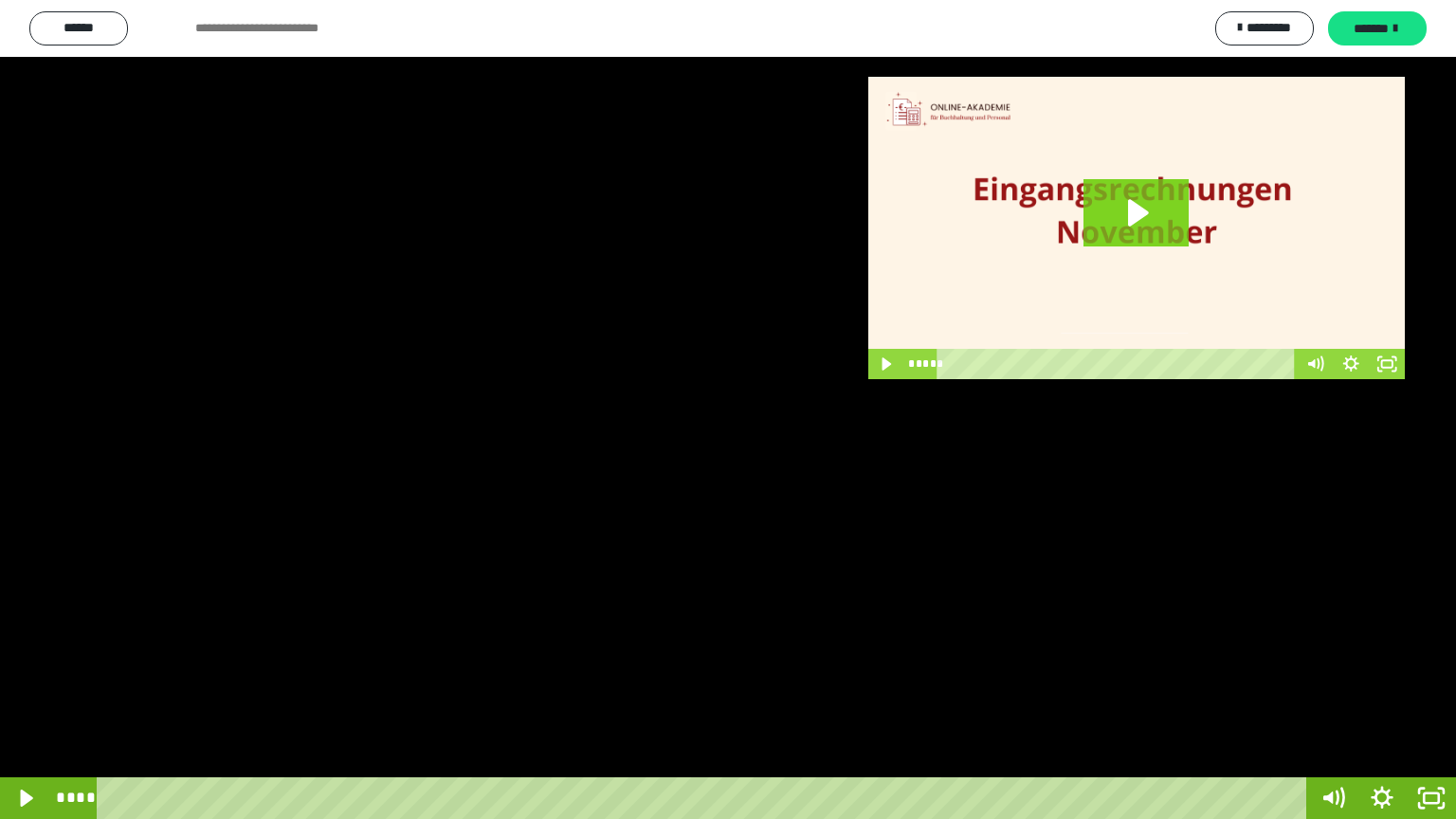 click at bounding box center (728, 410) 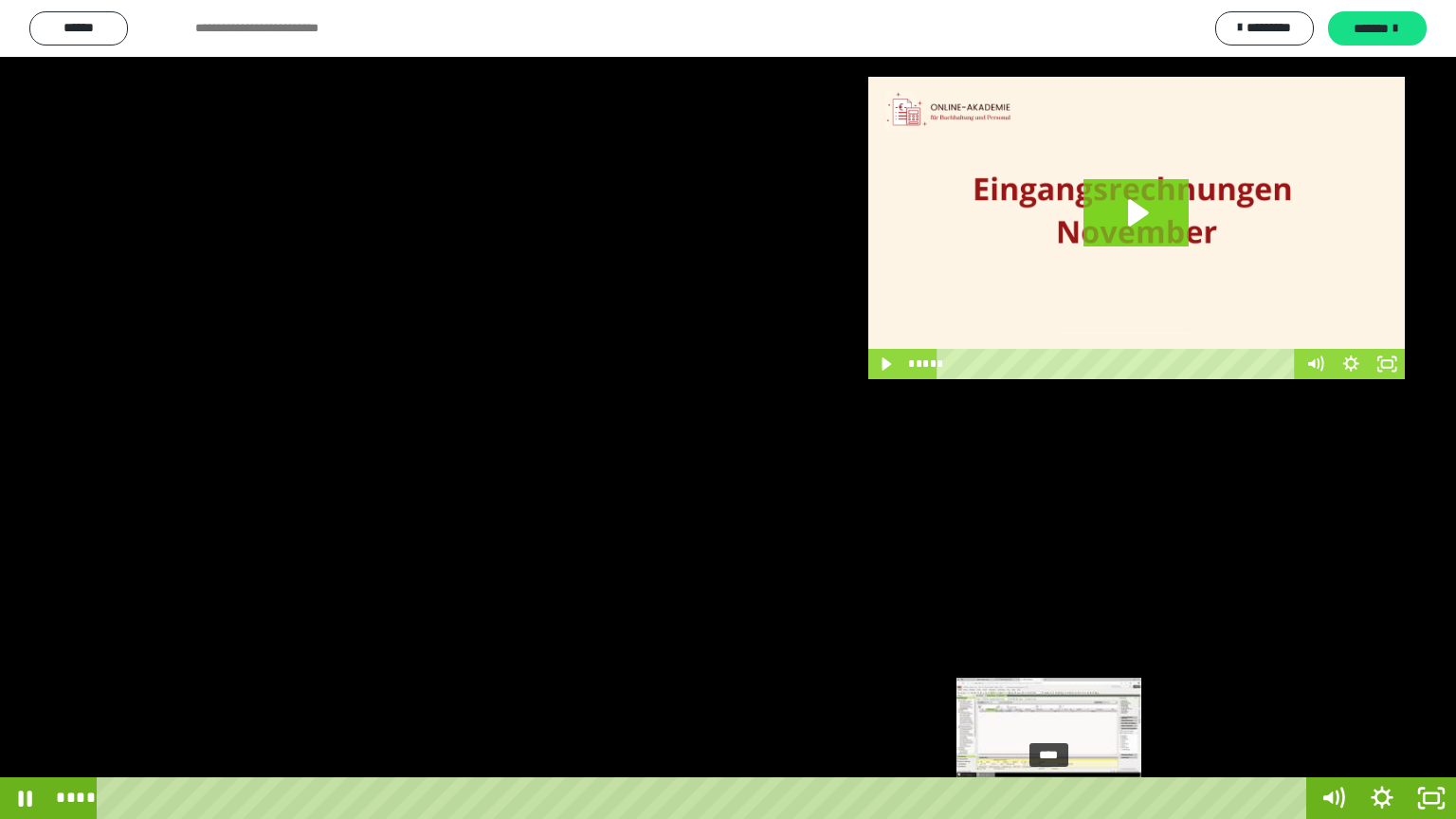 click on "****" at bounding box center [705, 798] 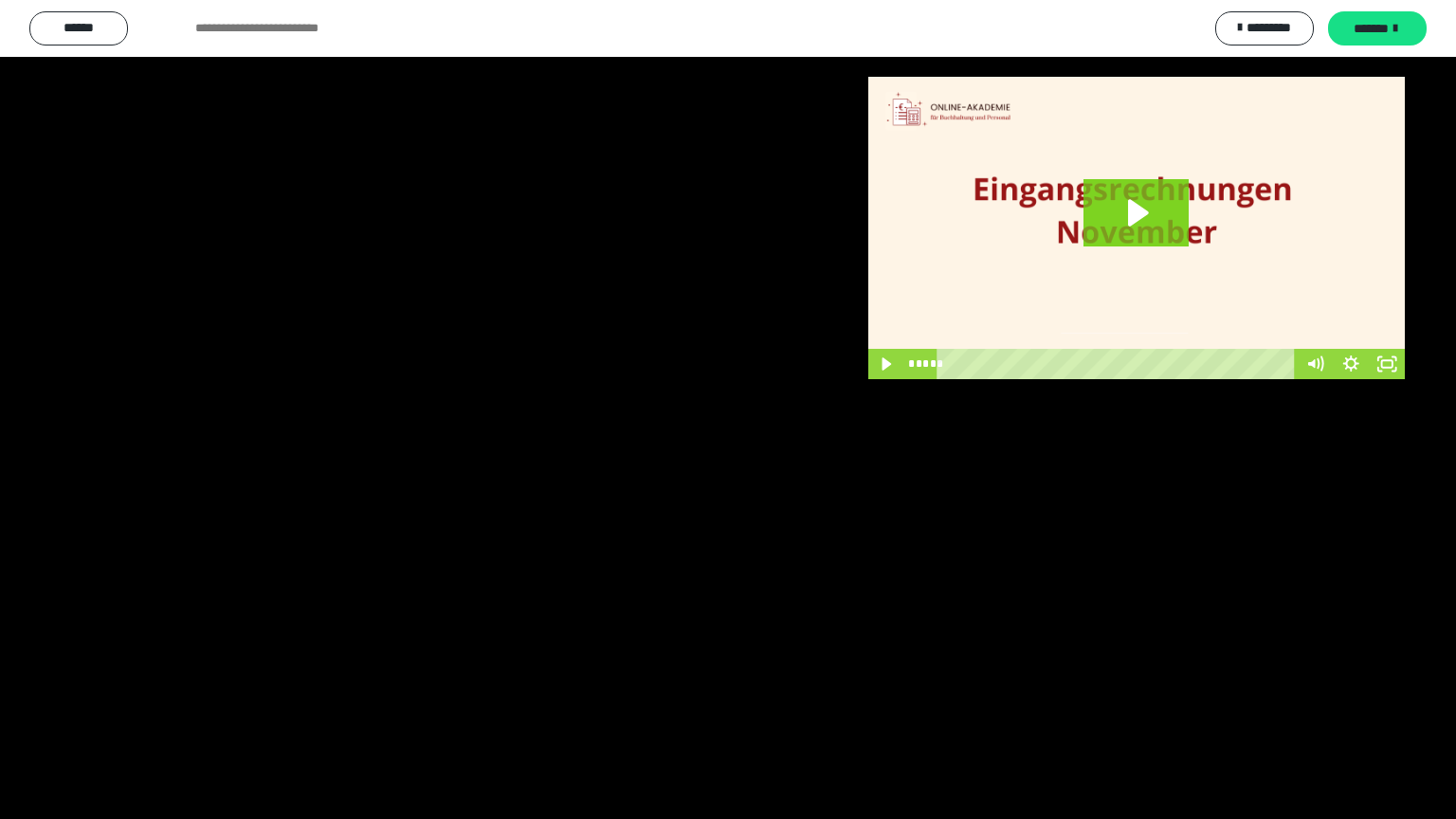 click at bounding box center (728, 410) 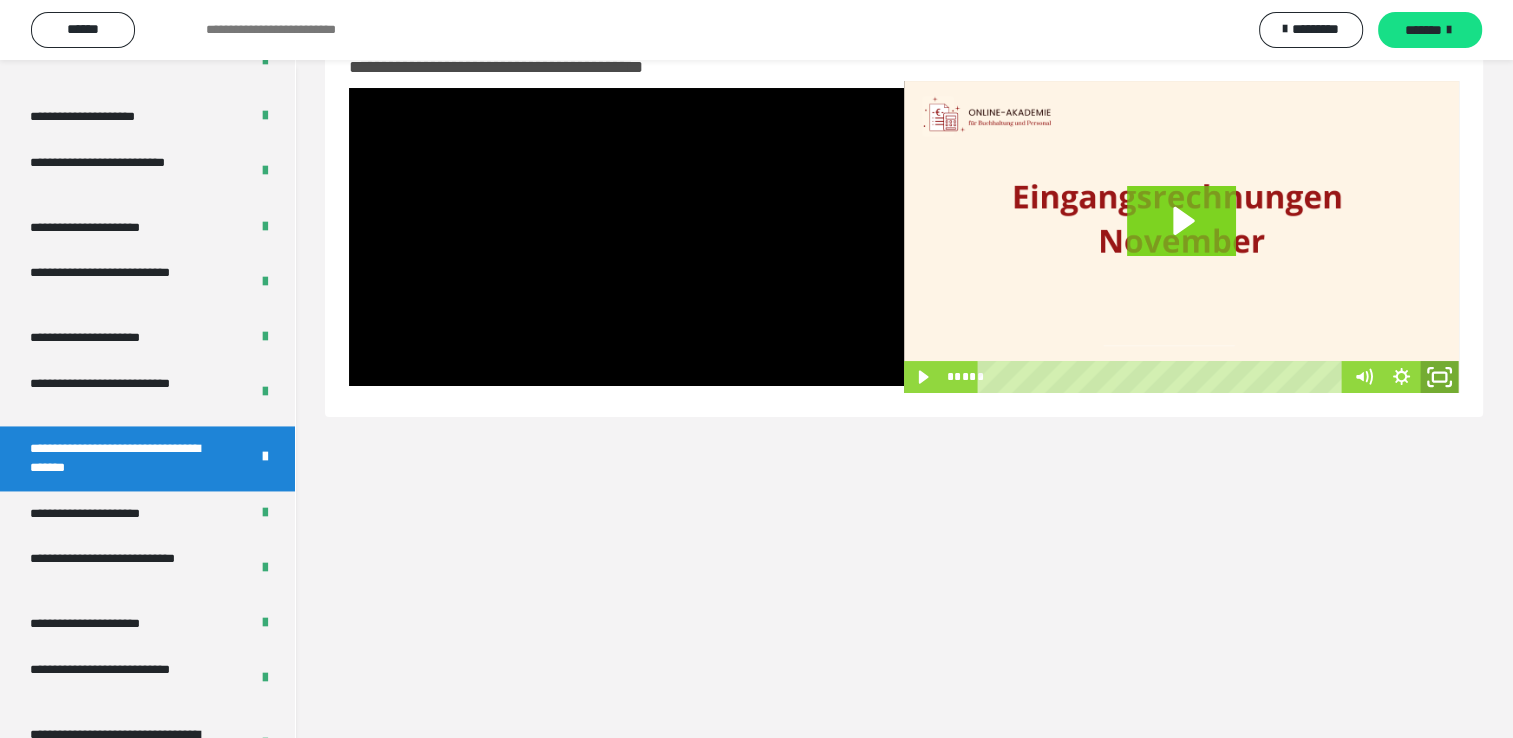 click 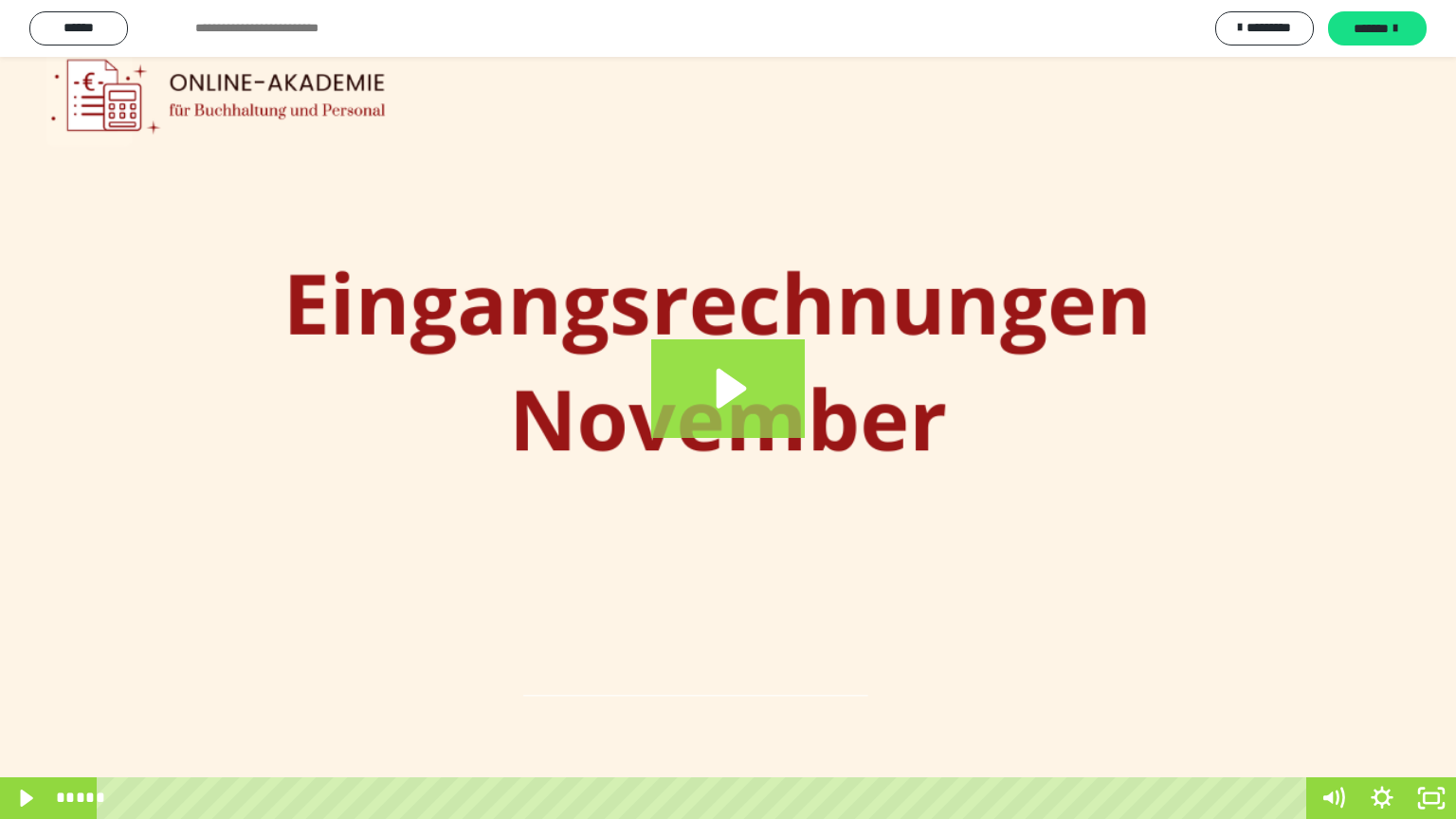 click 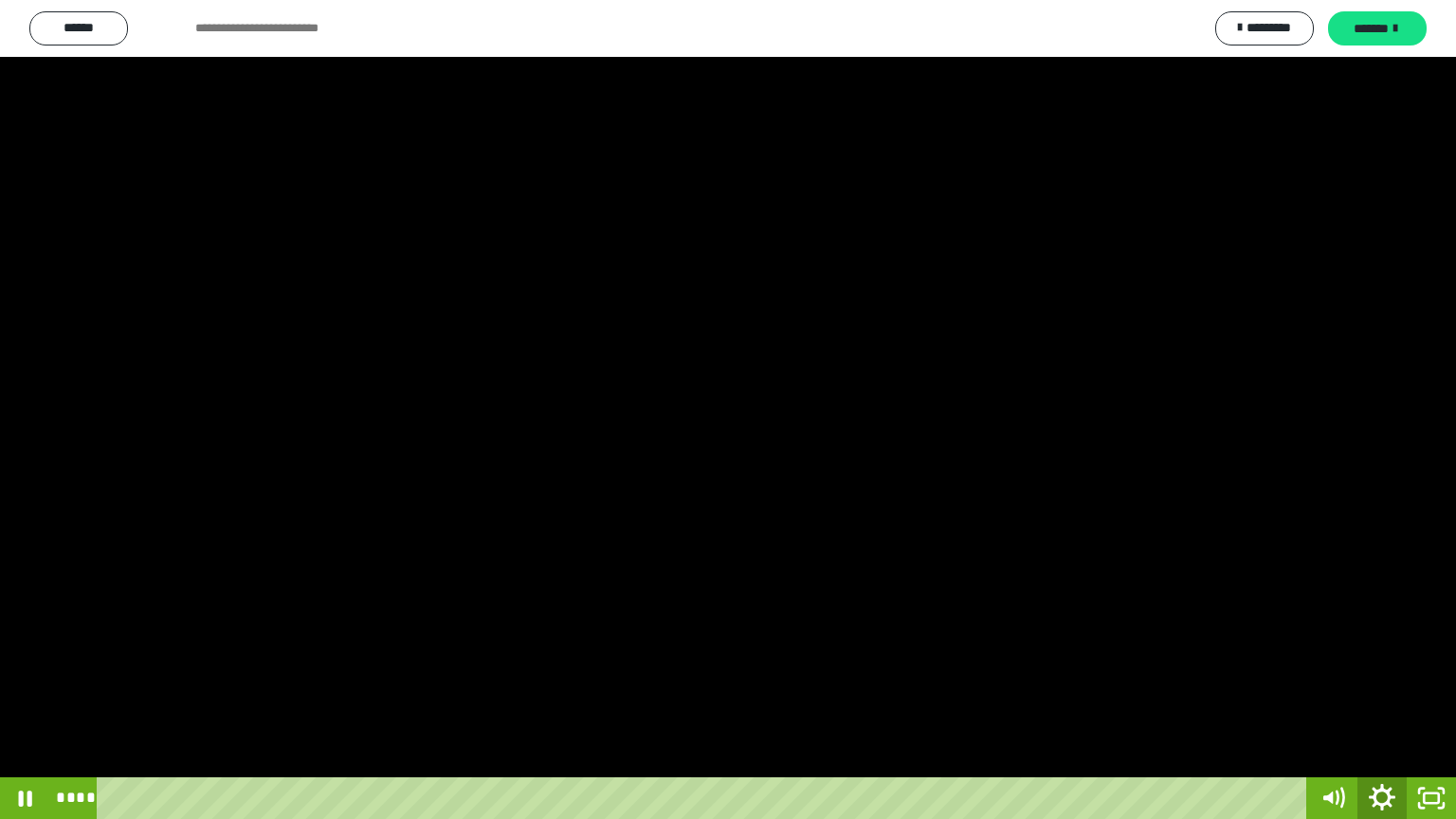 click 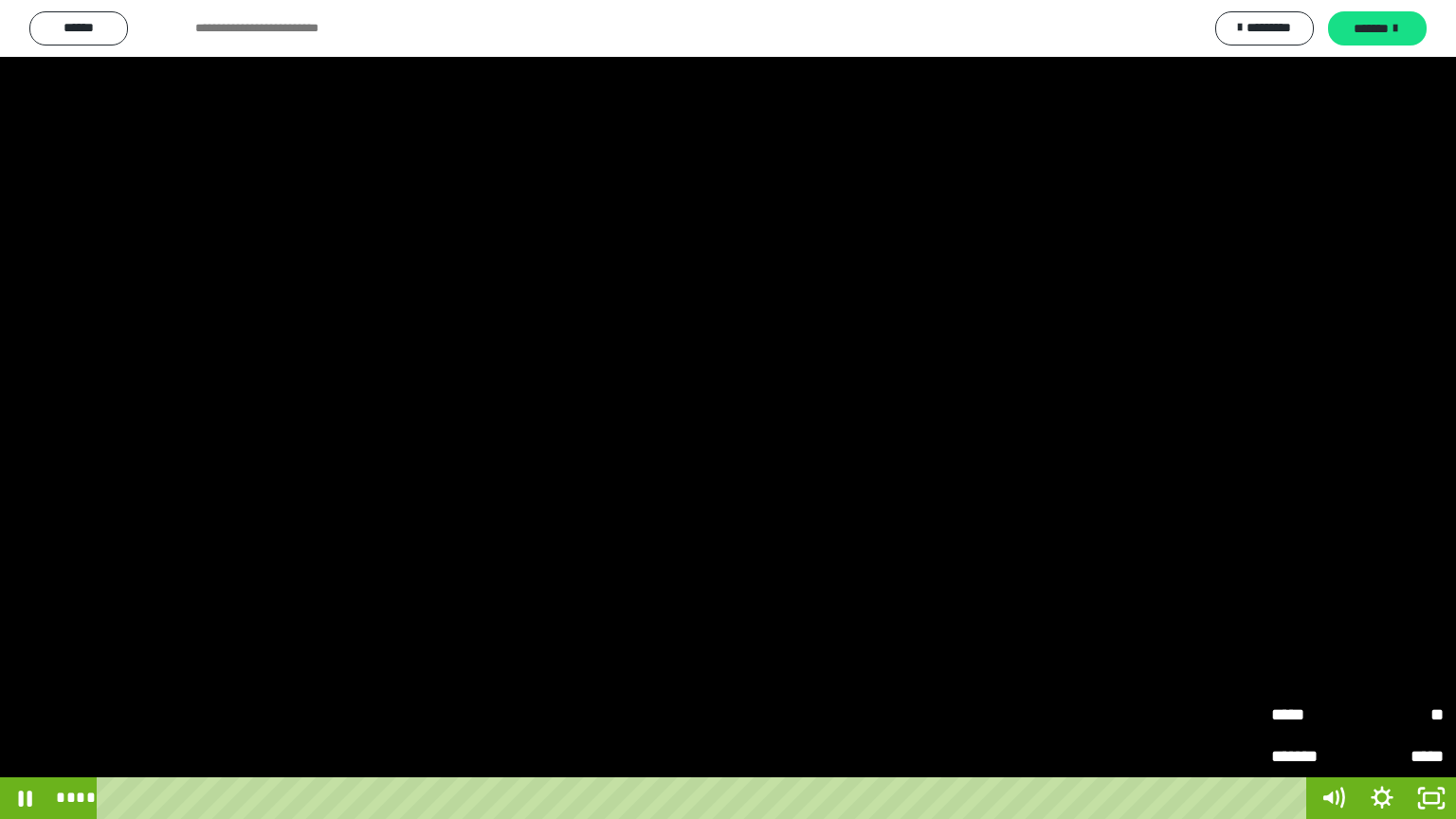 click on "**" at bounding box center (1400, 712) 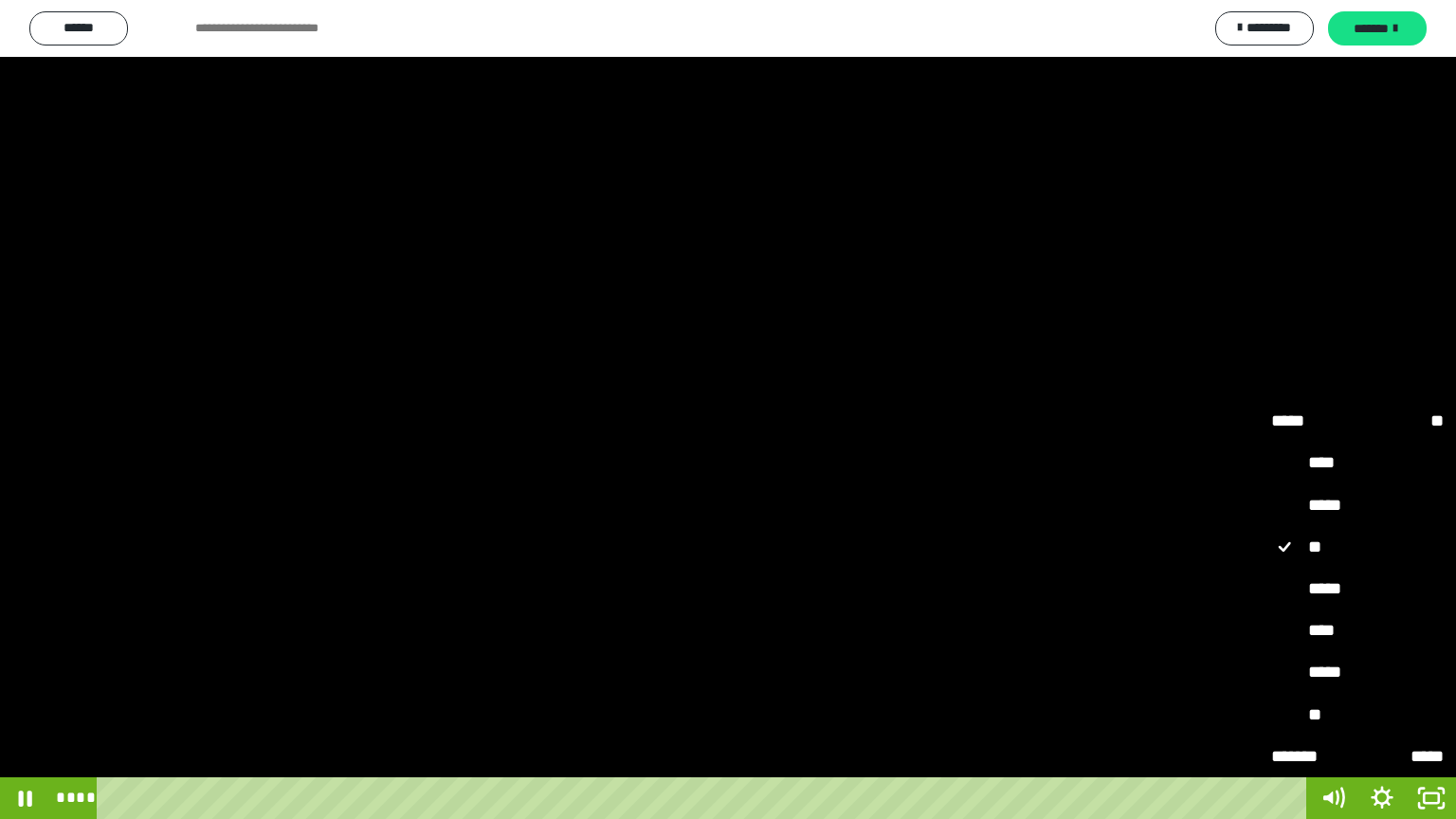 click on "****" at bounding box center (1357, 631) 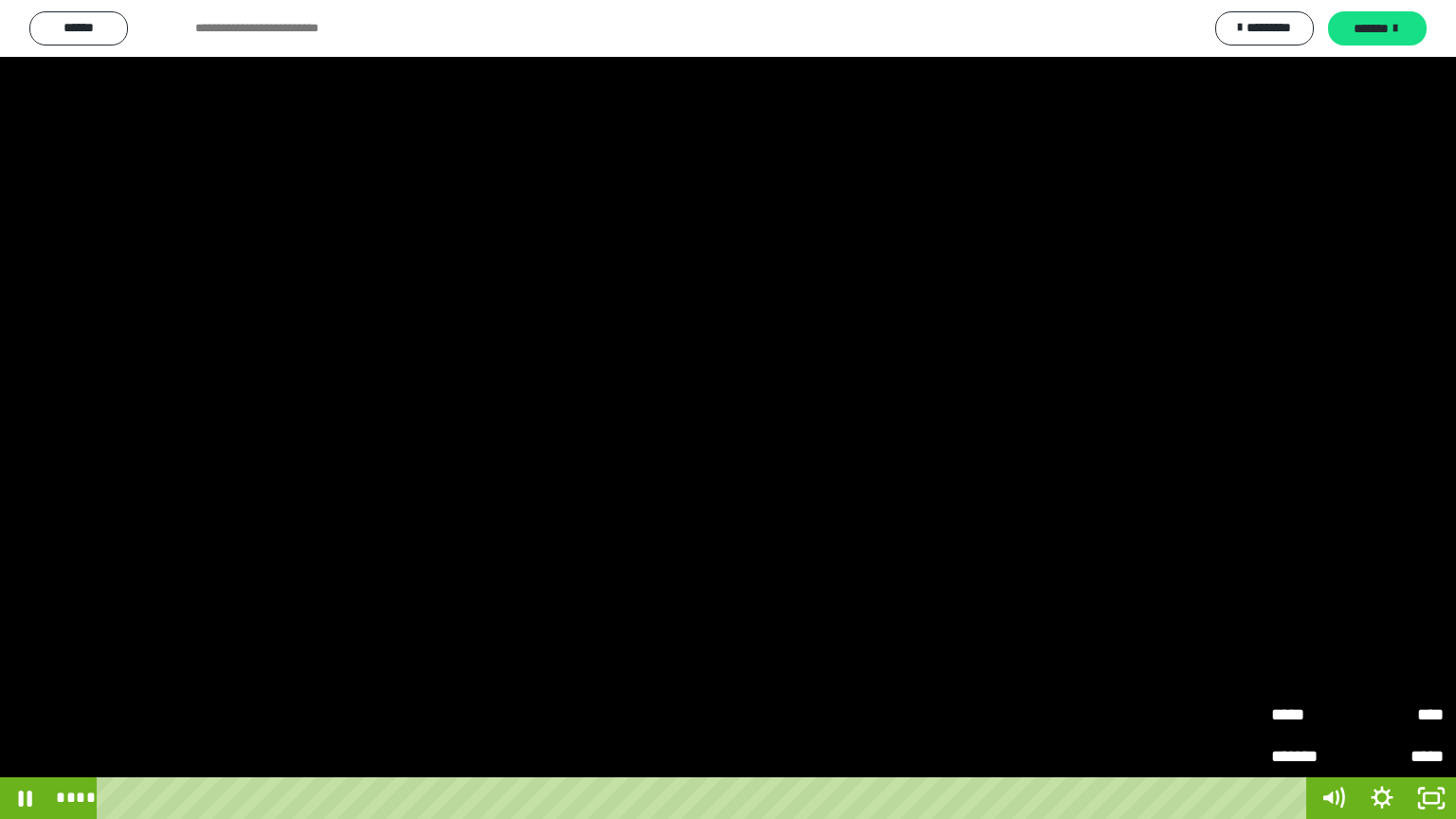 click on "*****" at bounding box center [1400, 756] 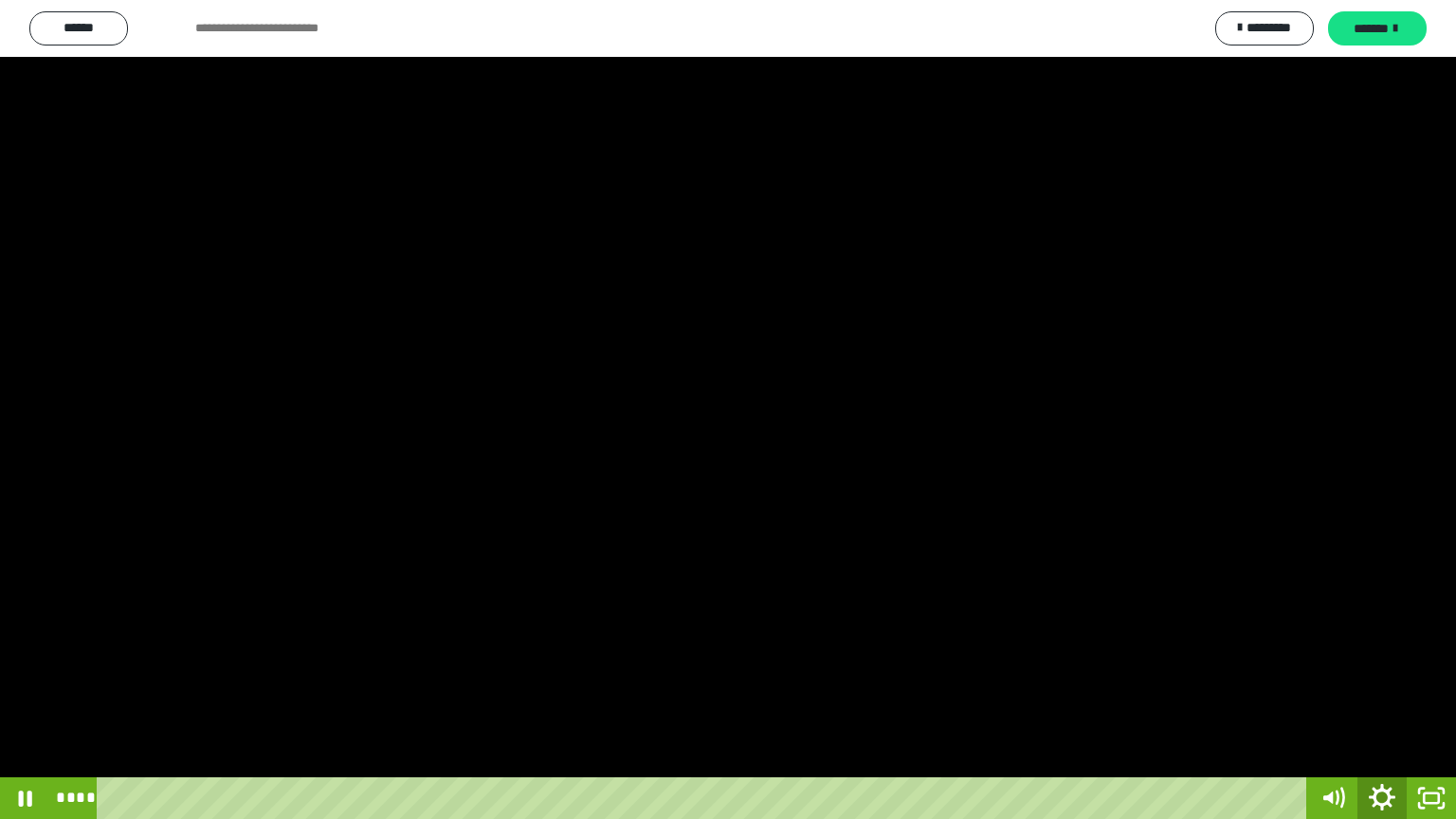 click 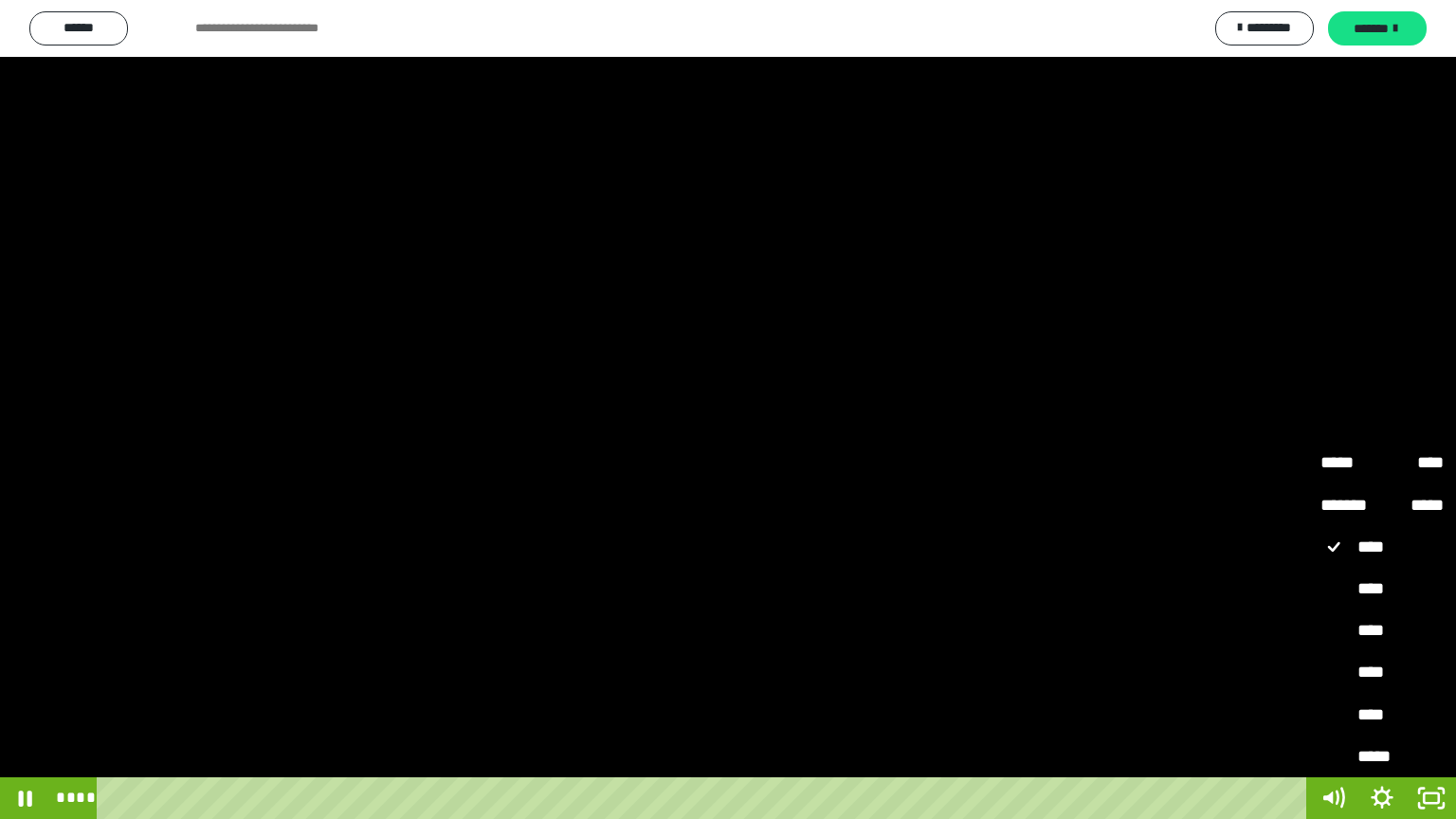 click on "****" at bounding box center [1382, 716] 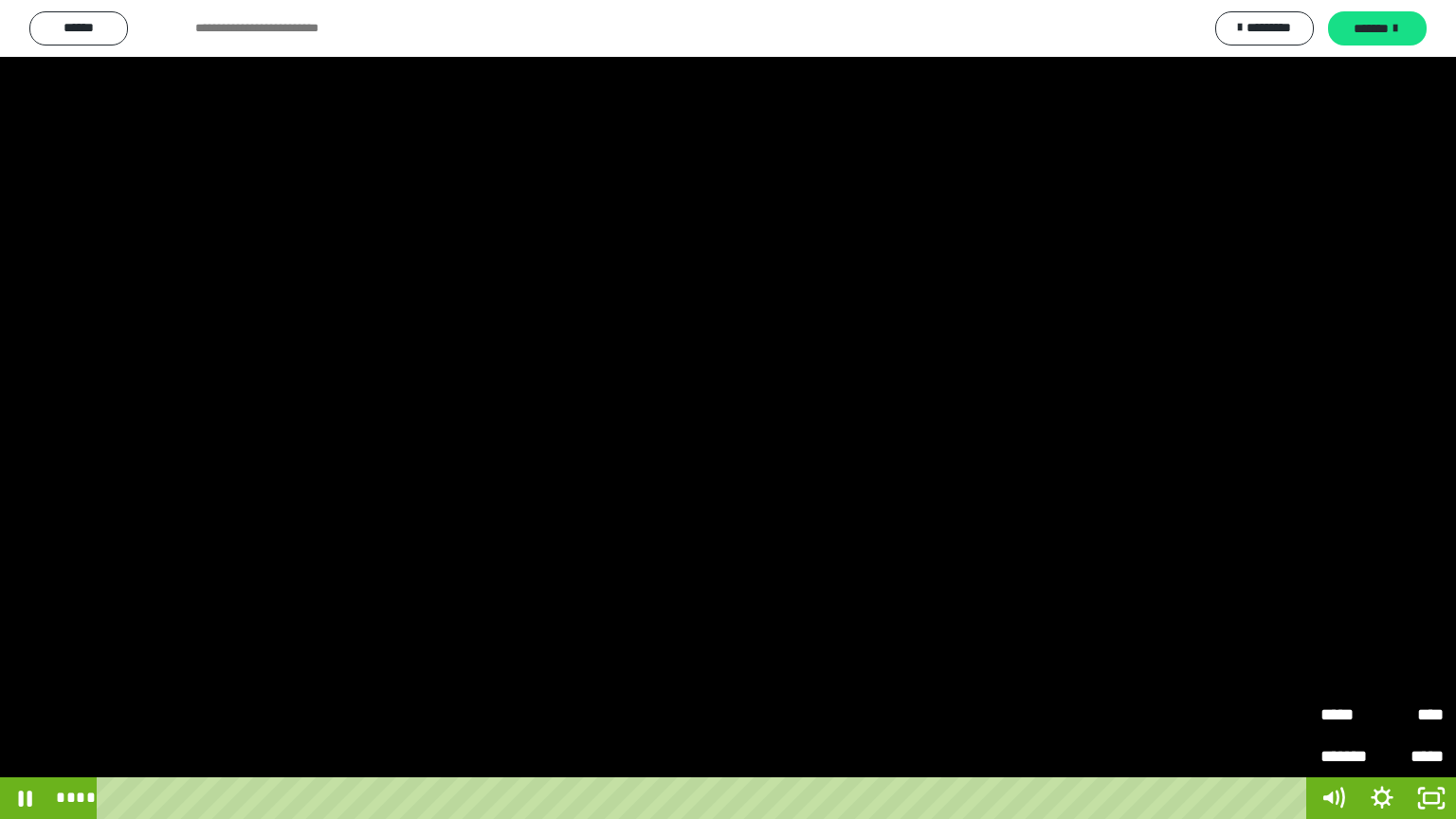 click at bounding box center [728, 410] 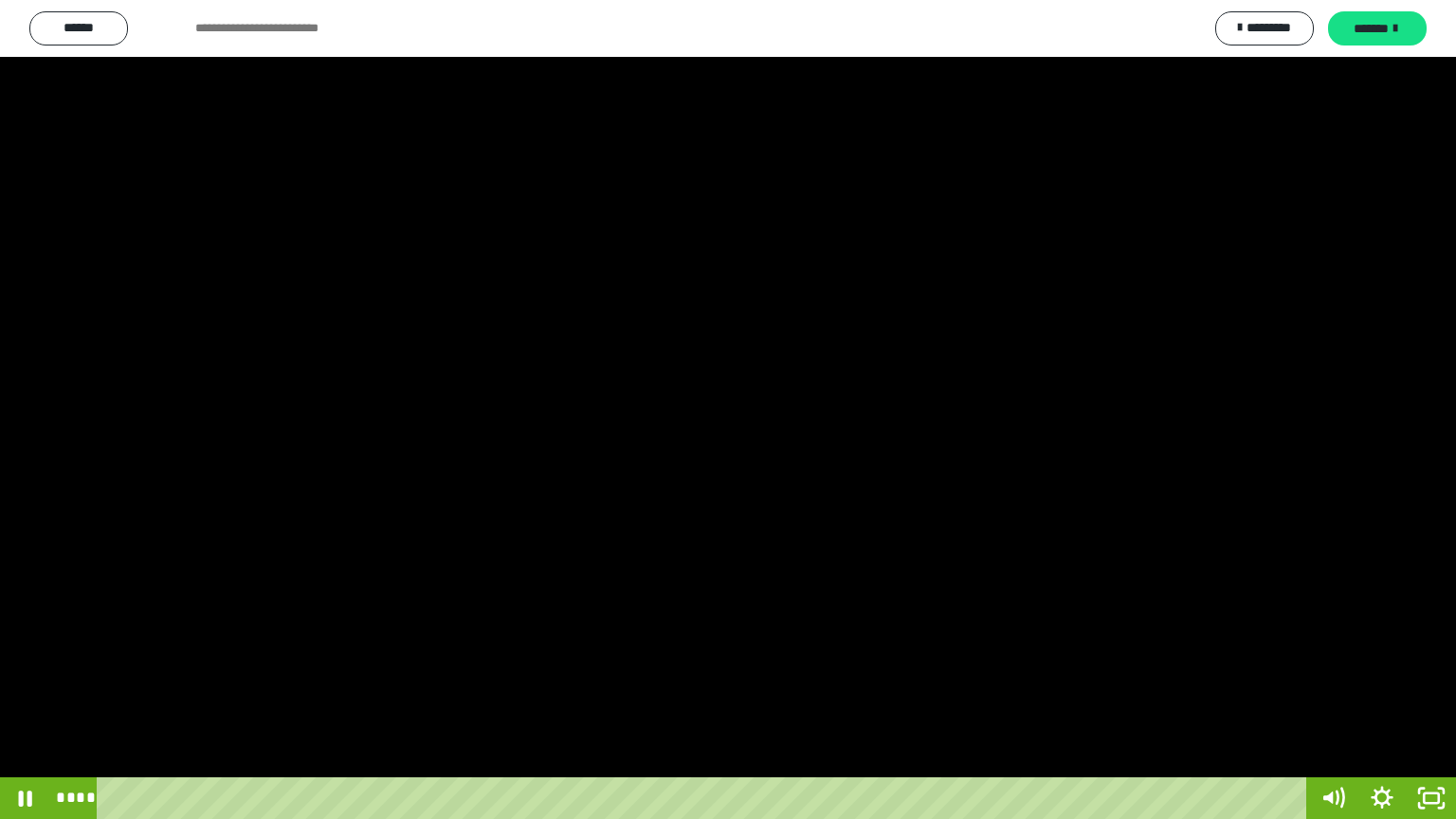 click at bounding box center (728, 410) 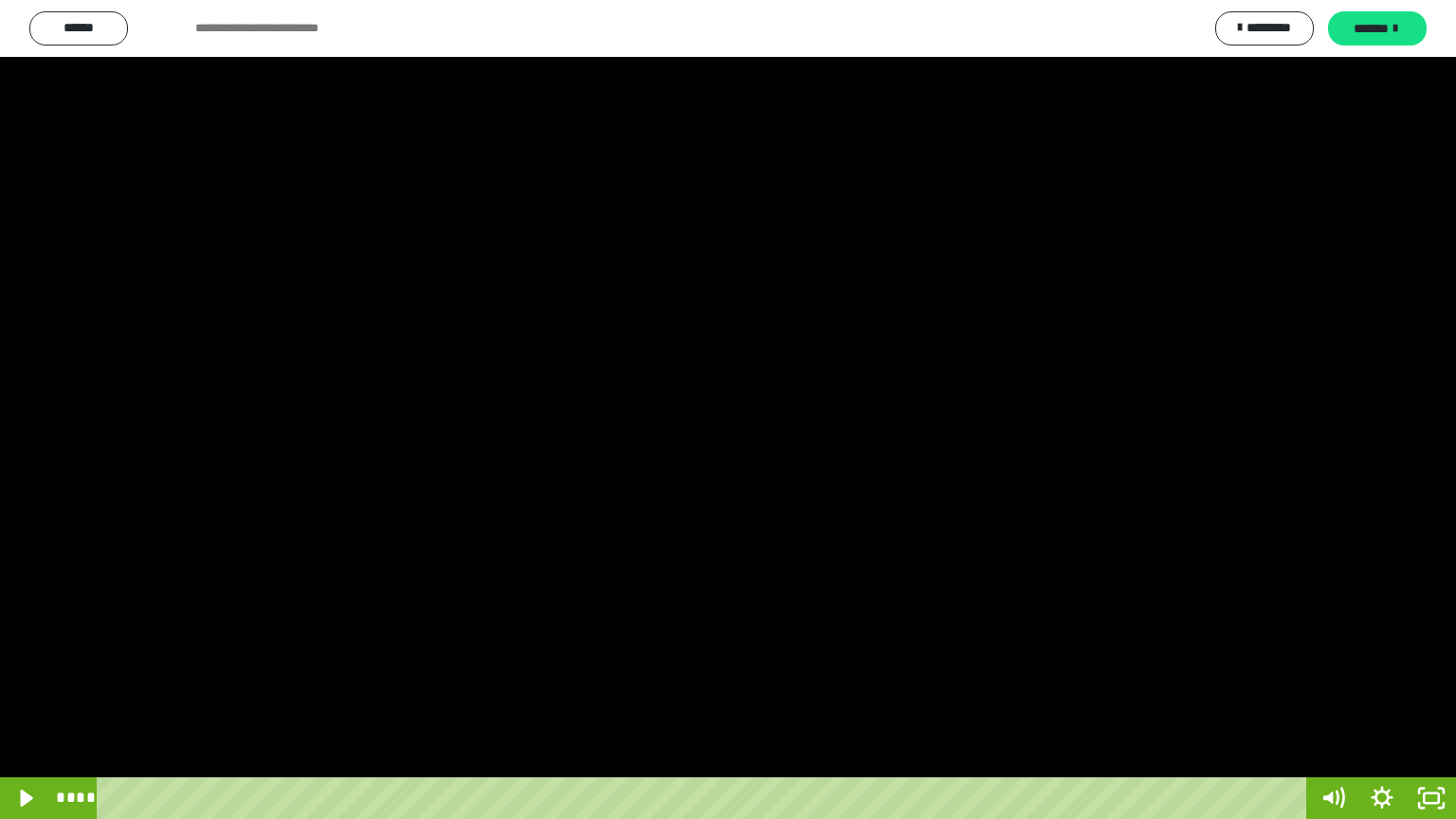 click at bounding box center [728, 410] 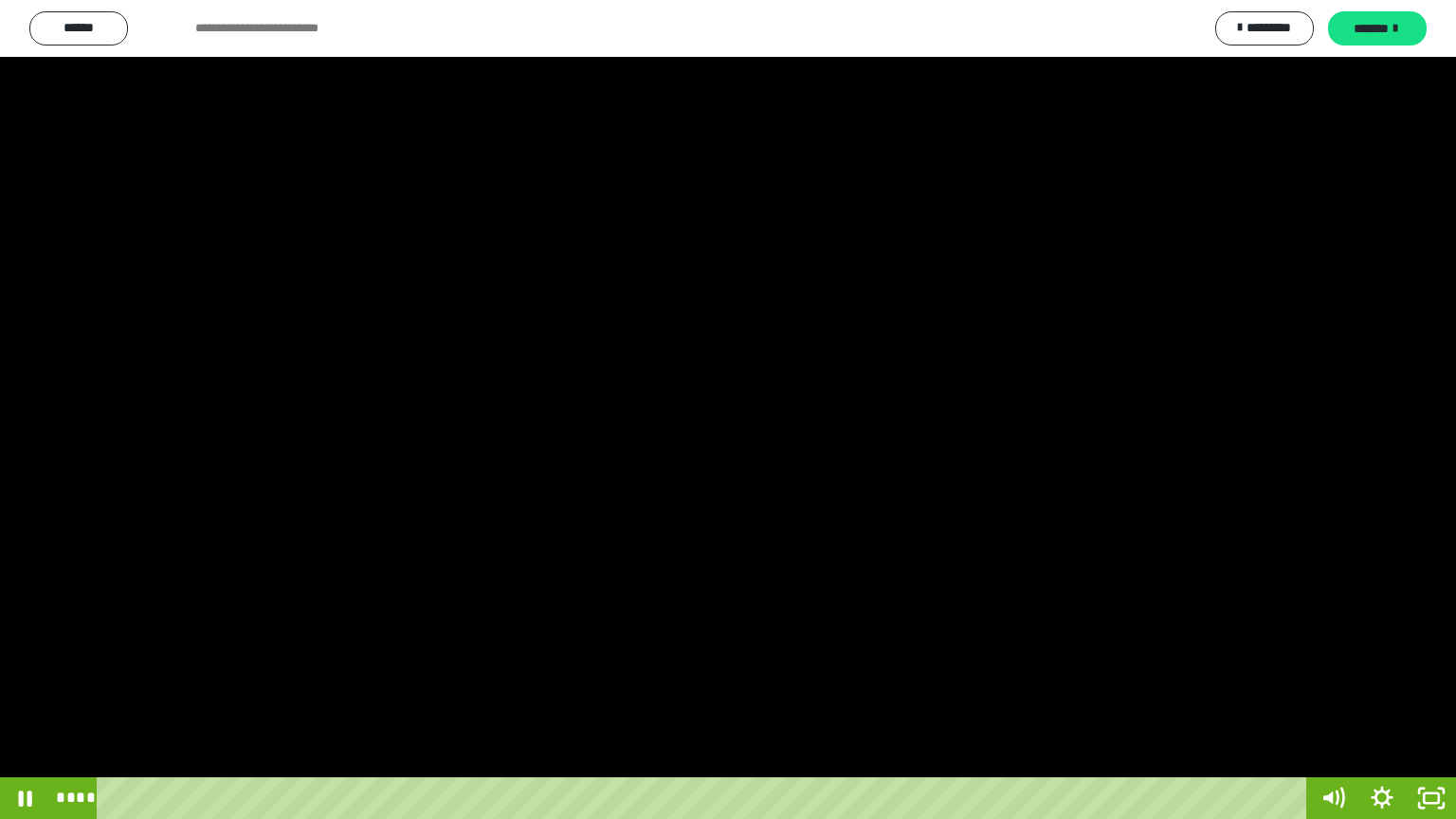 click at bounding box center (728, 410) 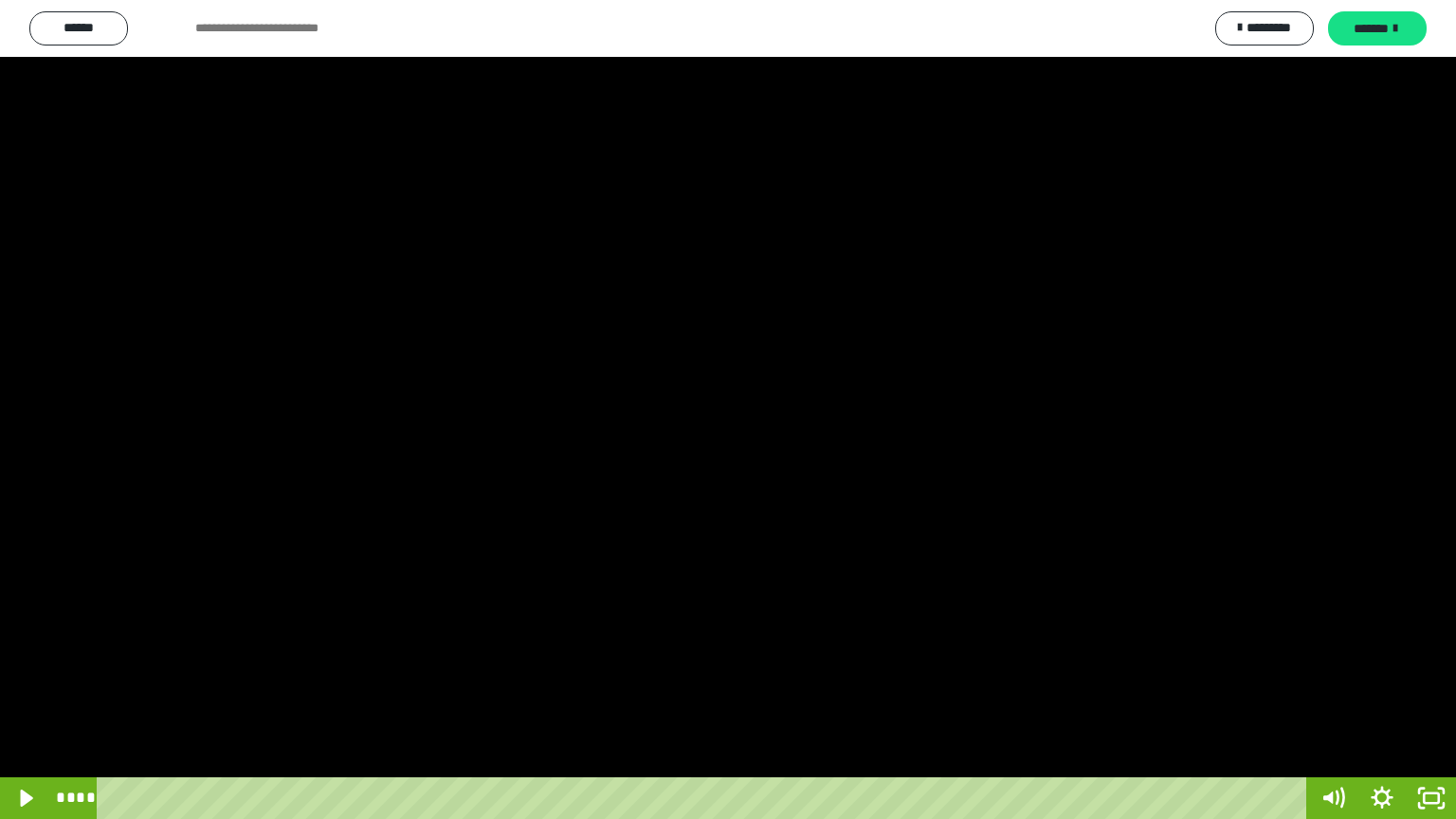 click at bounding box center [728, 410] 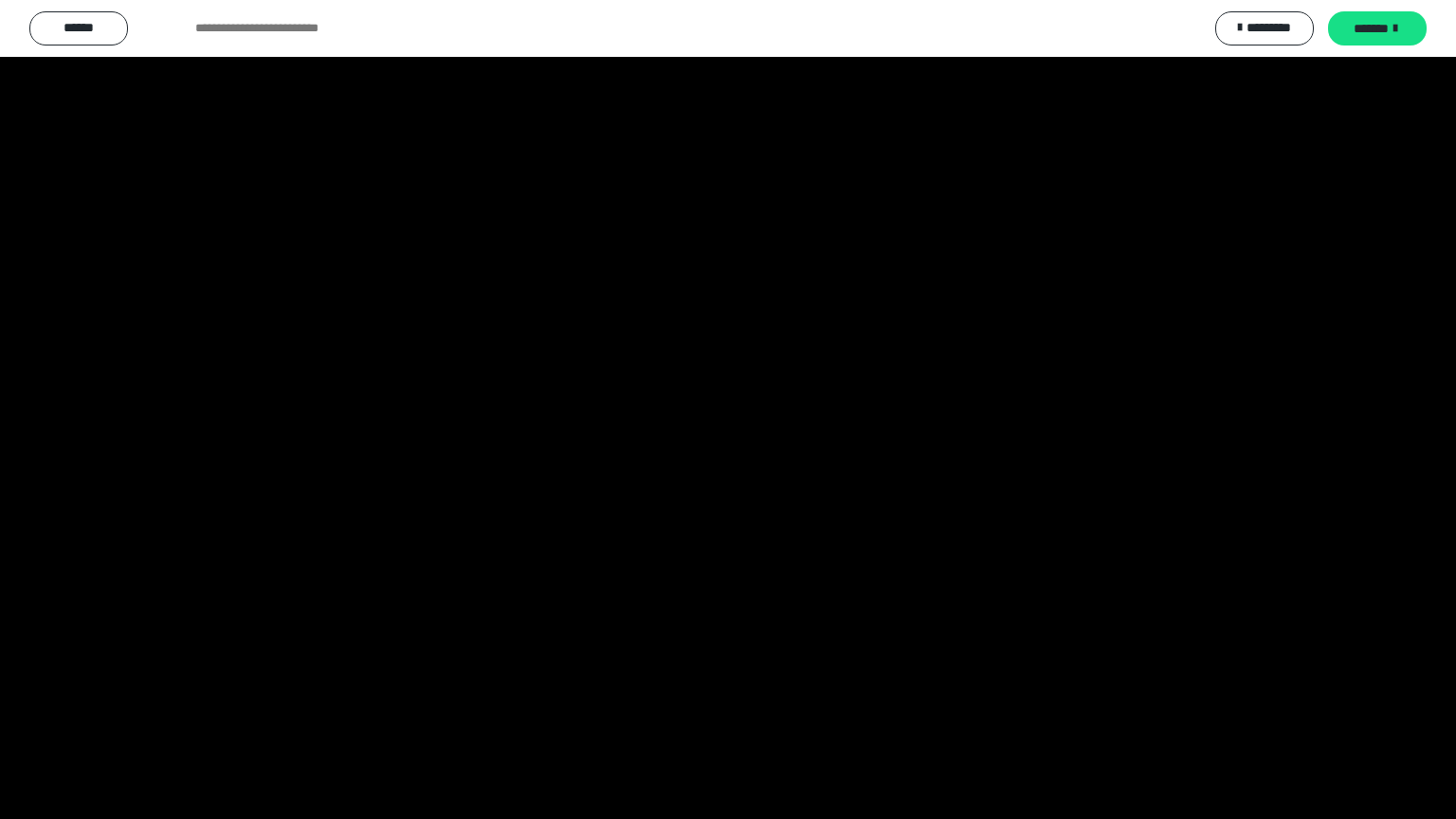 click at bounding box center (728, 410) 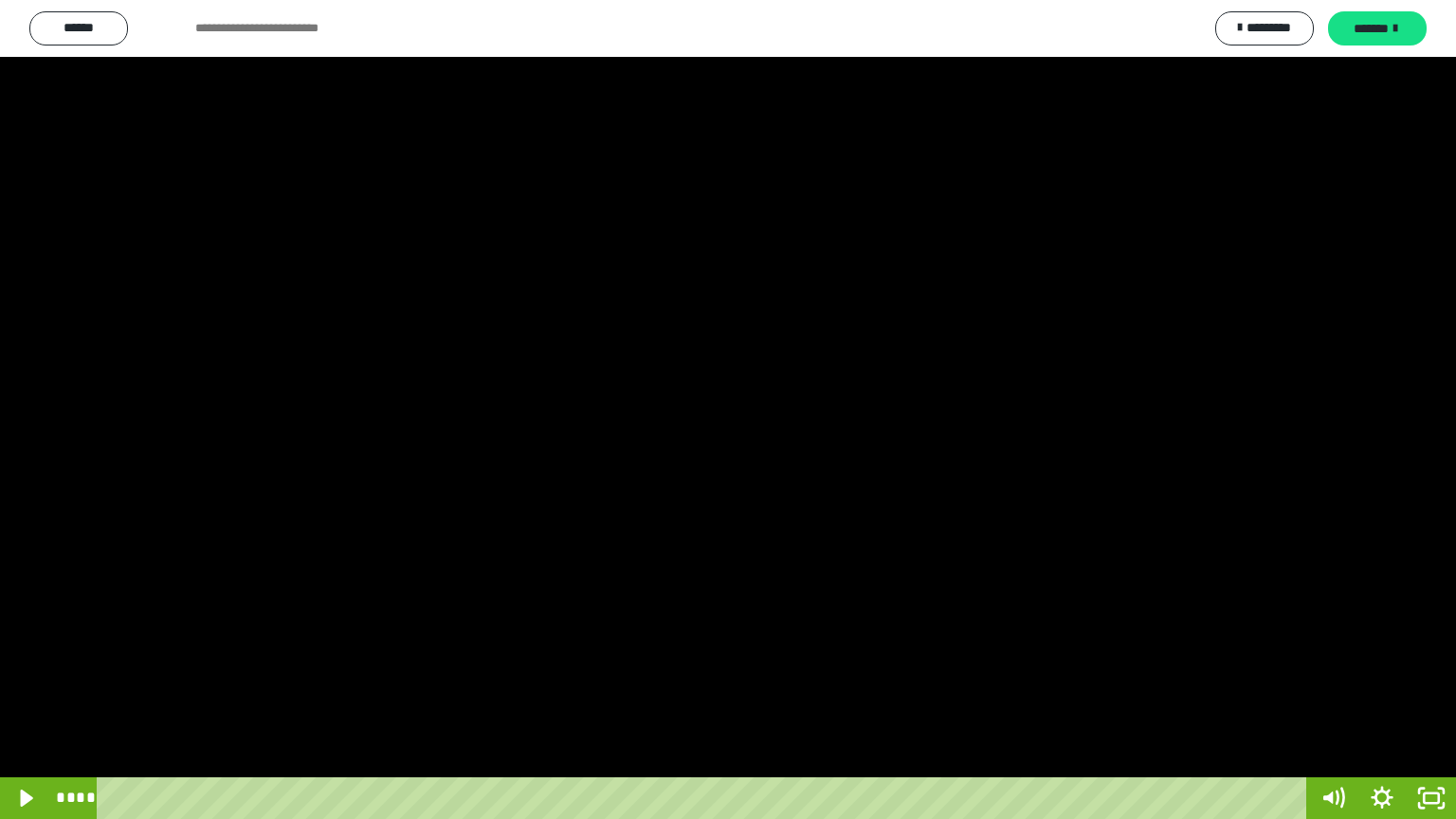 click at bounding box center (728, 410) 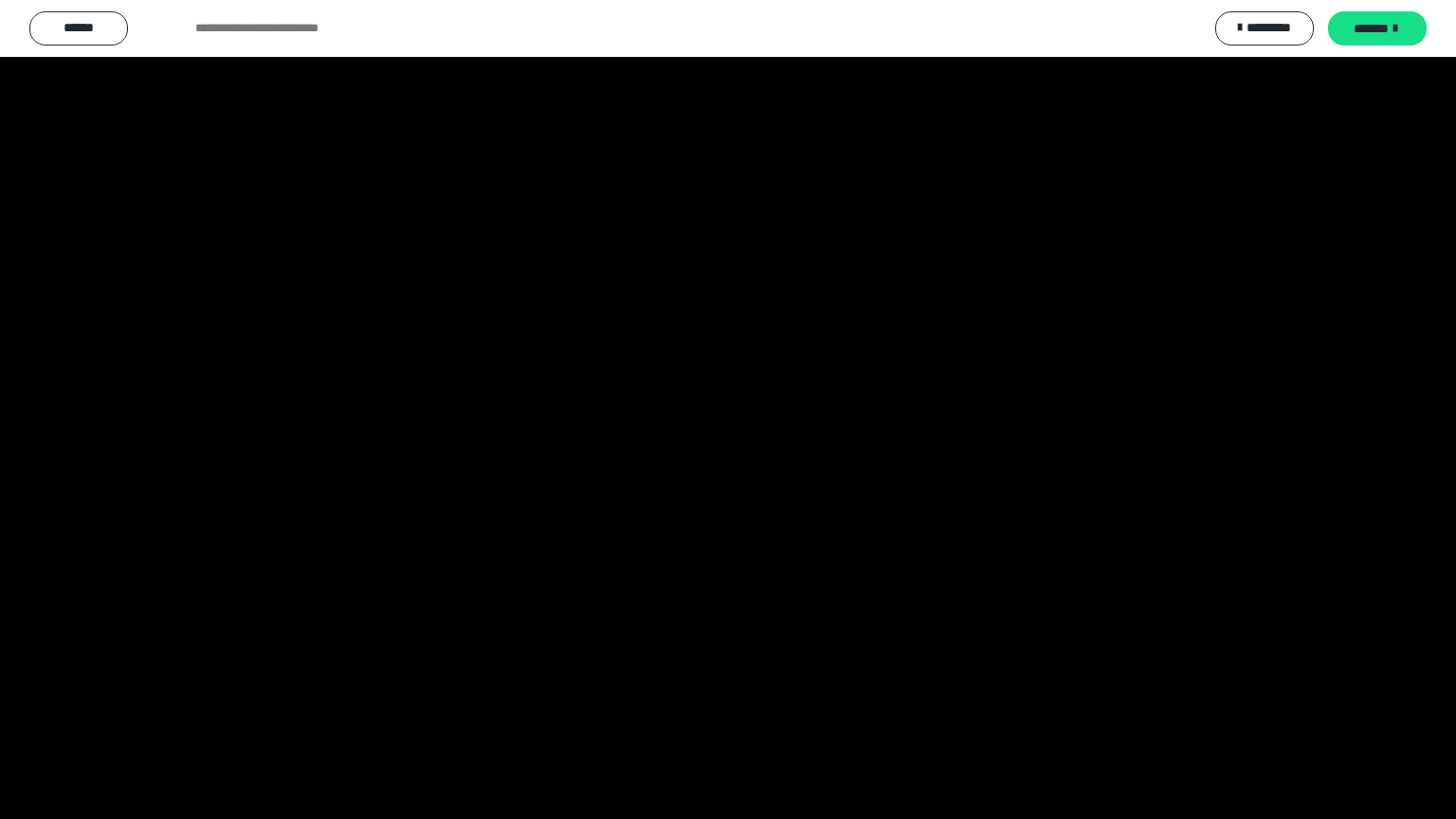 click at bounding box center (728, 410) 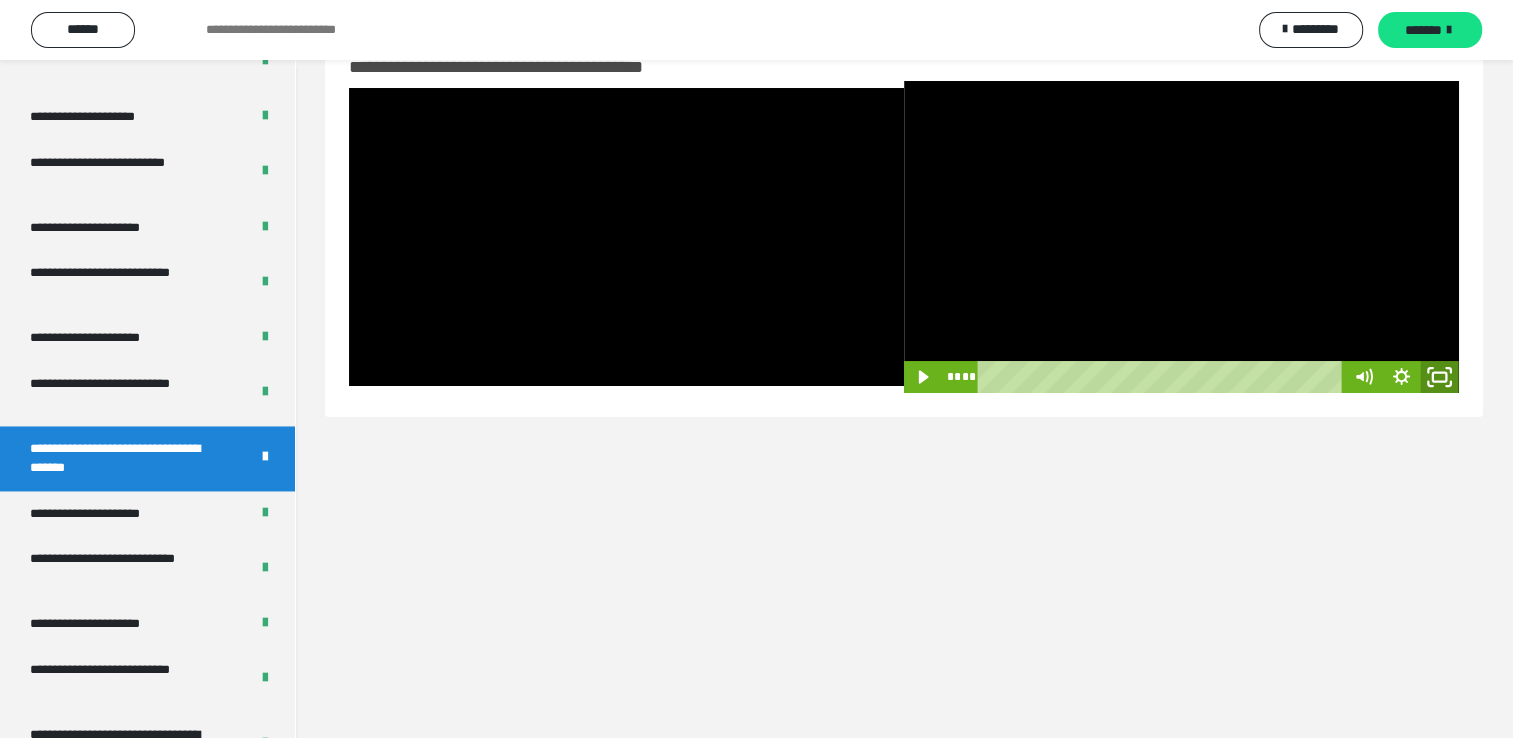 click 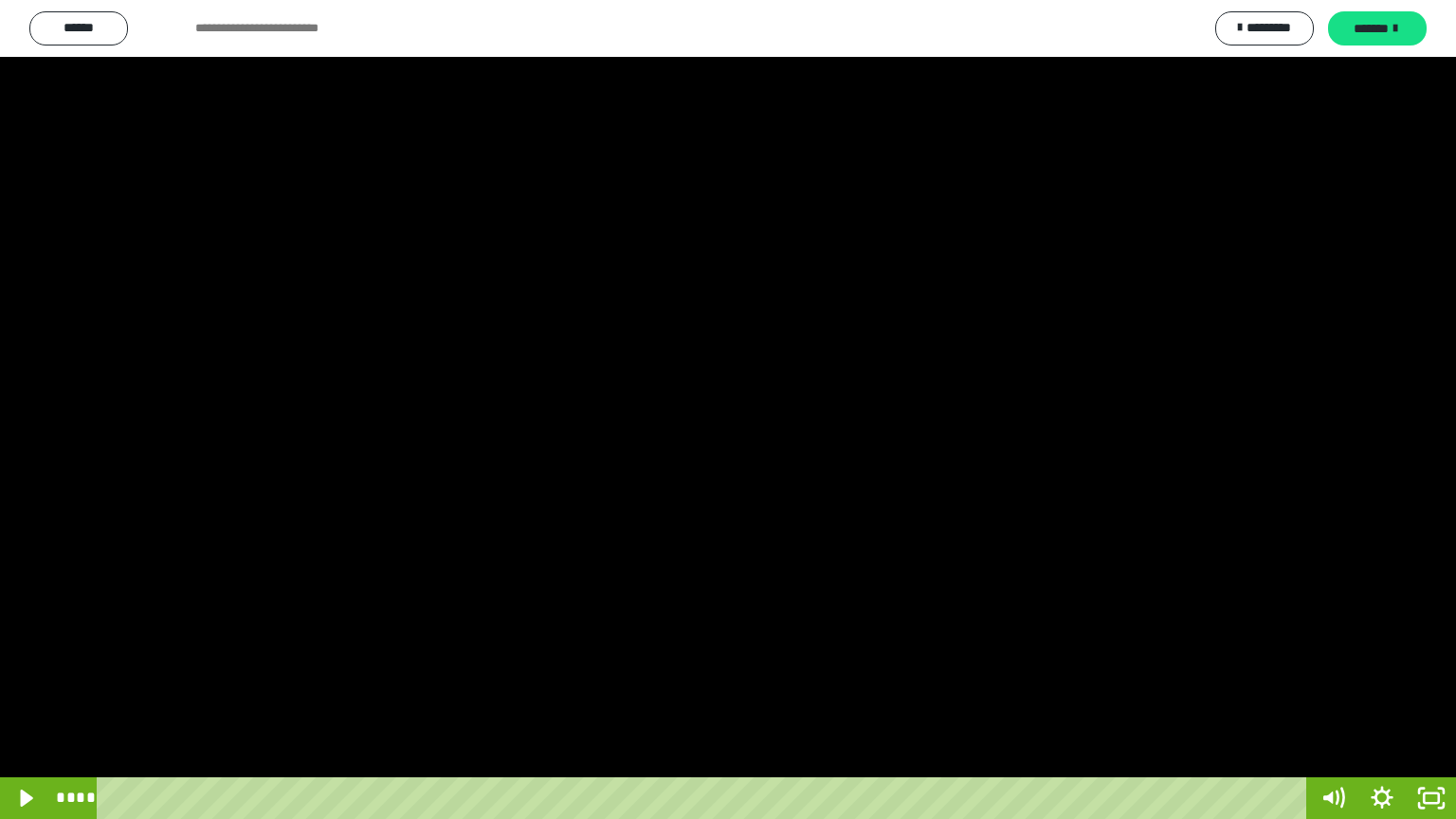 click at bounding box center [728, 410] 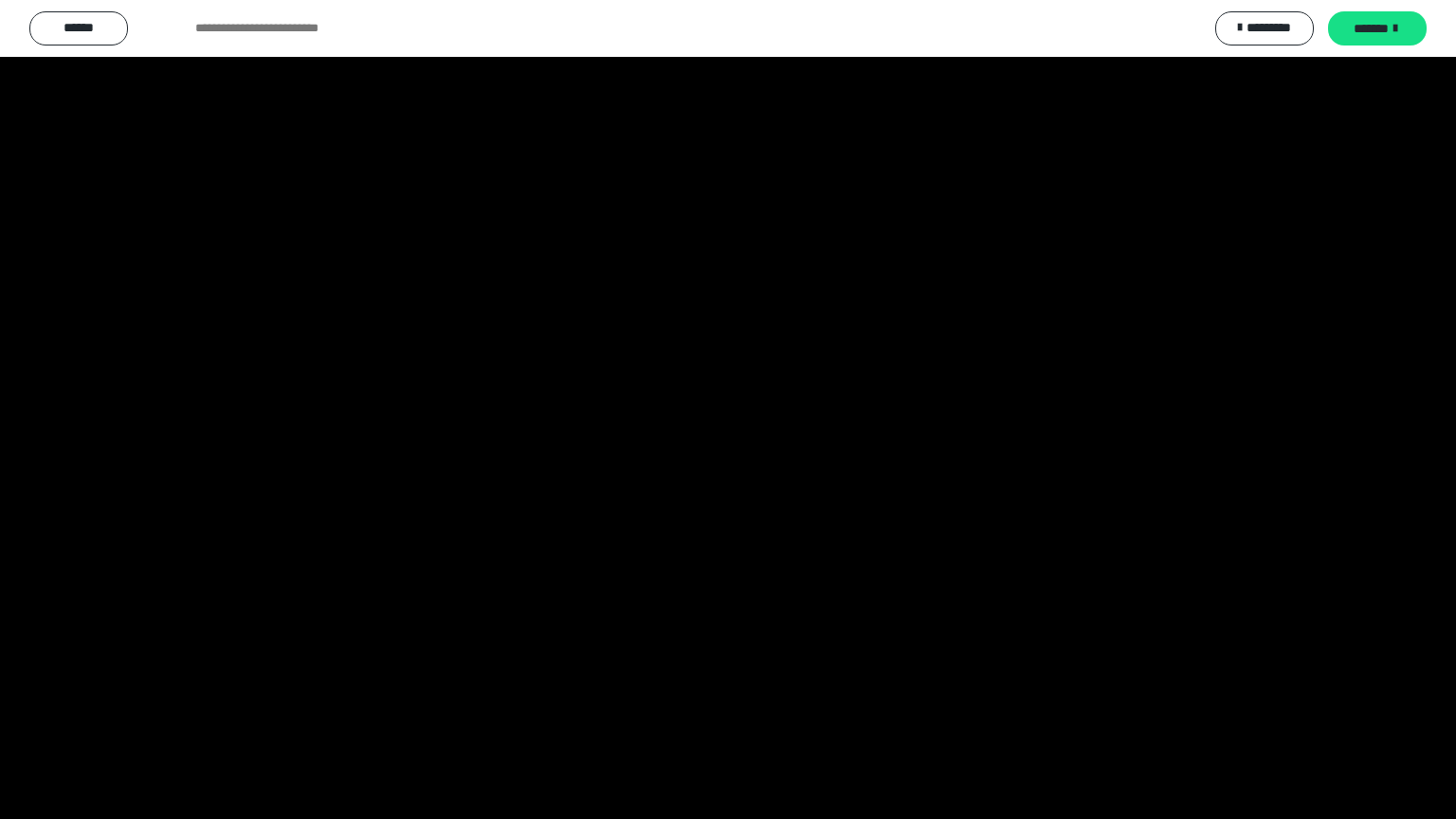 click at bounding box center (728, 410) 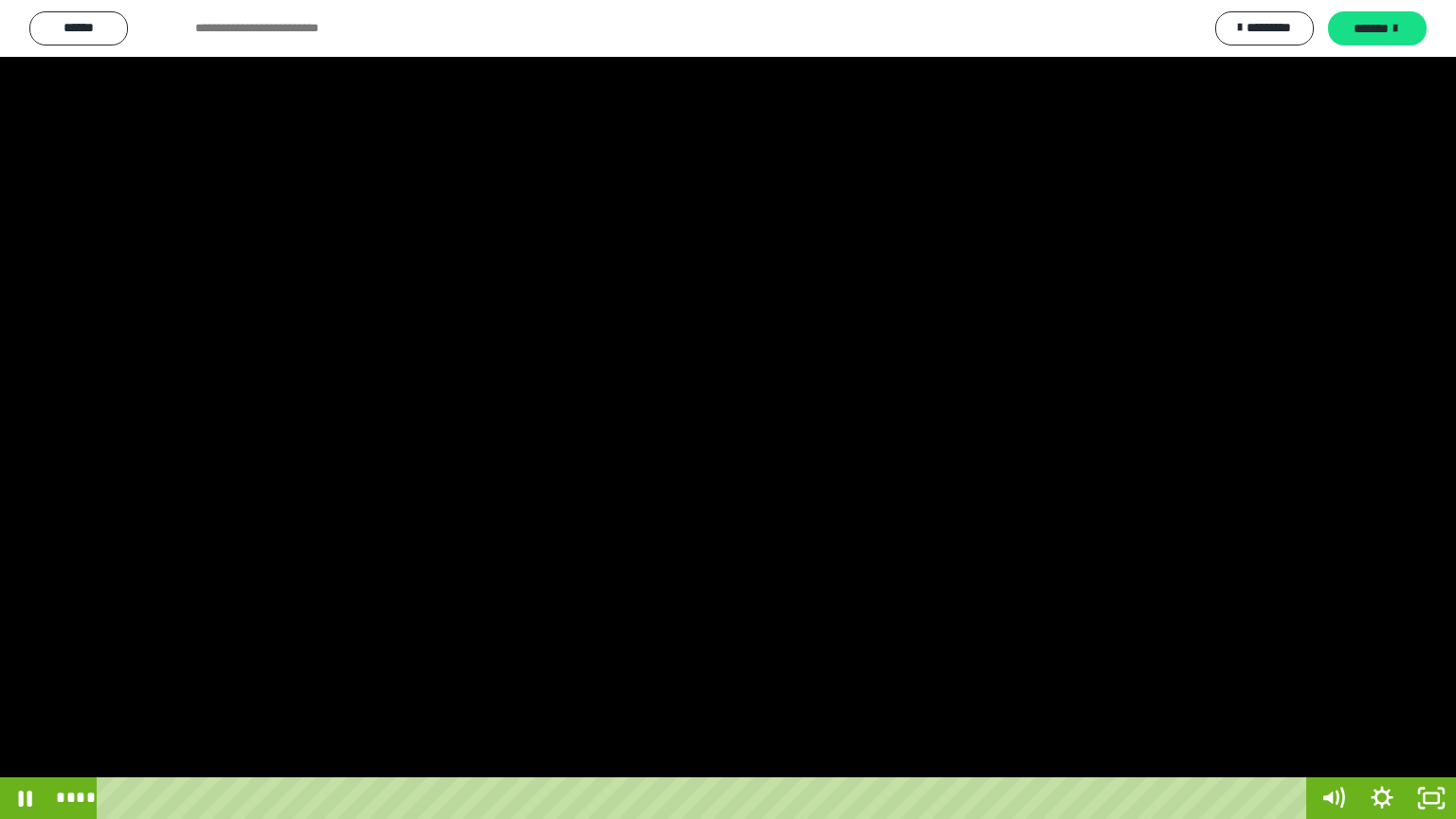 click at bounding box center (728, 410) 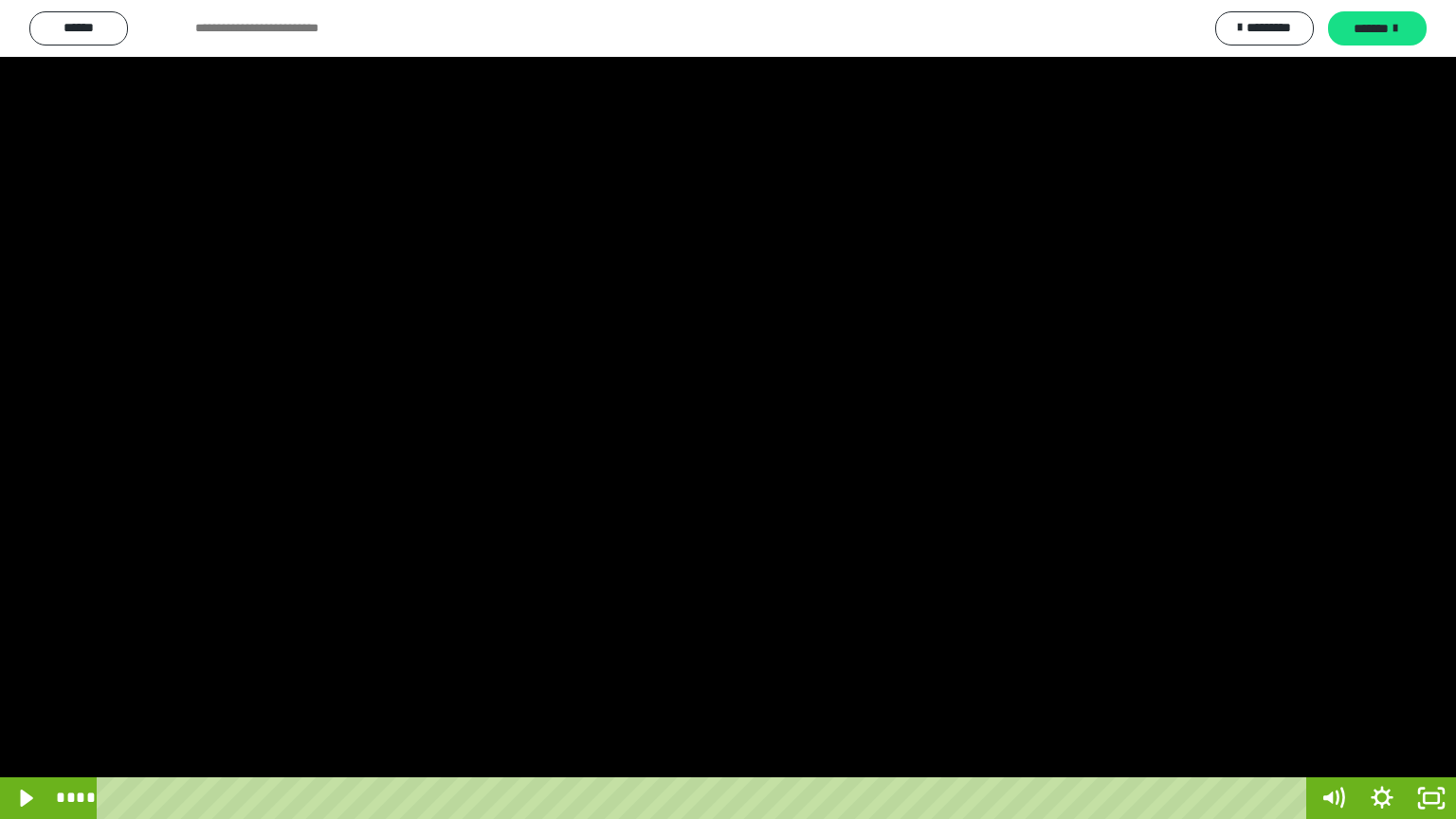 click at bounding box center (728, 410) 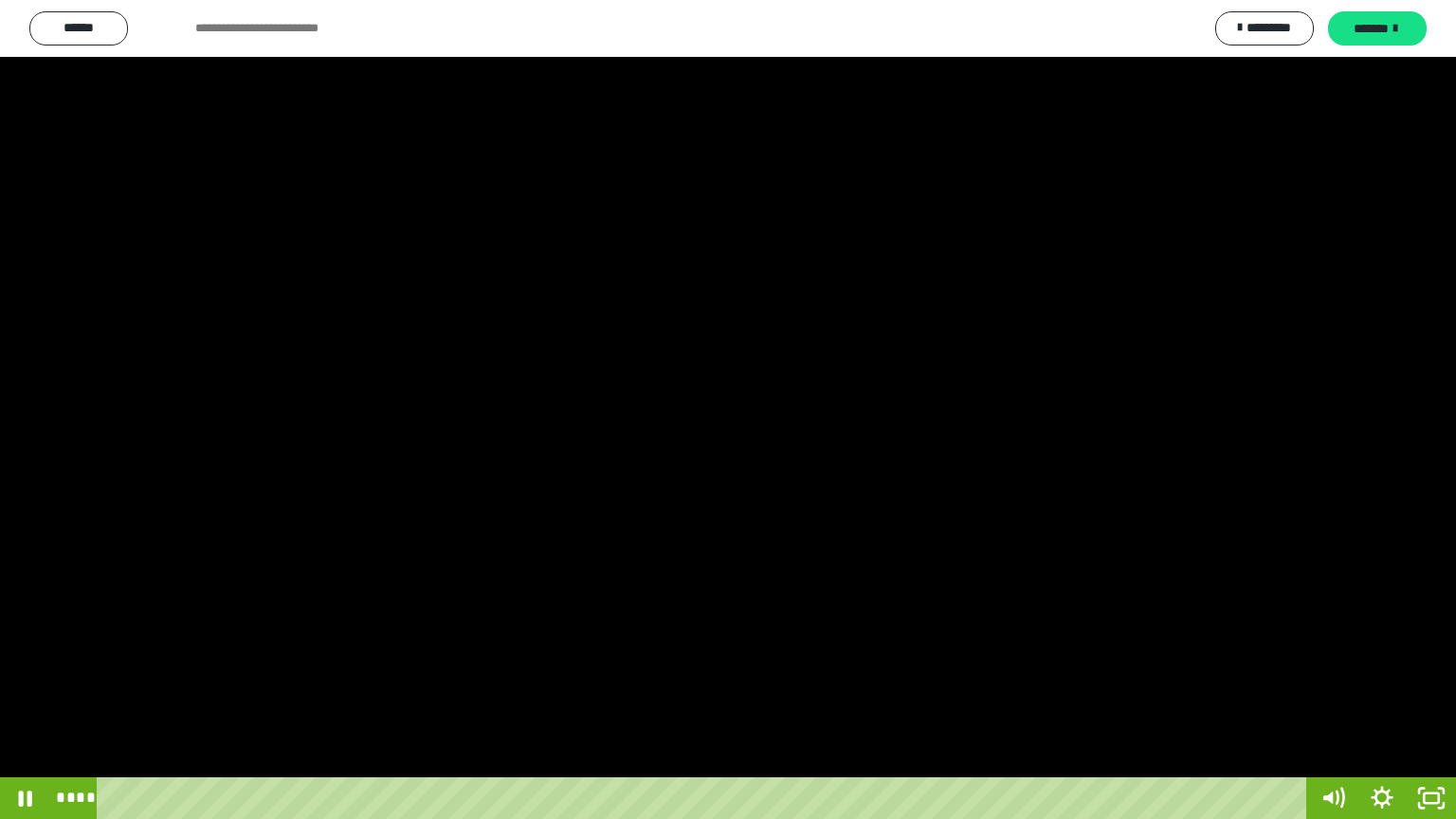click at bounding box center (728, 410) 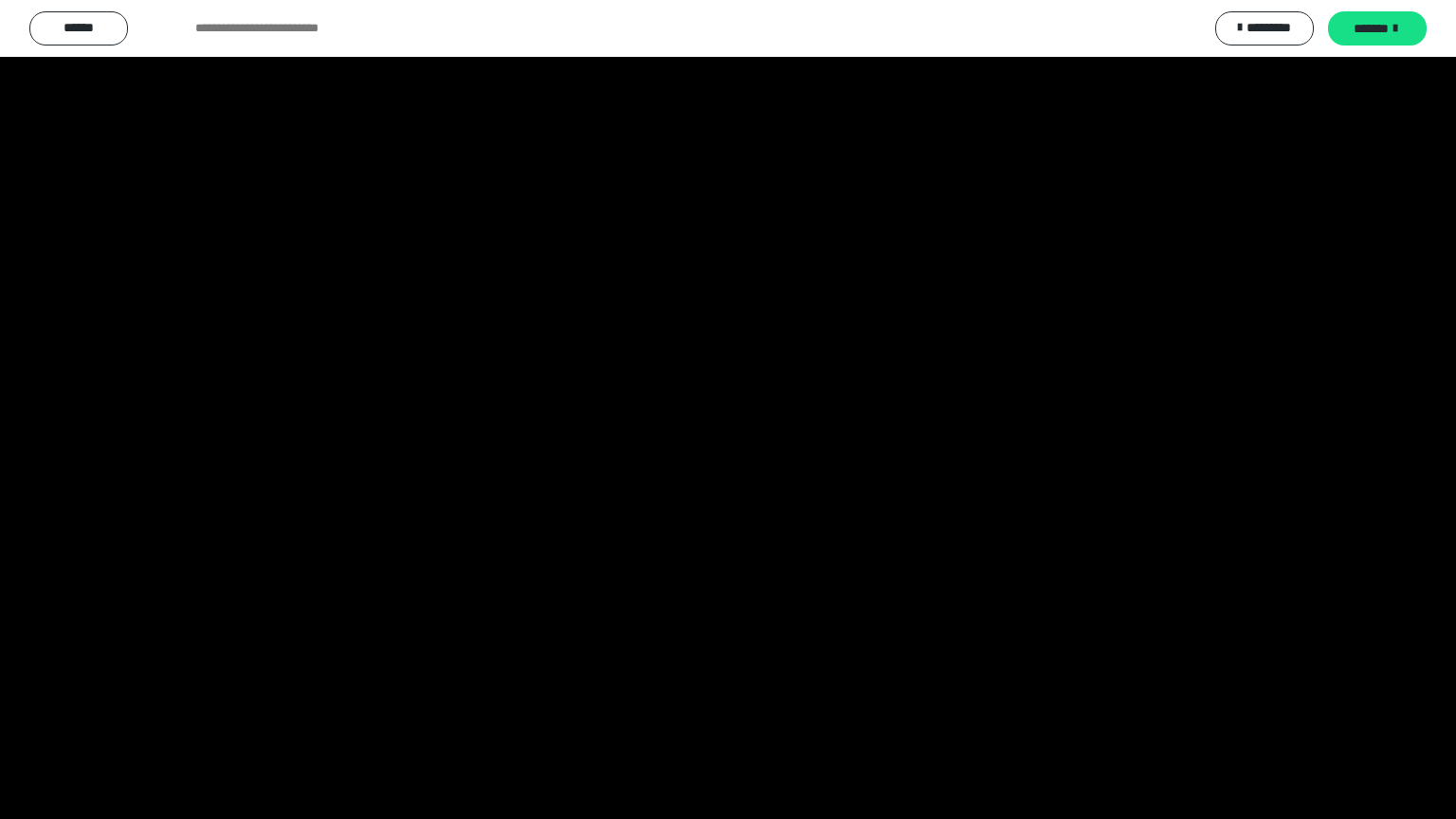 click at bounding box center (728, 410) 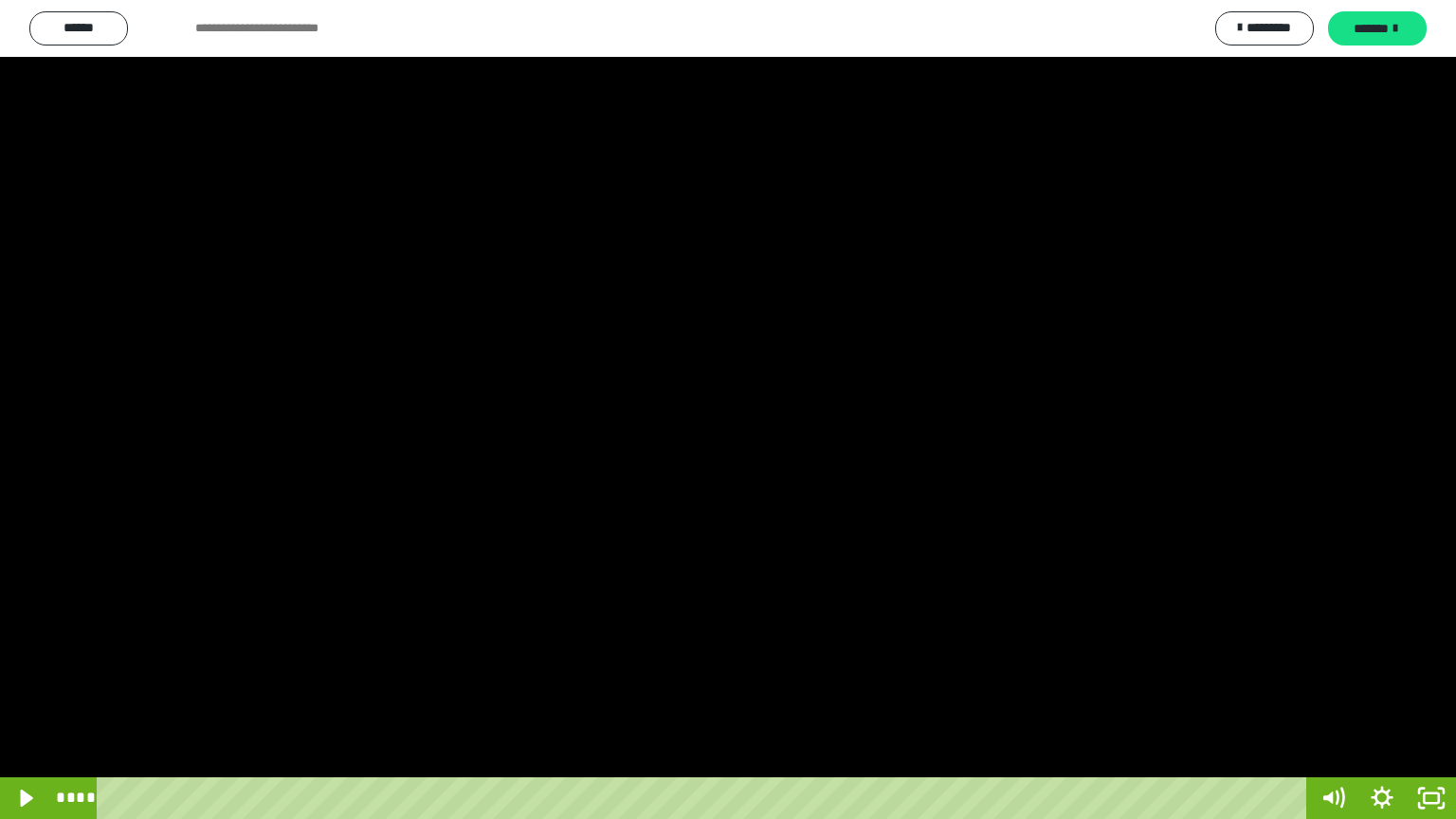click at bounding box center (728, 410) 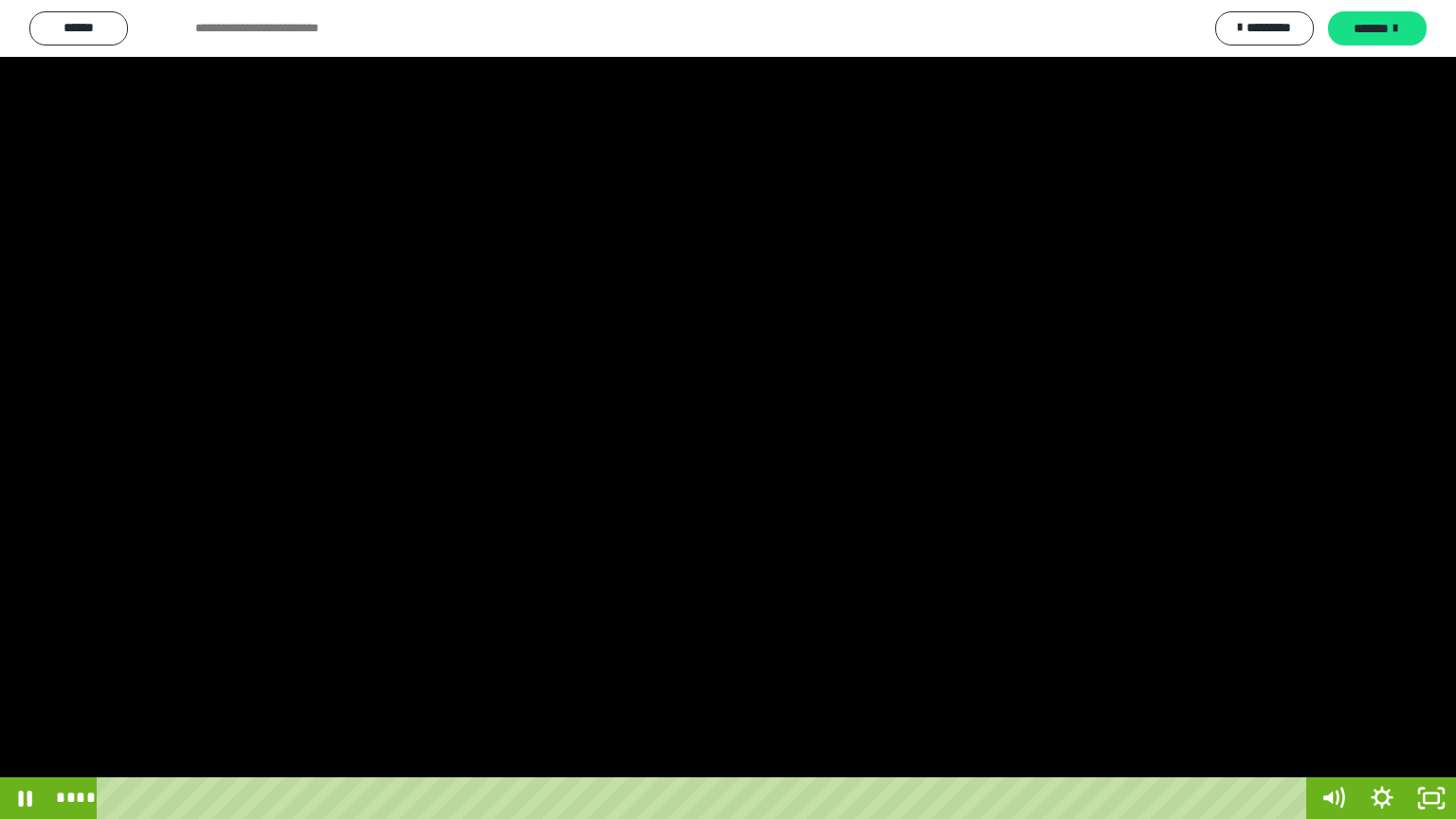 click at bounding box center (728, 410) 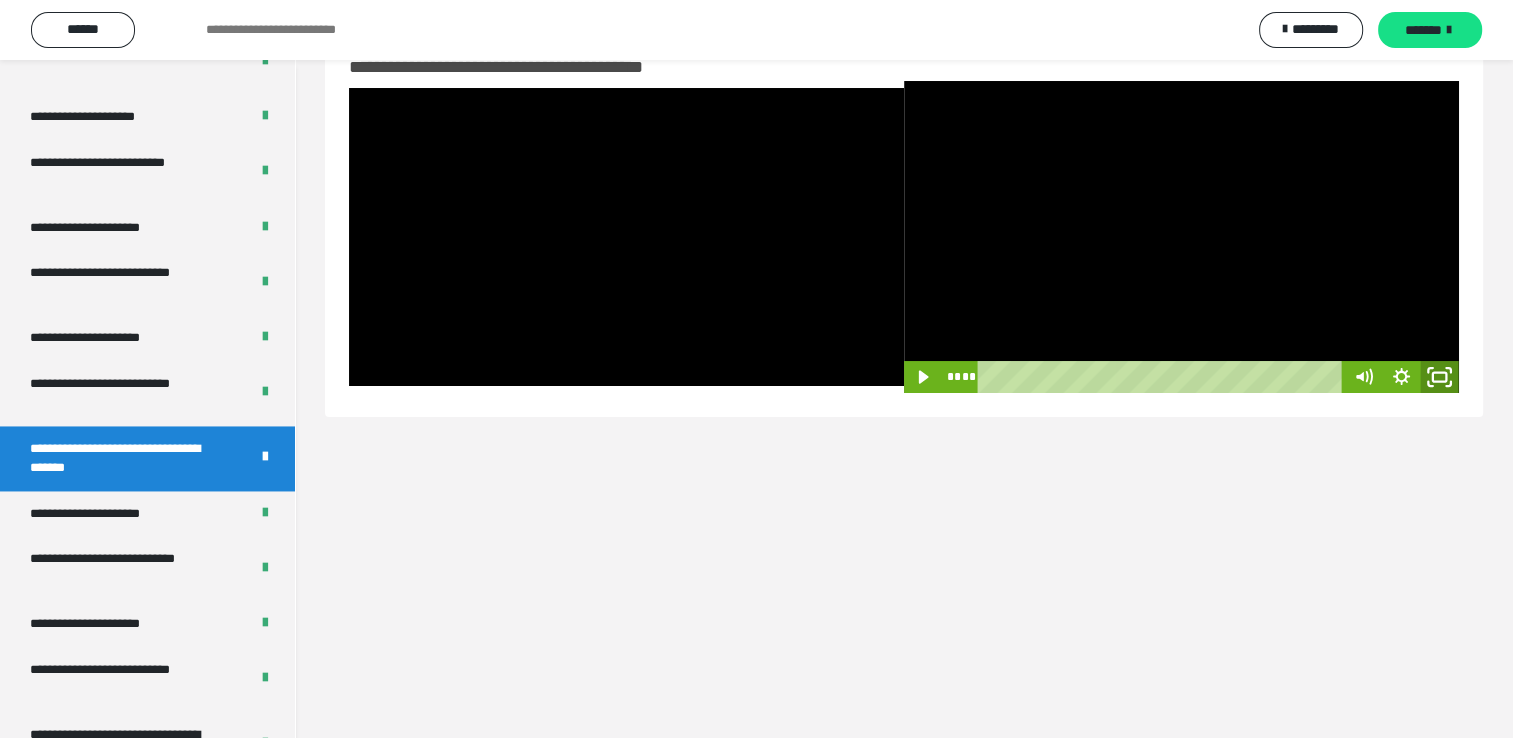 click 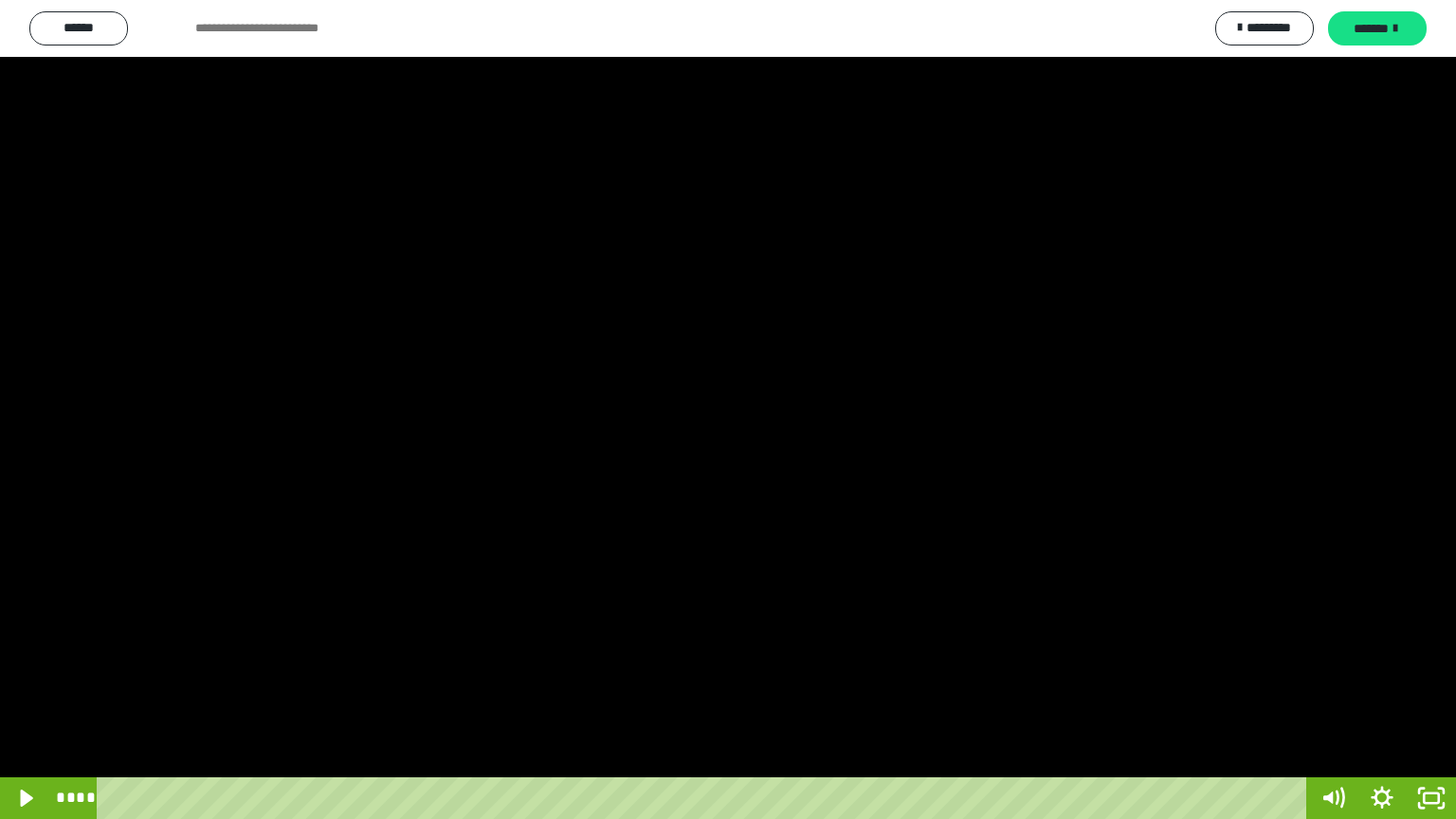 click at bounding box center [728, 410] 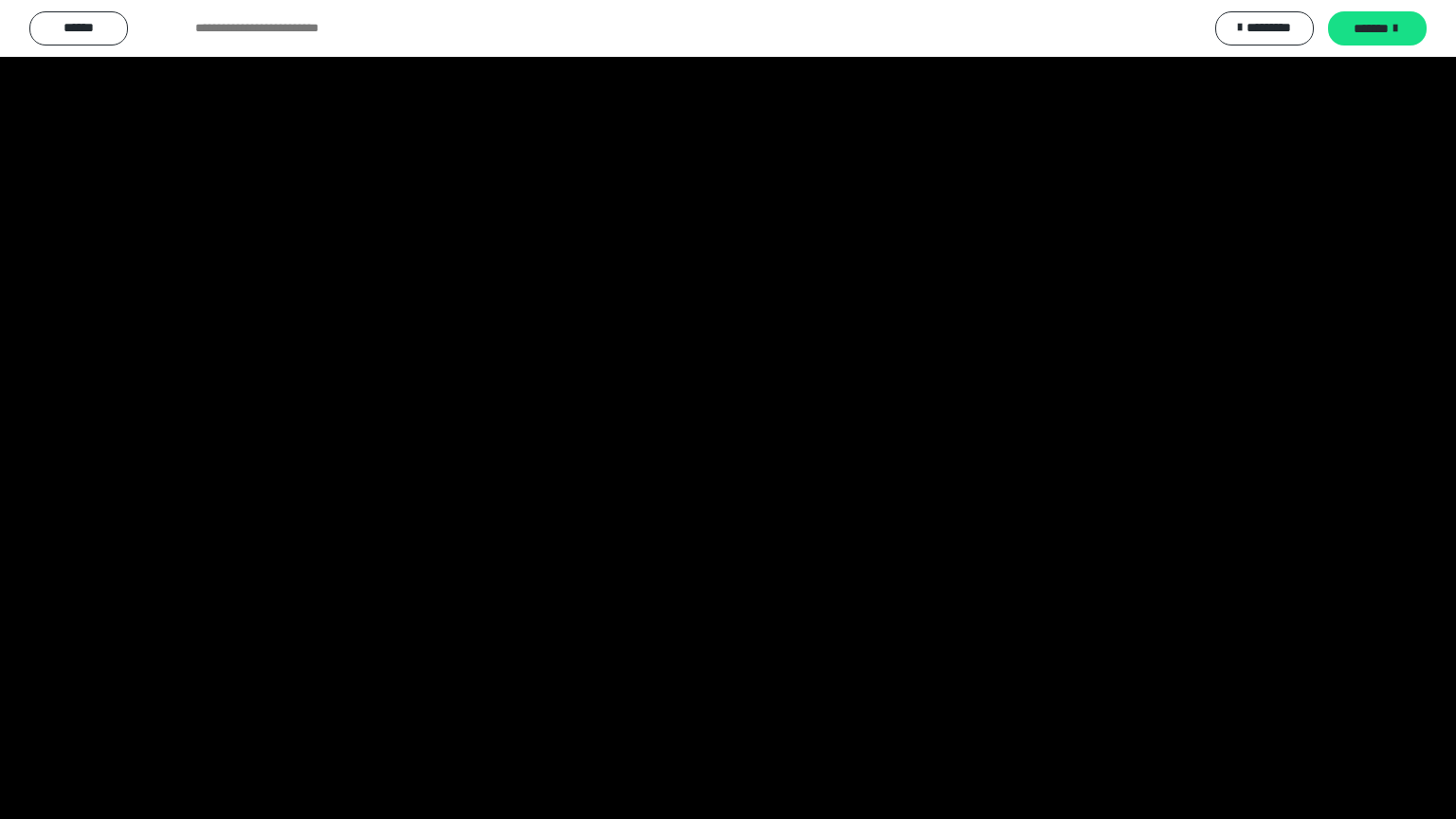 click at bounding box center (728, 410) 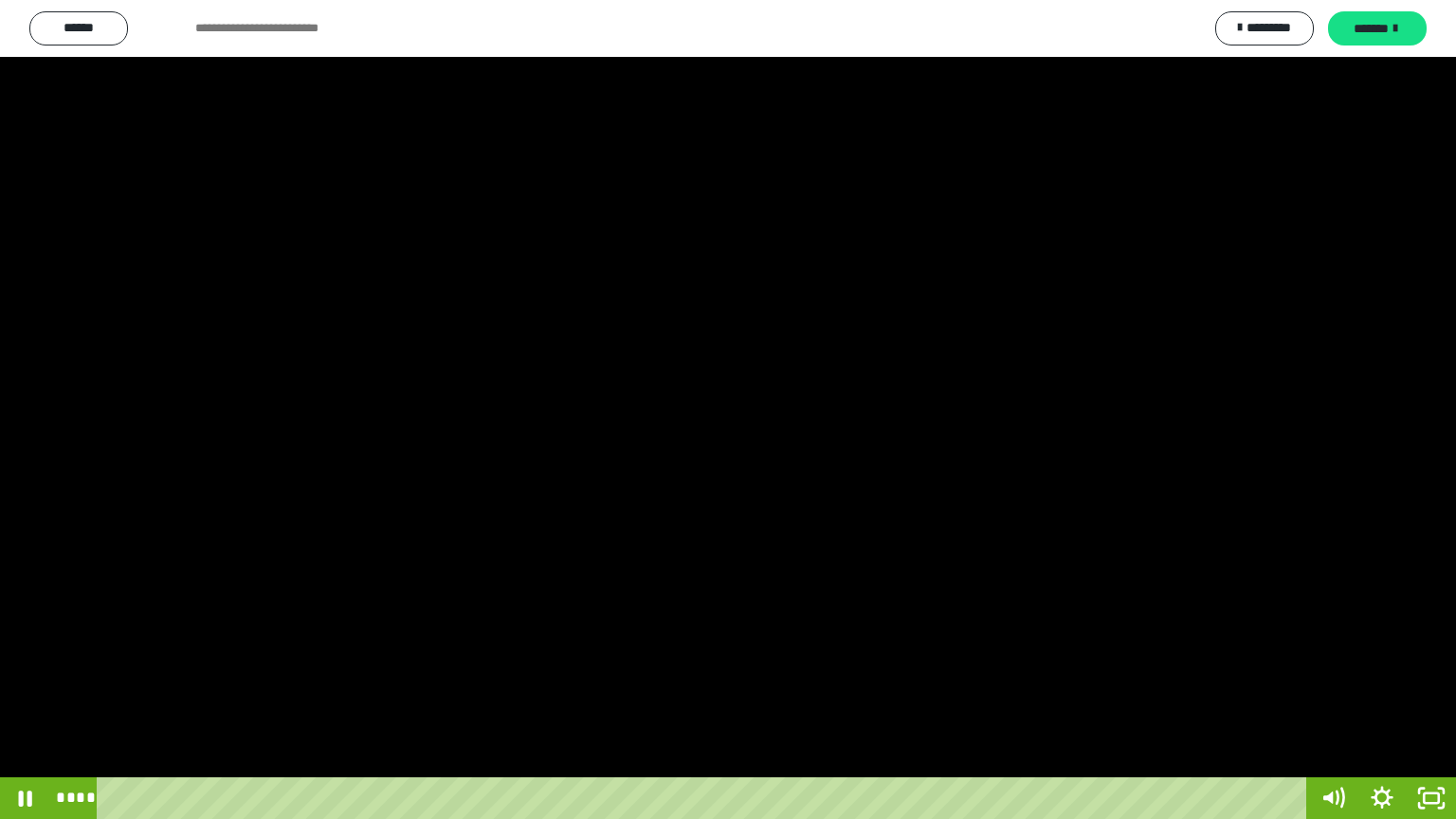 click at bounding box center (728, 410) 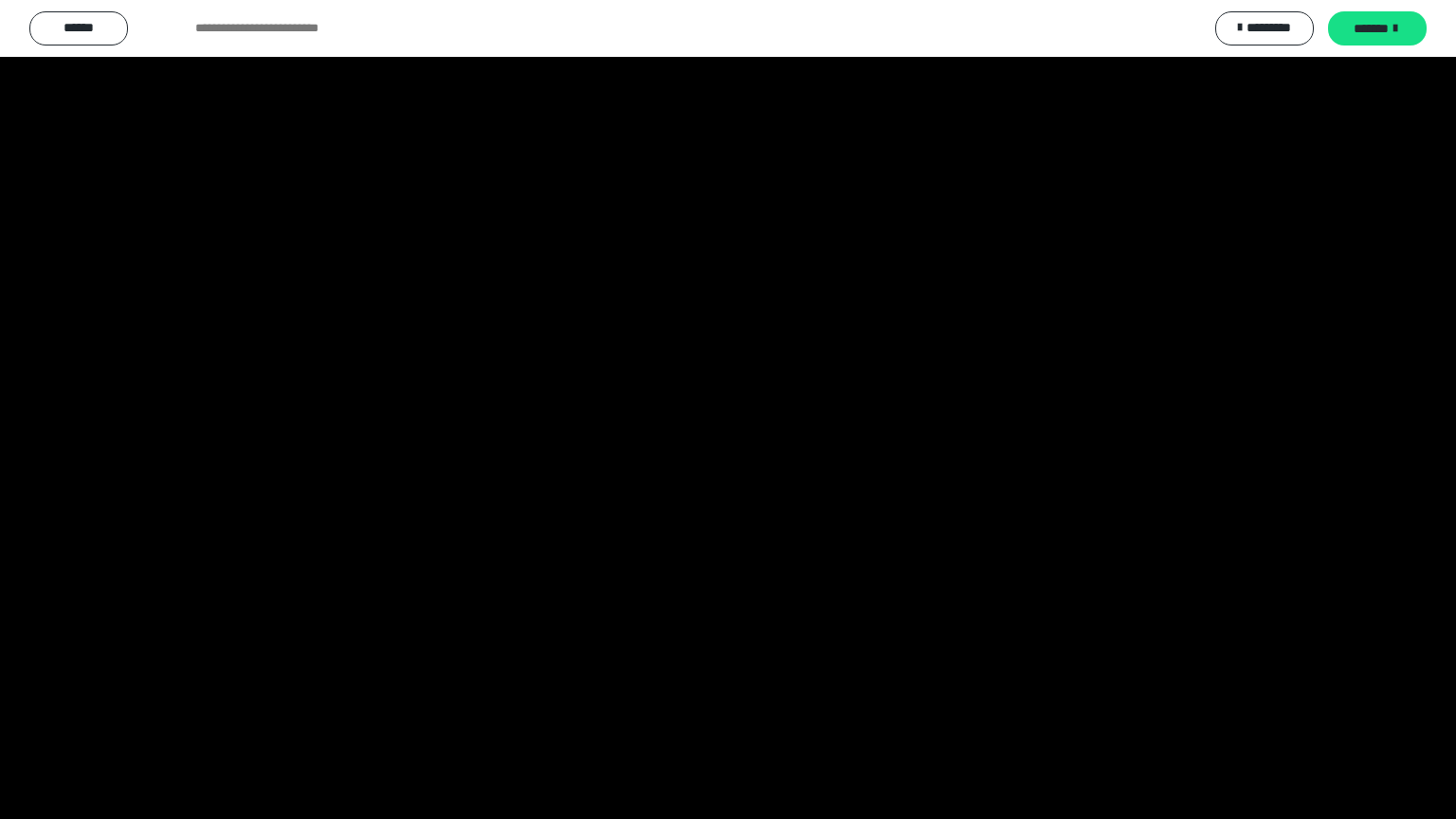 click at bounding box center [728, 410] 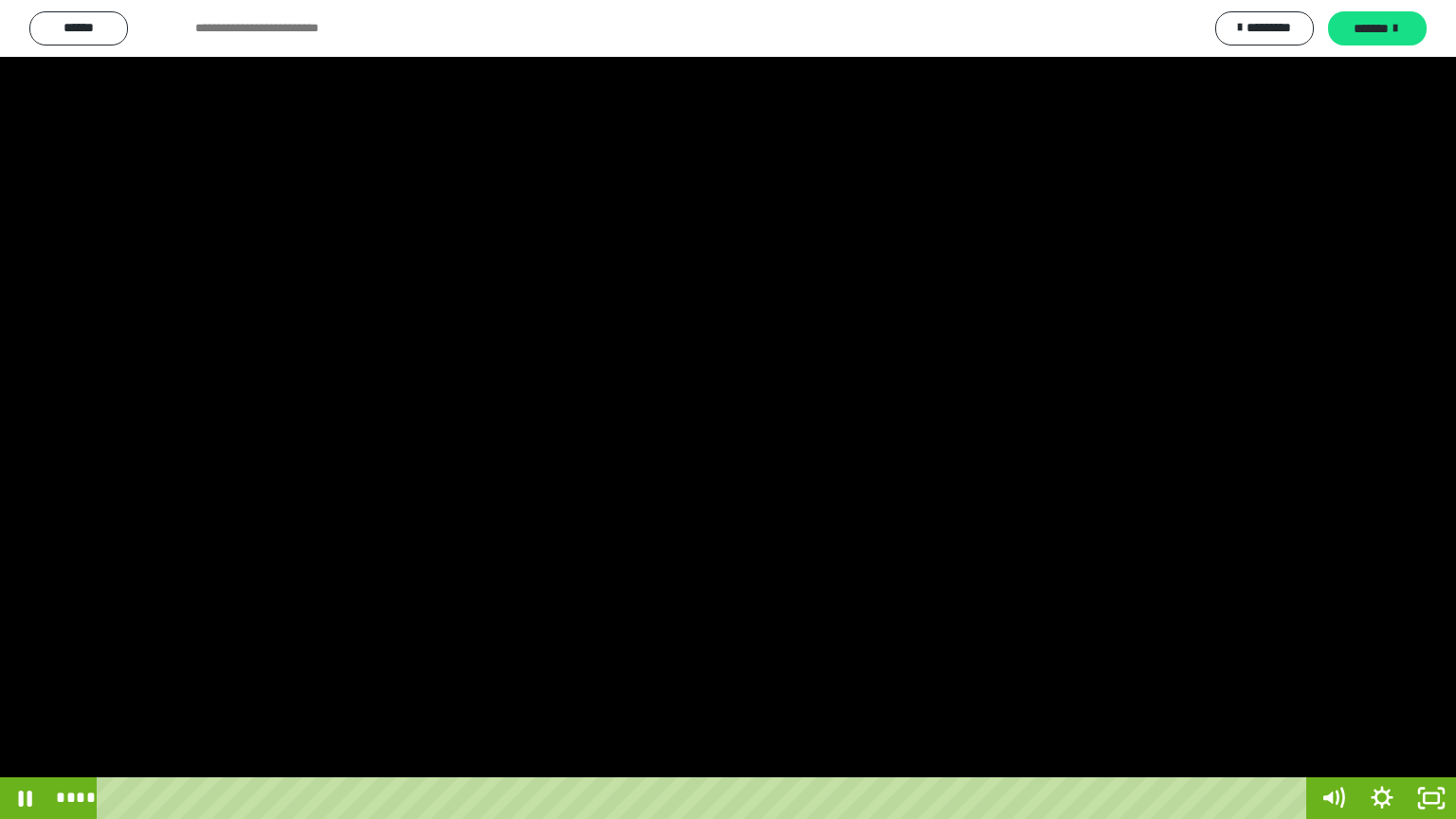 click at bounding box center (728, 410) 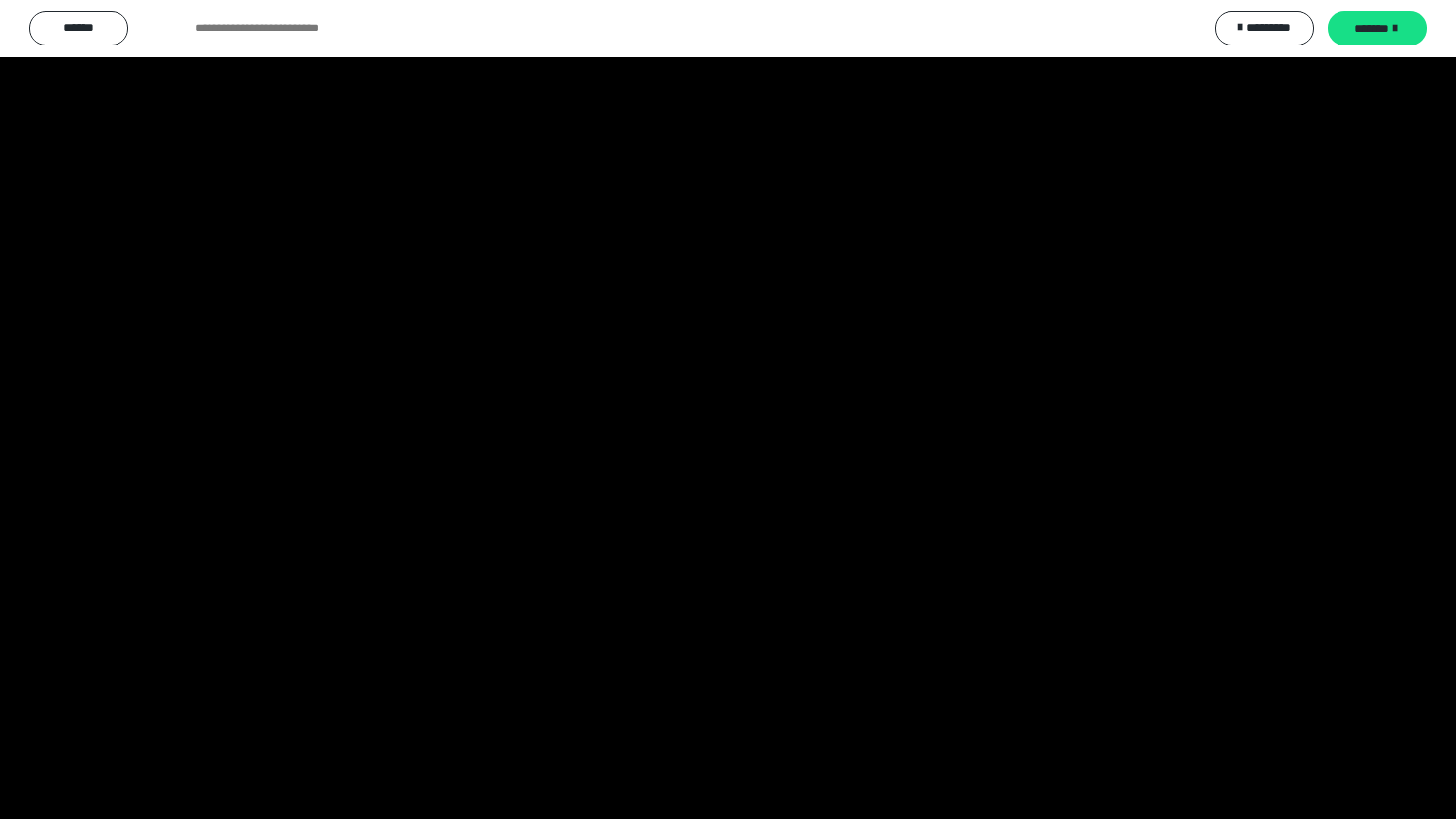 click at bounding box center [728, 410] 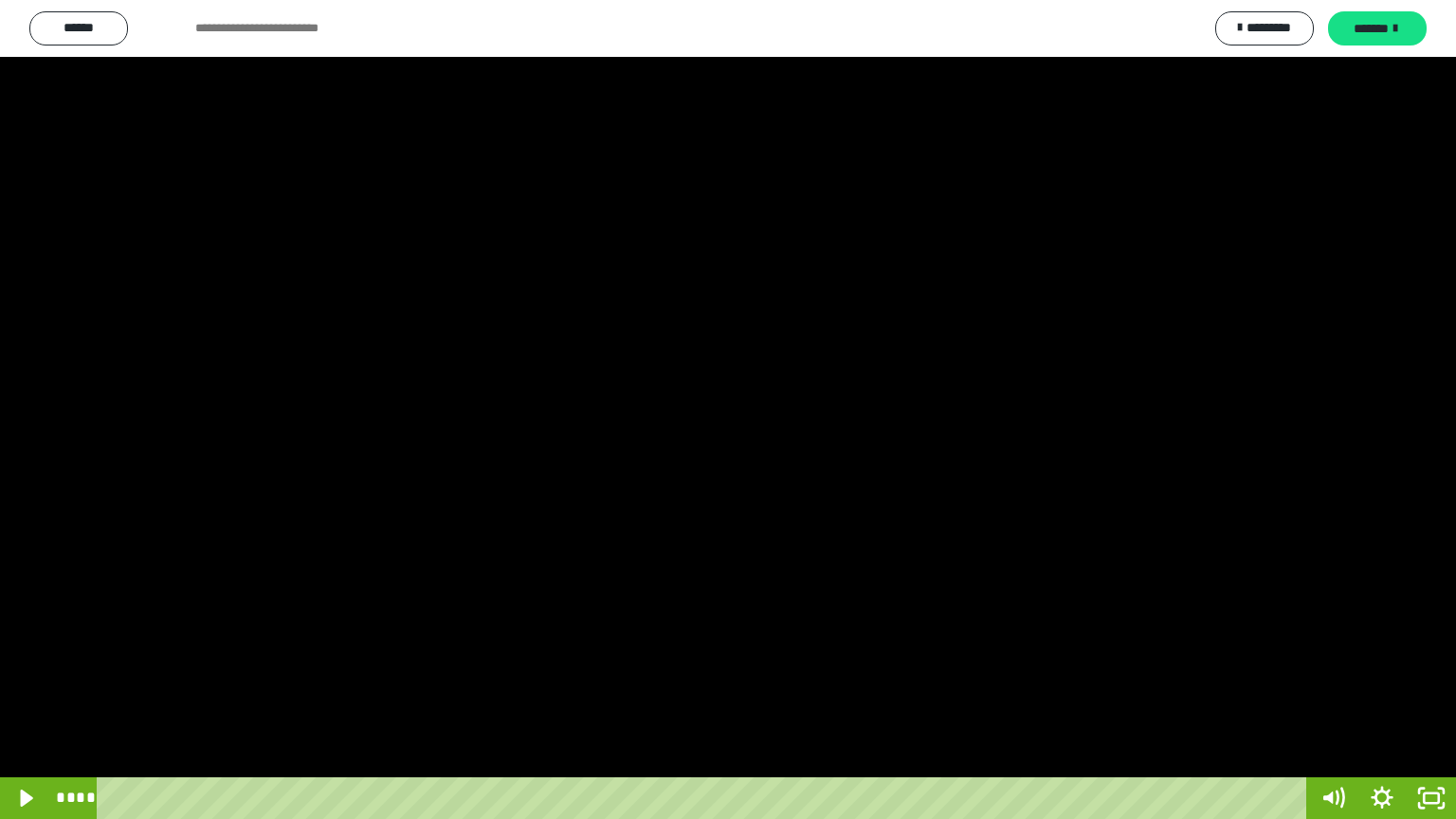click at bounding box center [728, 410] 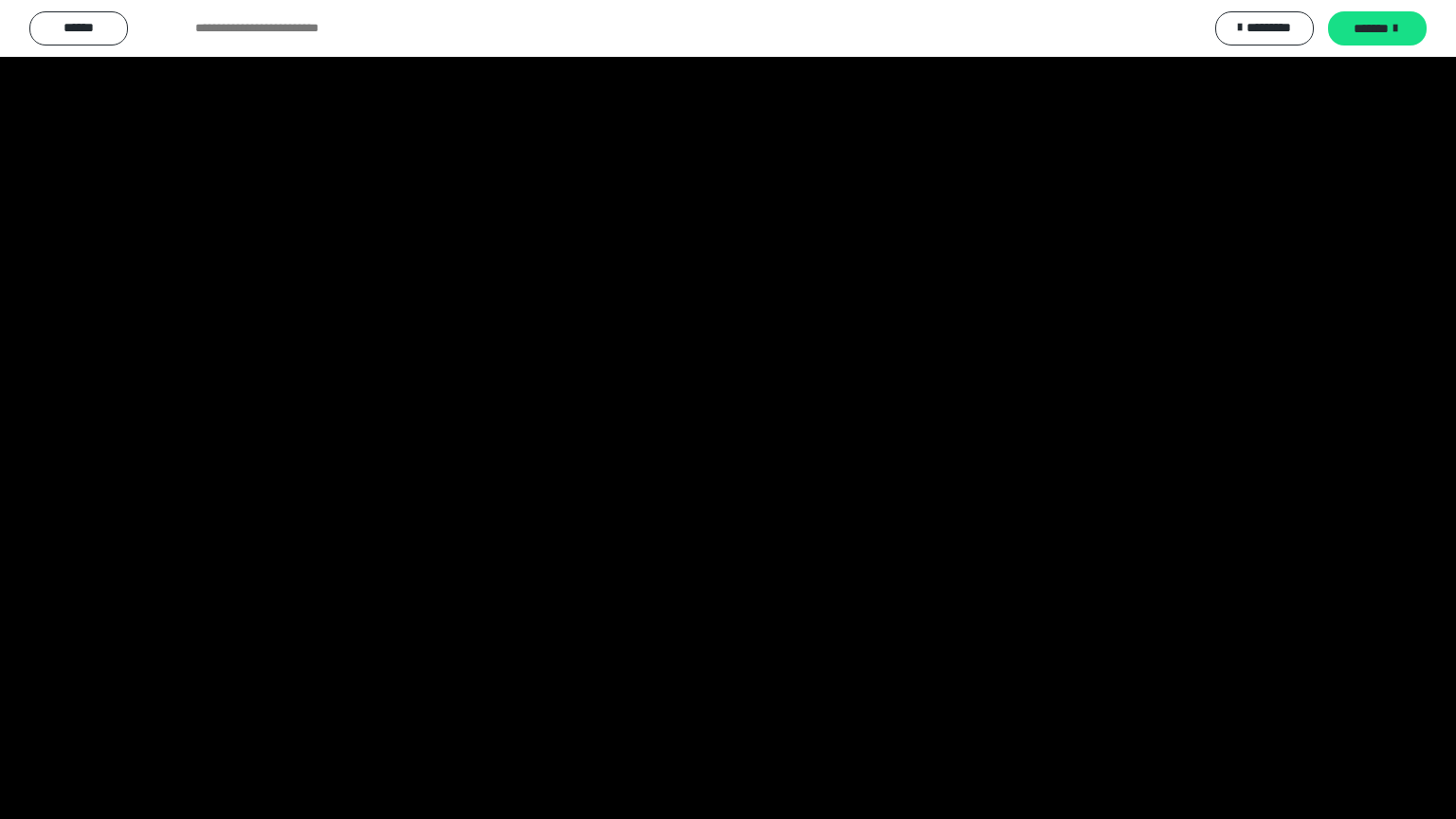 click at bounding box center (728, 410) 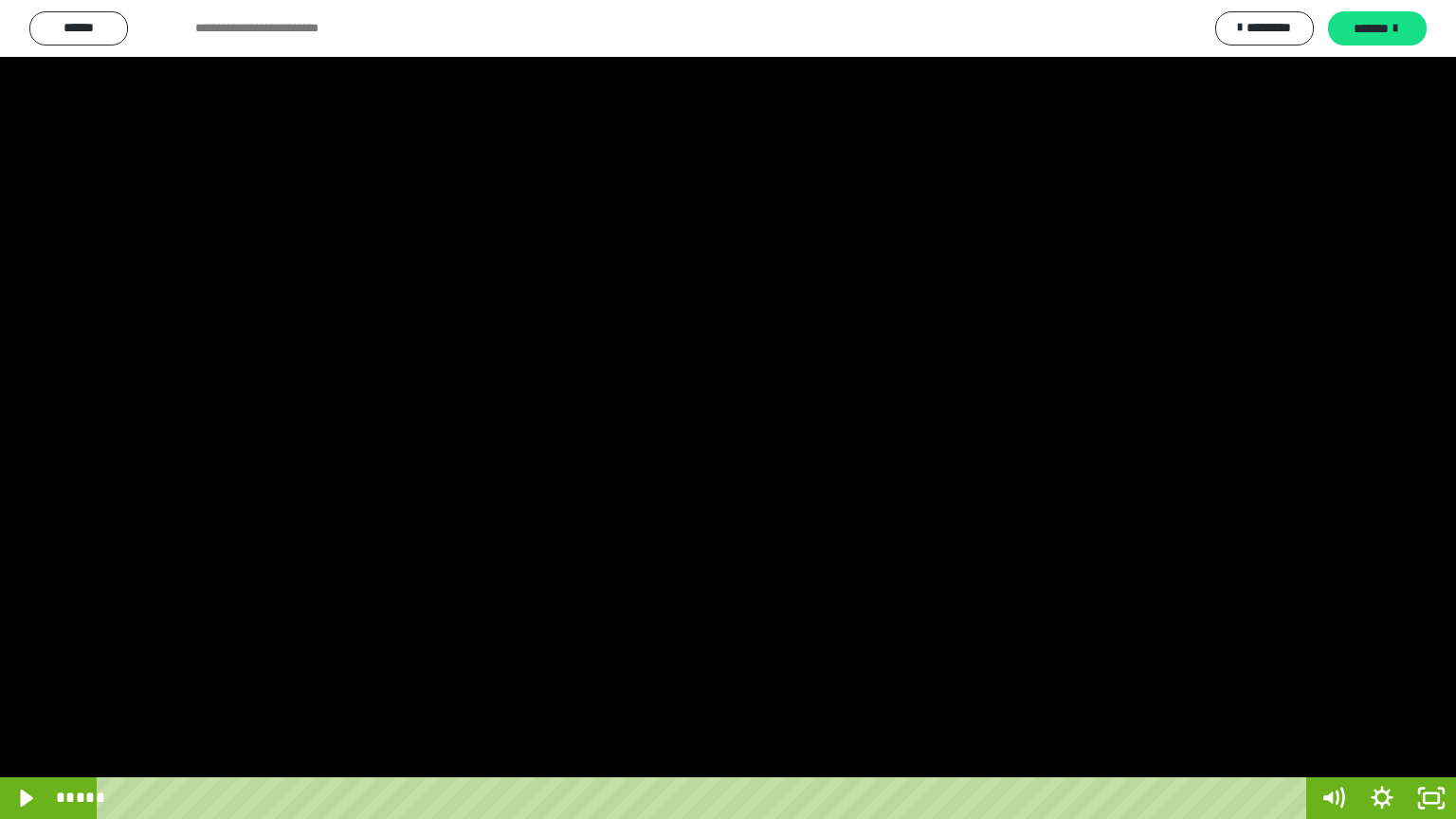 click at bounding box center [728, 410] 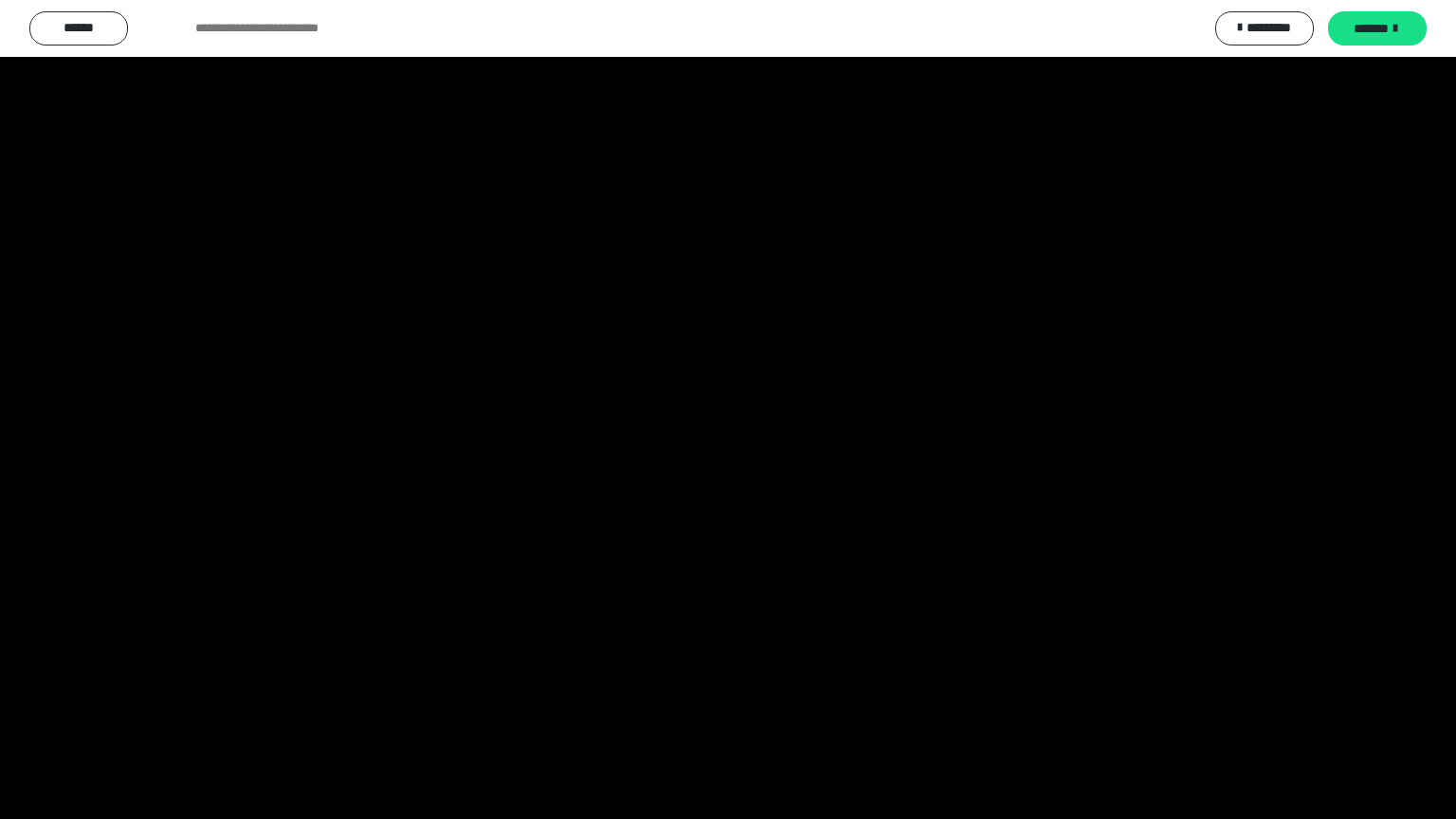 type 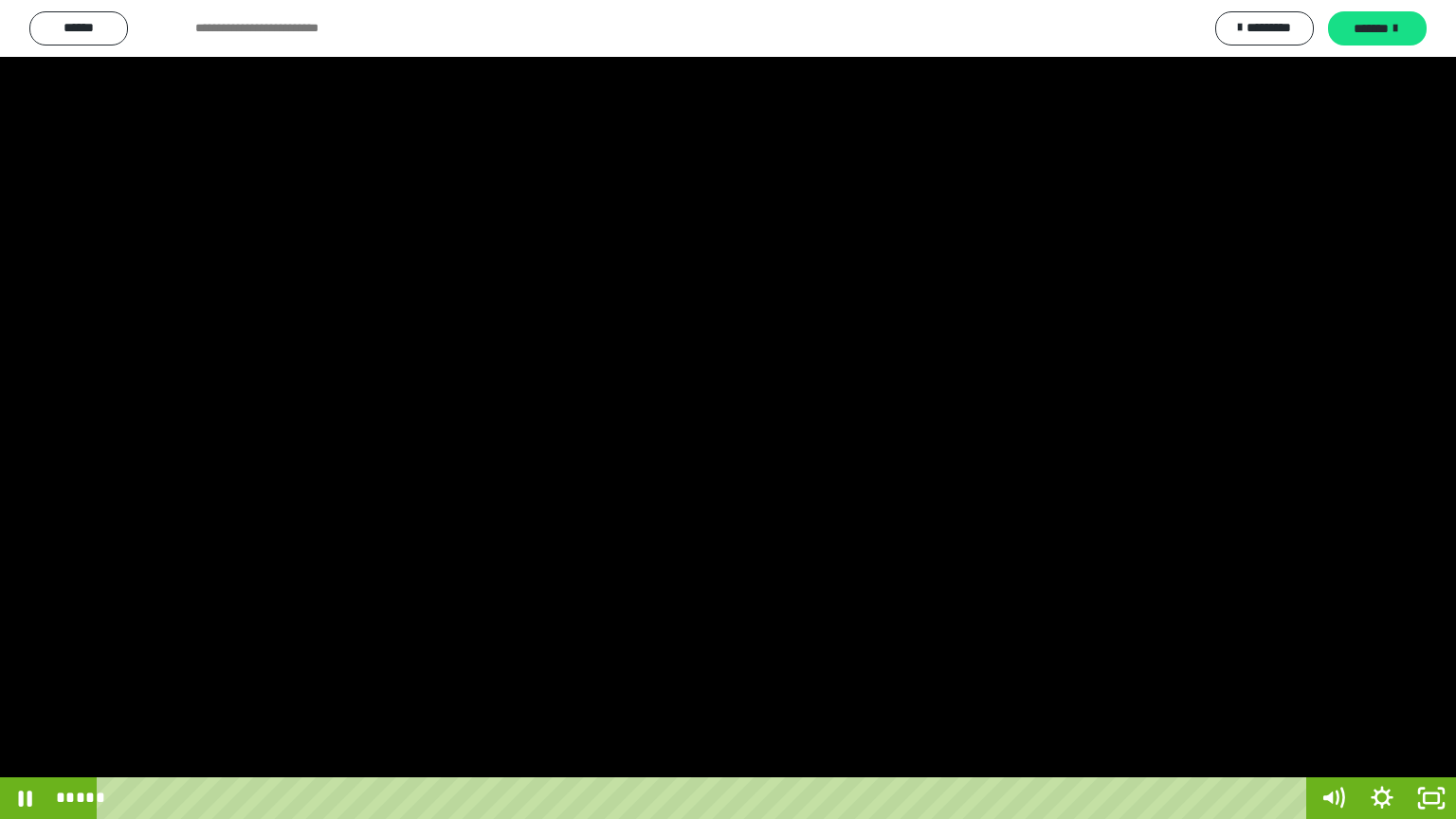 click at bounding box center [728, 410] 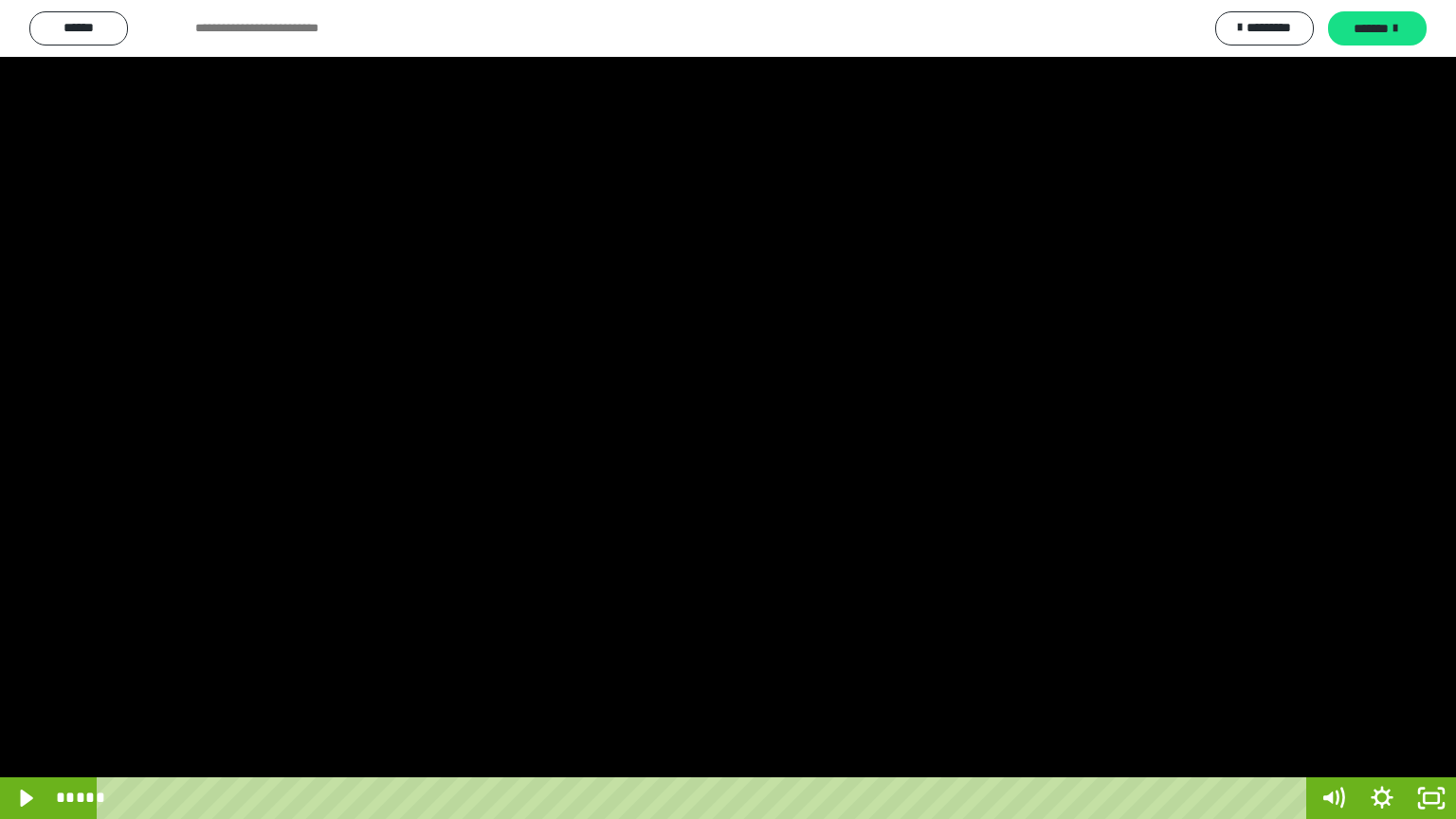 click at bounding box center [728, 410] 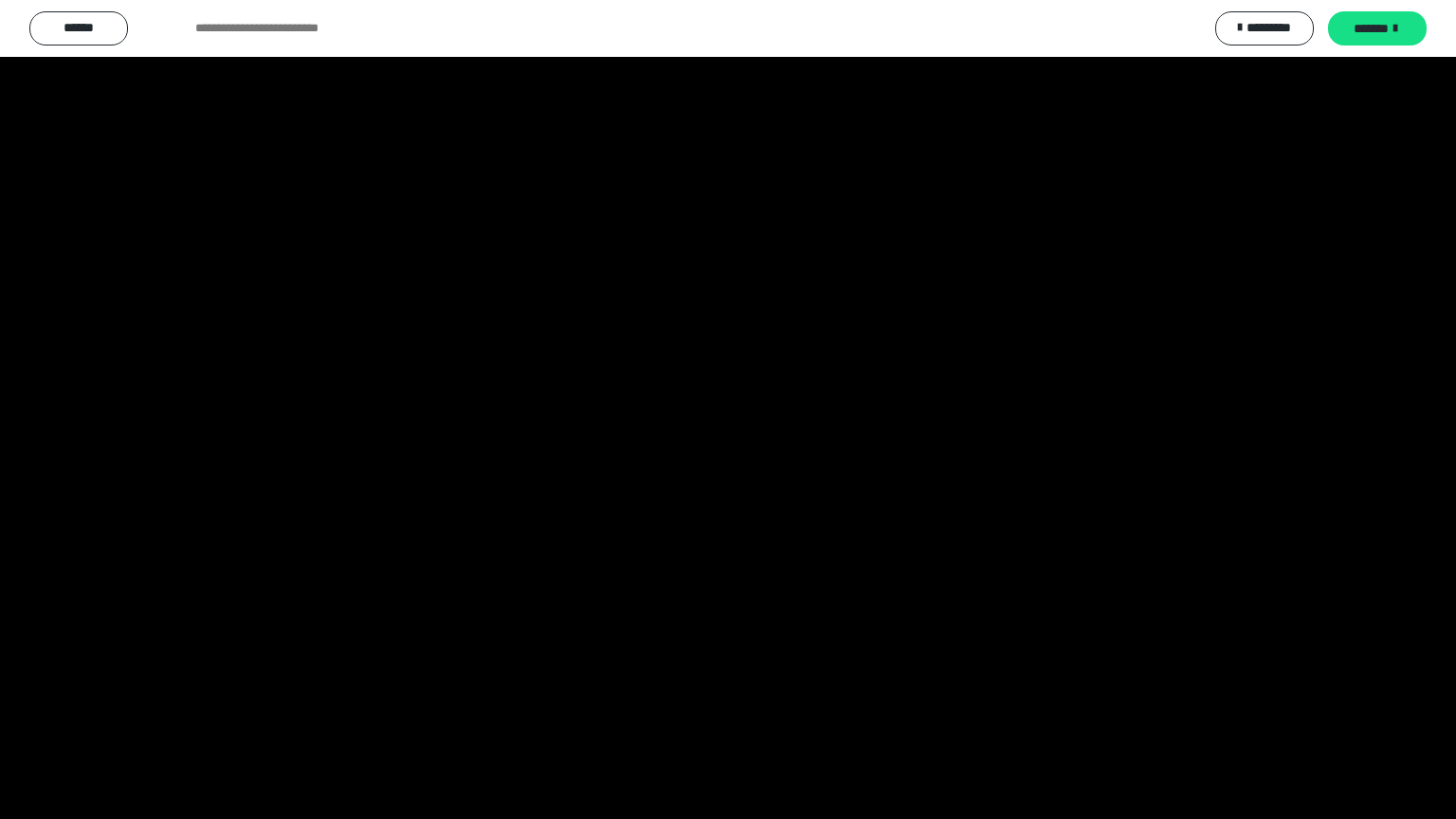 click at bounding box center [728, 410] 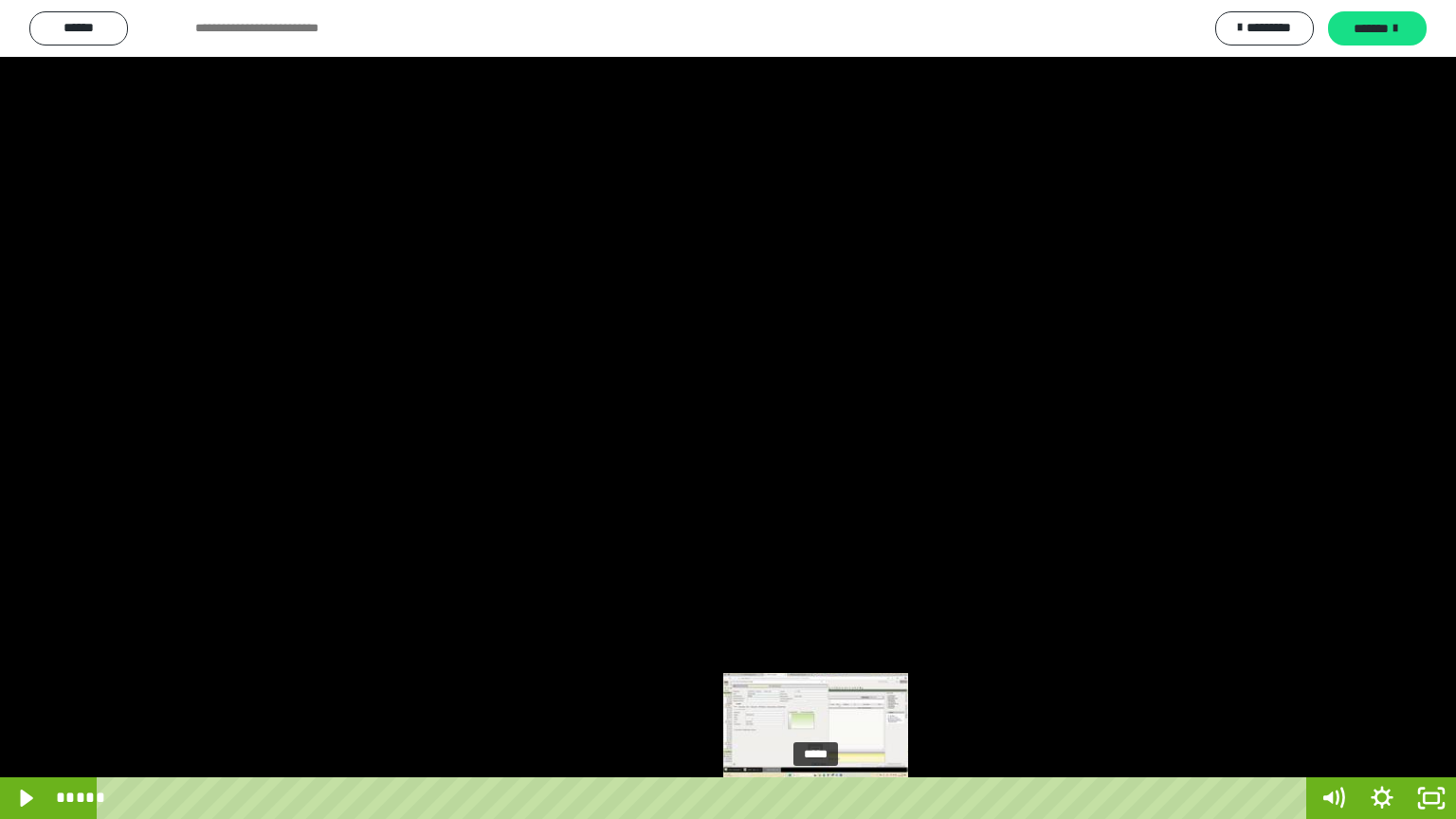 click at bounding box center [815, 798] 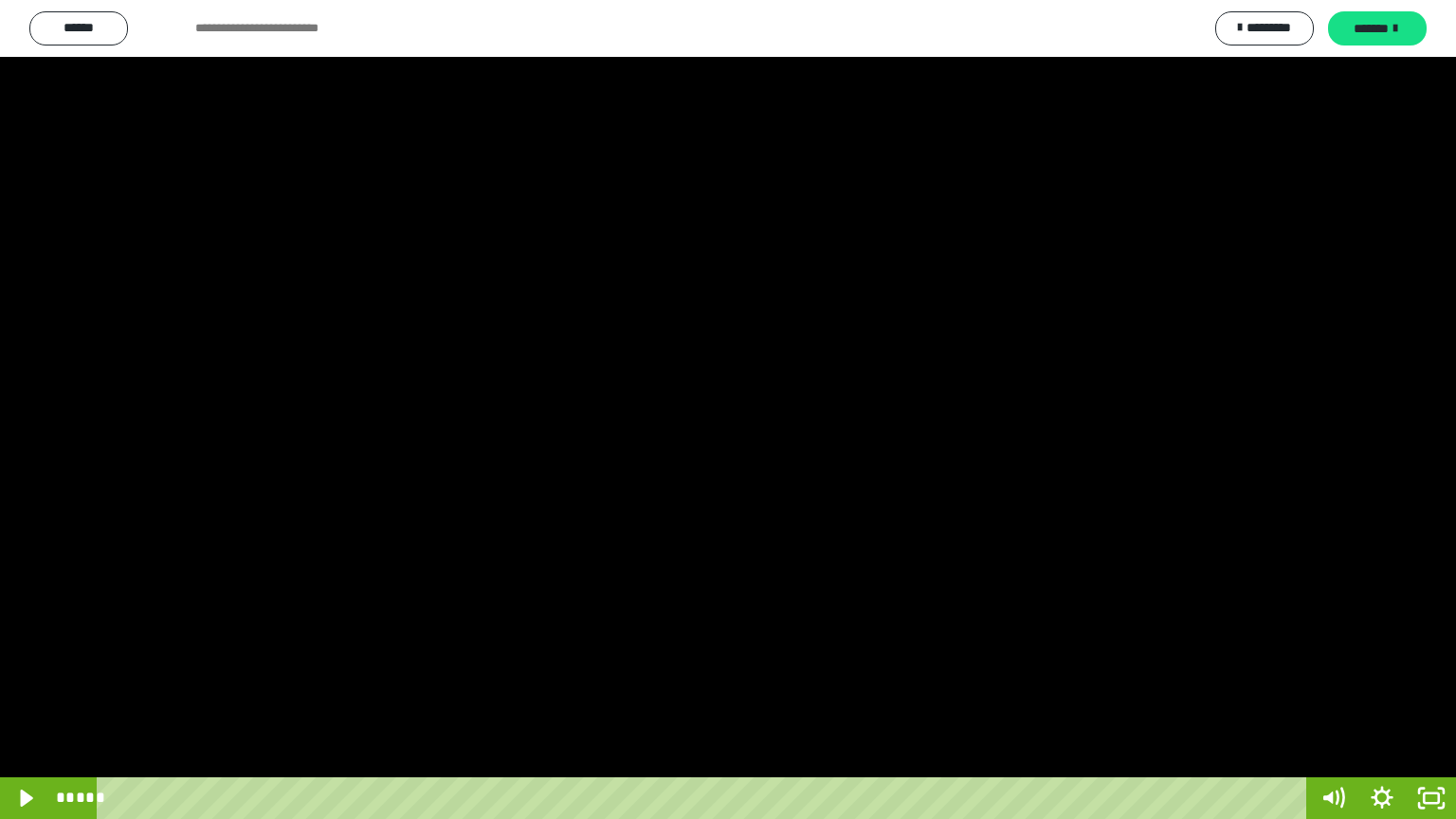 click at bounding box center [728, 410] 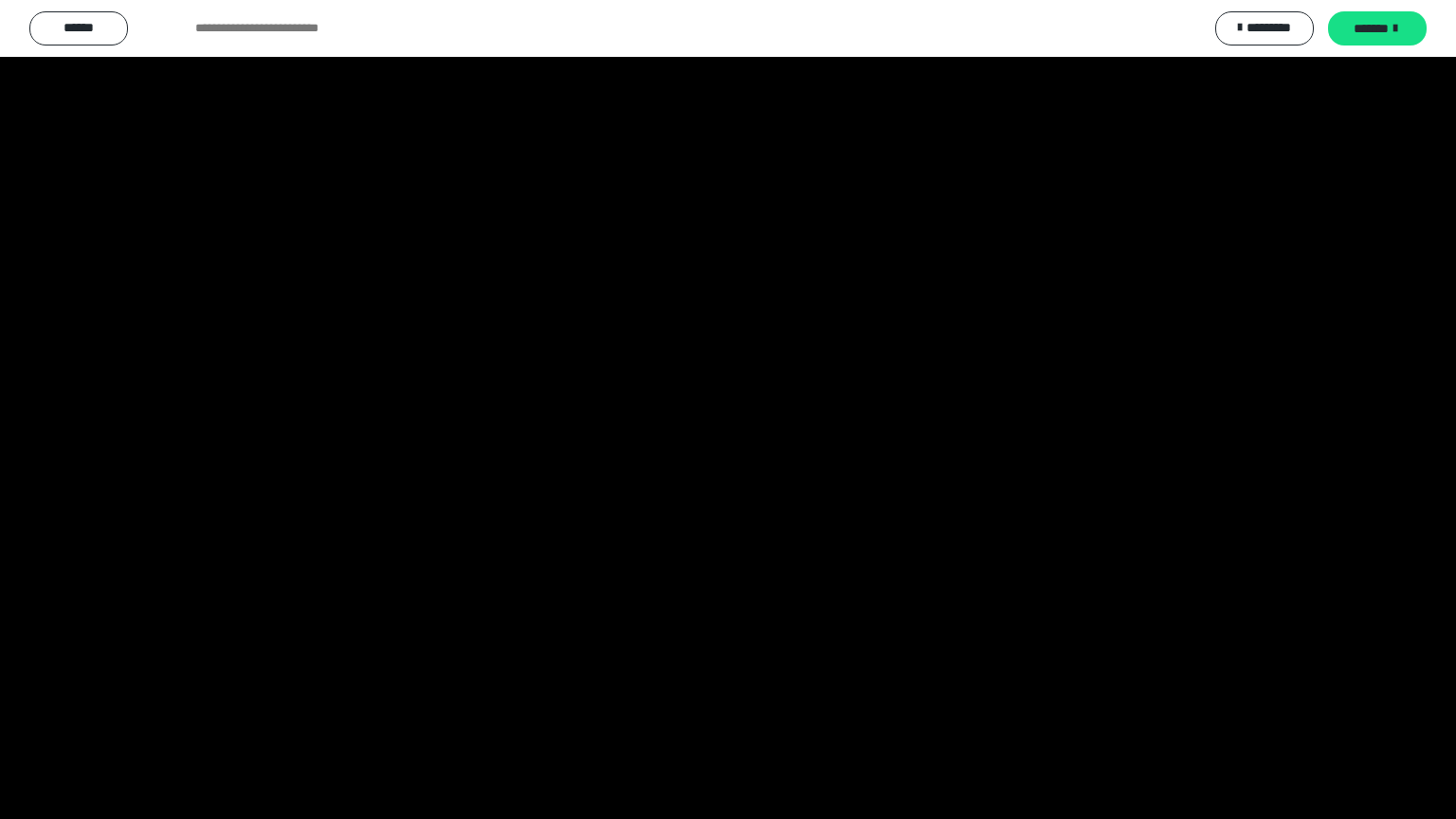 click at bounding box center (728, 410) 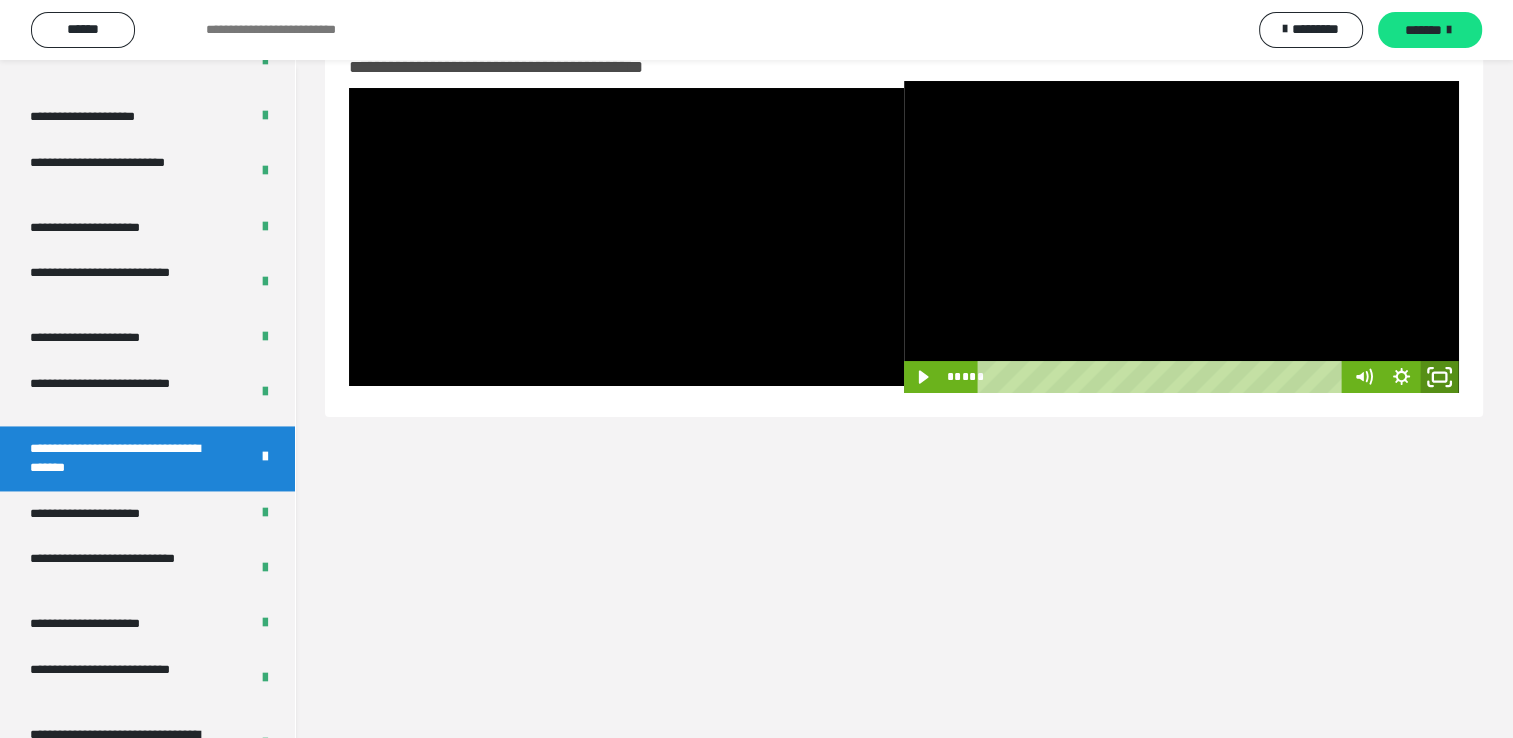 click 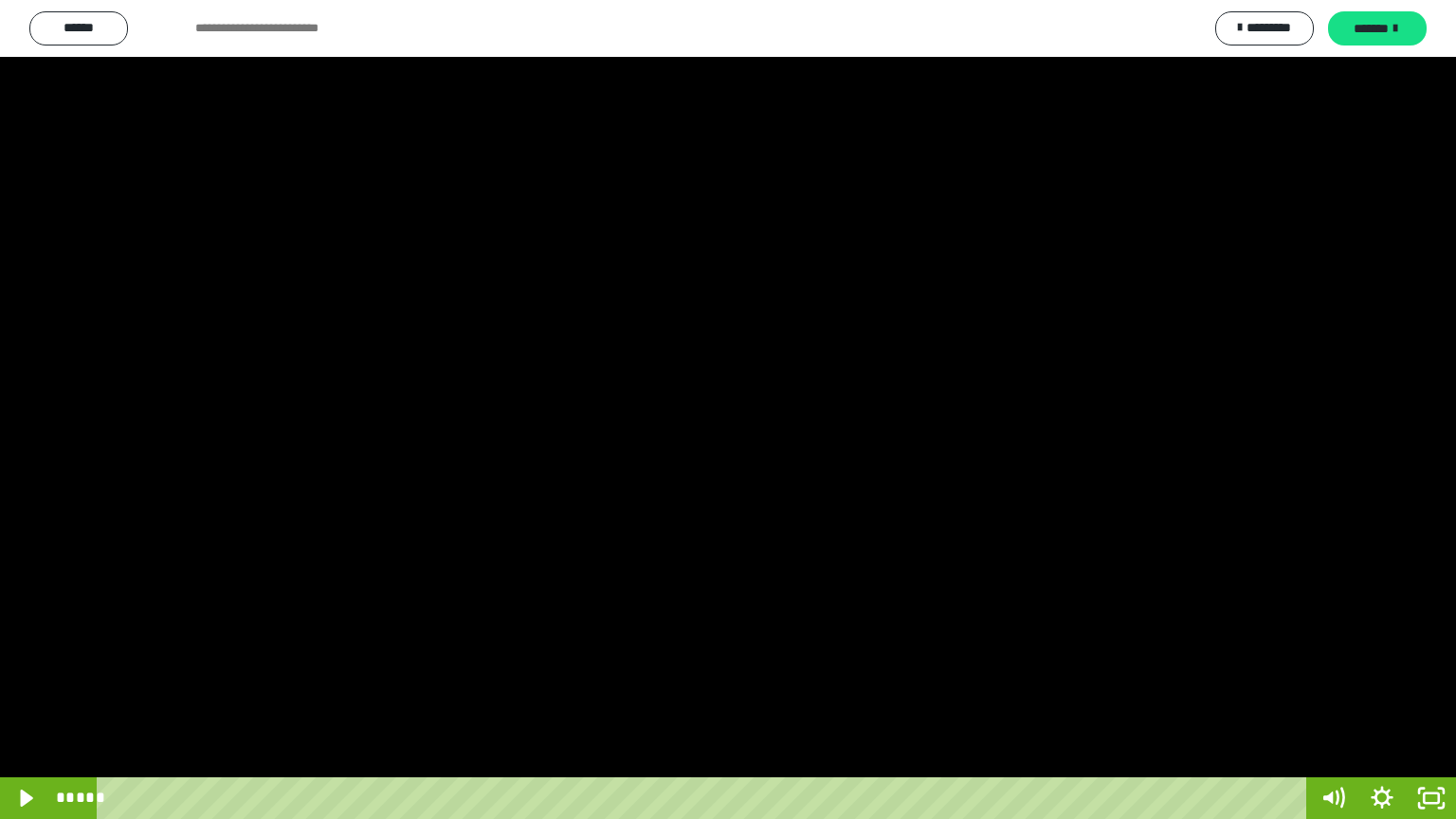 click at bounding box center [728, 410] 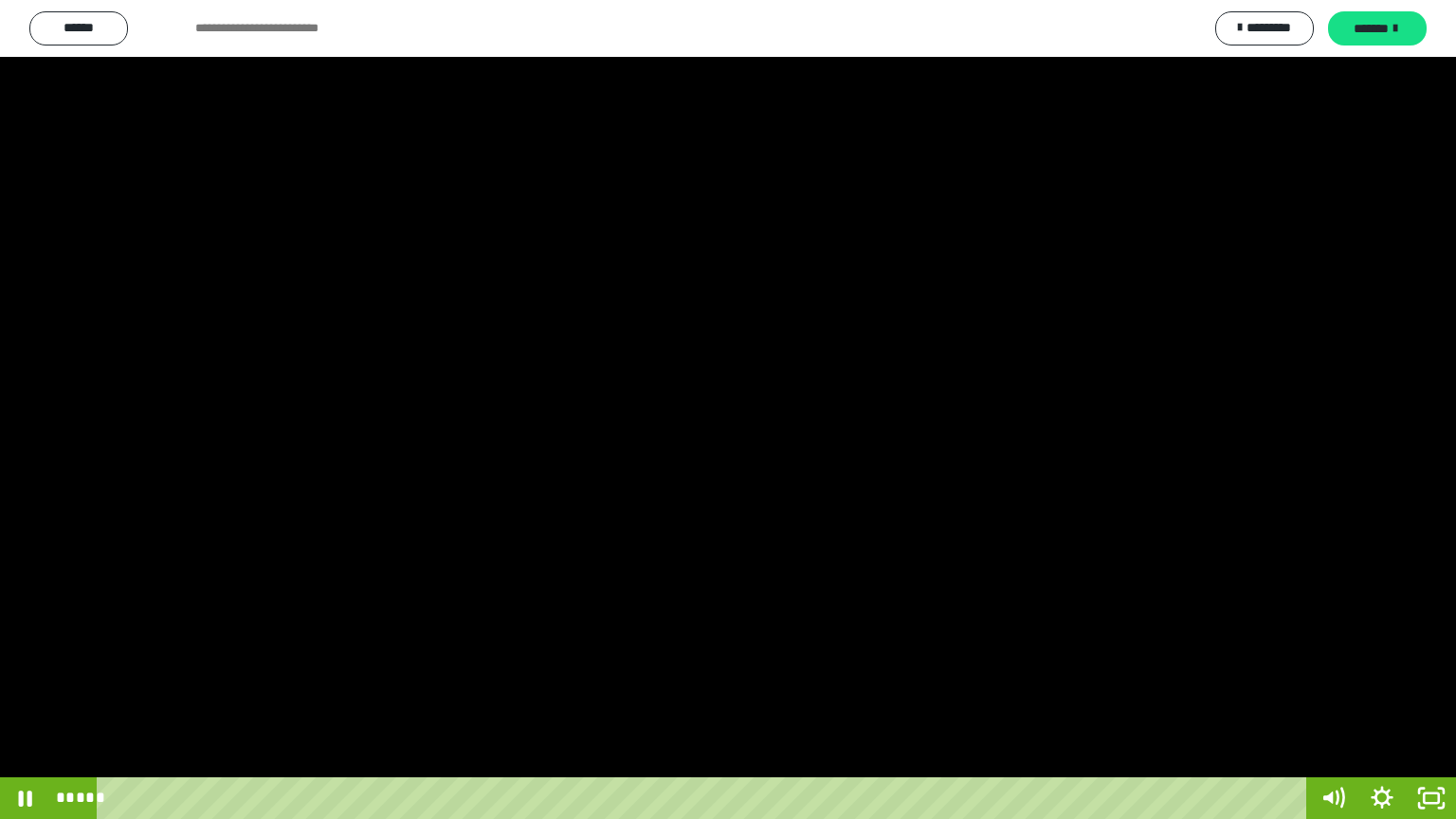 click at bounding box center [728, 410] 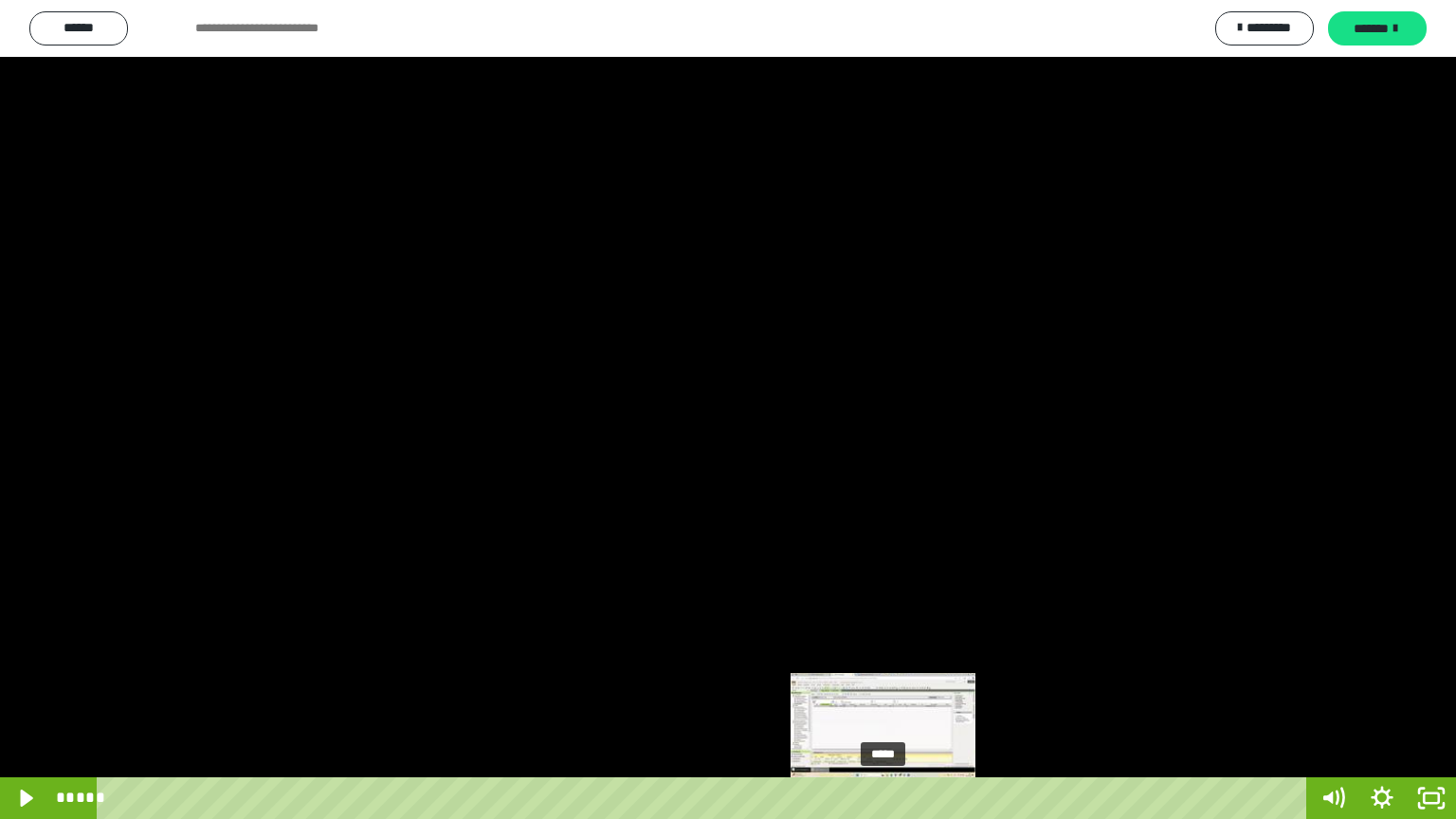 click on "*****" at bounding box center [705, 798] 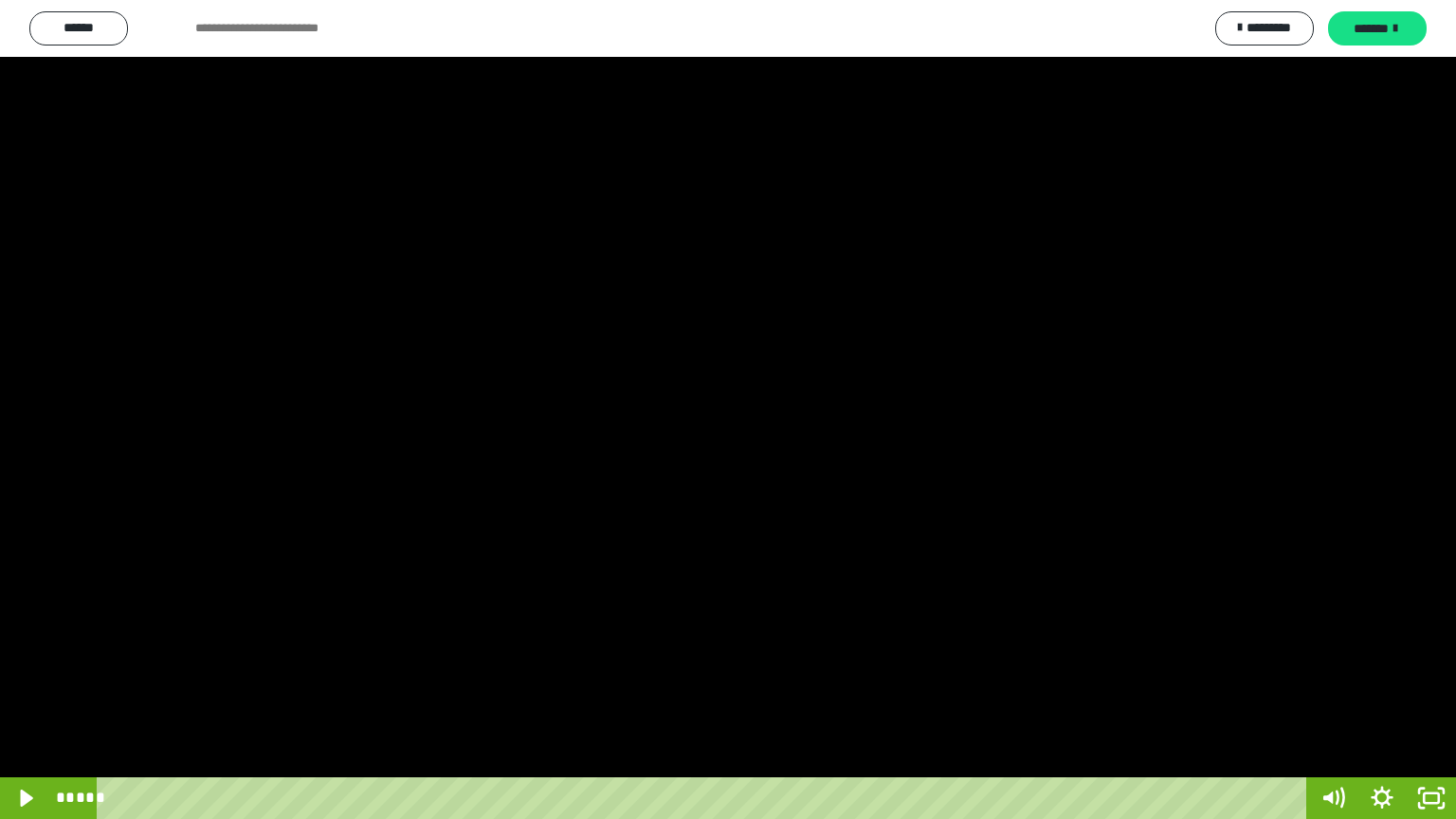 click at bounding box center [728, 410] 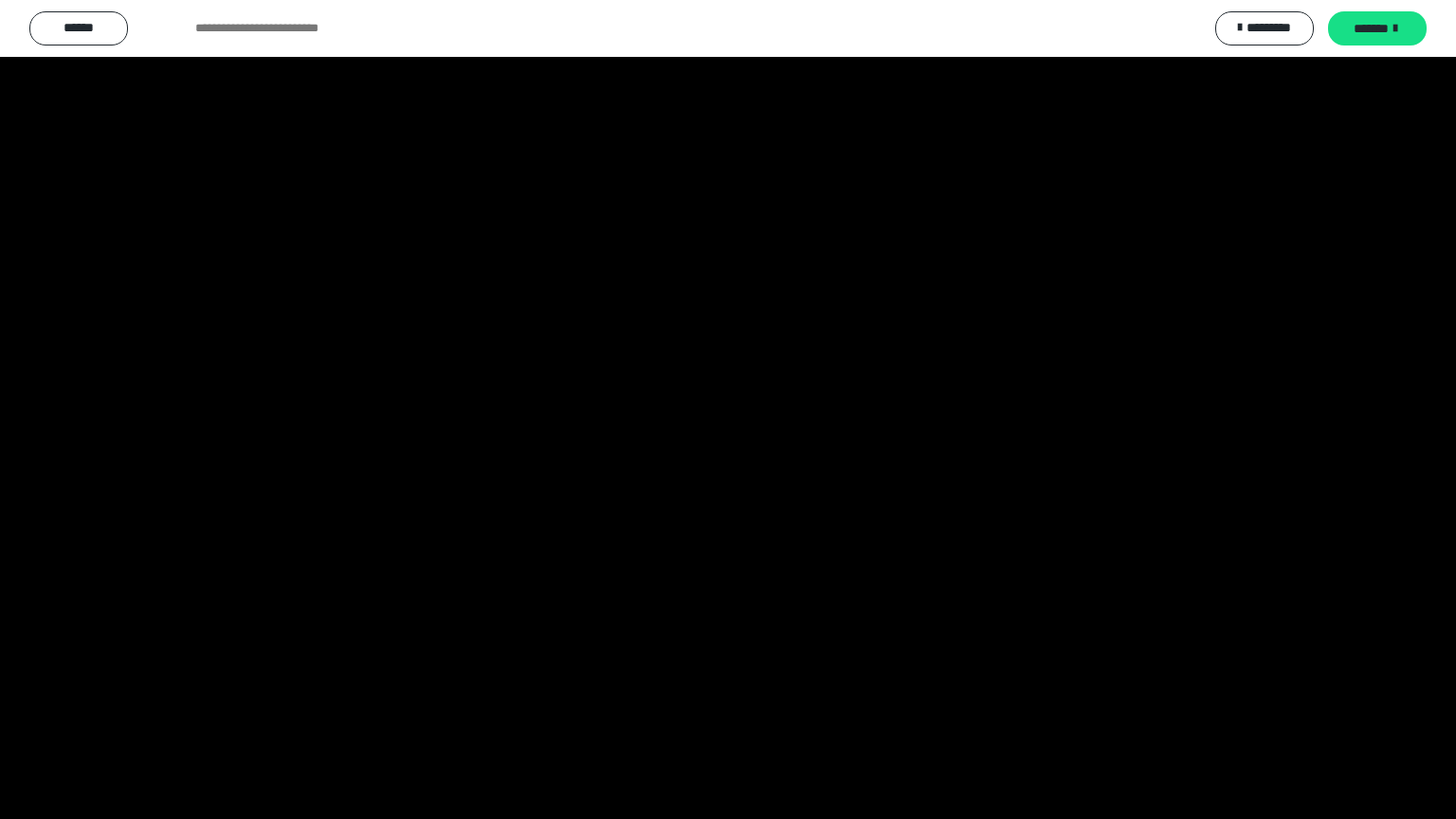 click at bounding box center [728, 410] 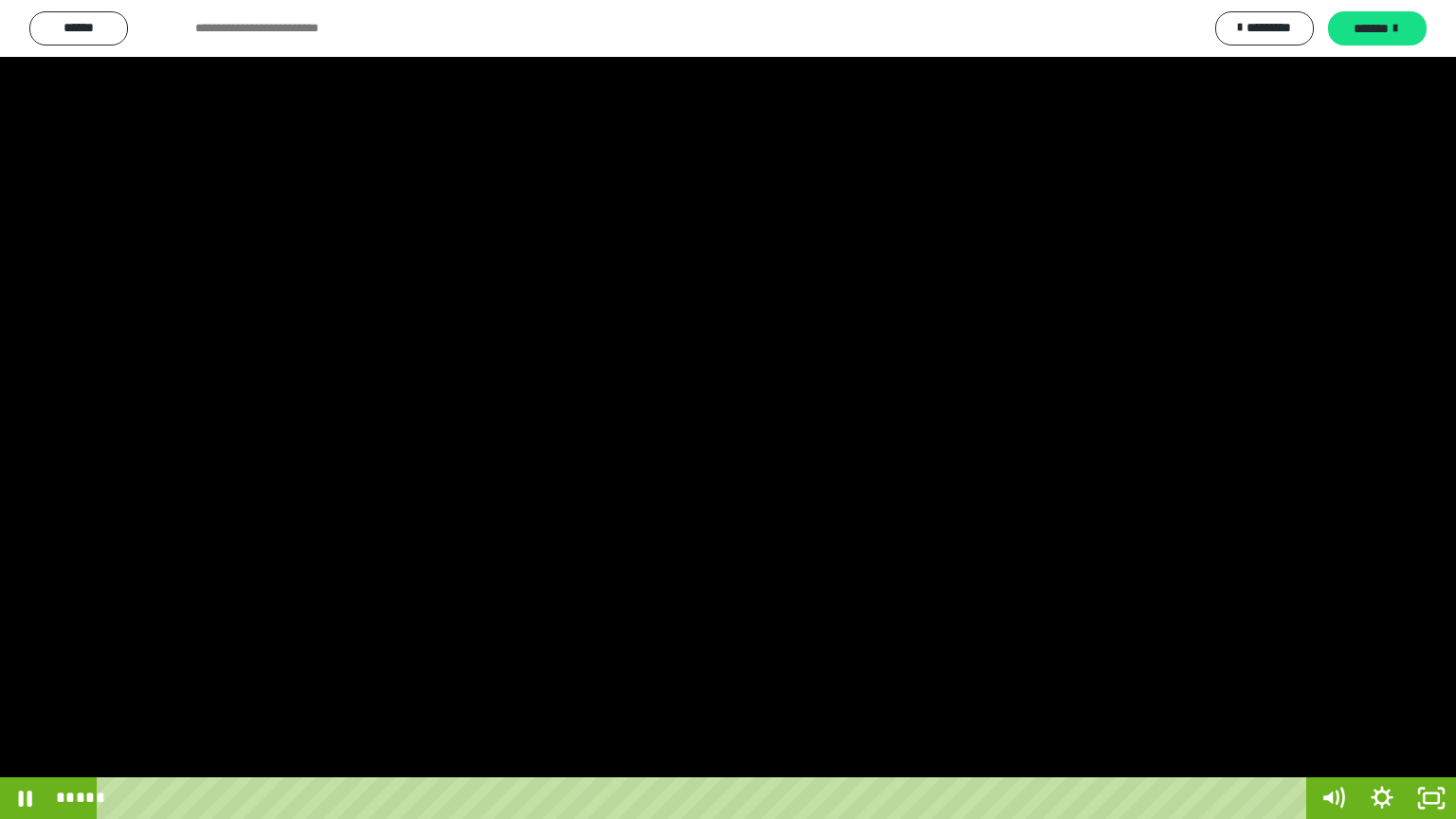 click at bounding box center [728, 410] 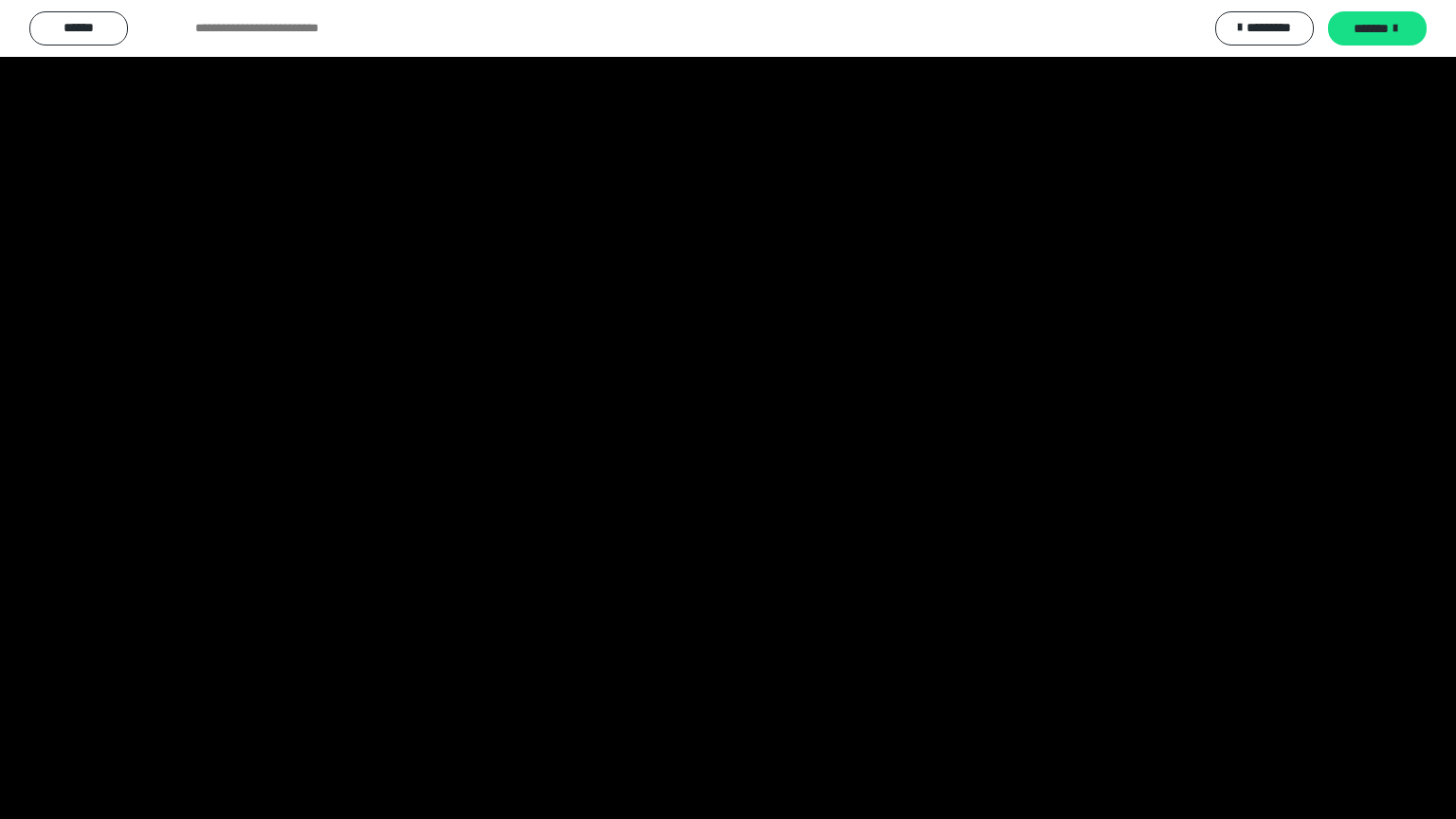 click at bounding box center (728, 410) 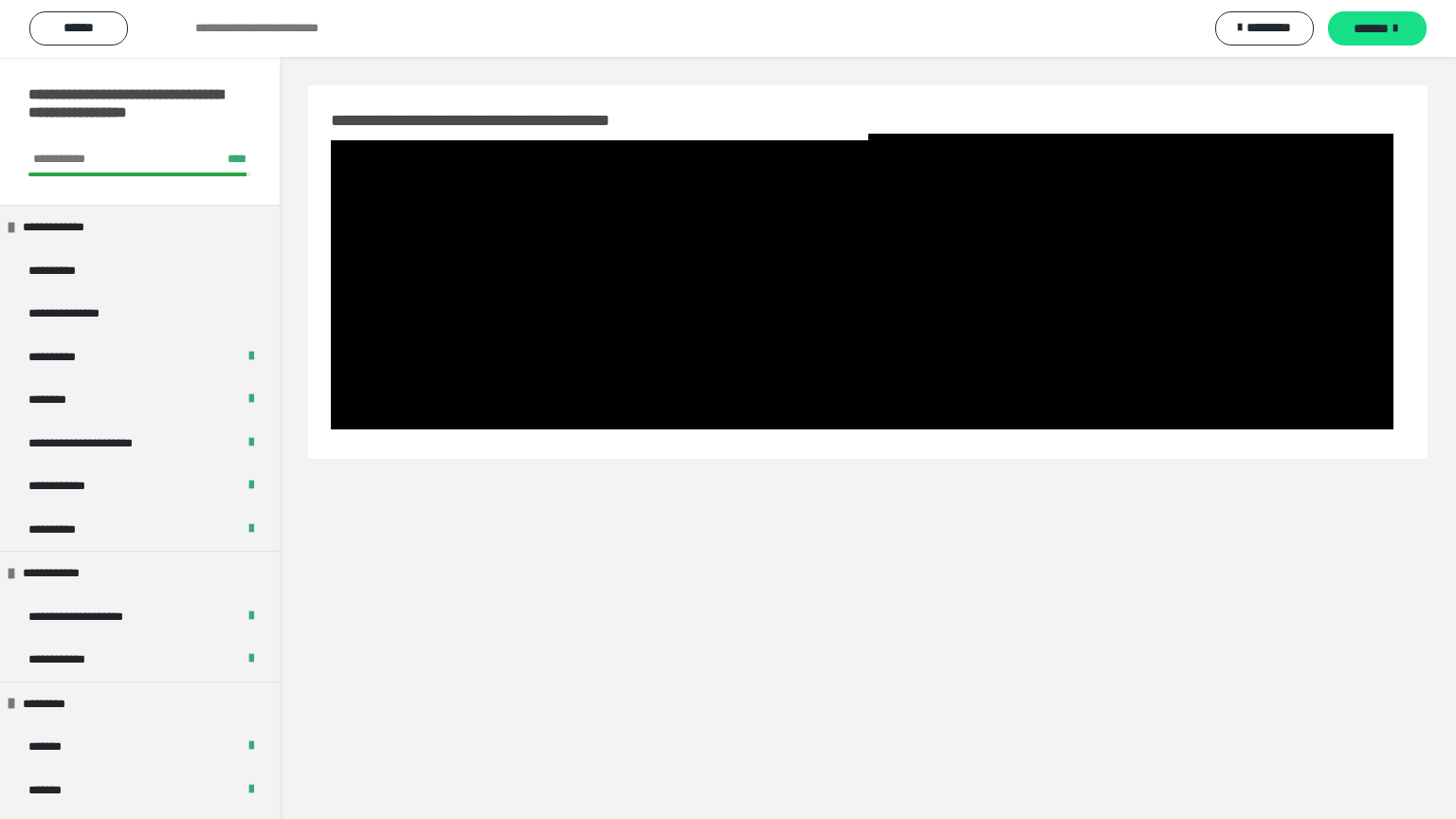 scroll, scrollTop: 57, scrollLeft: 0, axis: vertical 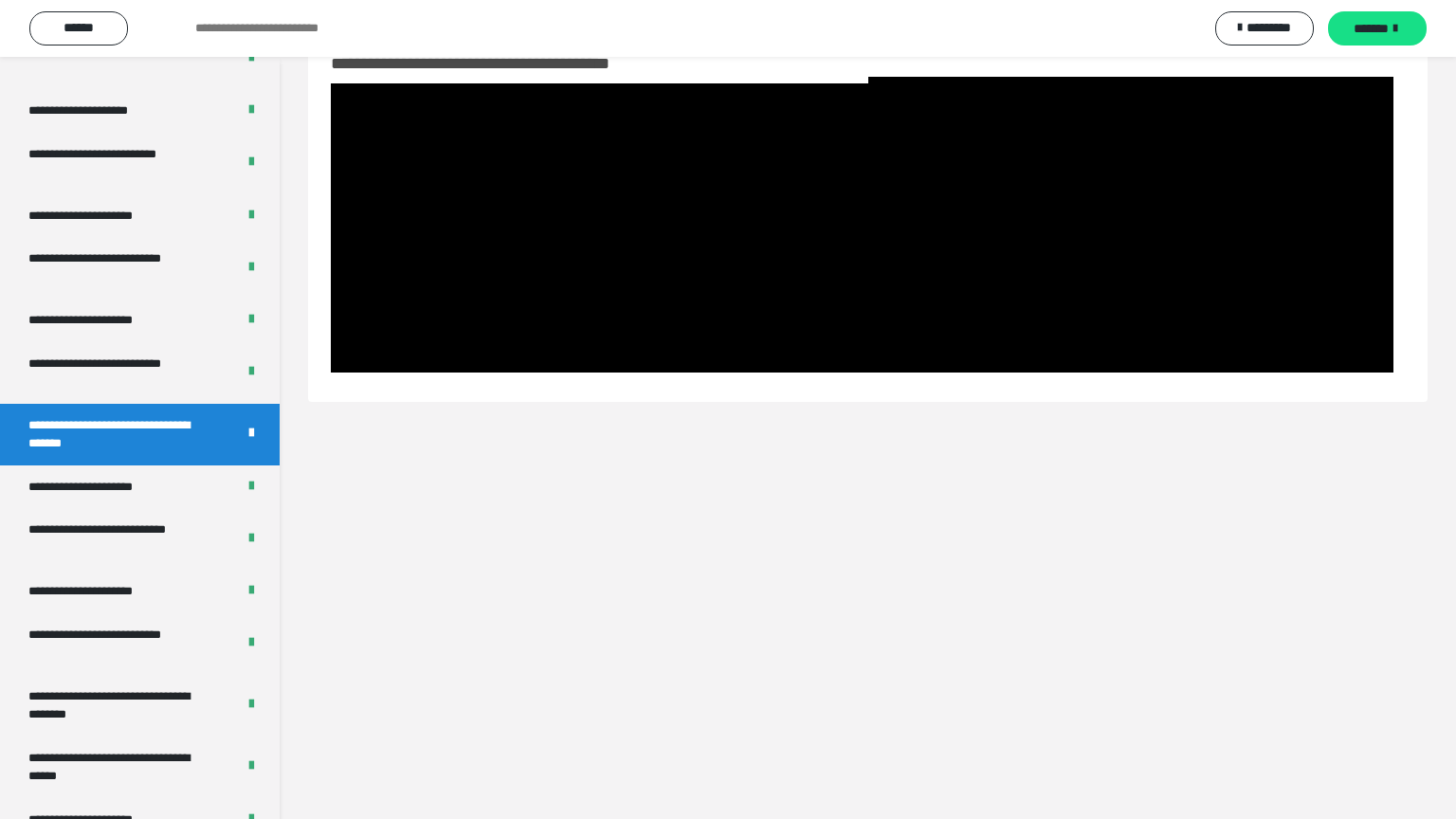 click at bounding box center [1131, 225] 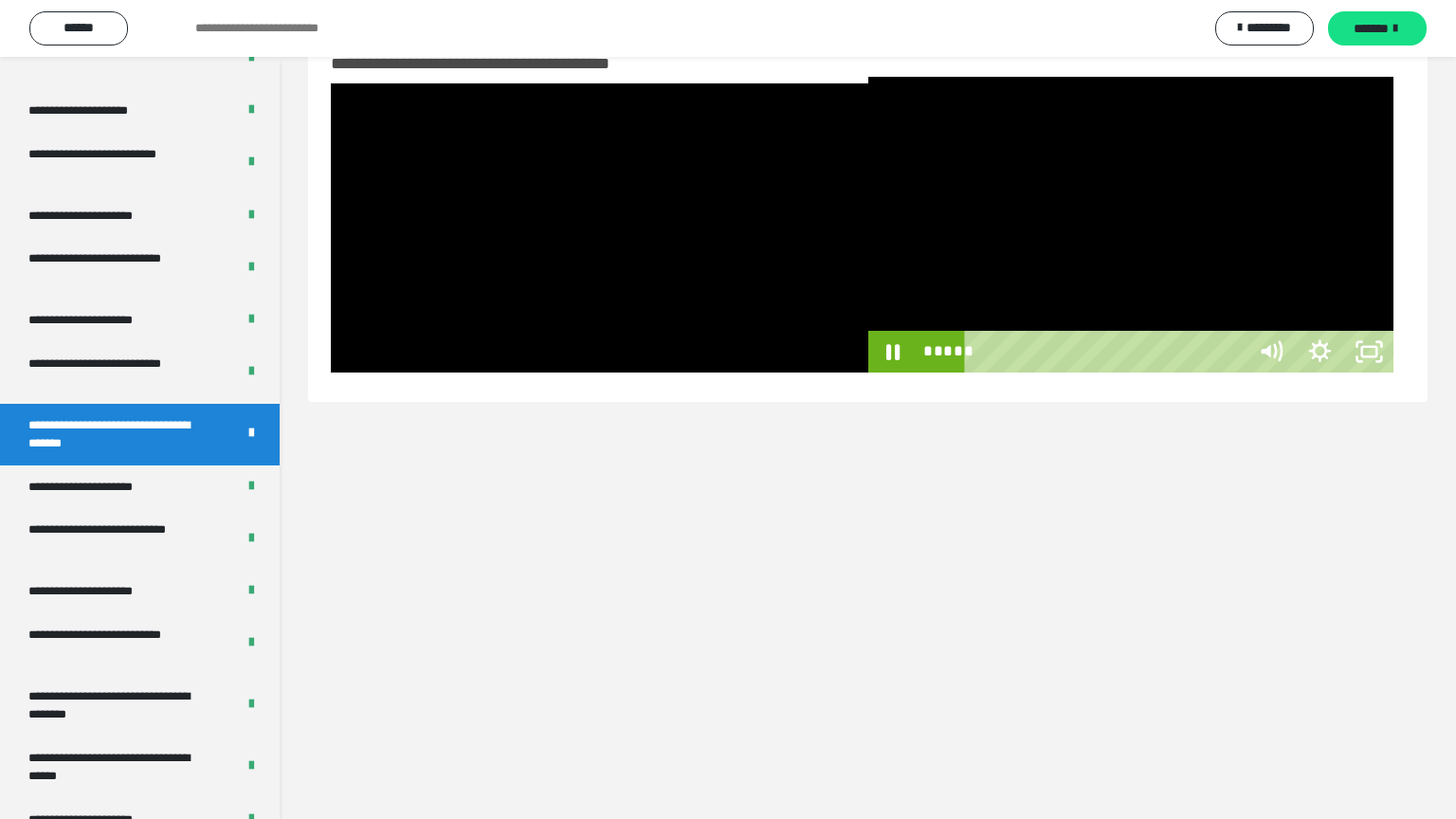click at bounding box center [1131, 225] 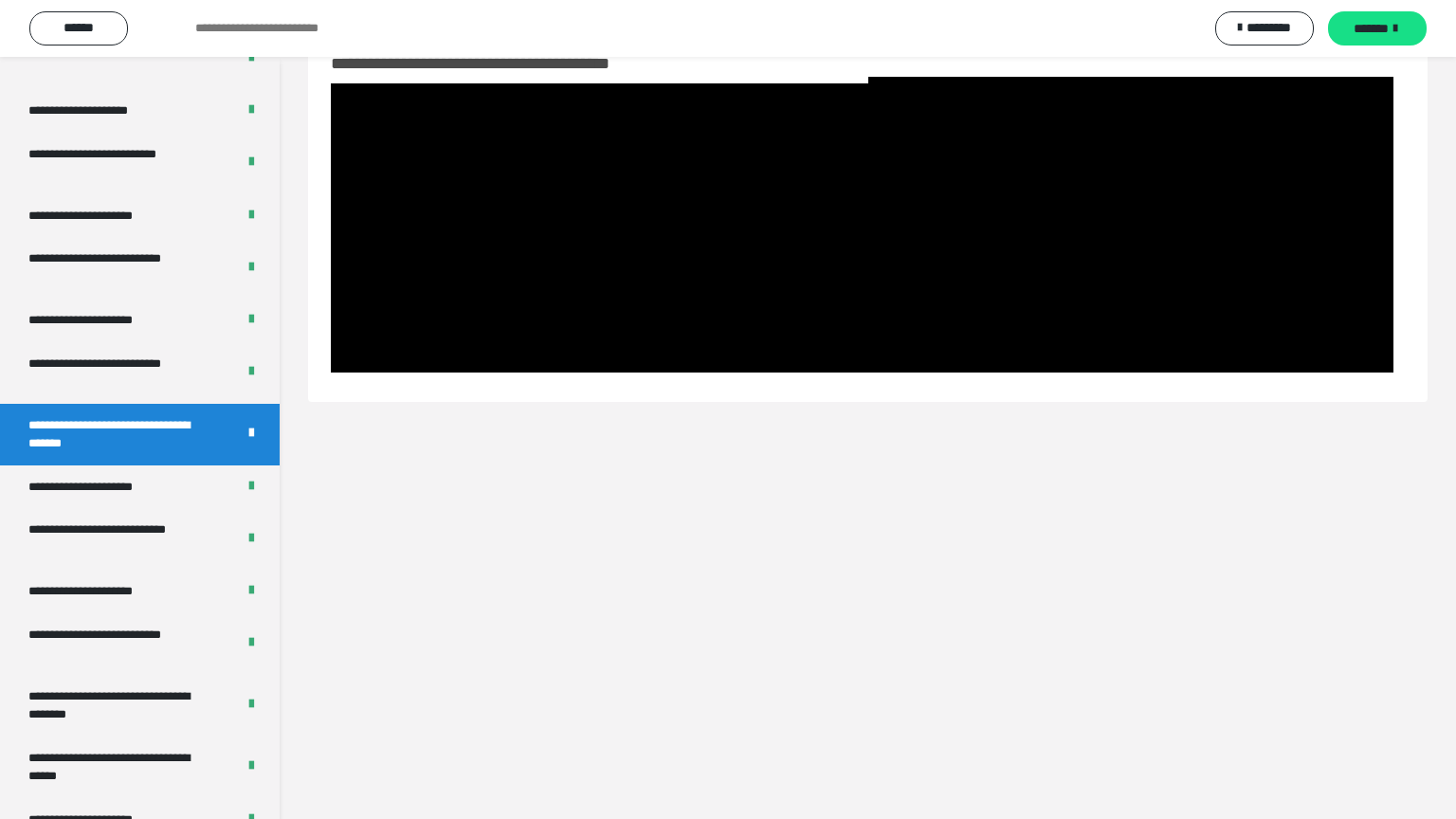 click at bounding box center [1131, 225] 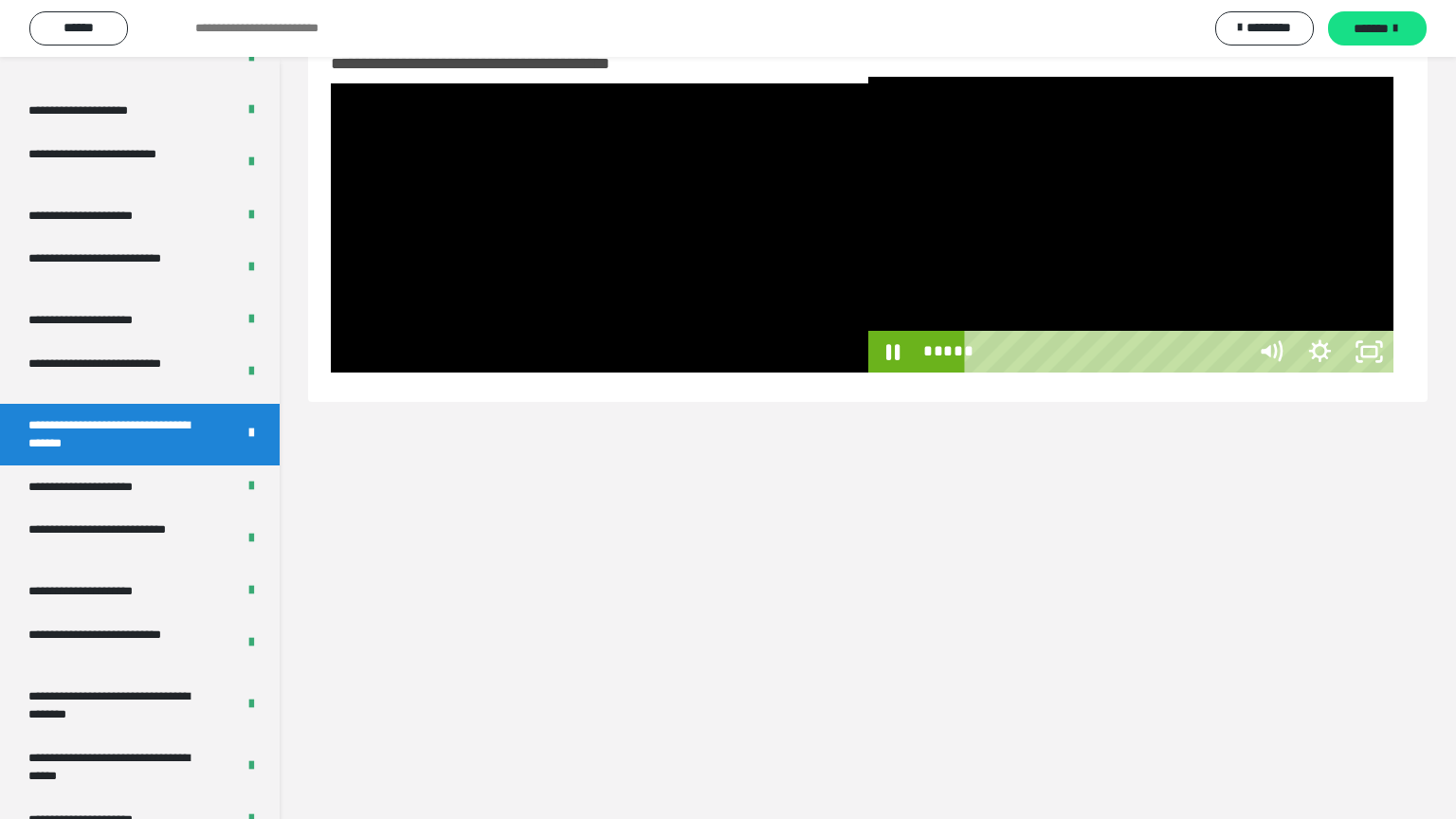 click at bounding box center (1131, 225) 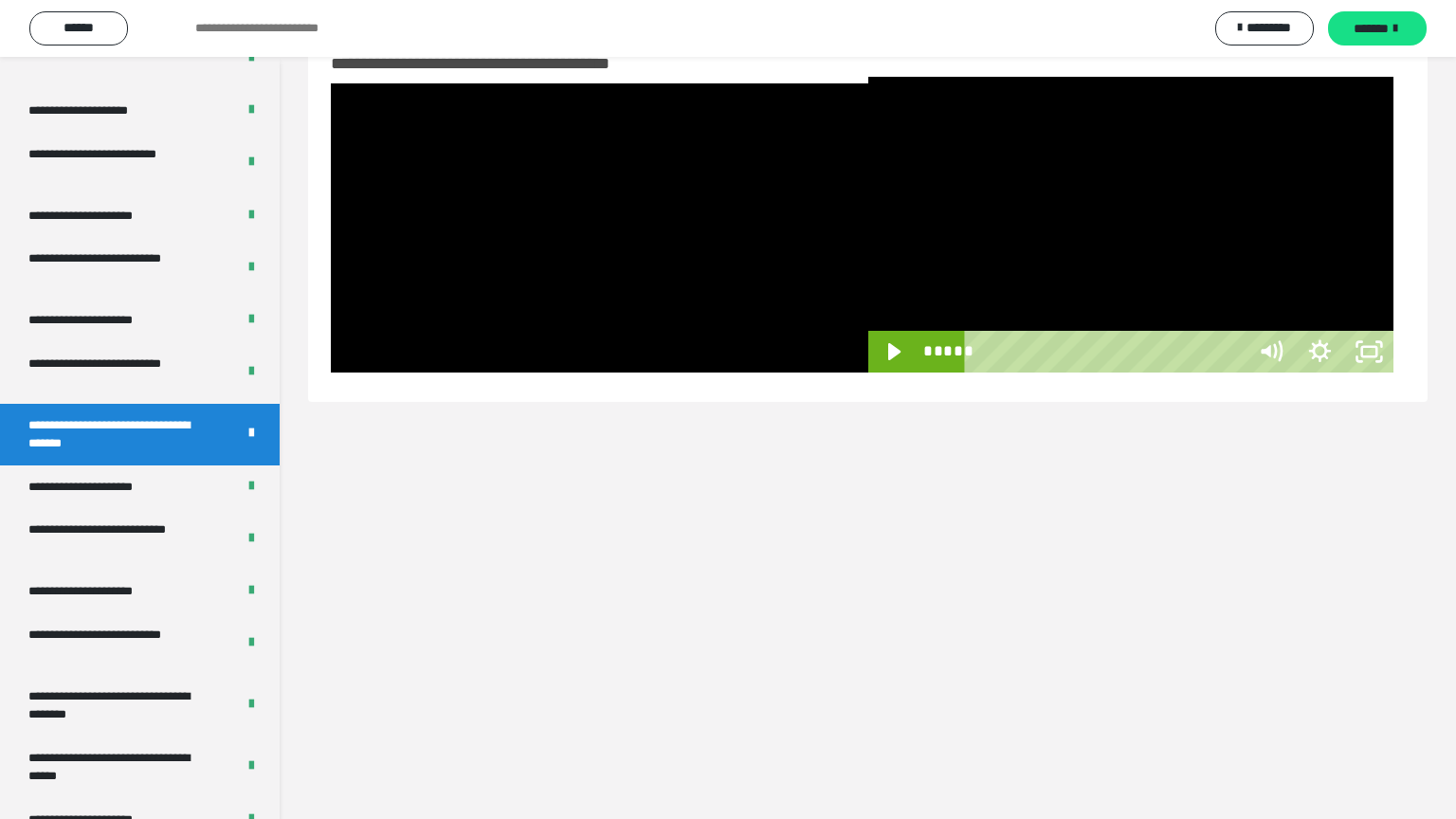 click at bounding box center [2082, 352] 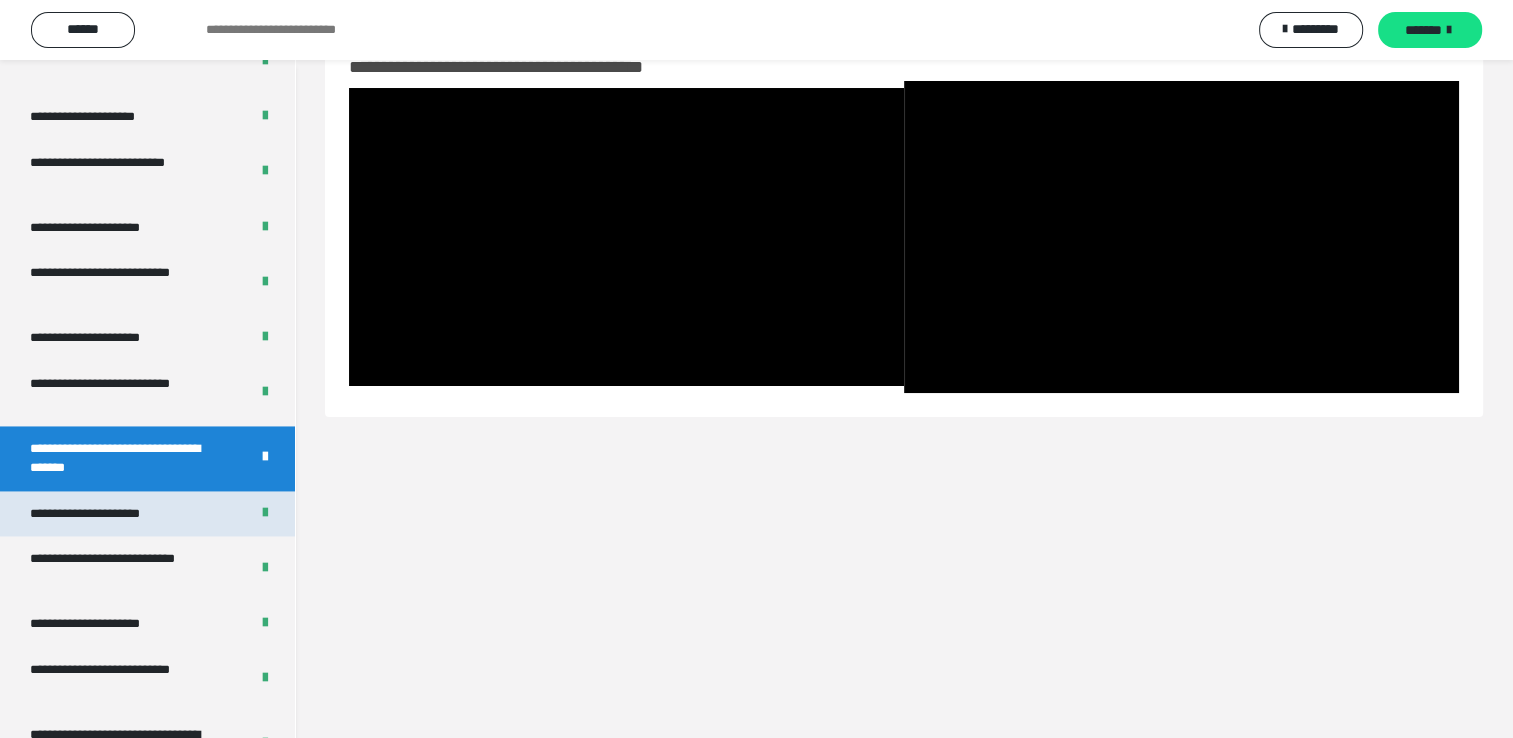 click on "**********" at bounding box center [108, 514] 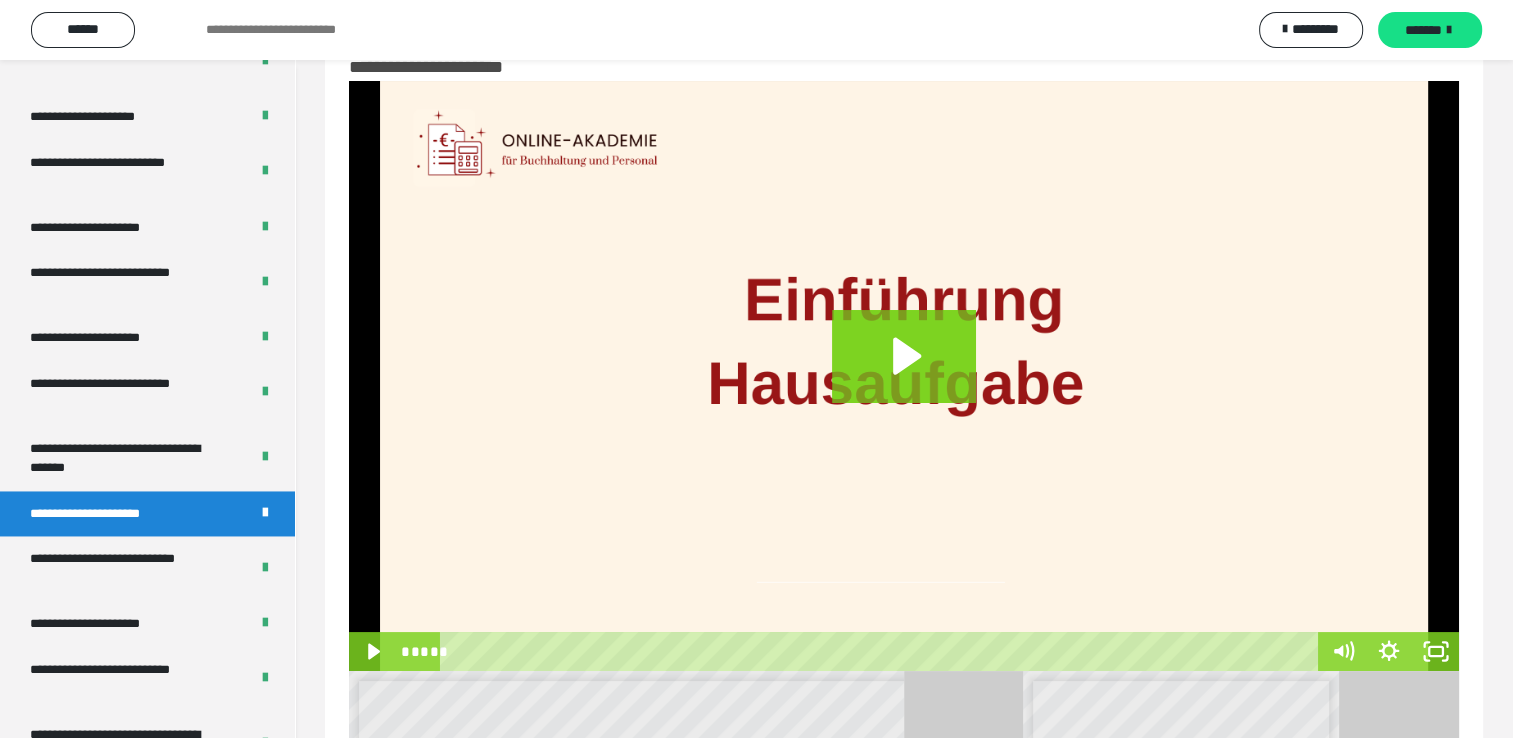click at bounding box center (904, 376) 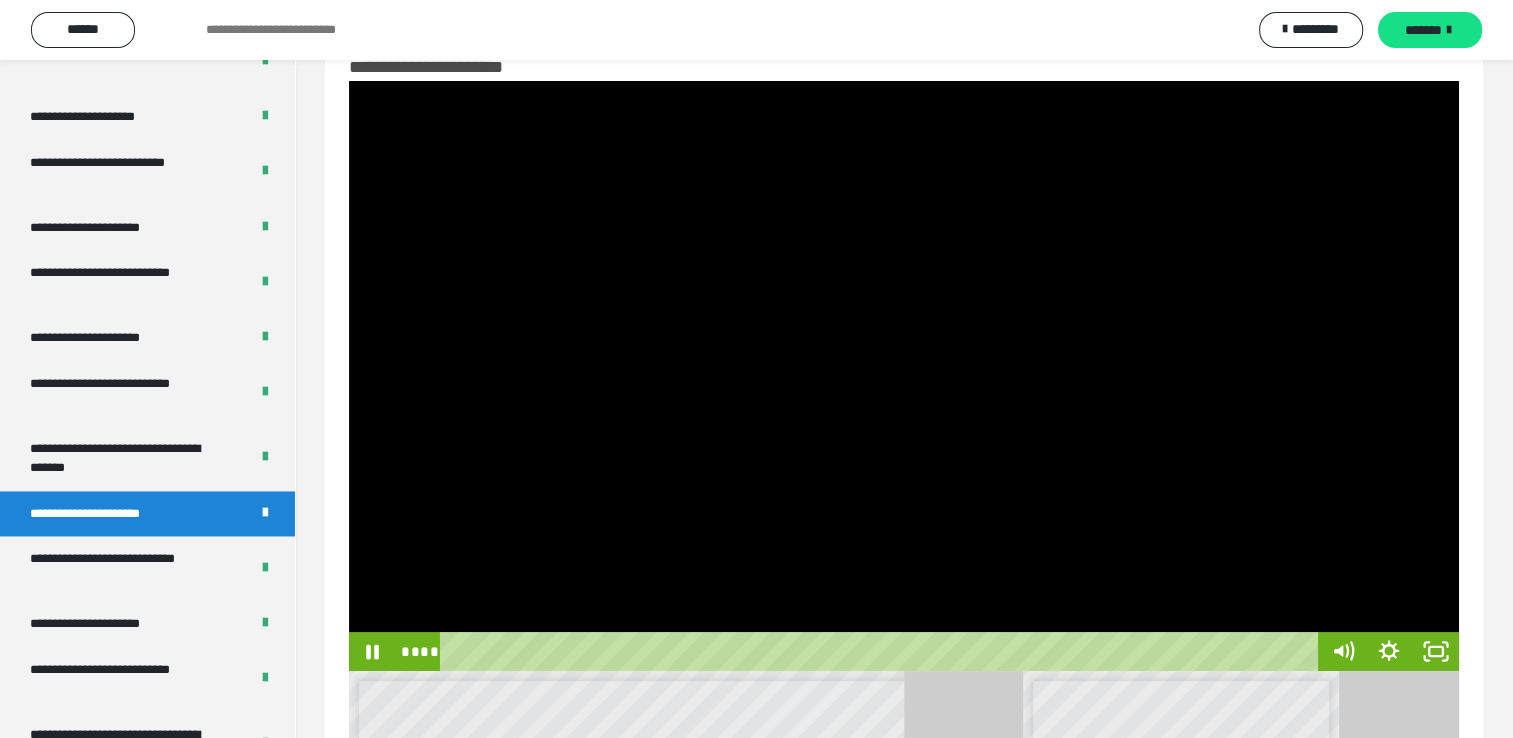 click at bounding box center [904, 376] 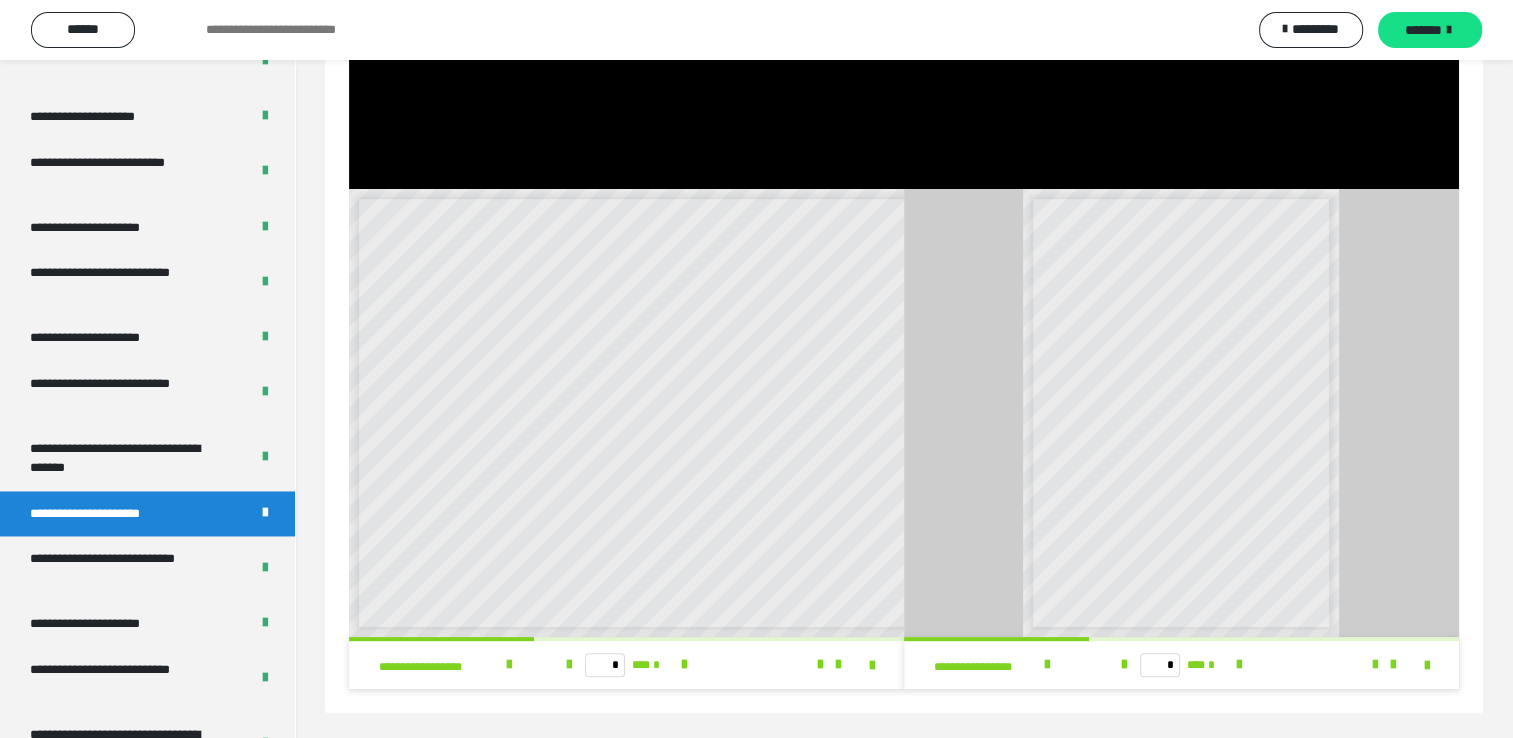 scroll, scrollTop: 546, scrollLeft: 0, axis: vertical 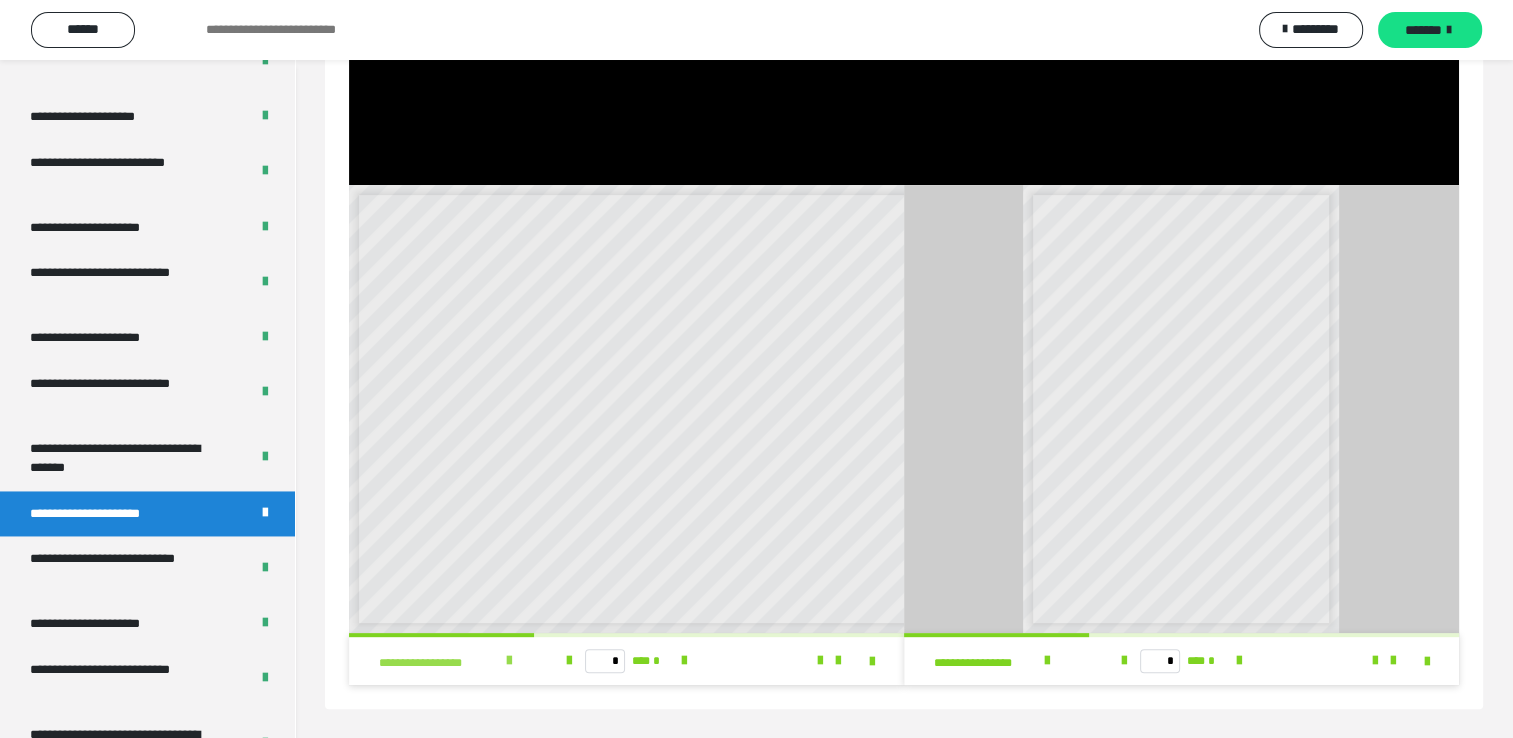 click on "**********" at bounding box center [458, 661] 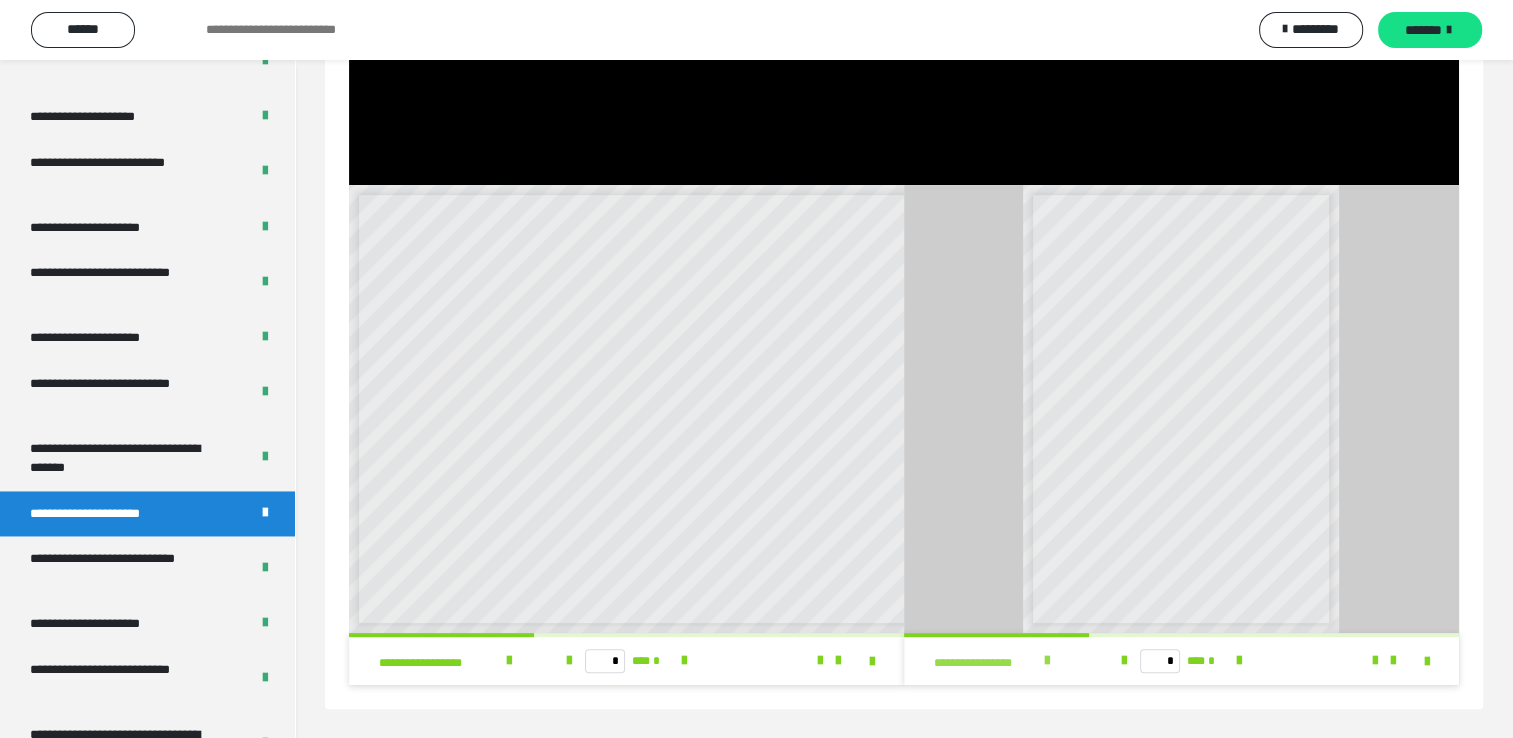 click at bounding box center (1047, 661) 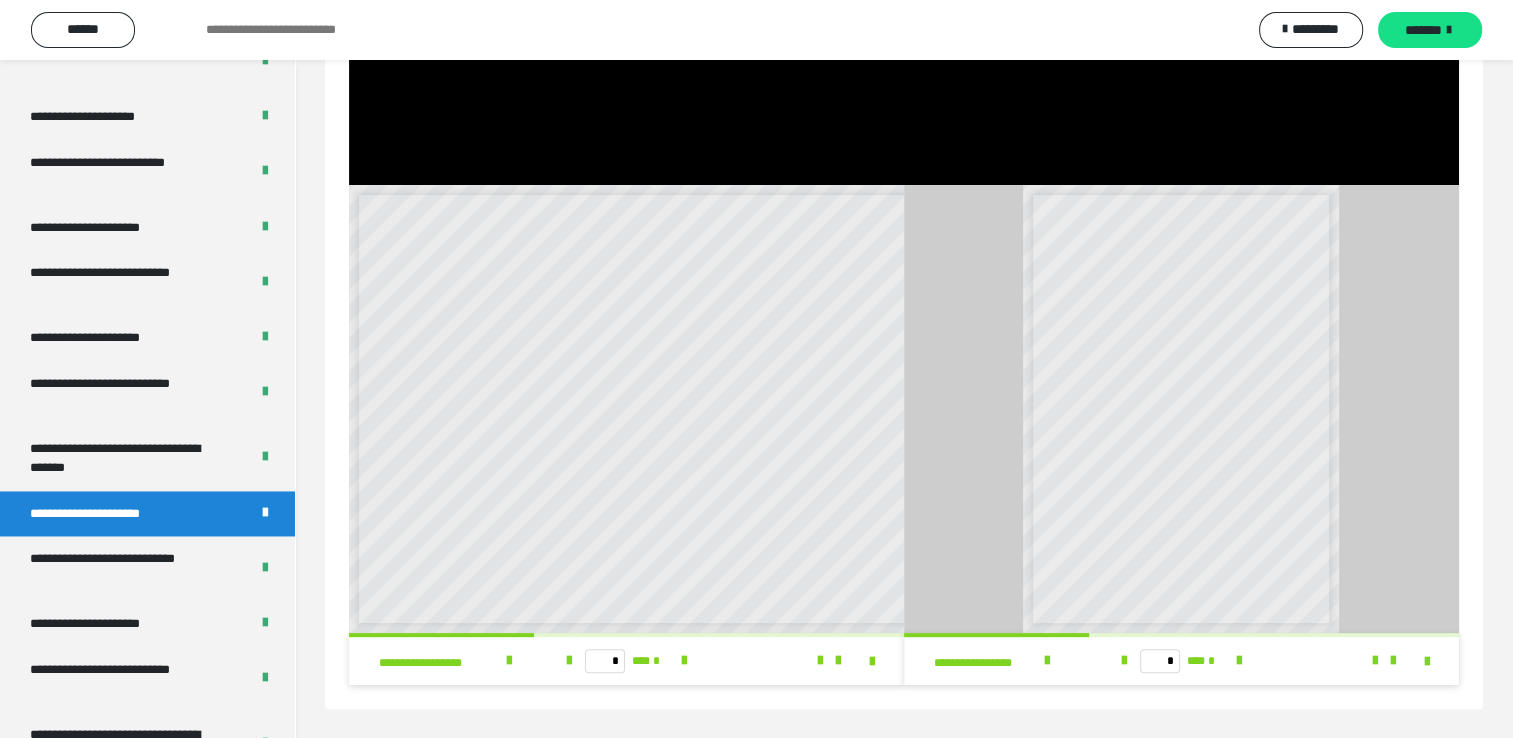 scroll, scrollTop: 0, scrollLeft: 0, axis: both 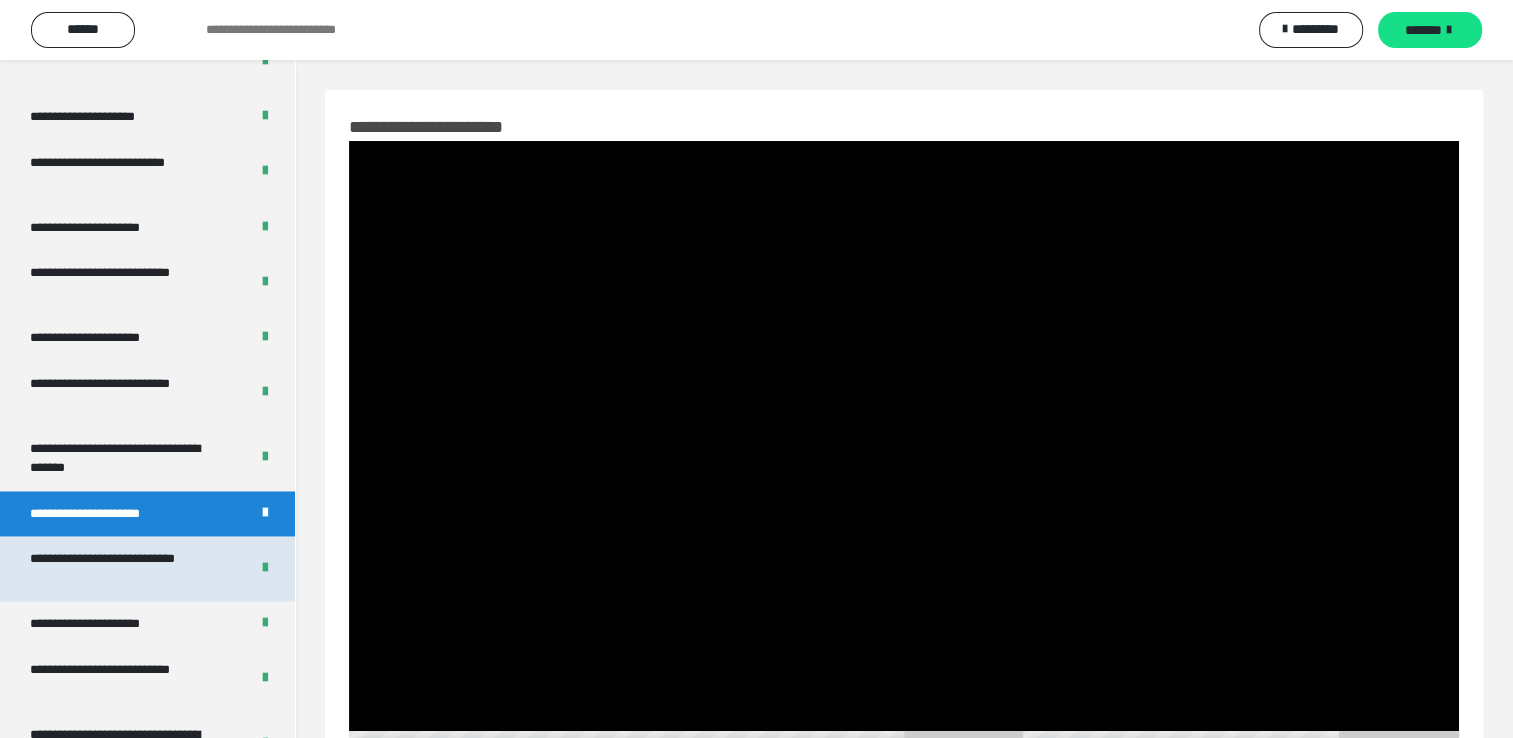click on "**********" at bounding box center (124, 568) 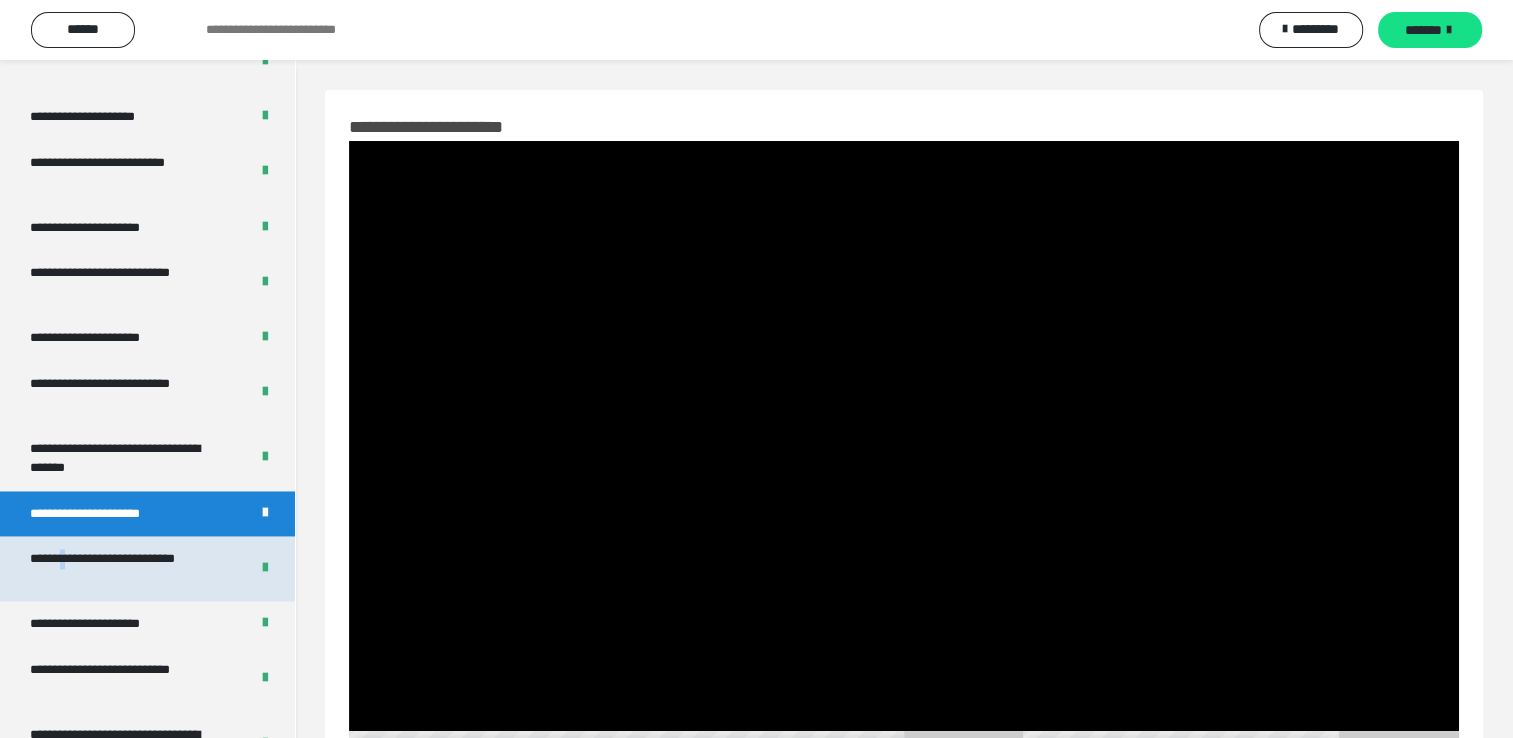 click on "**********" at bounding box center (124, 568) 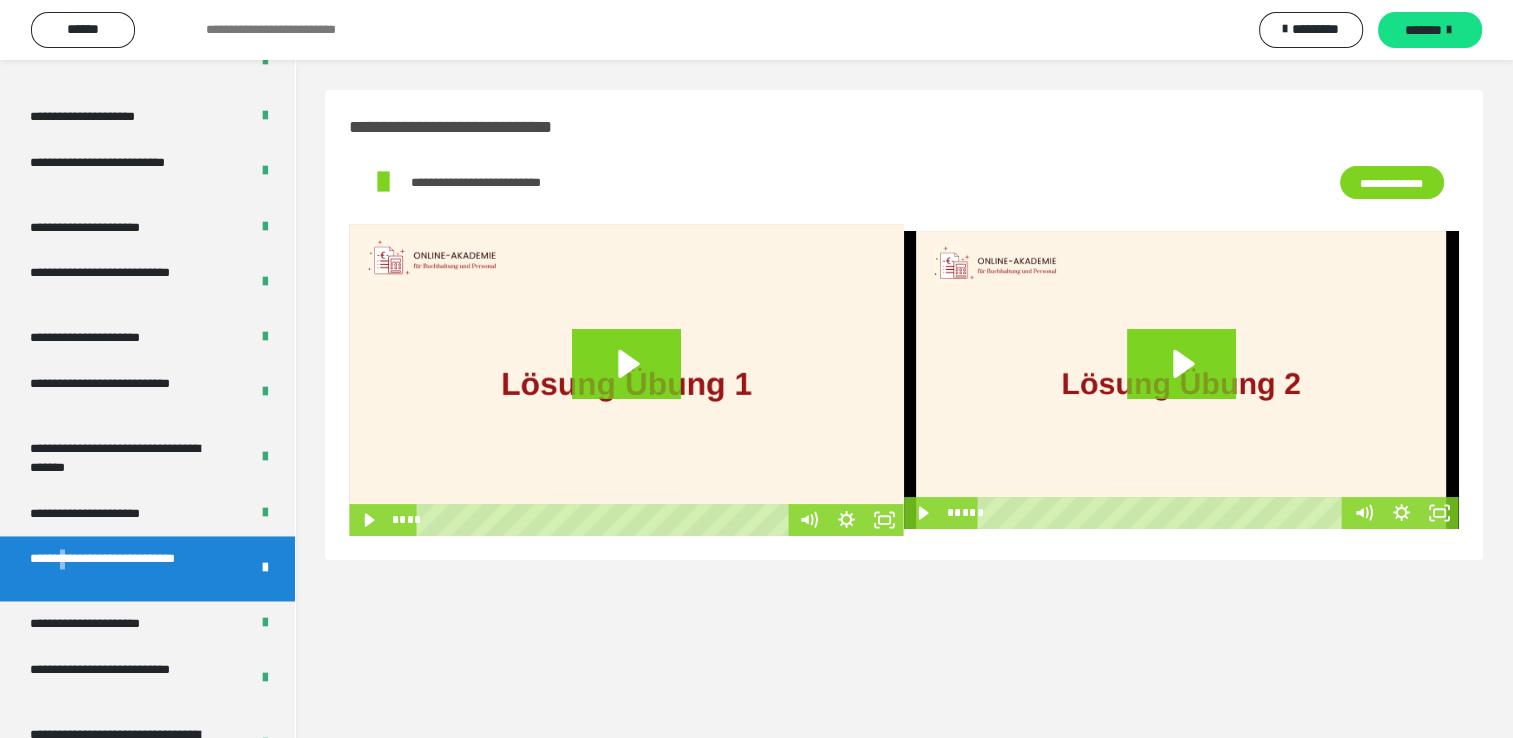 scroll, scrollTop: 3676, scrollLeft: 0, axis: vertical 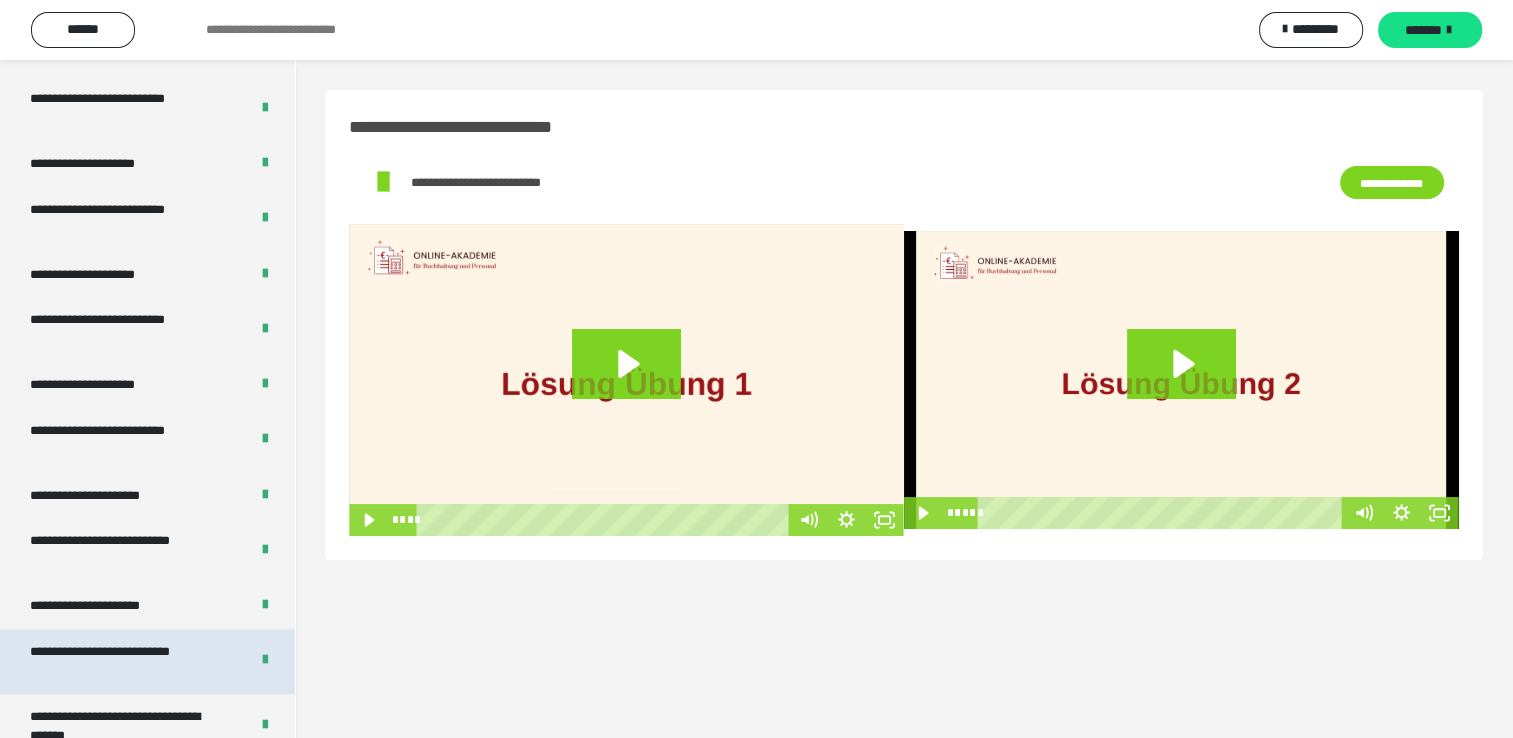 click on "**********" at bounding box center [124, 661] 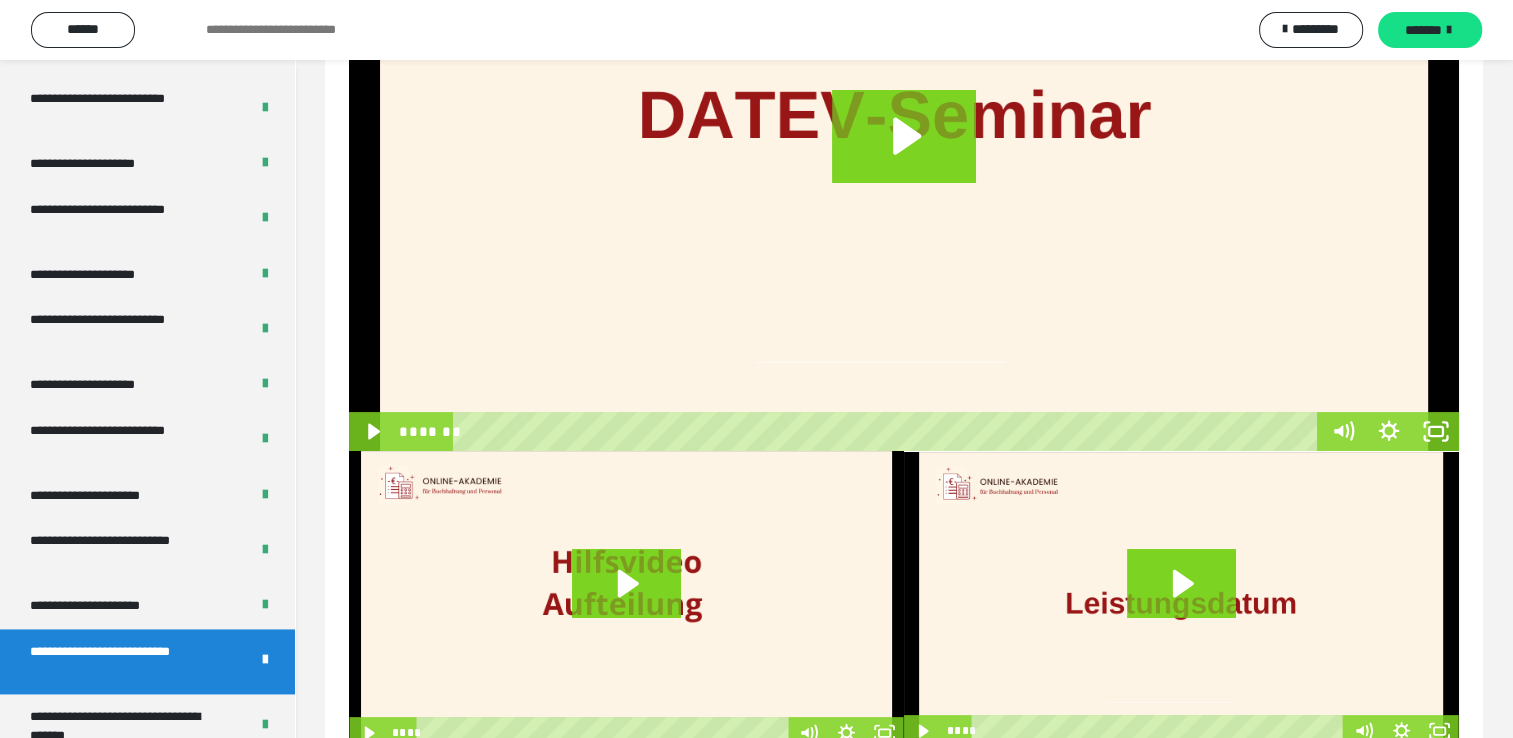 scroll, scrollTop: 344, scrollLeft: 0, axis: vertical 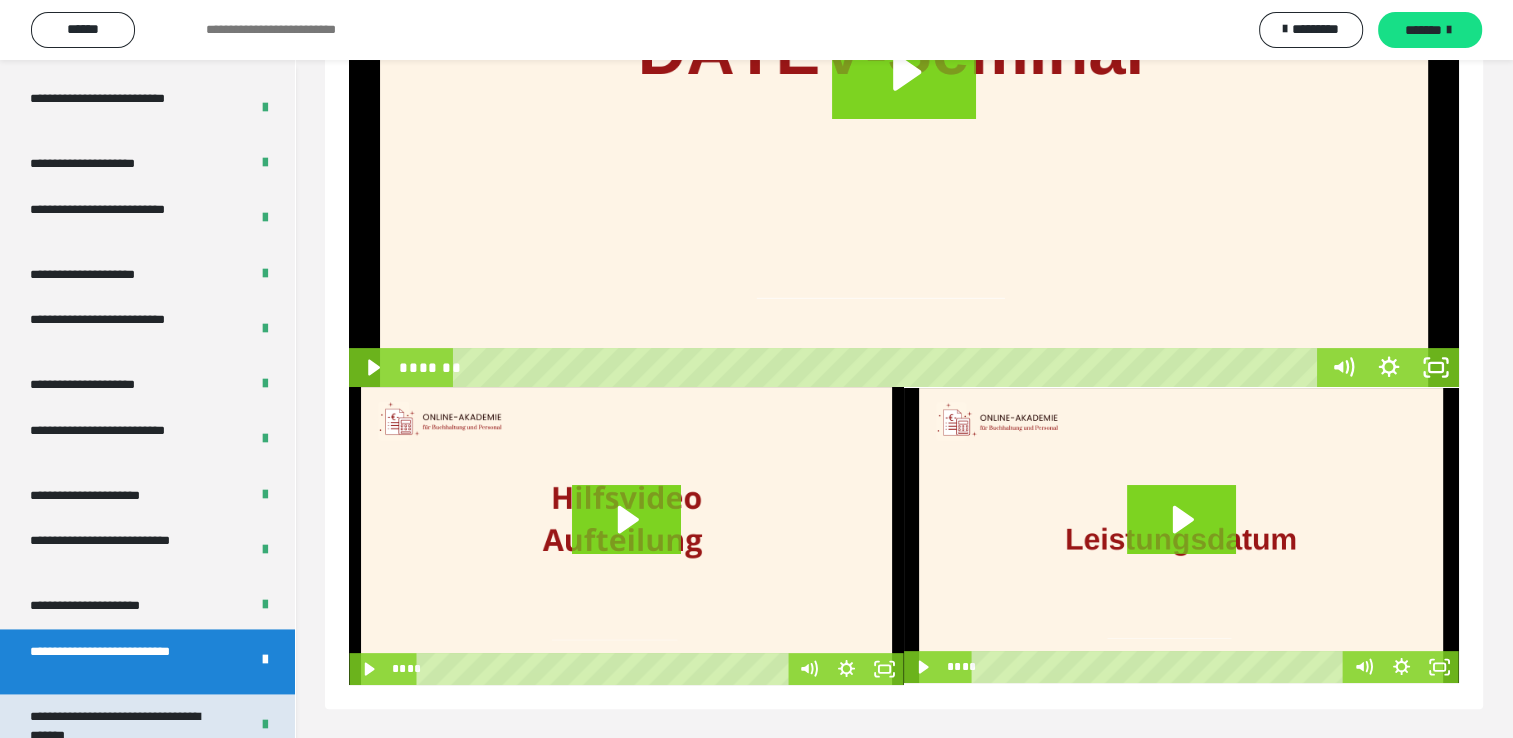 click on "**********" at bounding box center (124, 726) 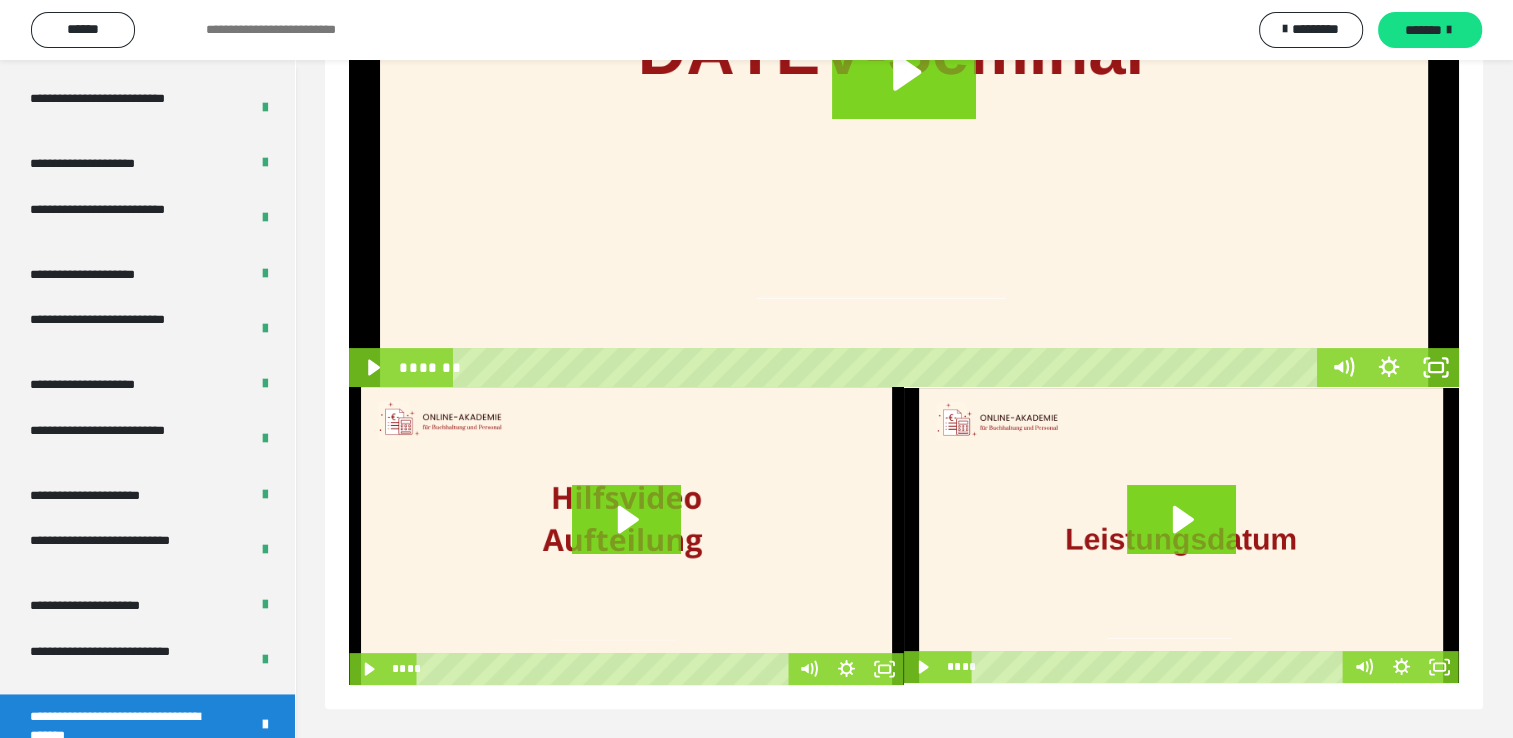 scroll, scrollTop: 60, scrollLeft: 0, axis: vertical 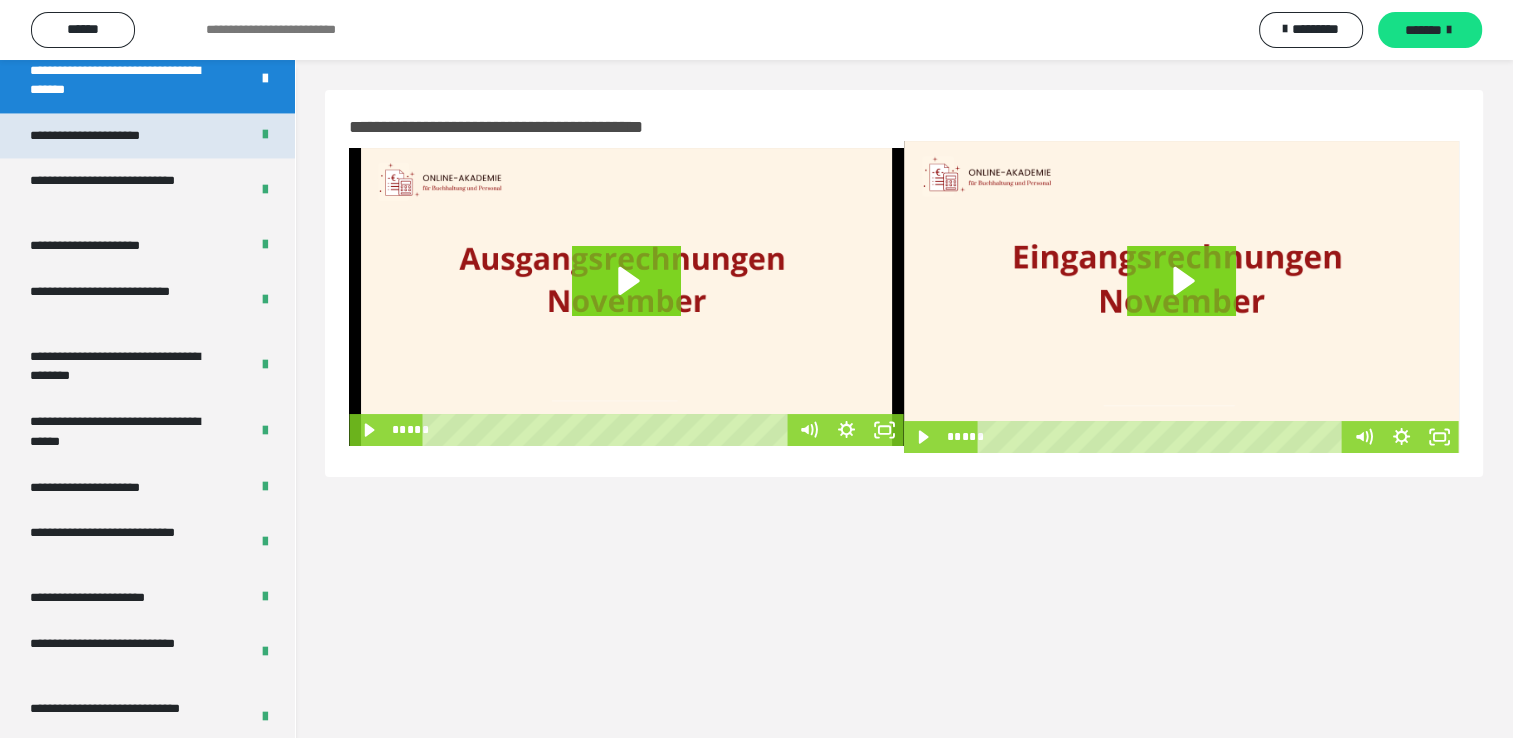 click on "**********" at bounding box center [108, 136] 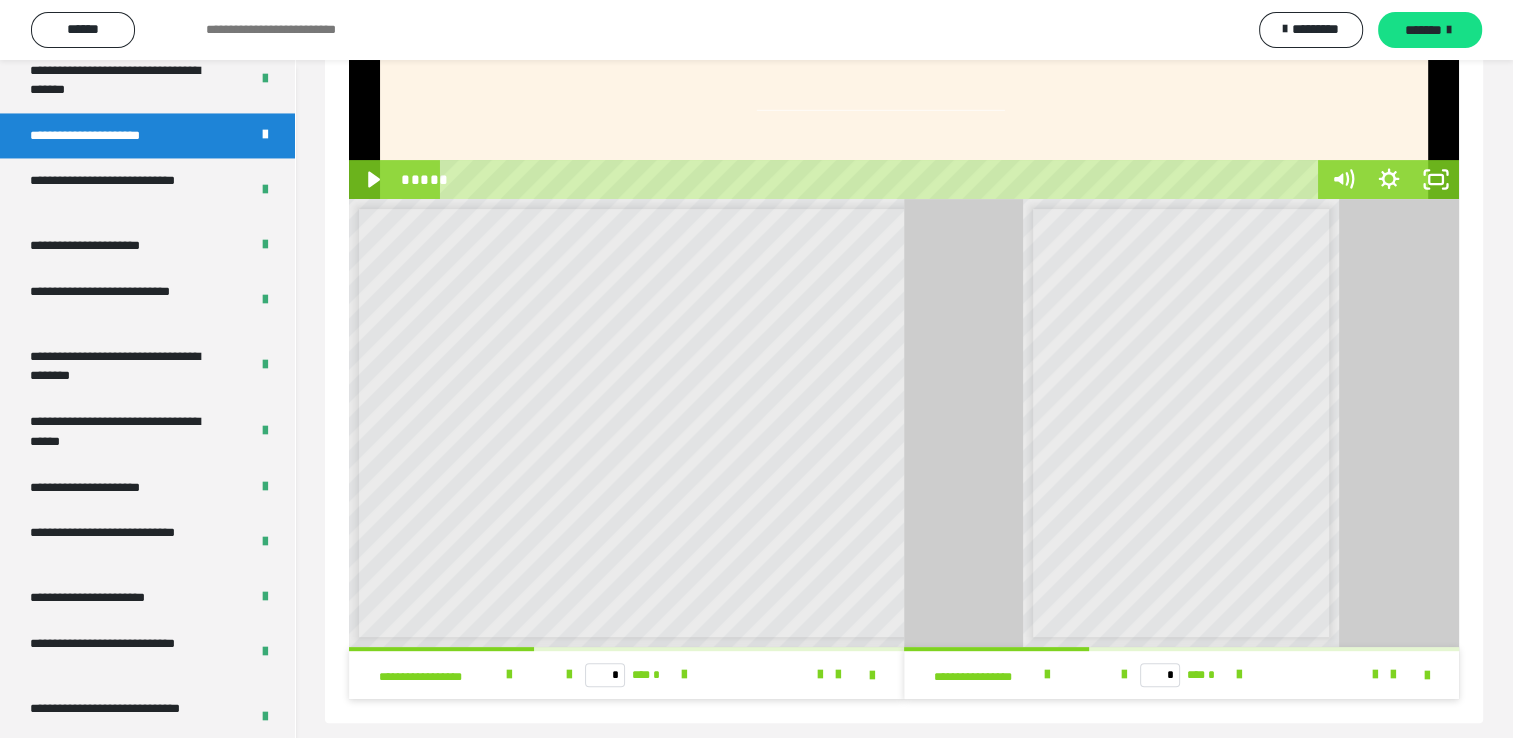 scroll, scrollTop: 546, scrollLeft: 0, axis: vertical 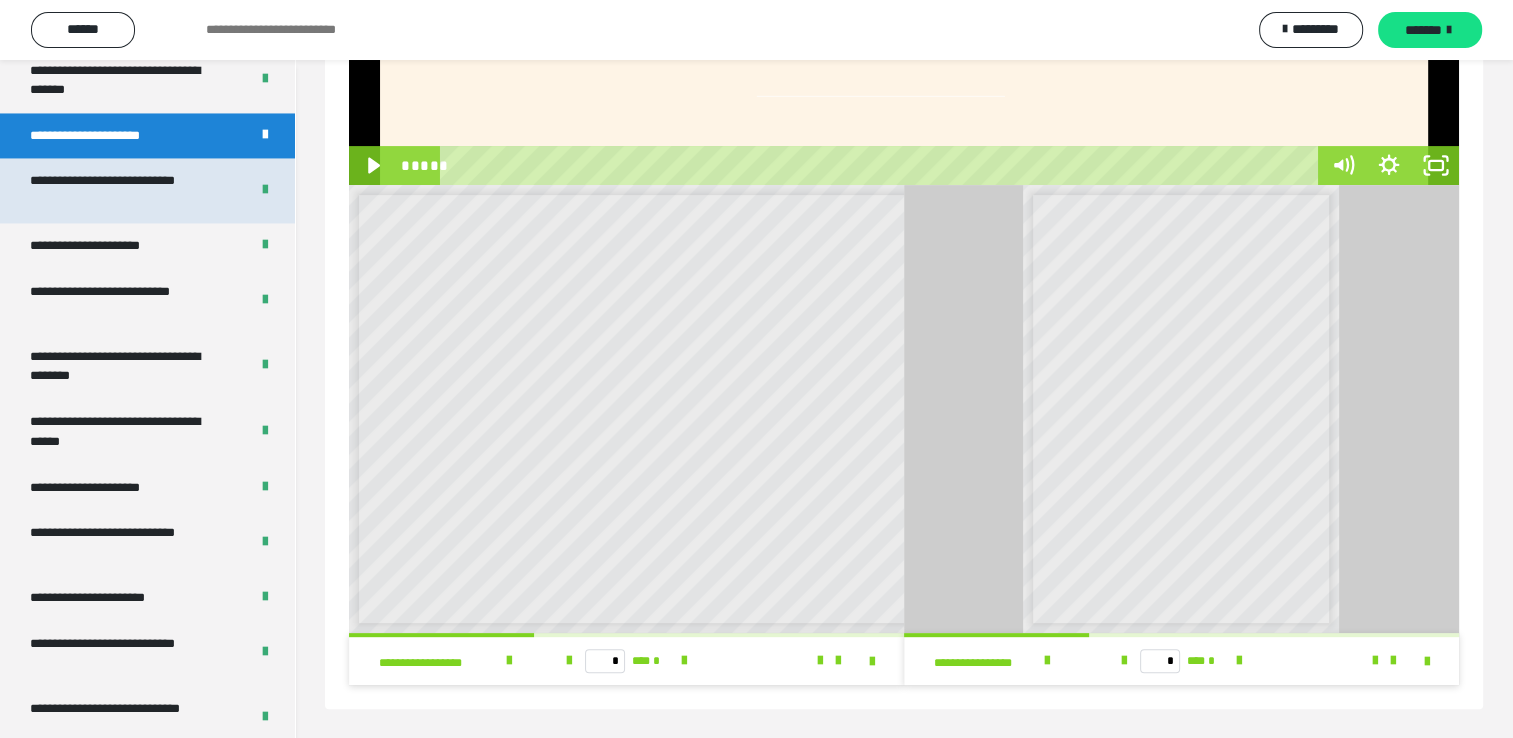 click on "**********" at bounding box center [124, 190] 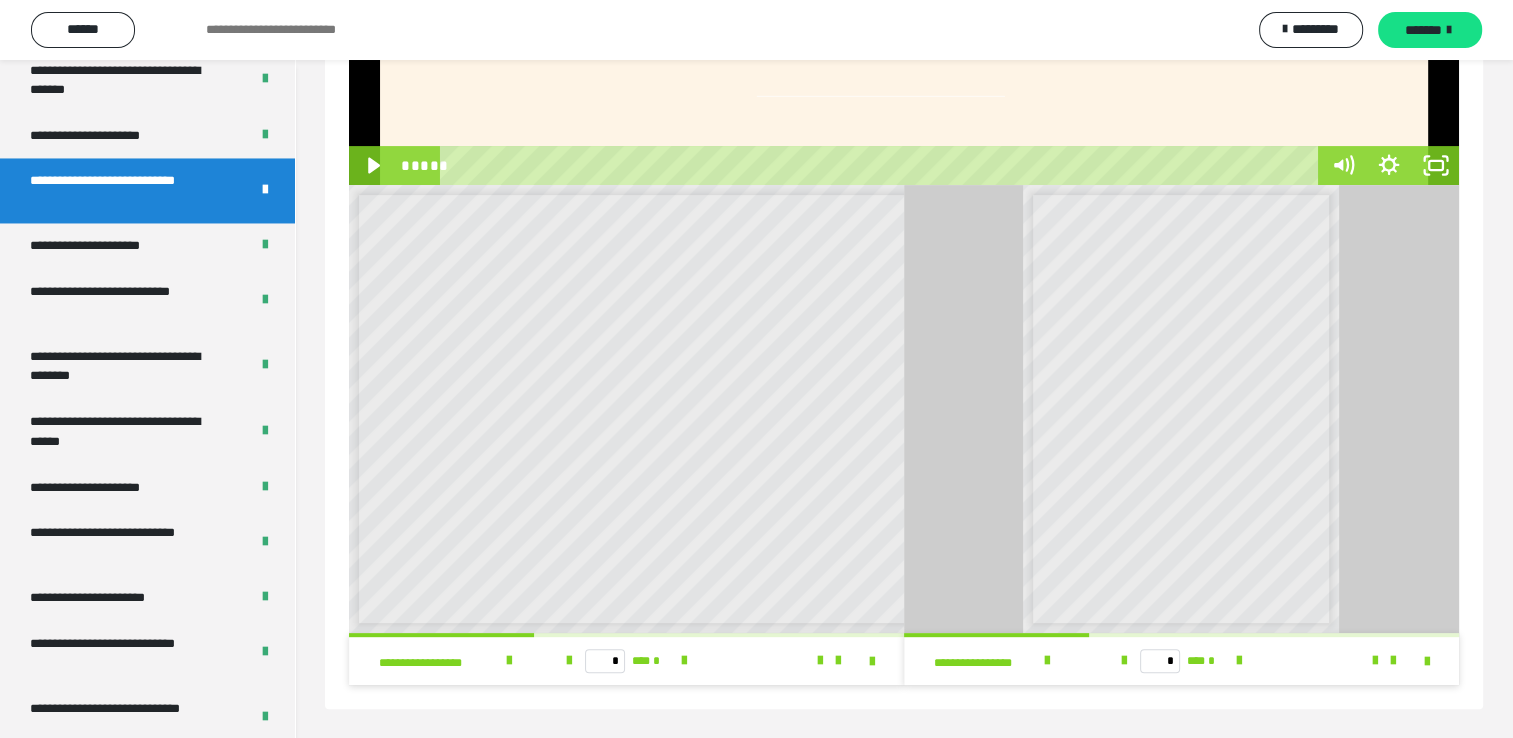 scroll, scrollTop: 60, scrollLeft: 0, axis: vertical 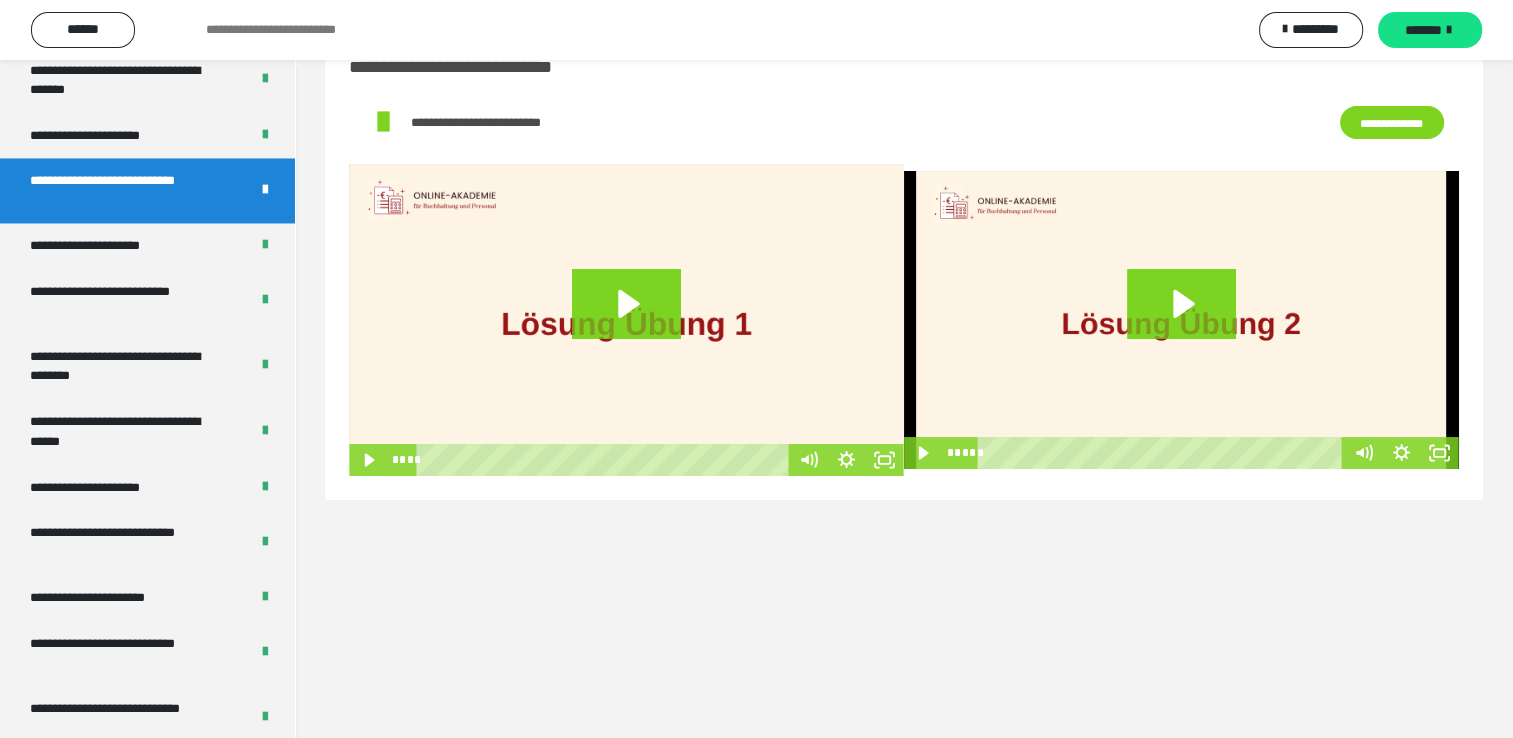 click on "**********" at bounding box center [504, 122] 